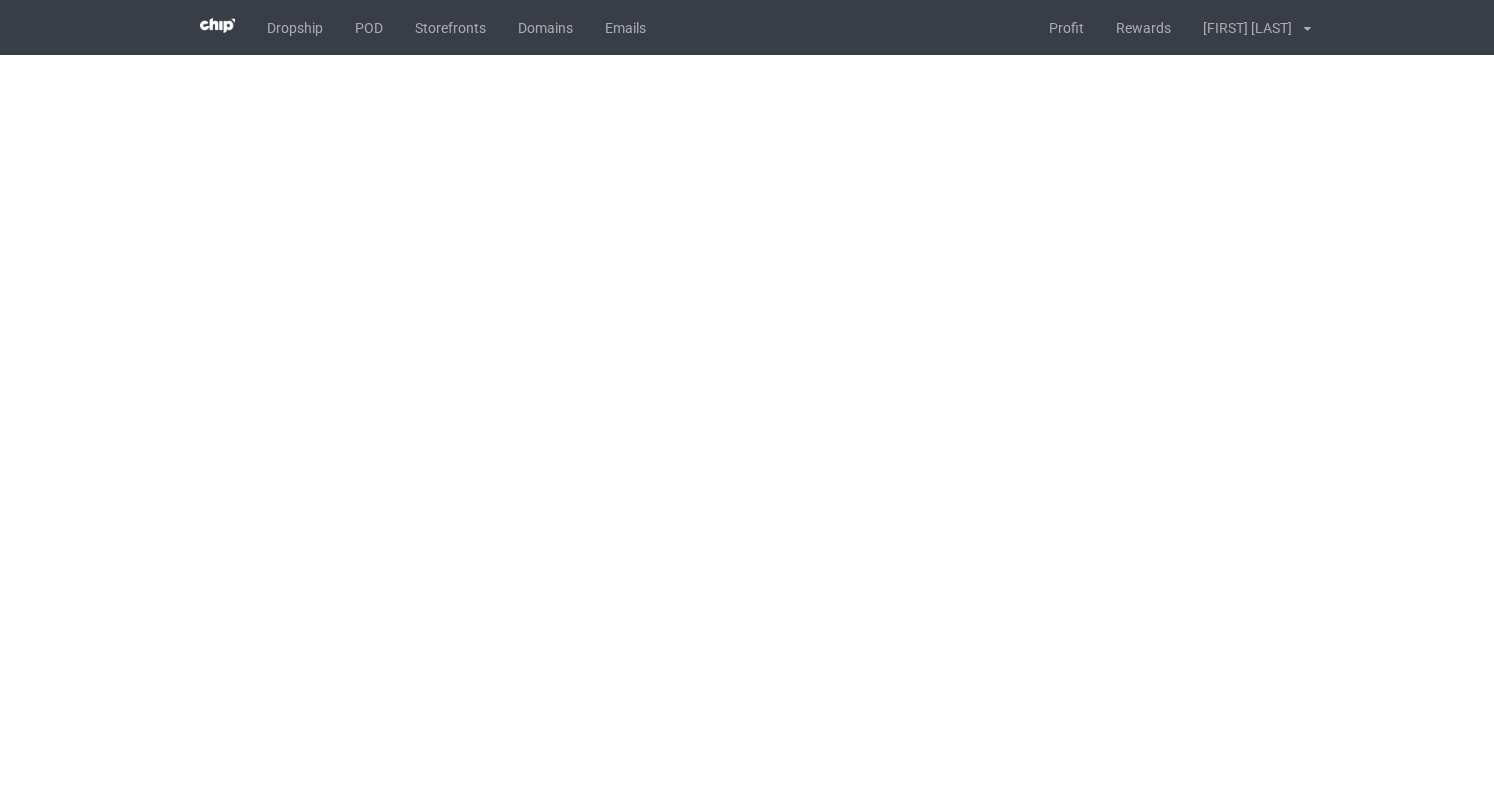 scroll, scrollTop: 0, scrollLeft: 0, axis: both 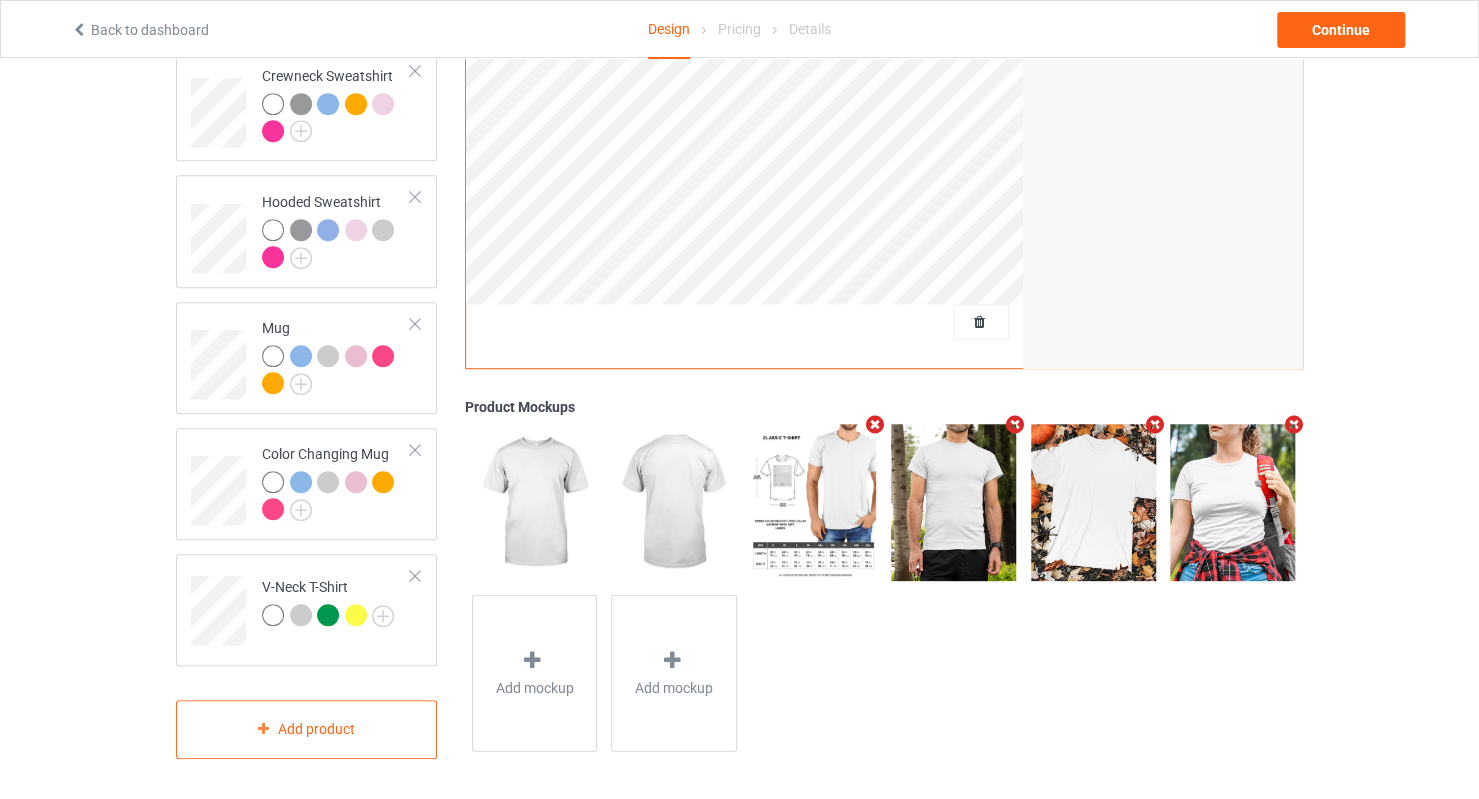 click at bounding box center (981, 322) 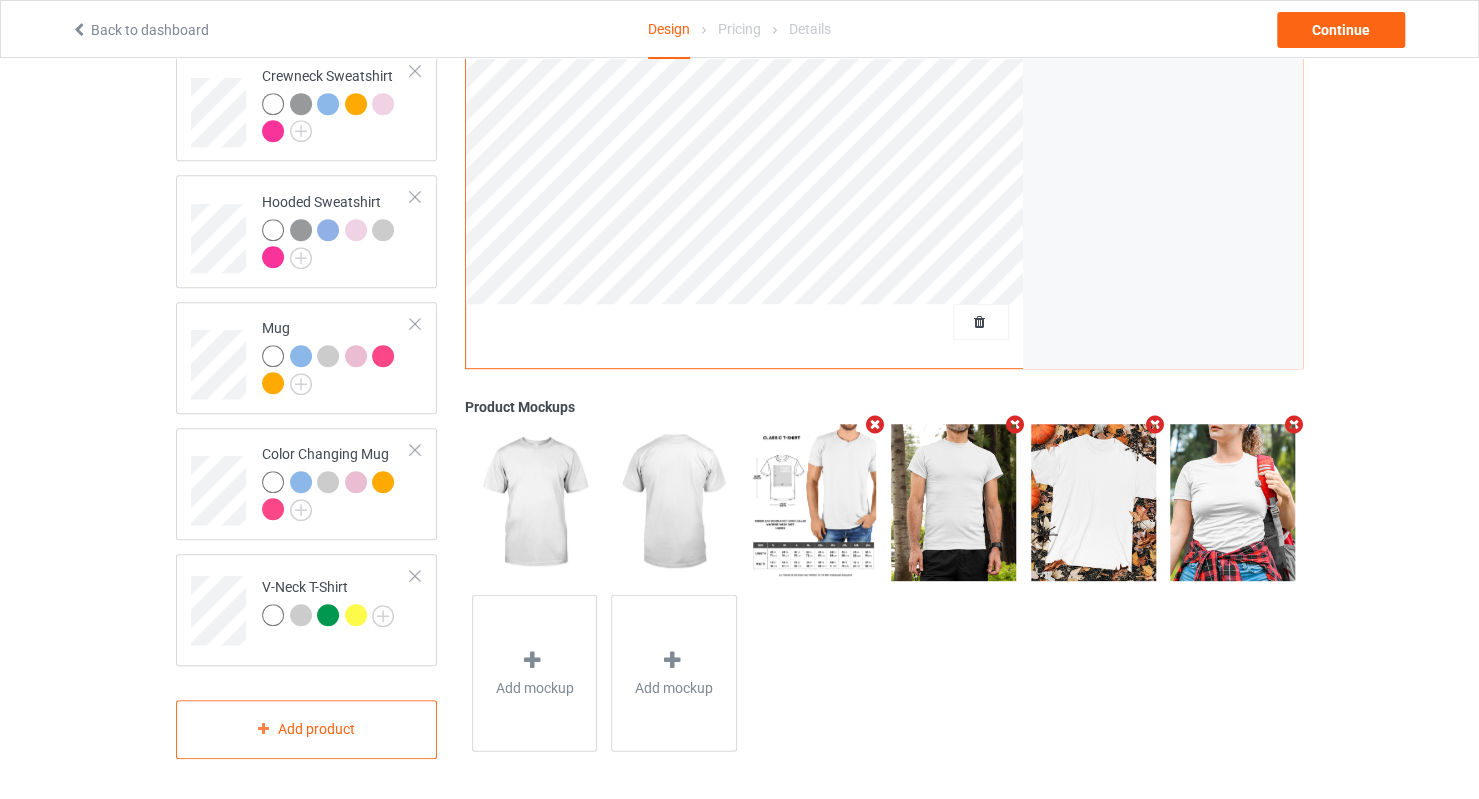 click at bounding box center [981, 322] 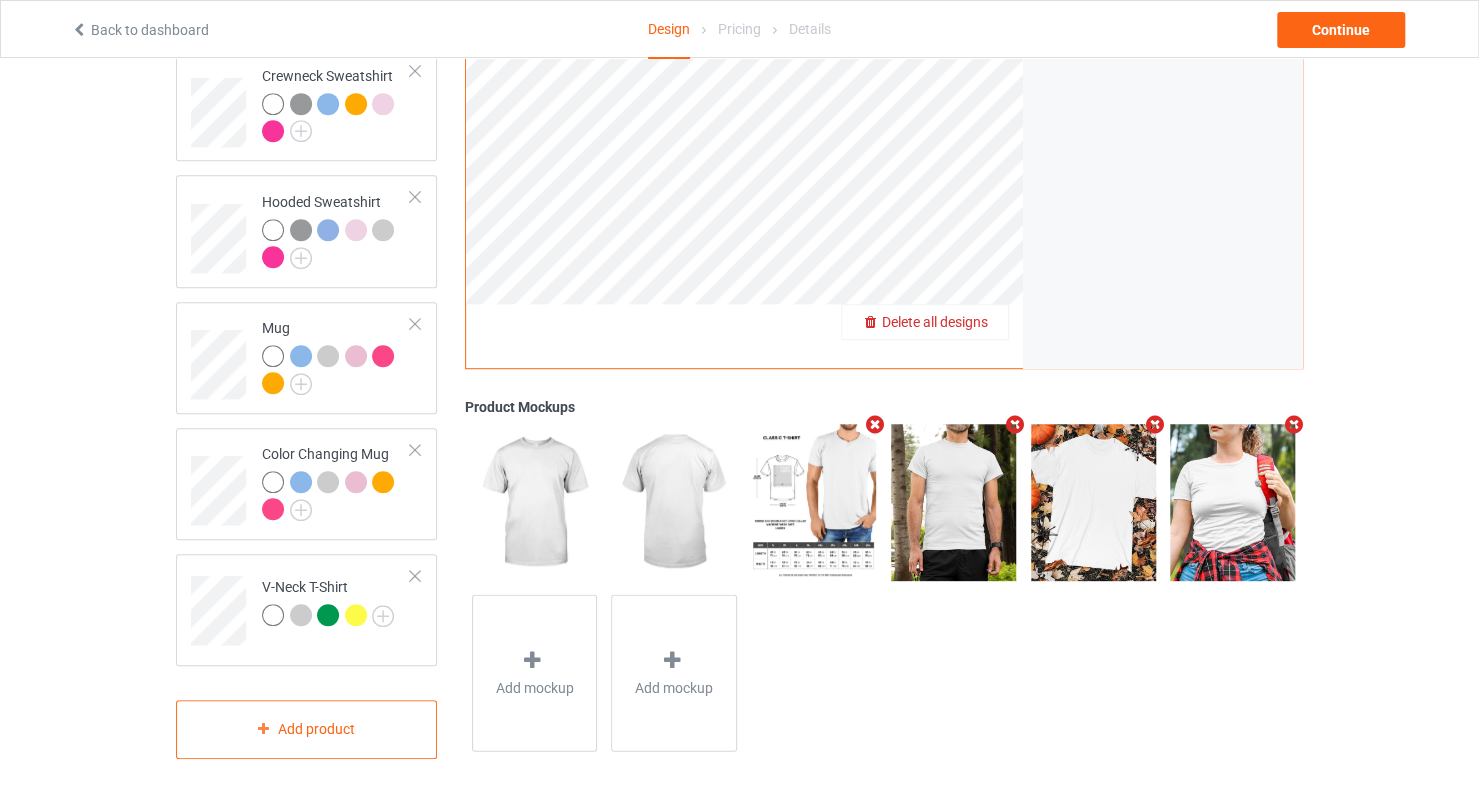 click on "Delete all designs" at bounding box center (935, 322) 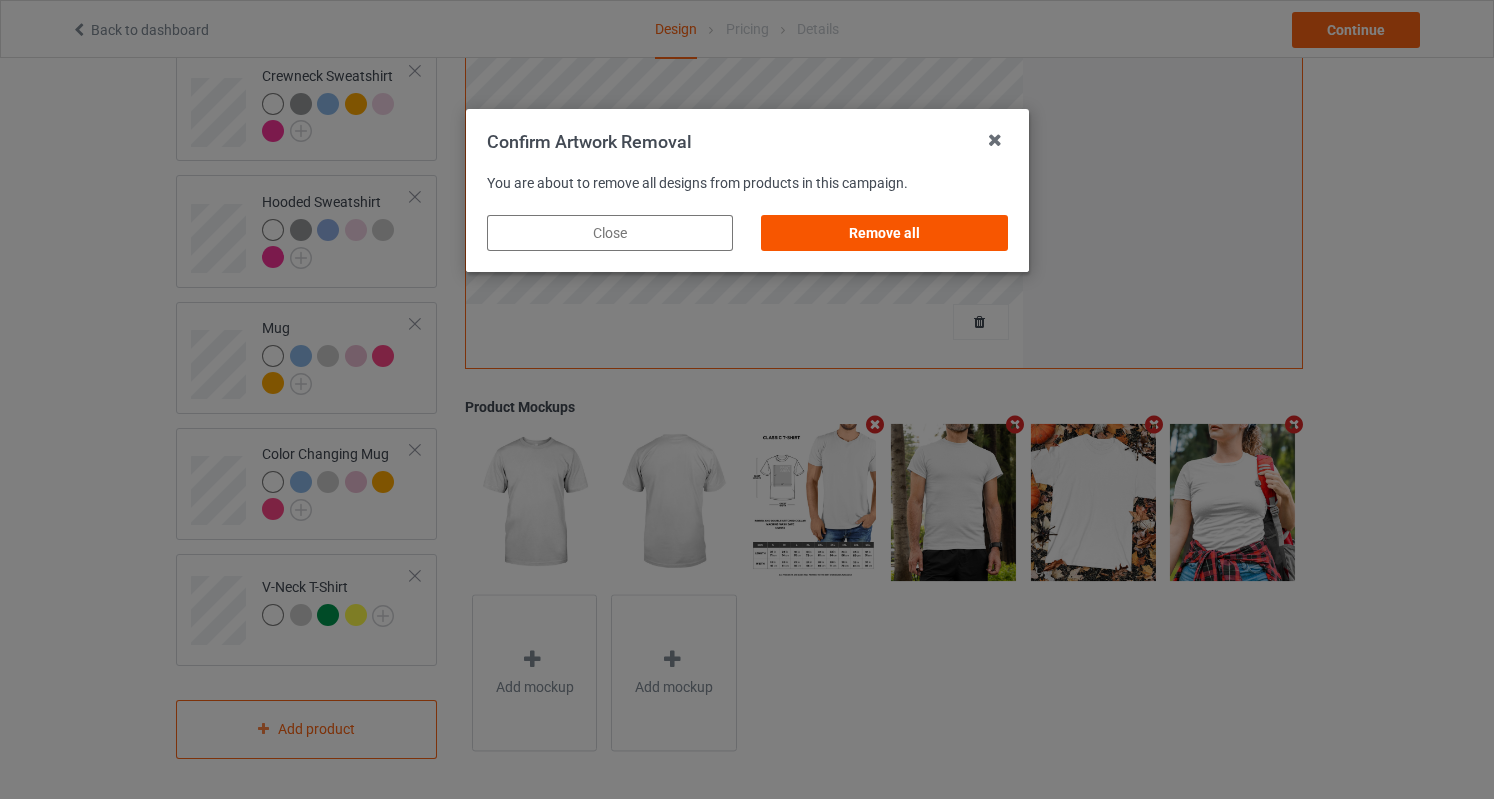 click on "Remove all" at bounding box center [884, 233] 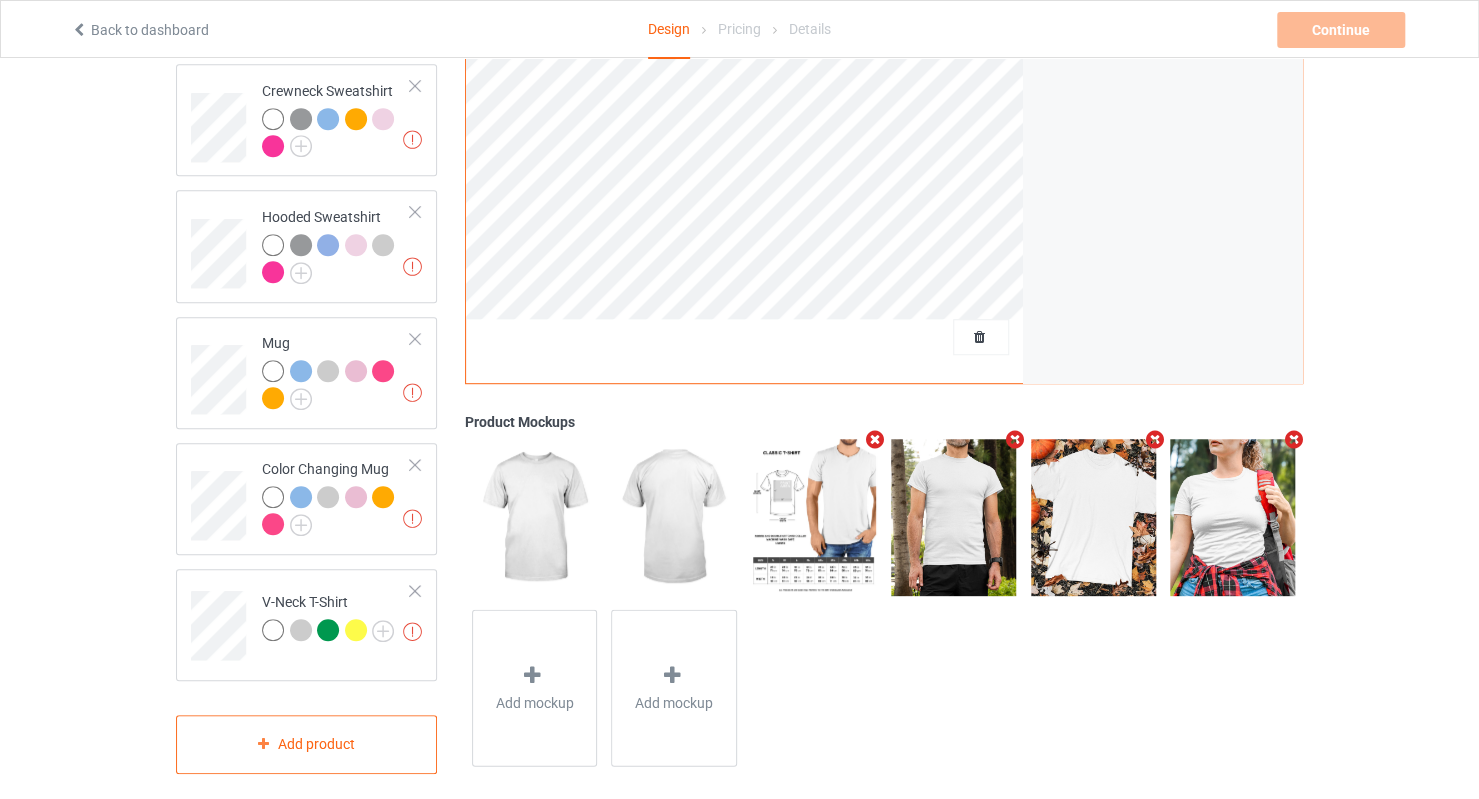 scroll, scrollTop: 0, scrollLeft: 0, axis: both 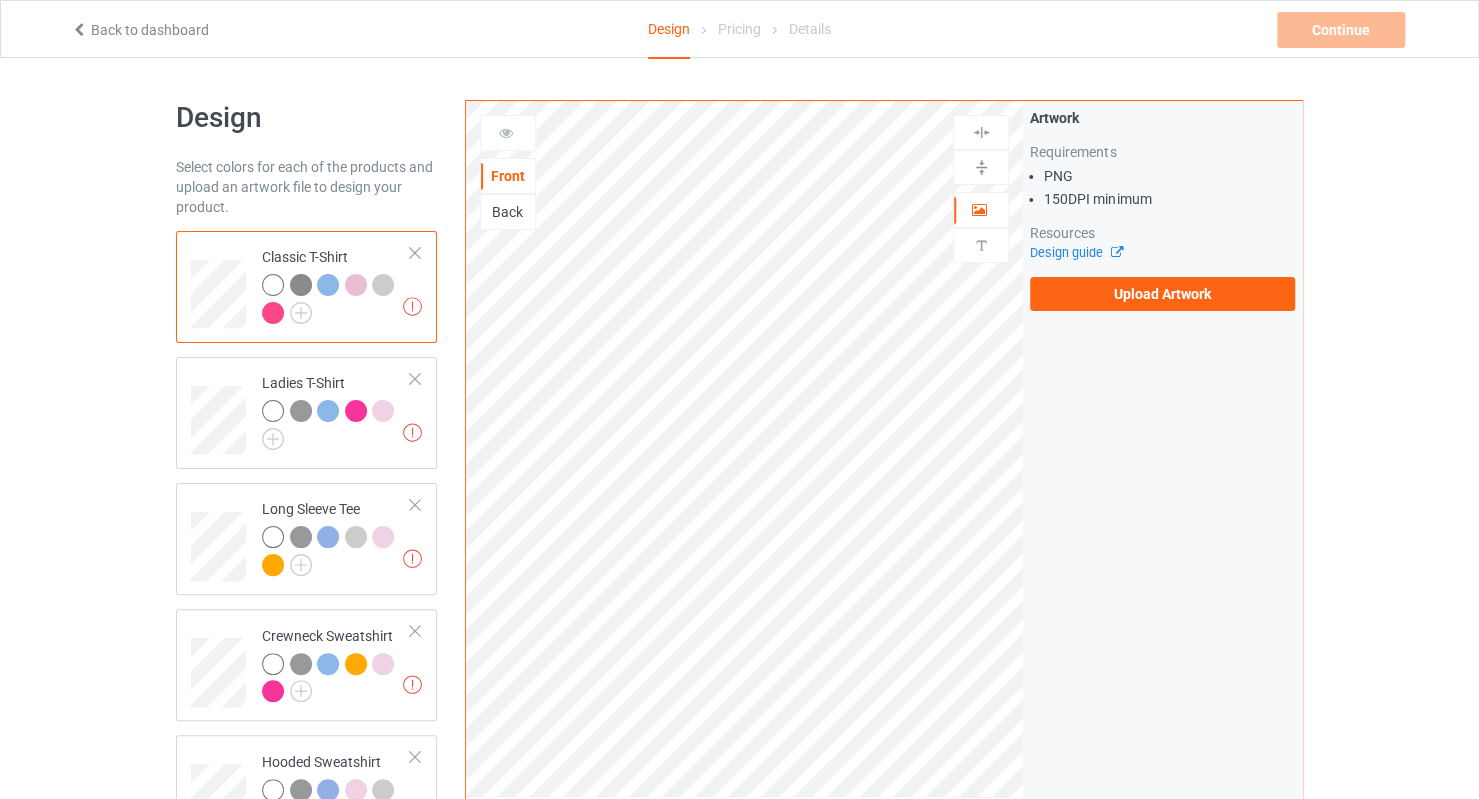 click on "Artwork Requirements PNG 150  DPI minimum Resources Design guide Upload Artwork" at bounding box center [1162, 481] 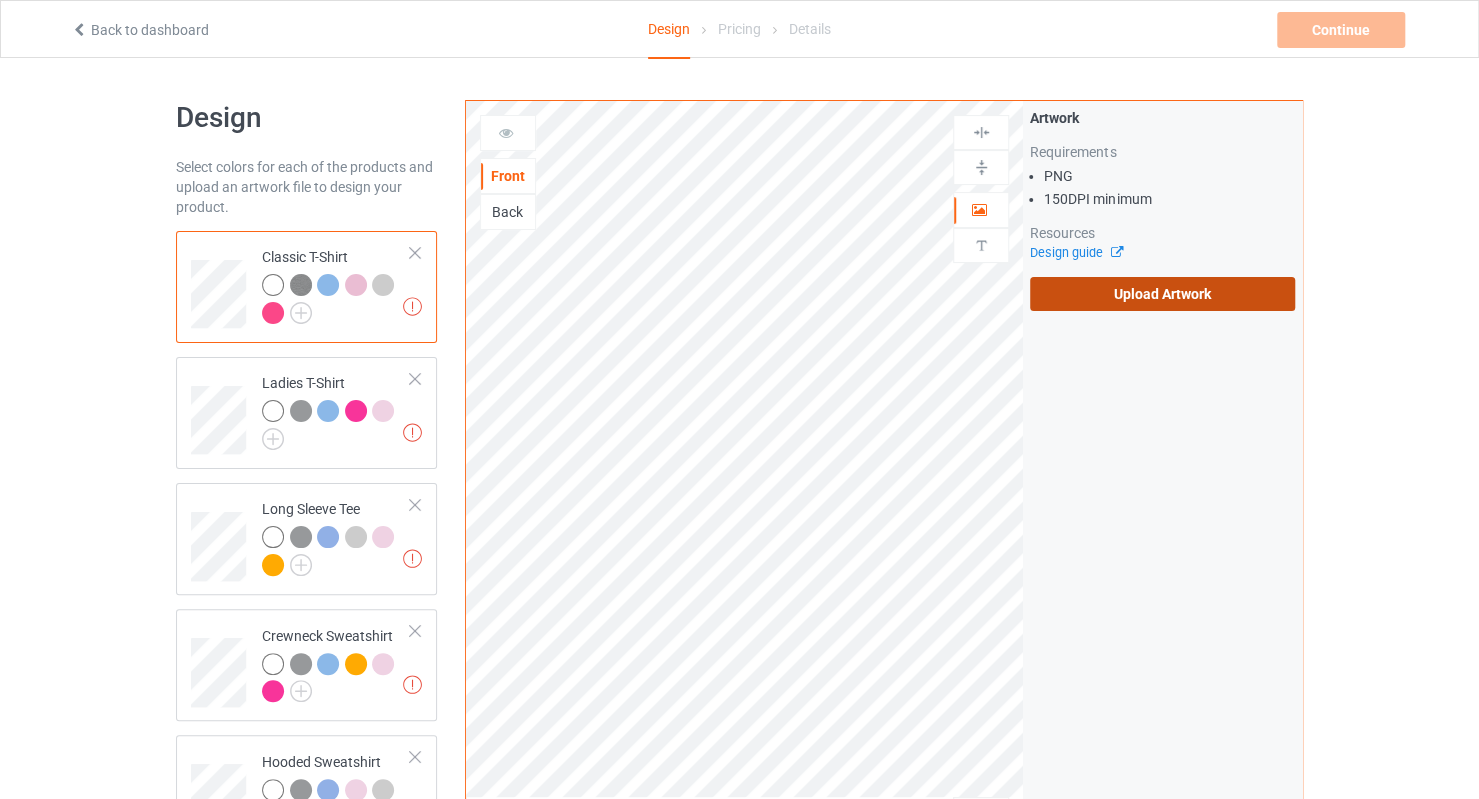 click on "Upload Artwork" at bounding box center (1162, 294) 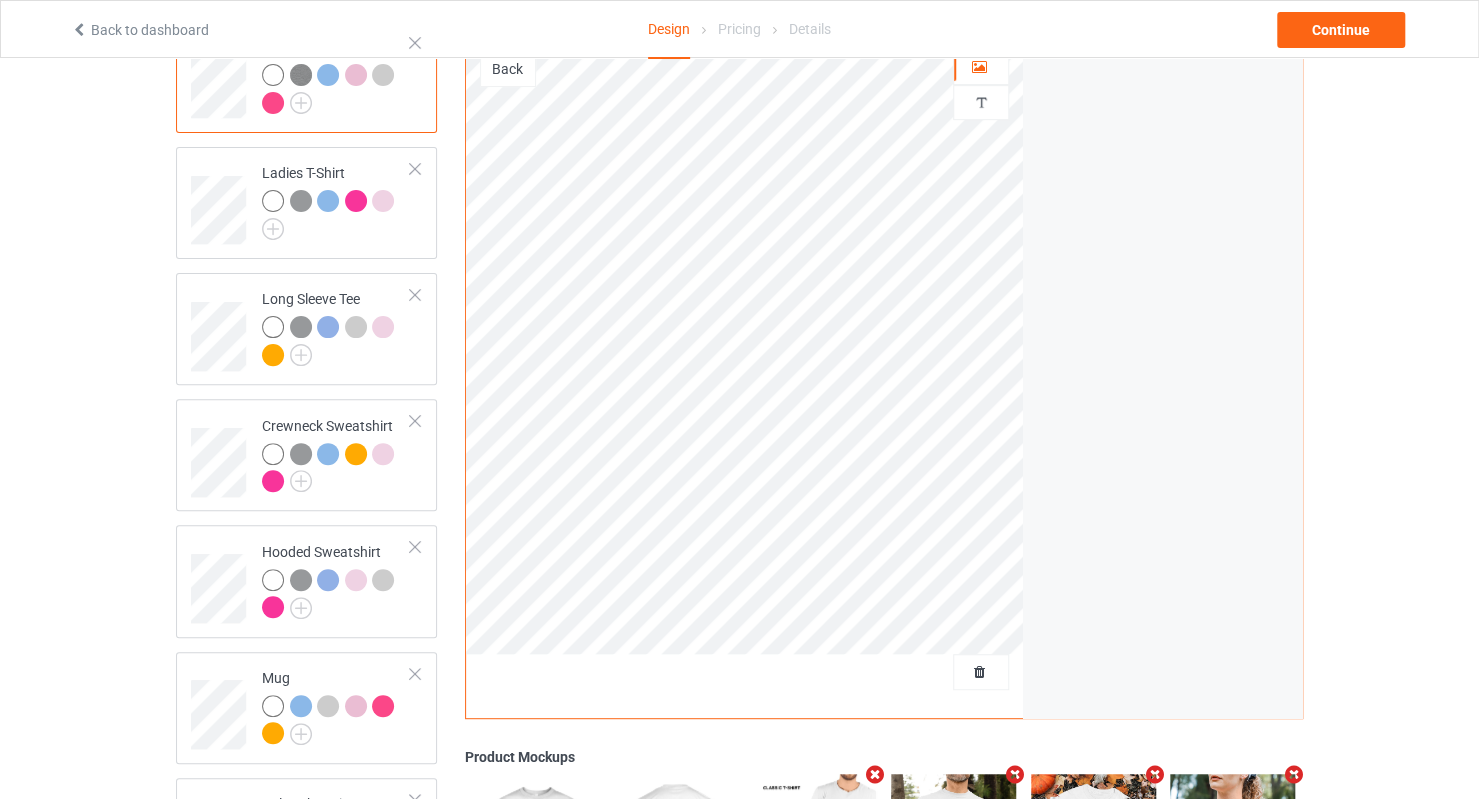 scroll, scrollTop: 400, scrollLeft: 0, axis: vertical 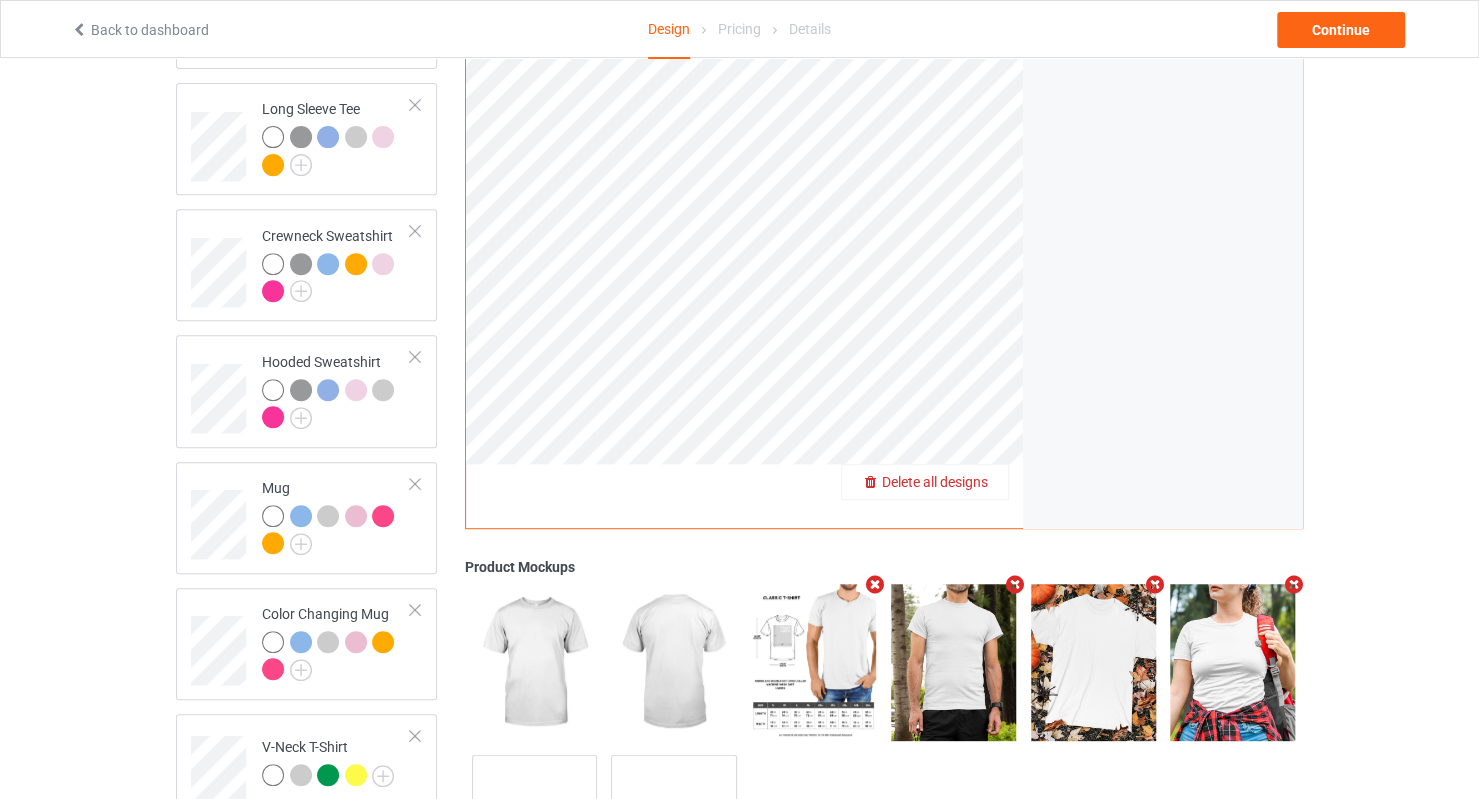 click on "Delete all designs" at bounding box center [935, 482] 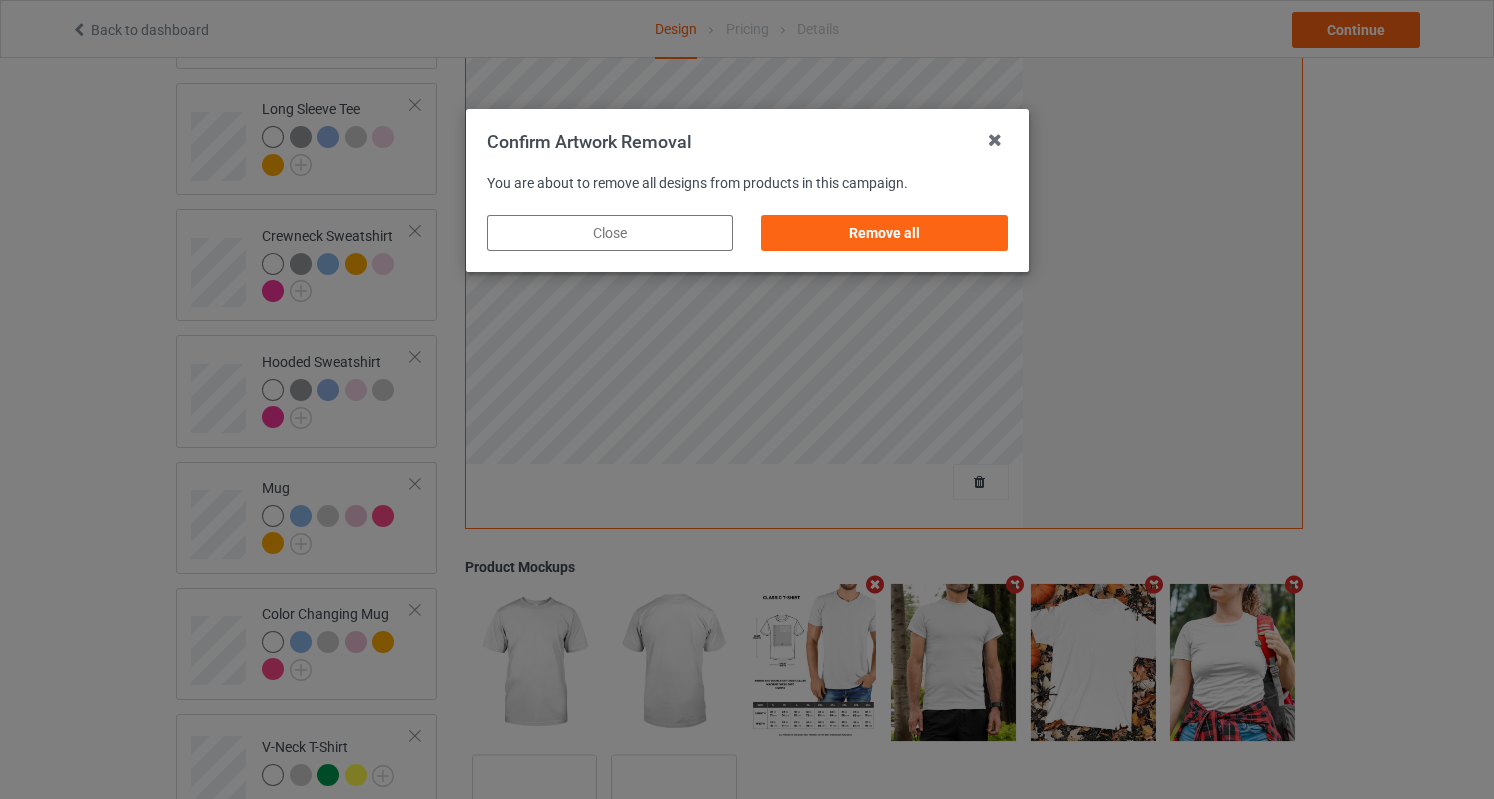 click on "Remove all" at bounding box center [884, 233] 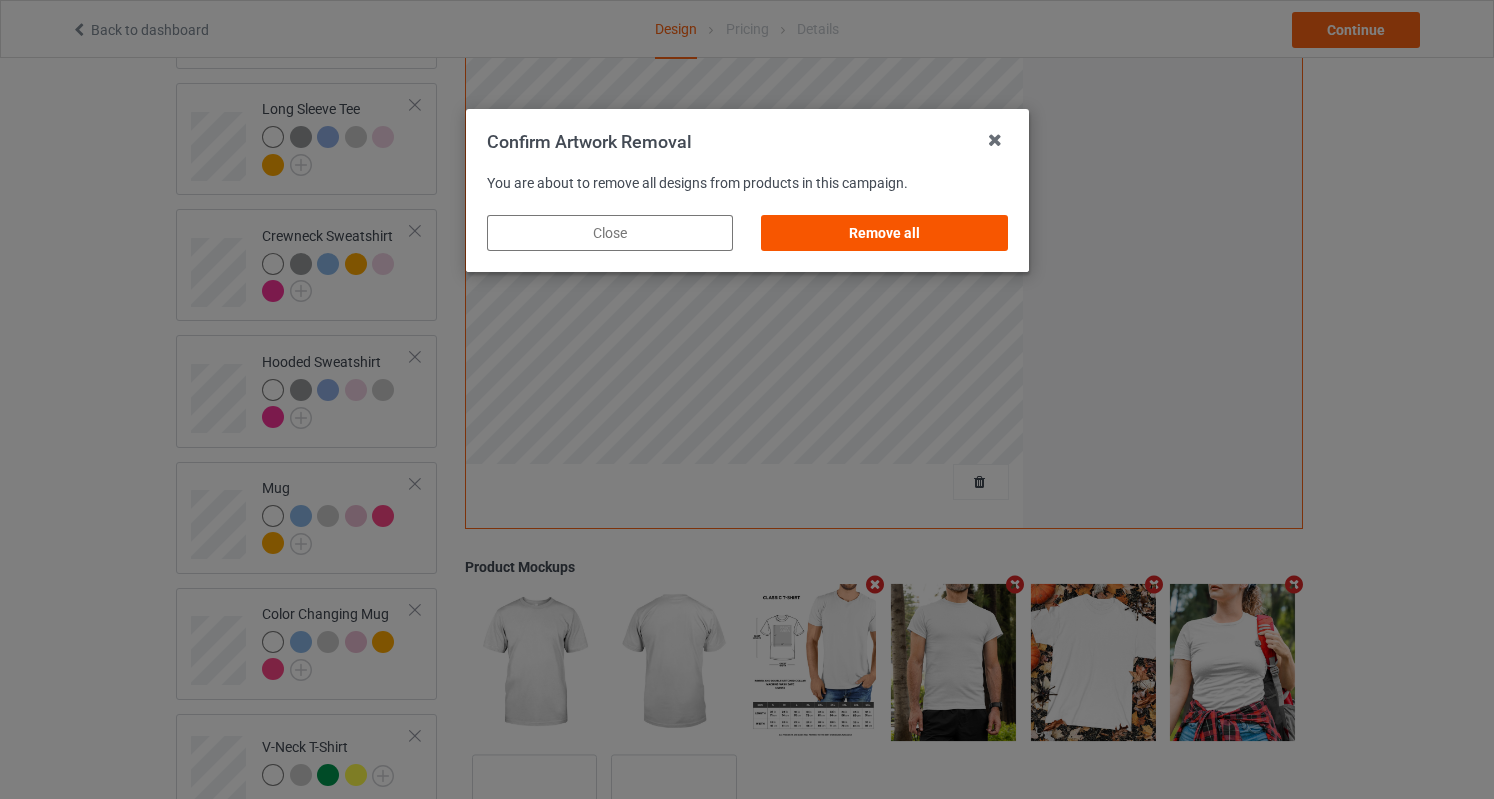 click on "Remove all" at bounding box center (884, 233) 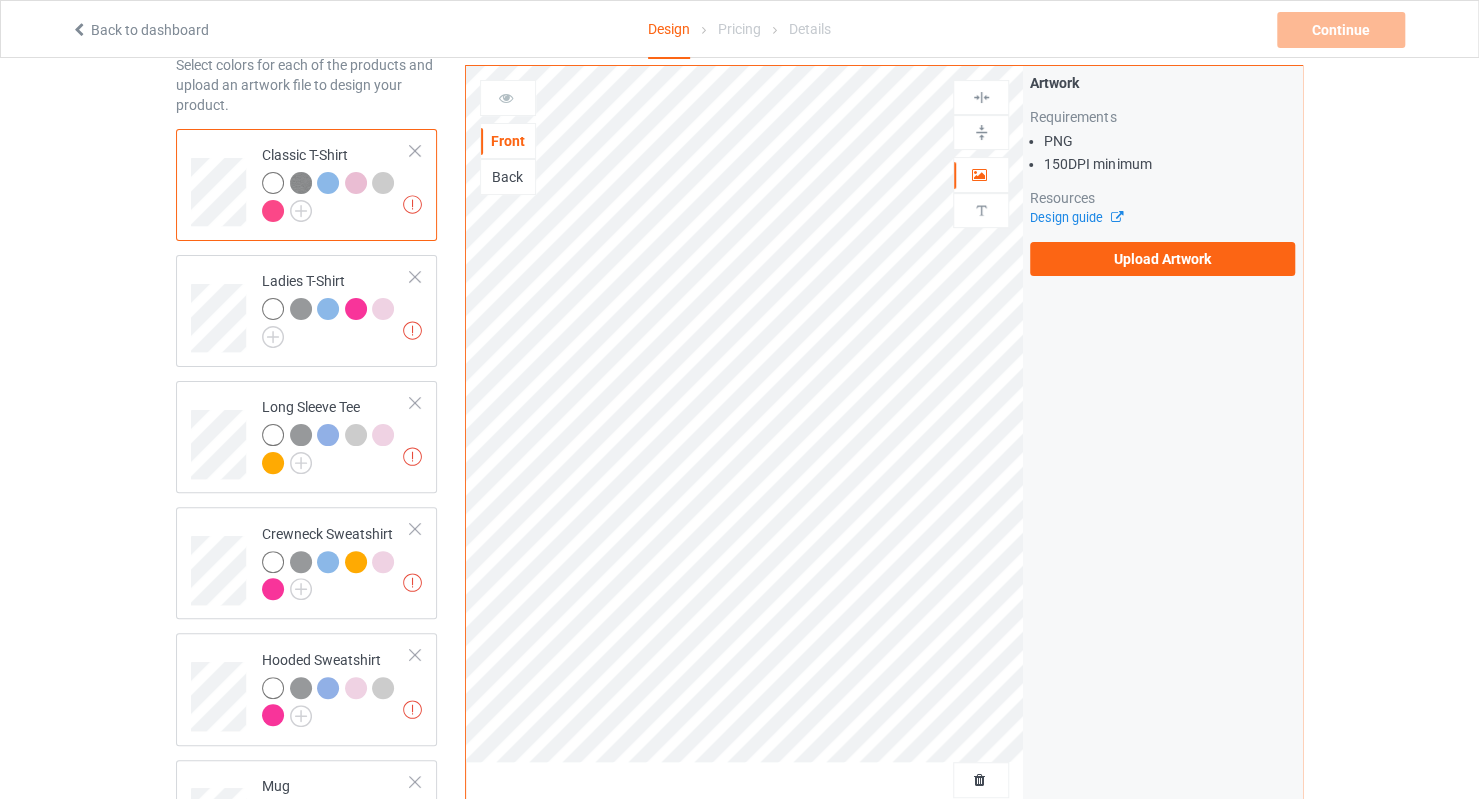 scroll, scrollTop: 100, scrollLeft: 0, axis: vertical 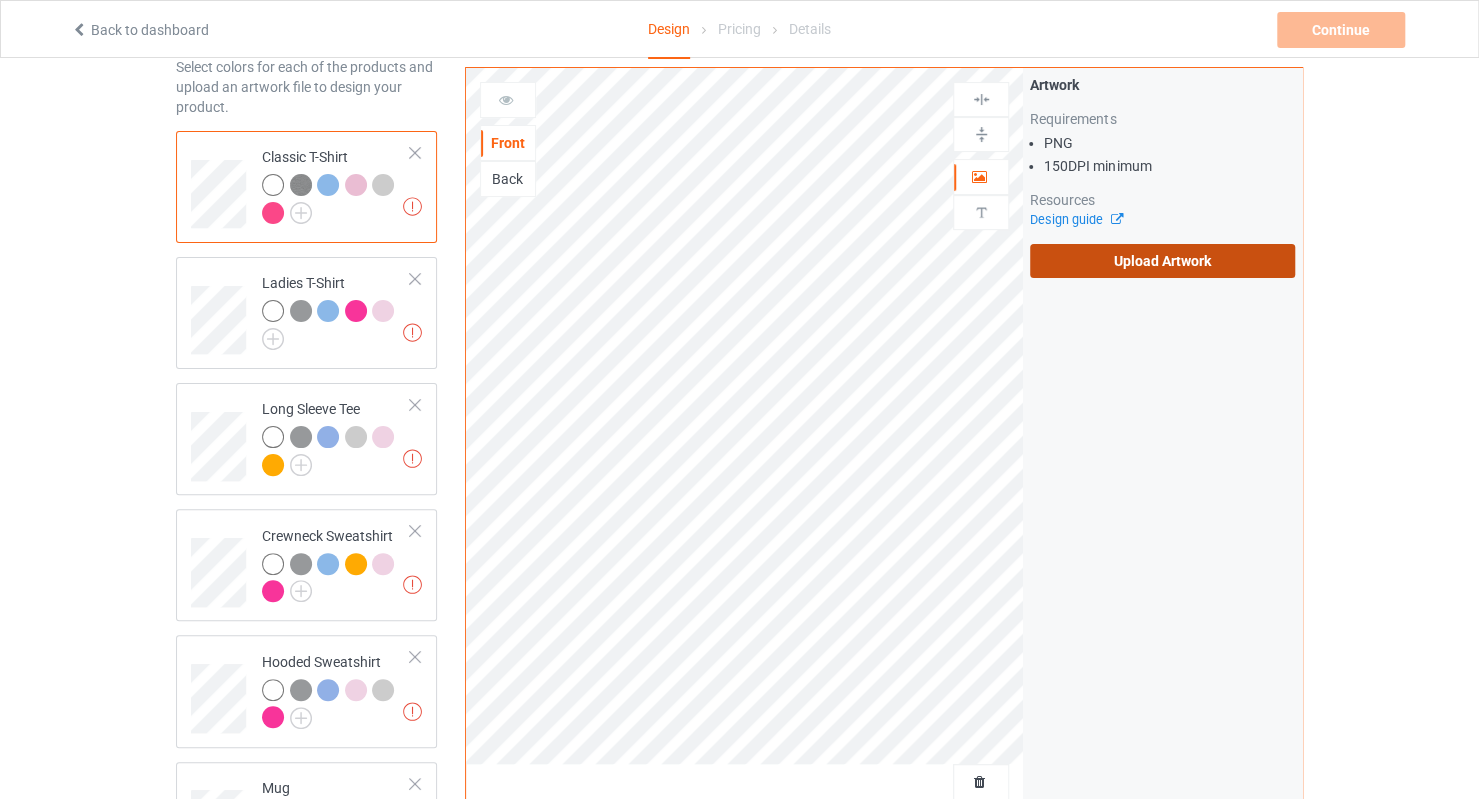 click on "Upload Artwork" at bounding box center (1162, 261) 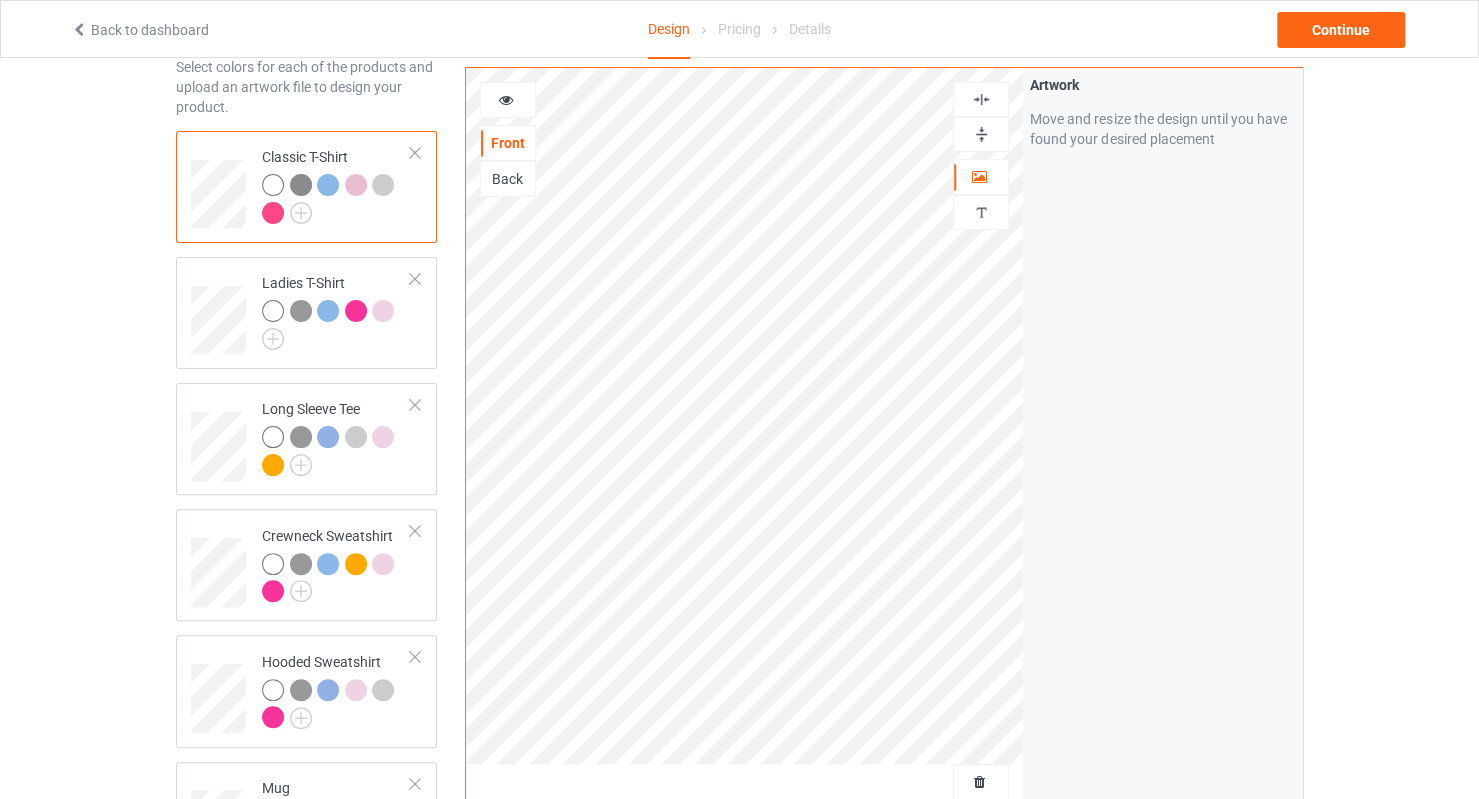 click at bounding box center [506, 97] 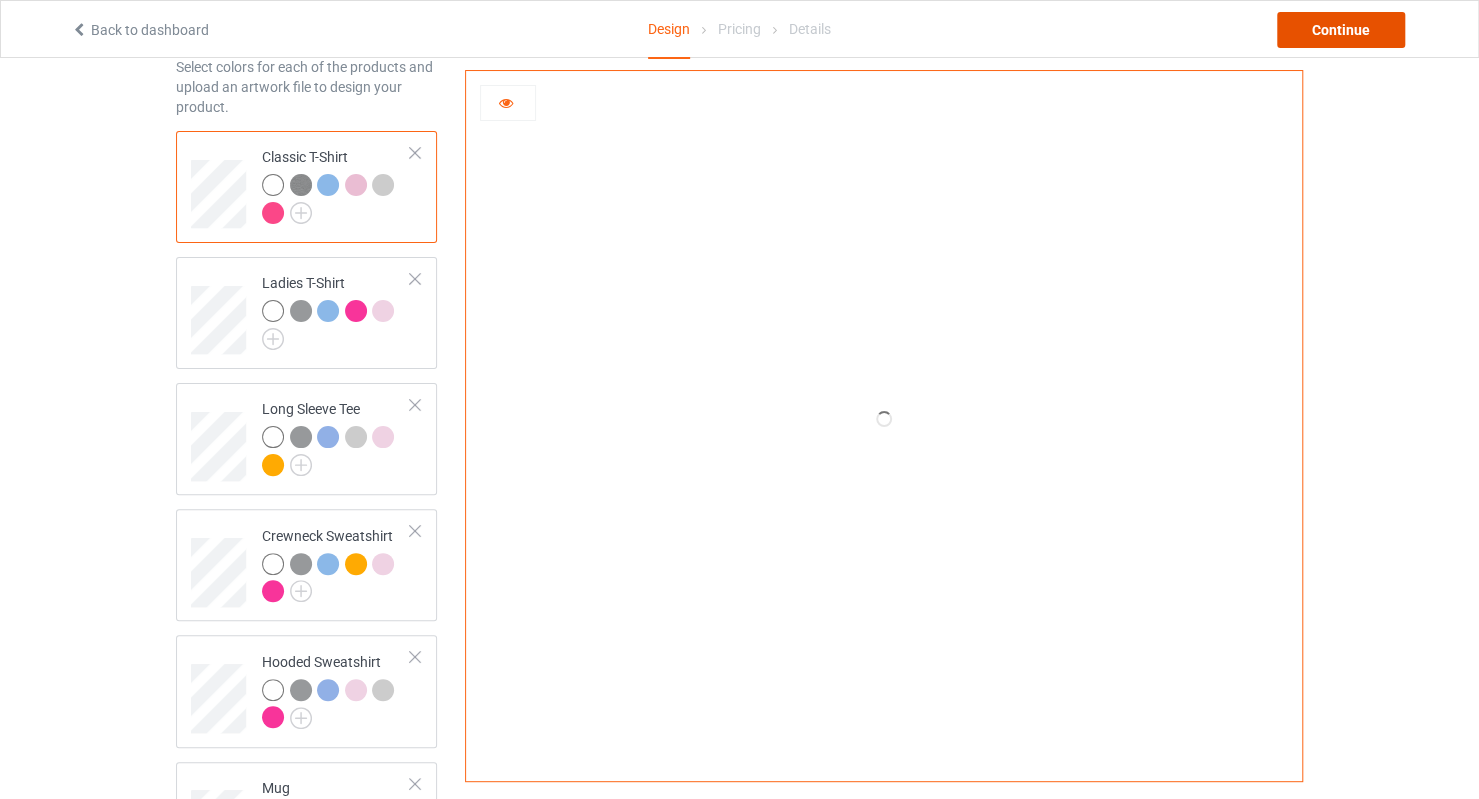 click on "Continue" at bounding box center (1341, 30) 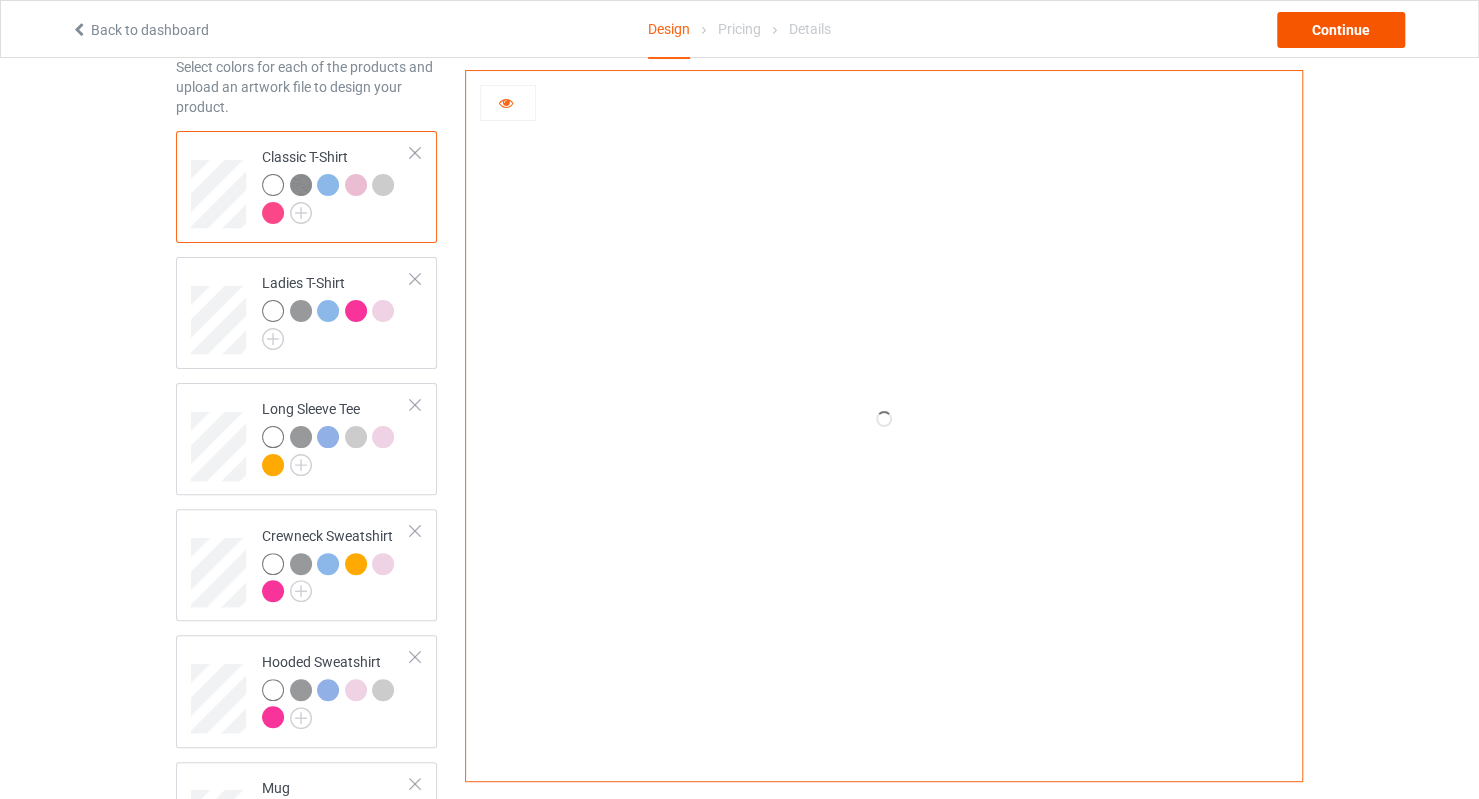 scroll, scrollTop: 0, scrollLeft: 0, axis: both 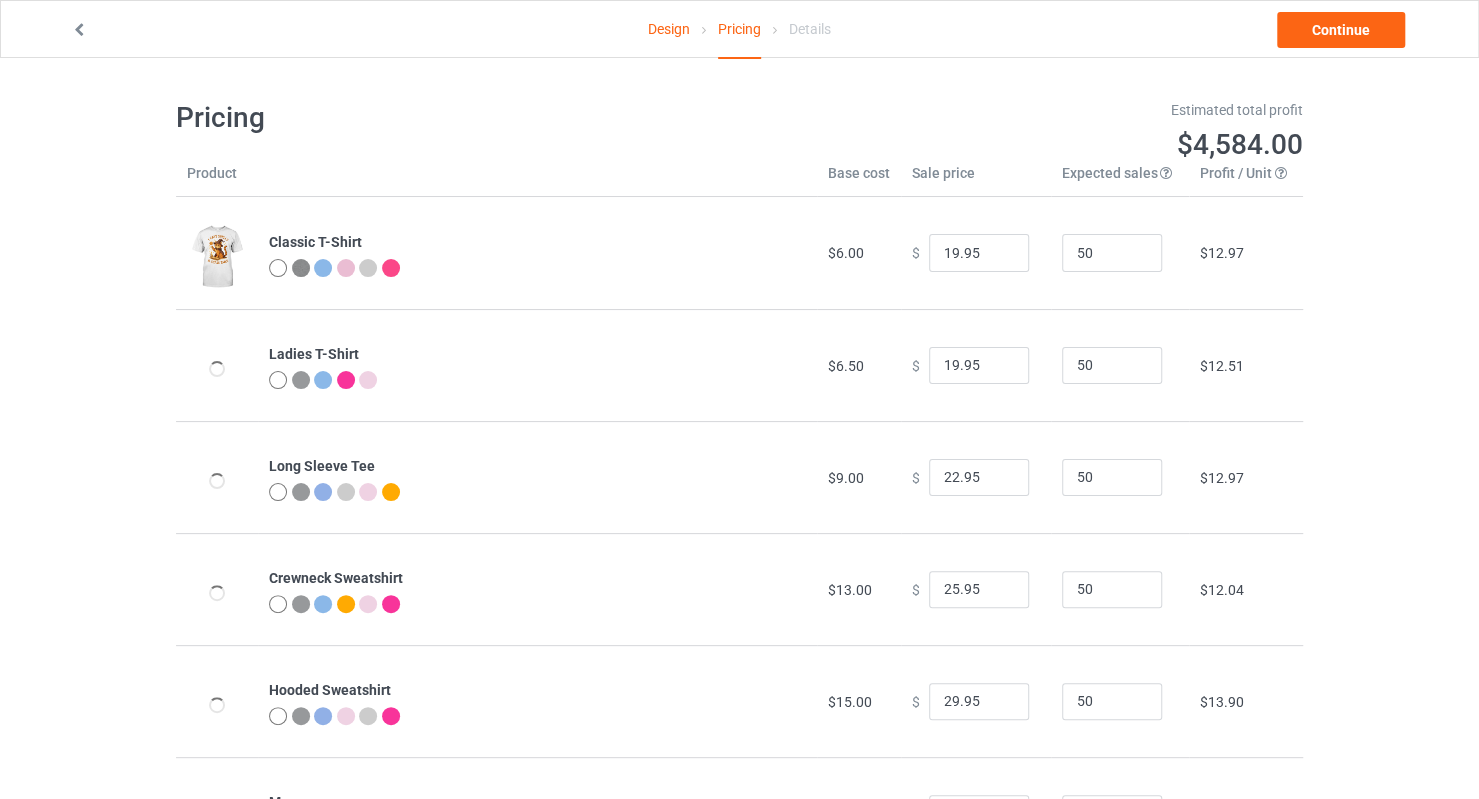 click on "Design" at bounding box center (669, 29) 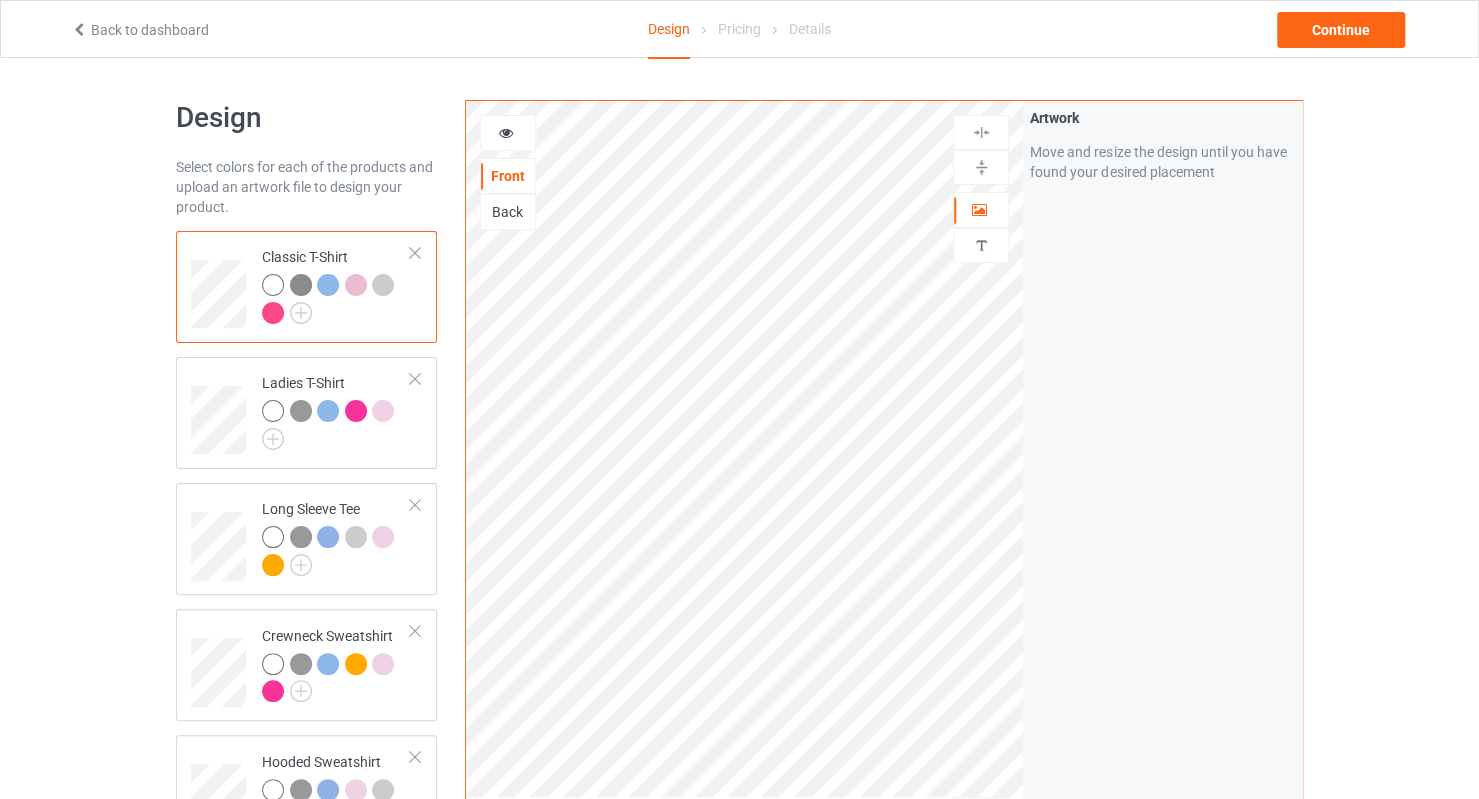 click at bounding box center (506, 130) 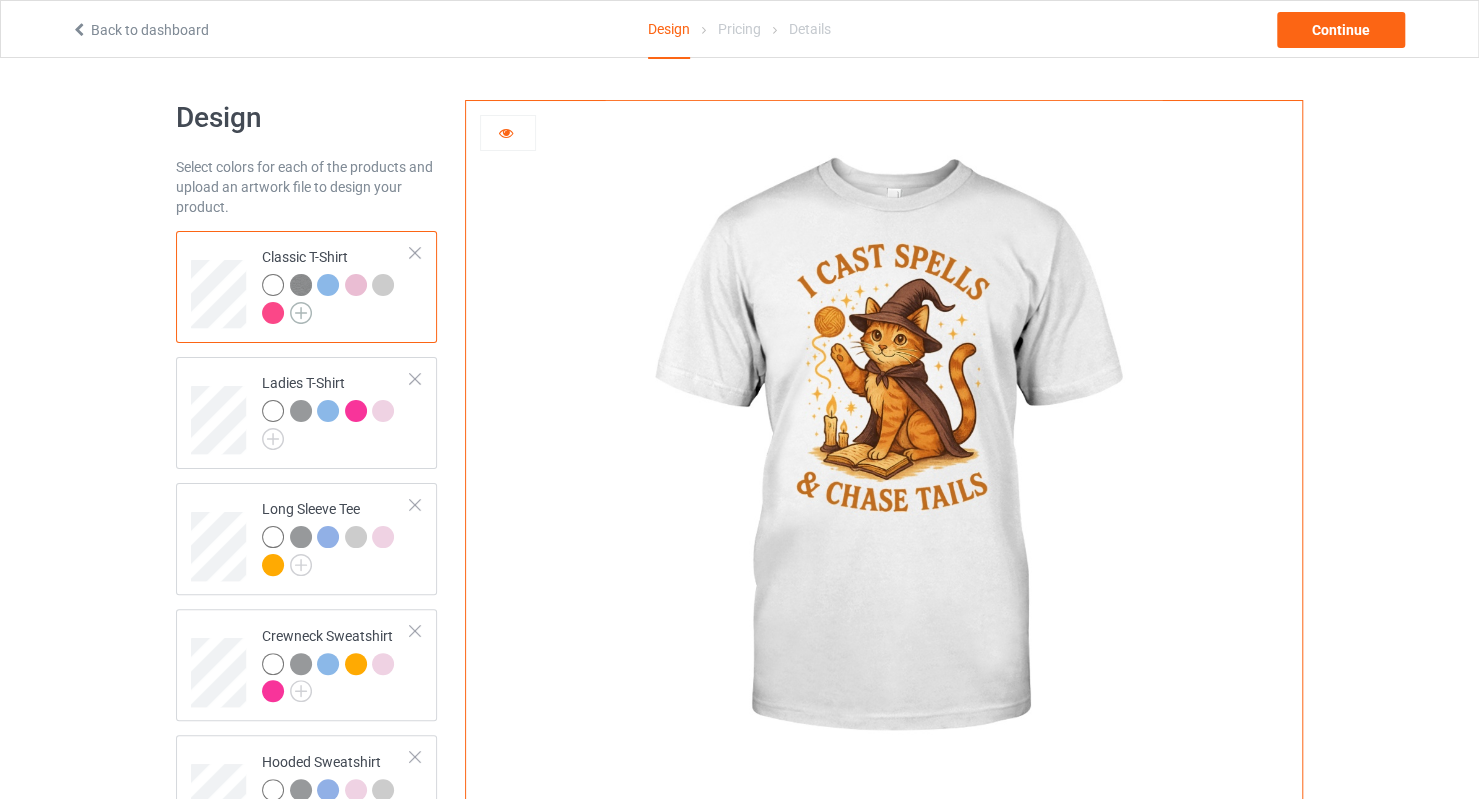 click at bounding box center [301, 313] 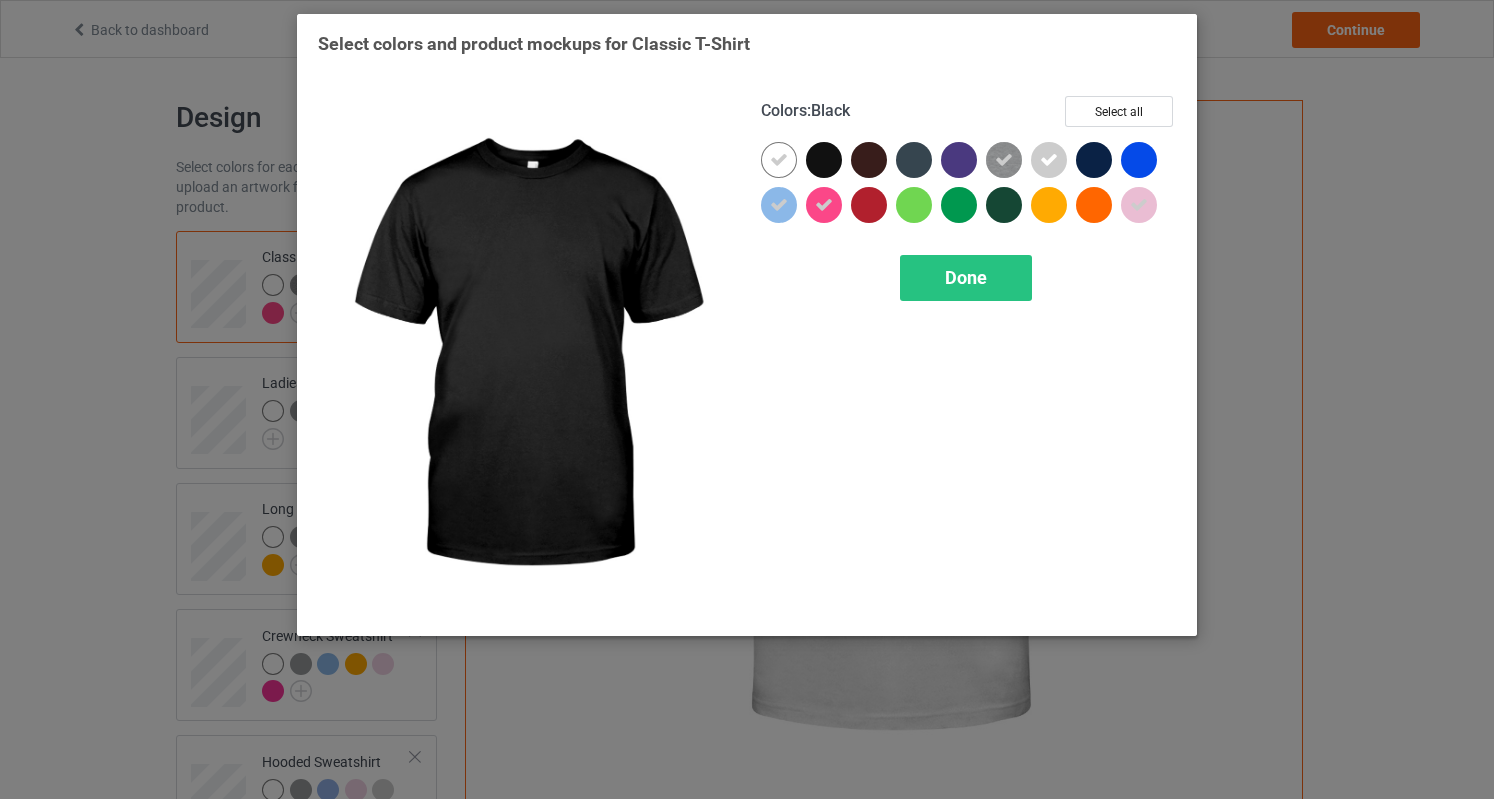 click at bounding box center [824, 160] 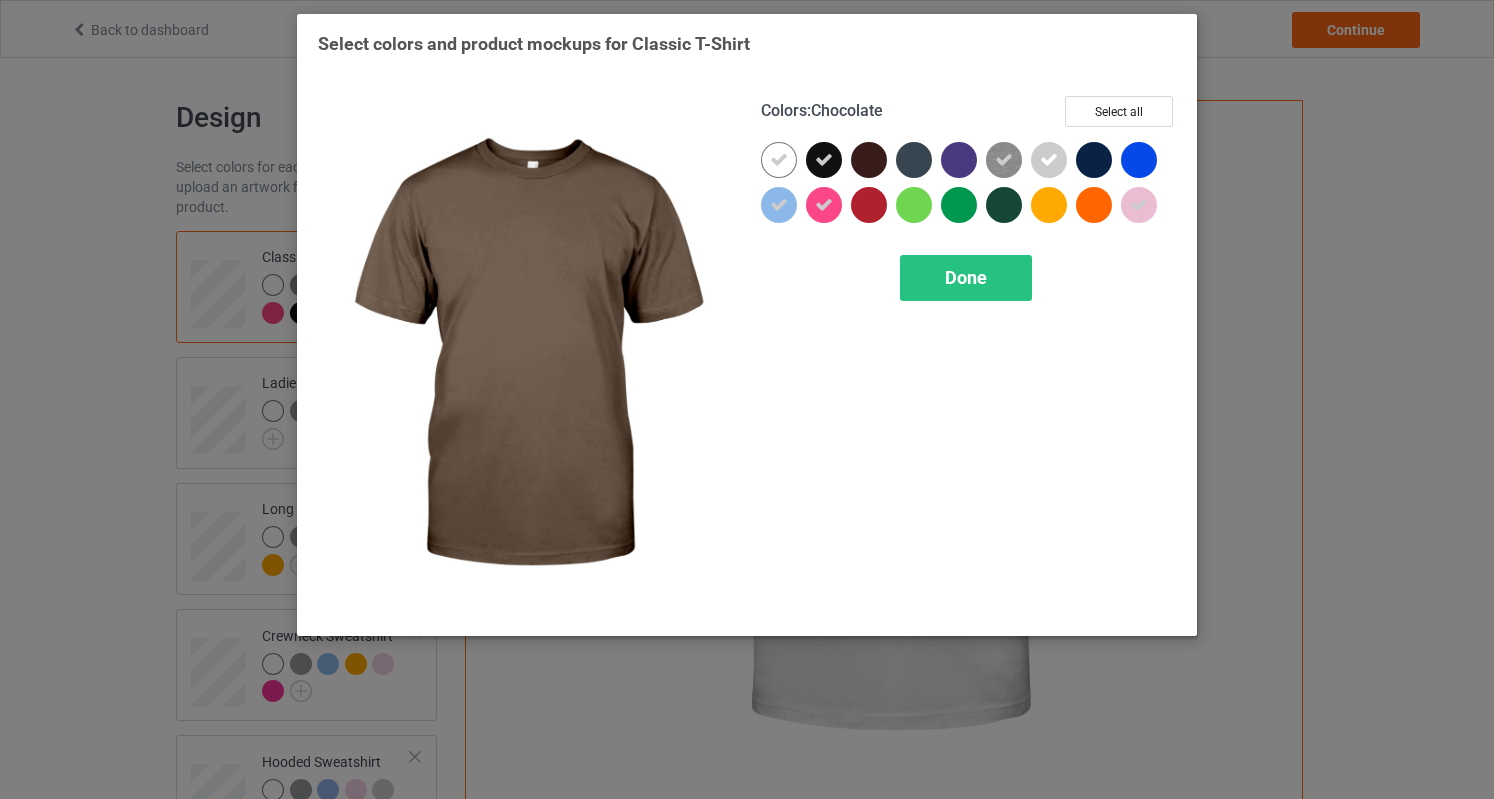 click at bounding box center [869, 160] 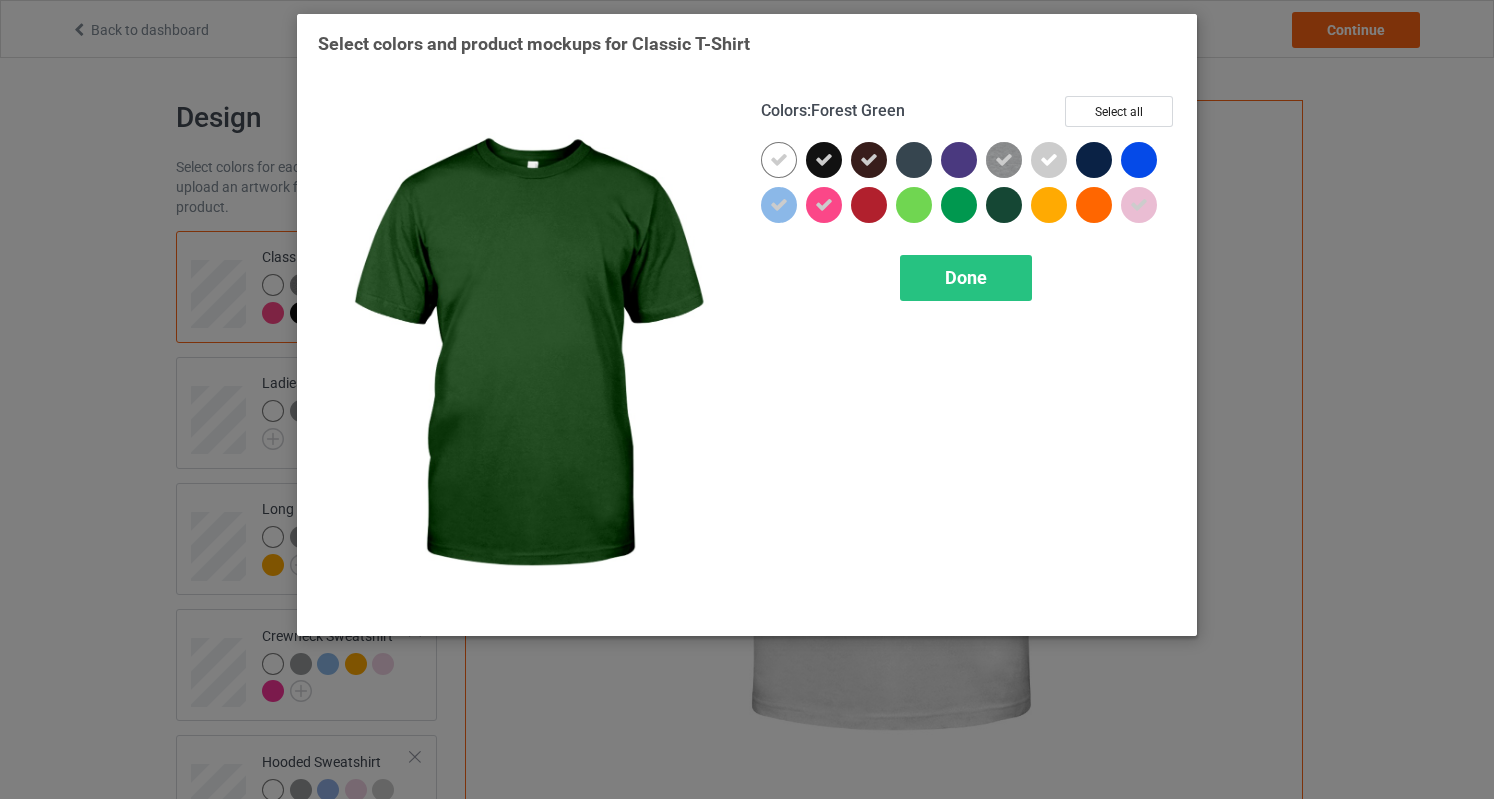 click at bounding box center (1004, 205) 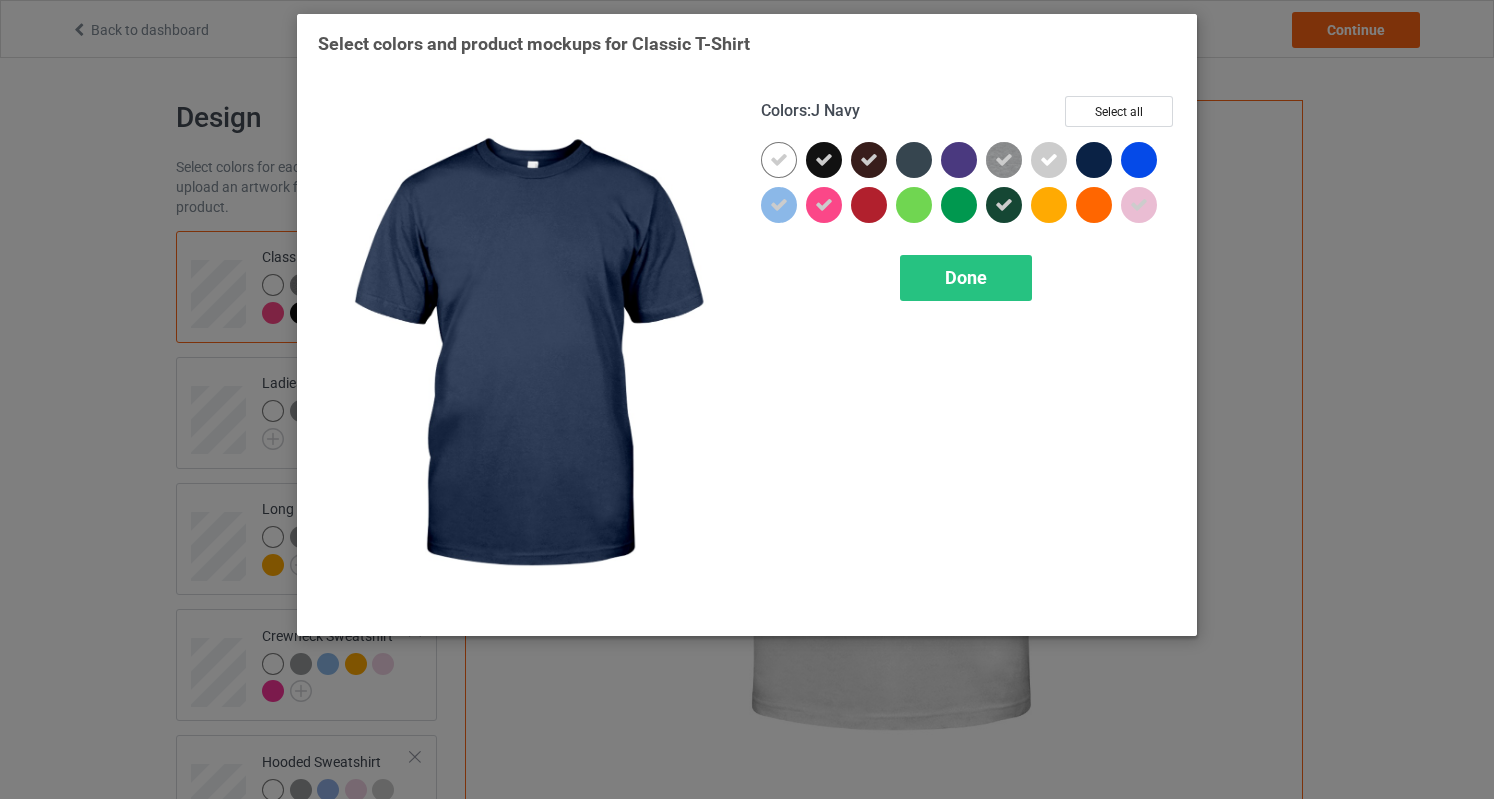 click at bounding box center [1094, 160] 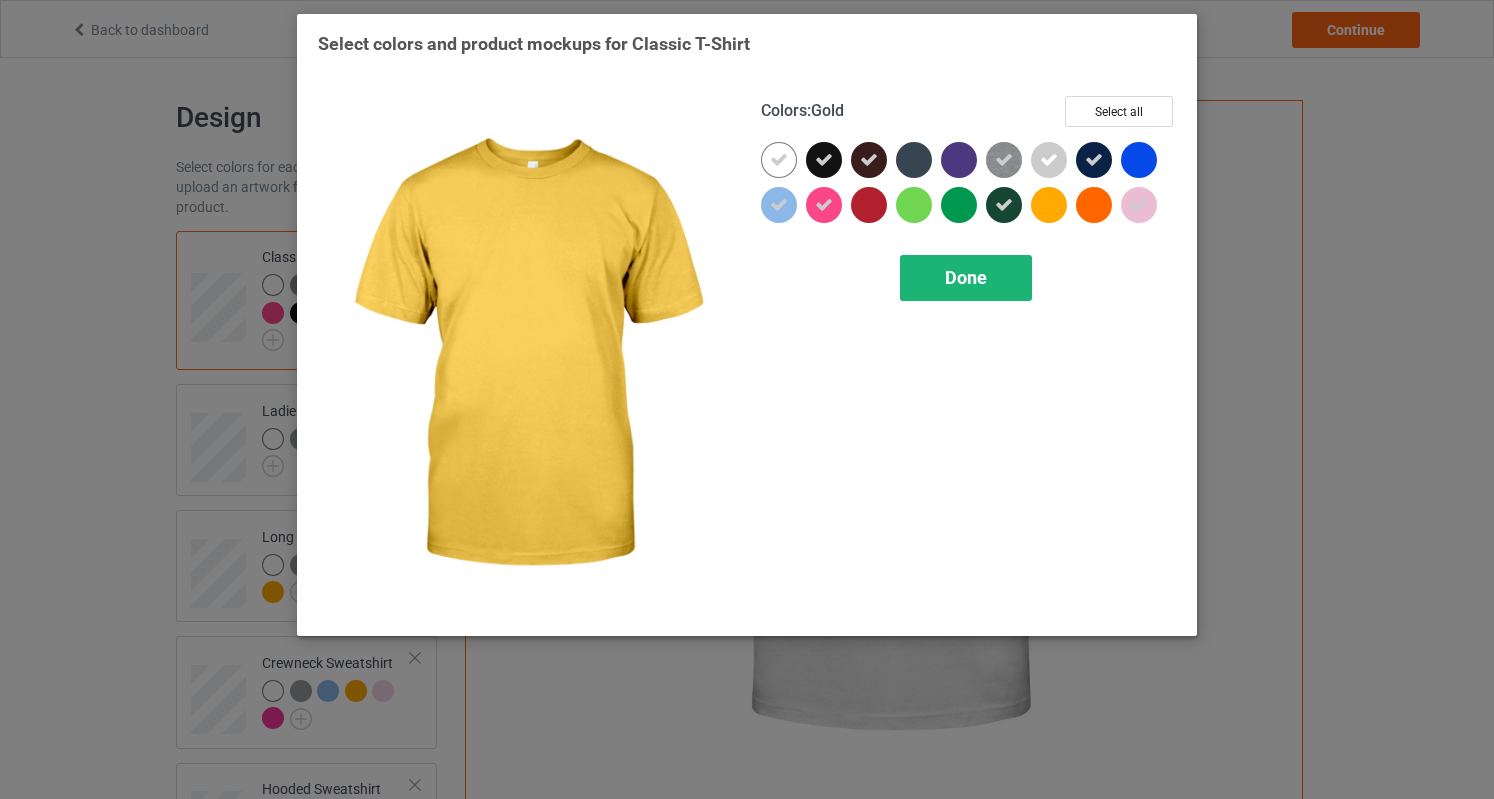click on "Done" at bounding box center [966, 277] 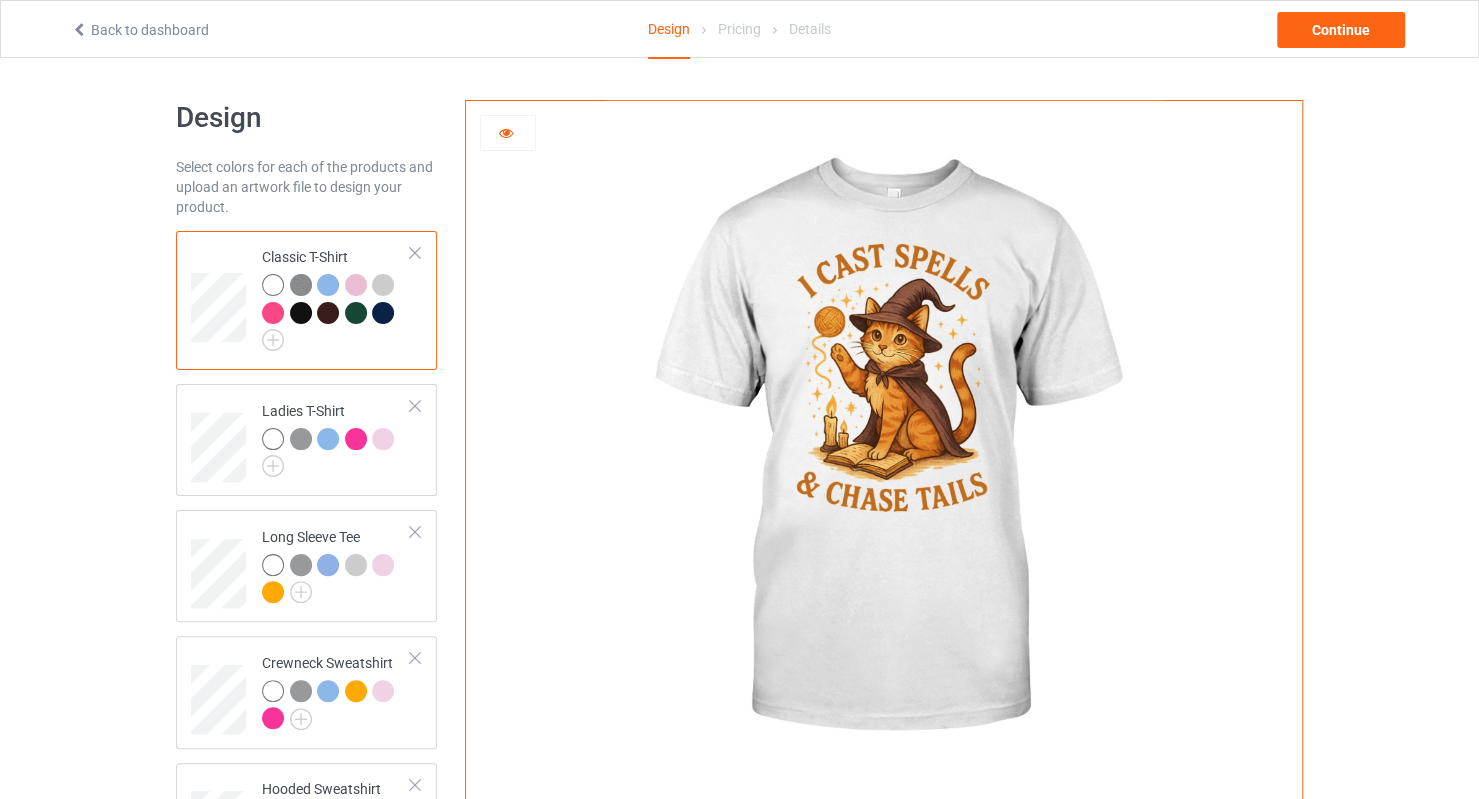 click at bounding box center [328, 285] 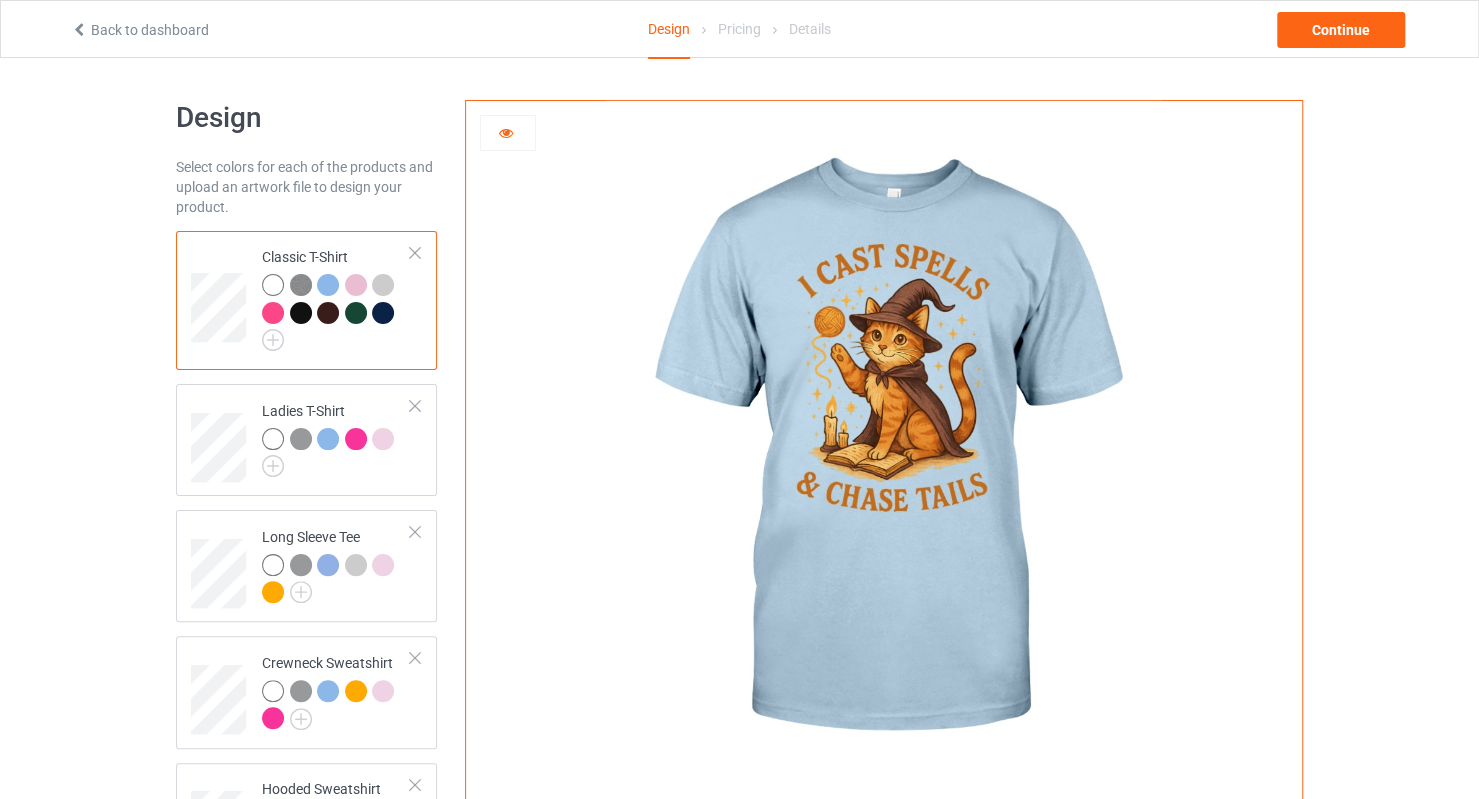 click at bounding box center [356, 285] 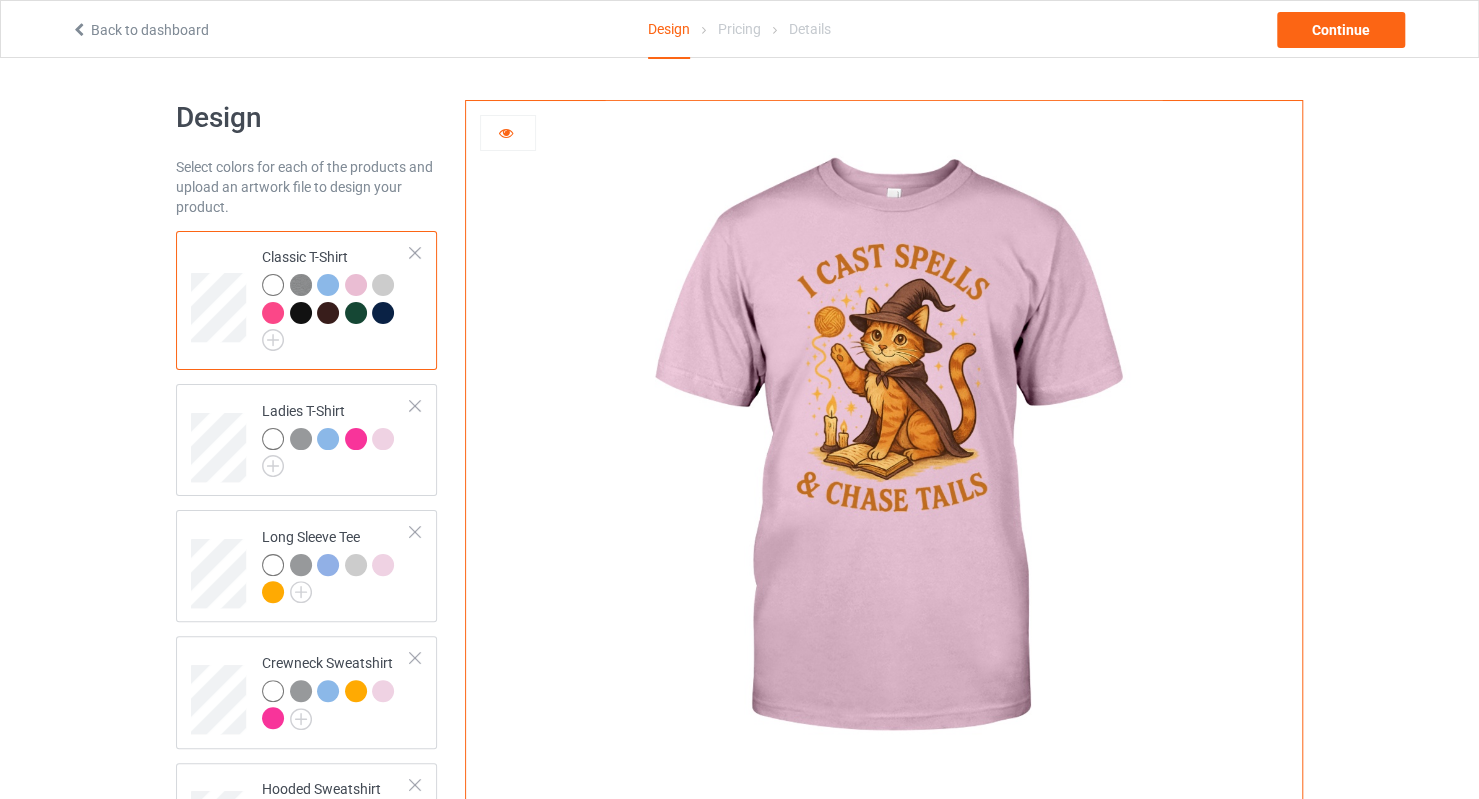 click at bounding box center [383, 285] 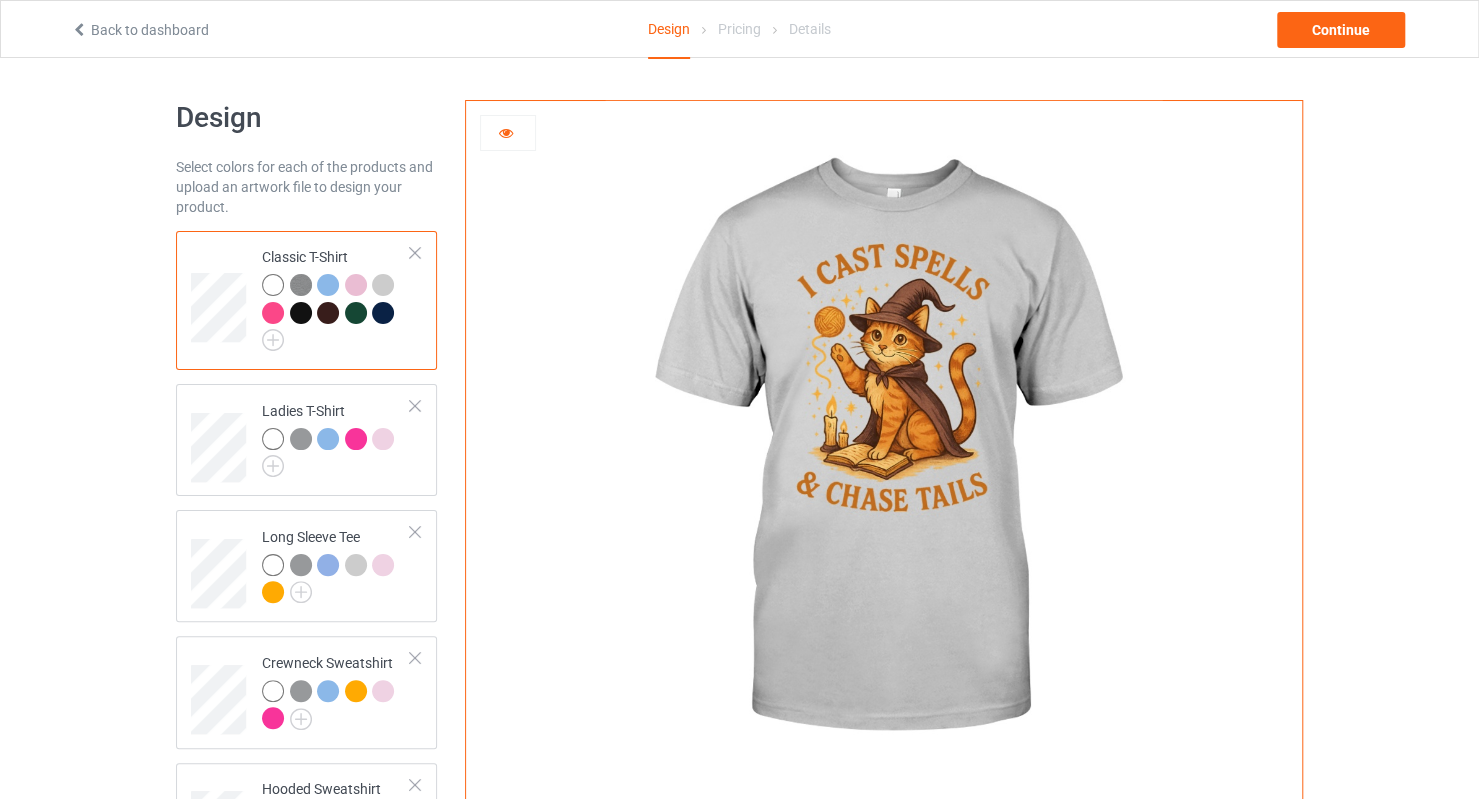 click at bounding box center (273, 313) 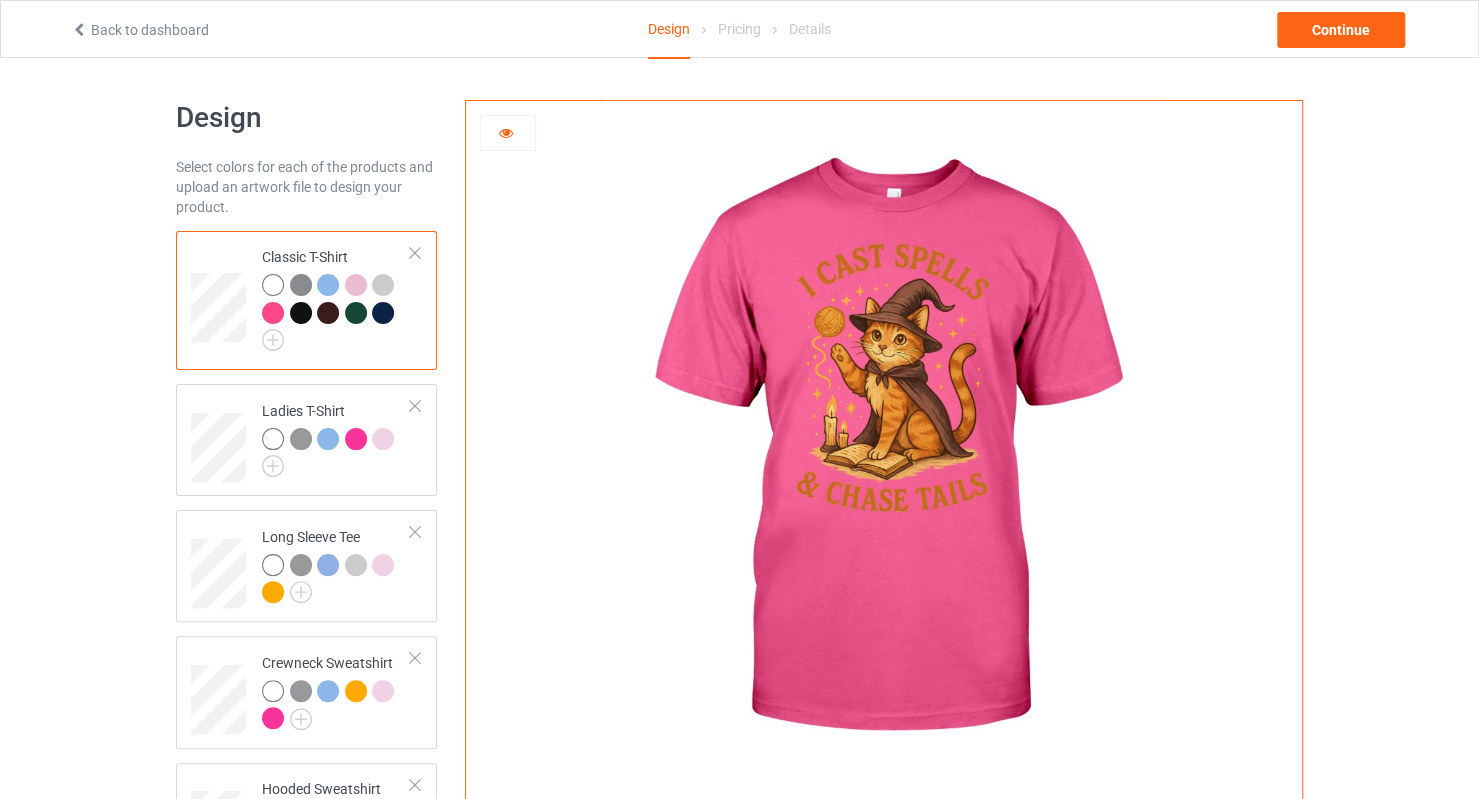 click at bounding box center (301, 313) 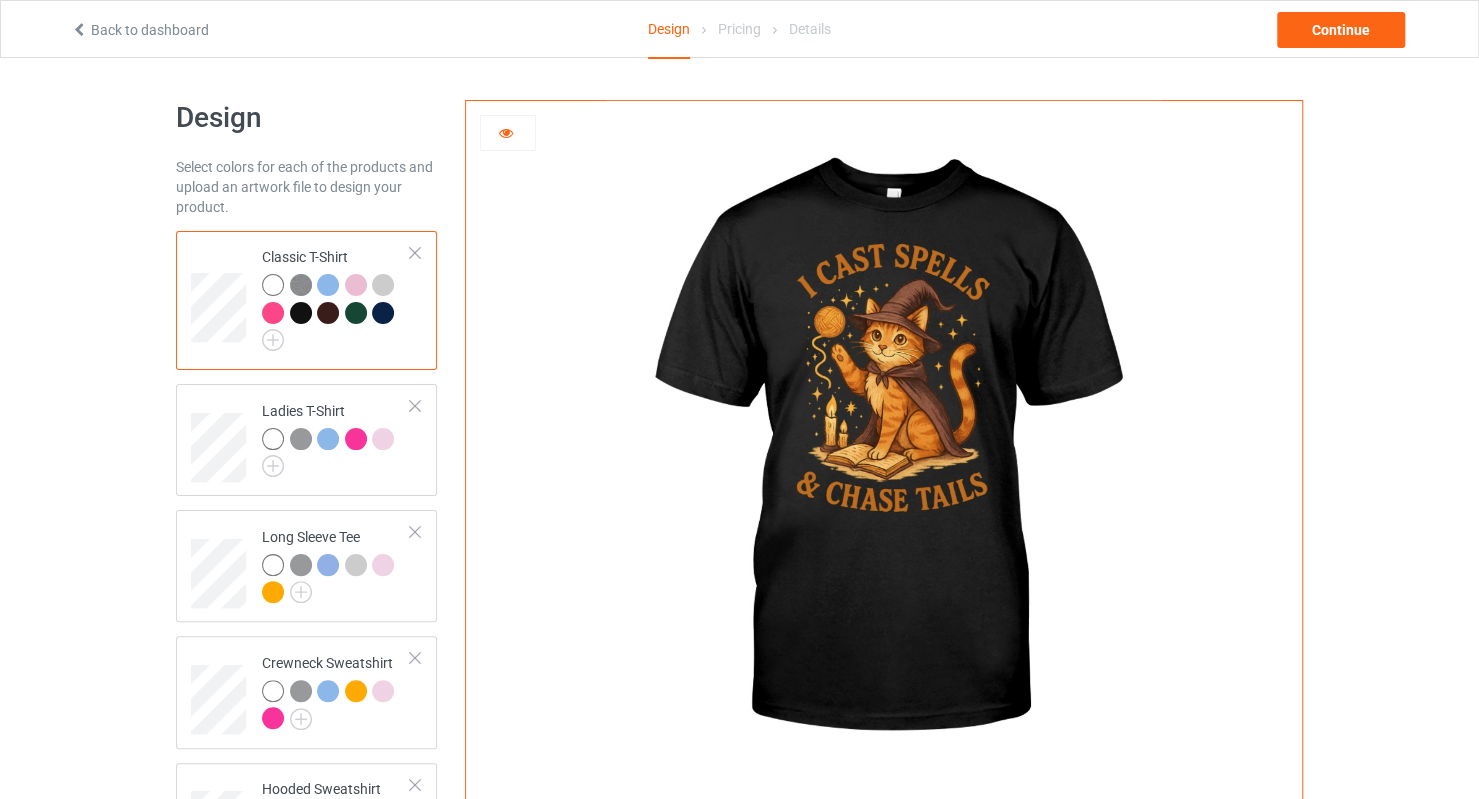 click at bounding box center [328, 313] 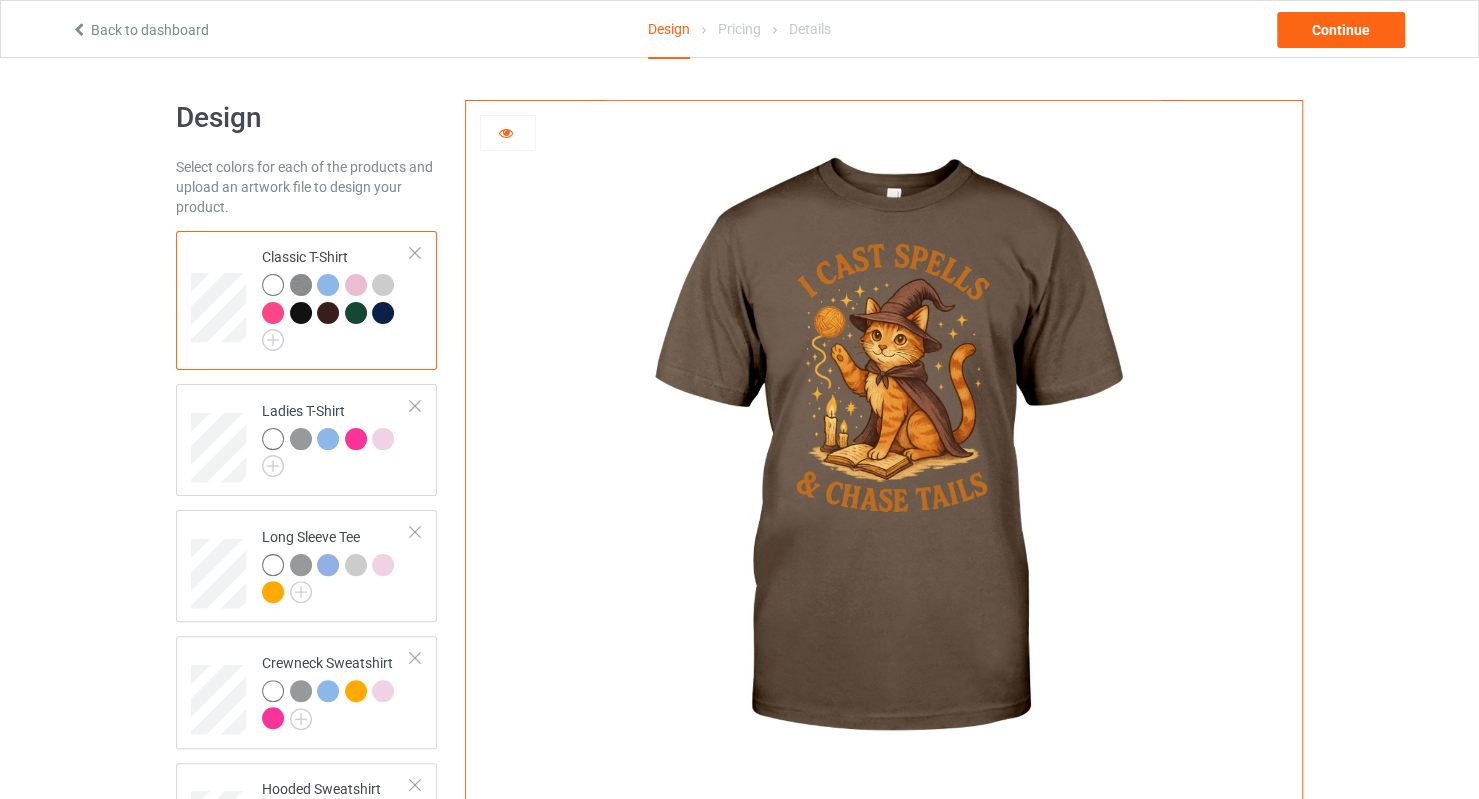 click at bounding box center (356, 313) 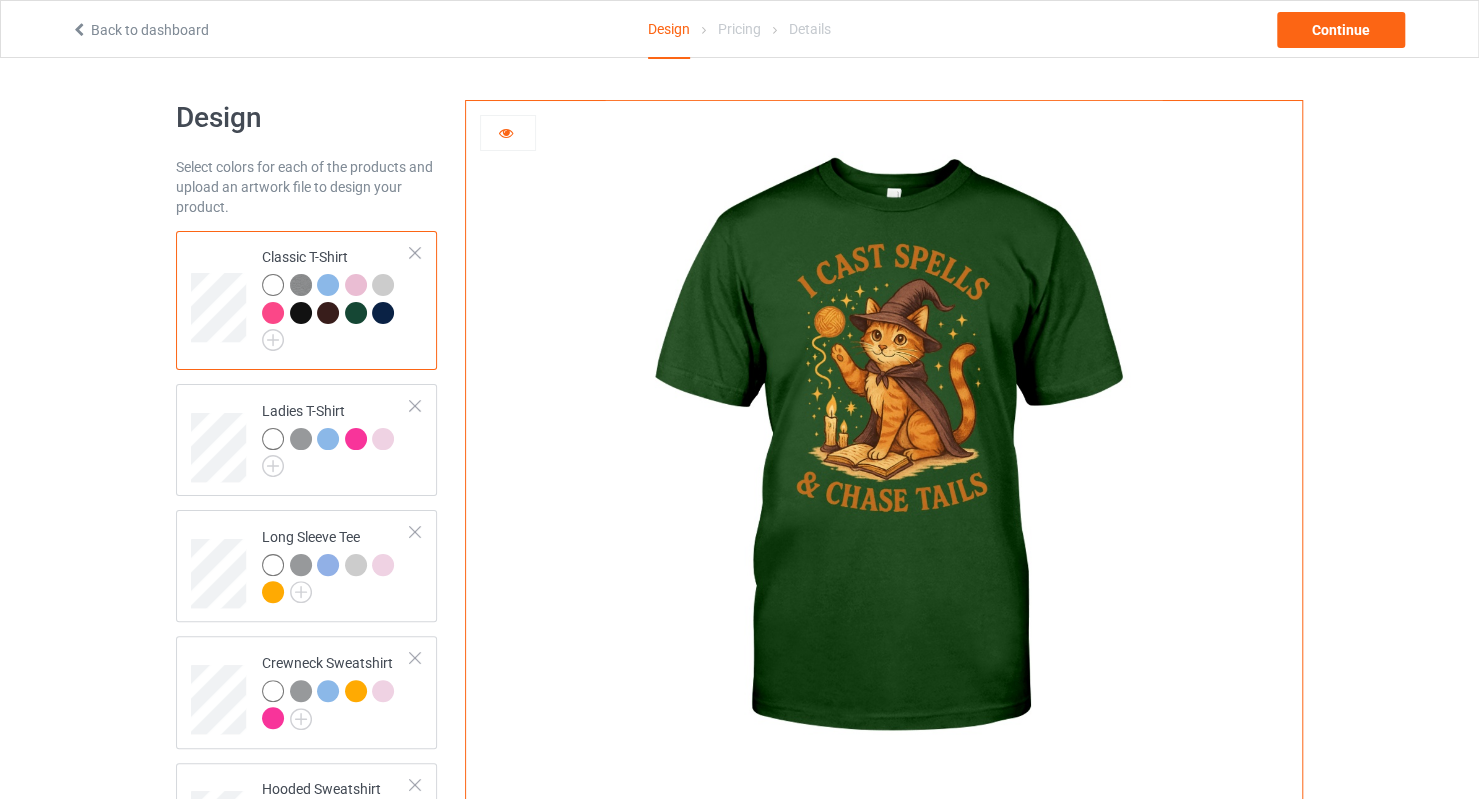 click at bounding box center (383, 313) 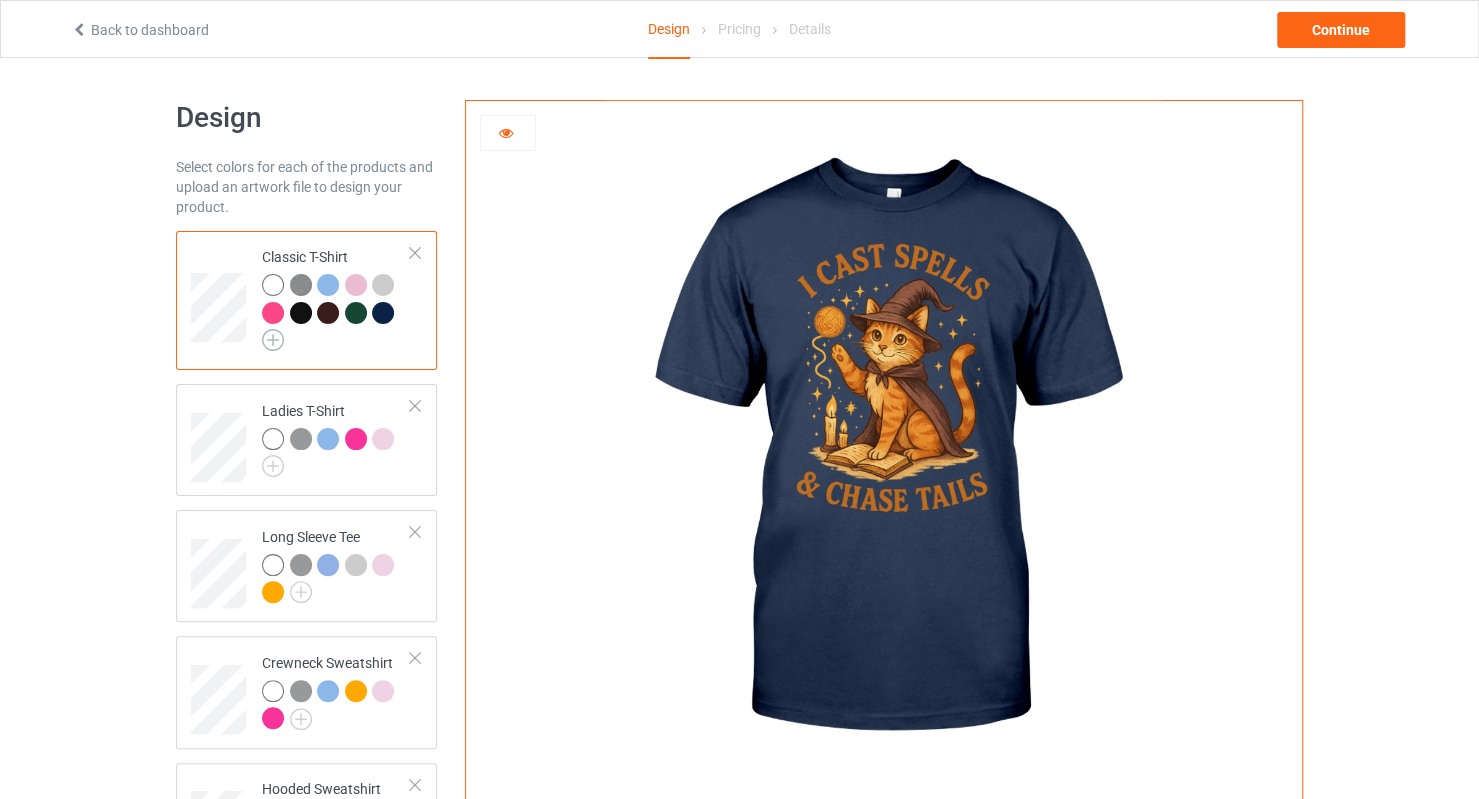 click at bounding box center (273, 340) 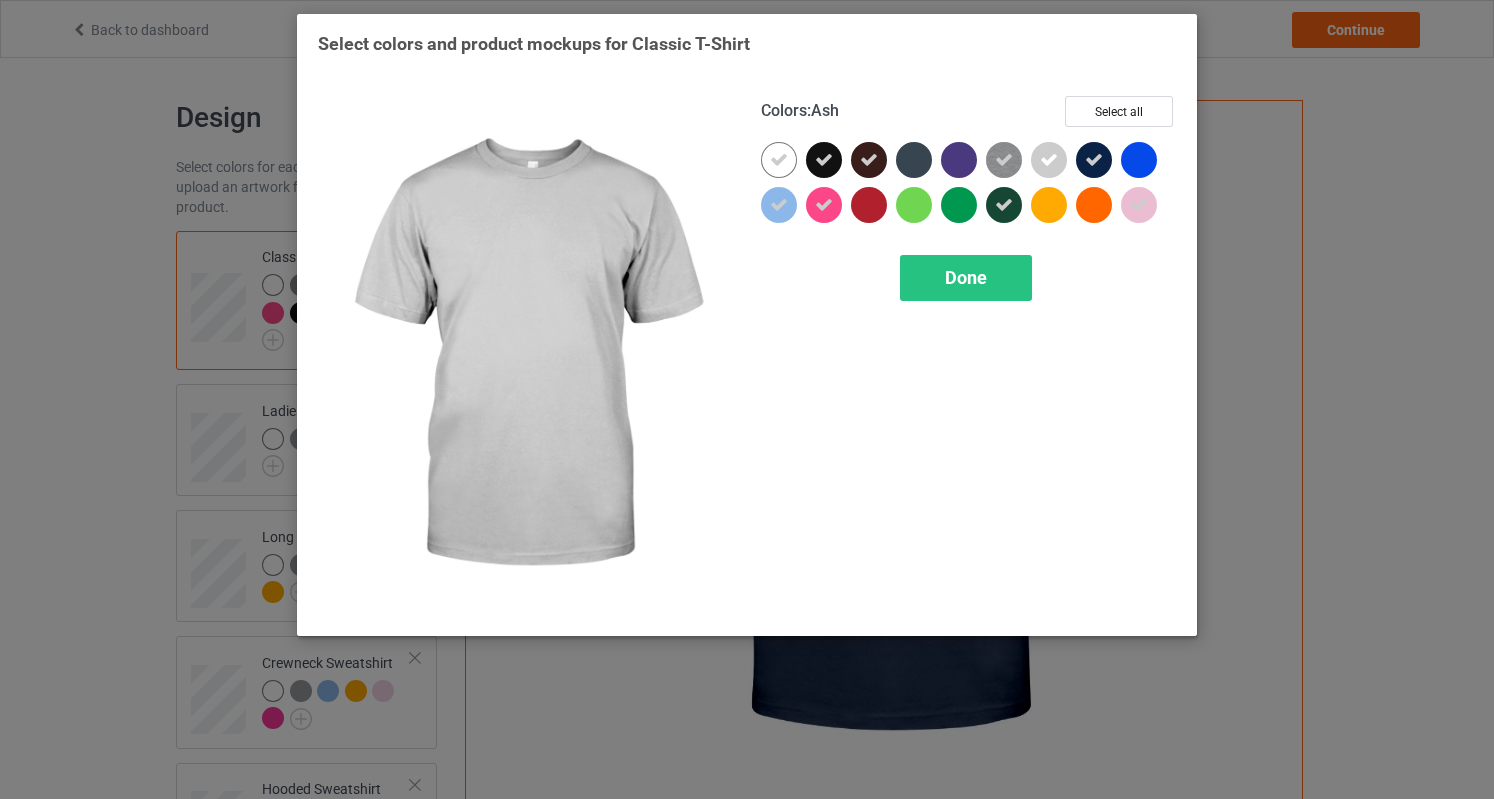 click at bounding box center (1049, 160) 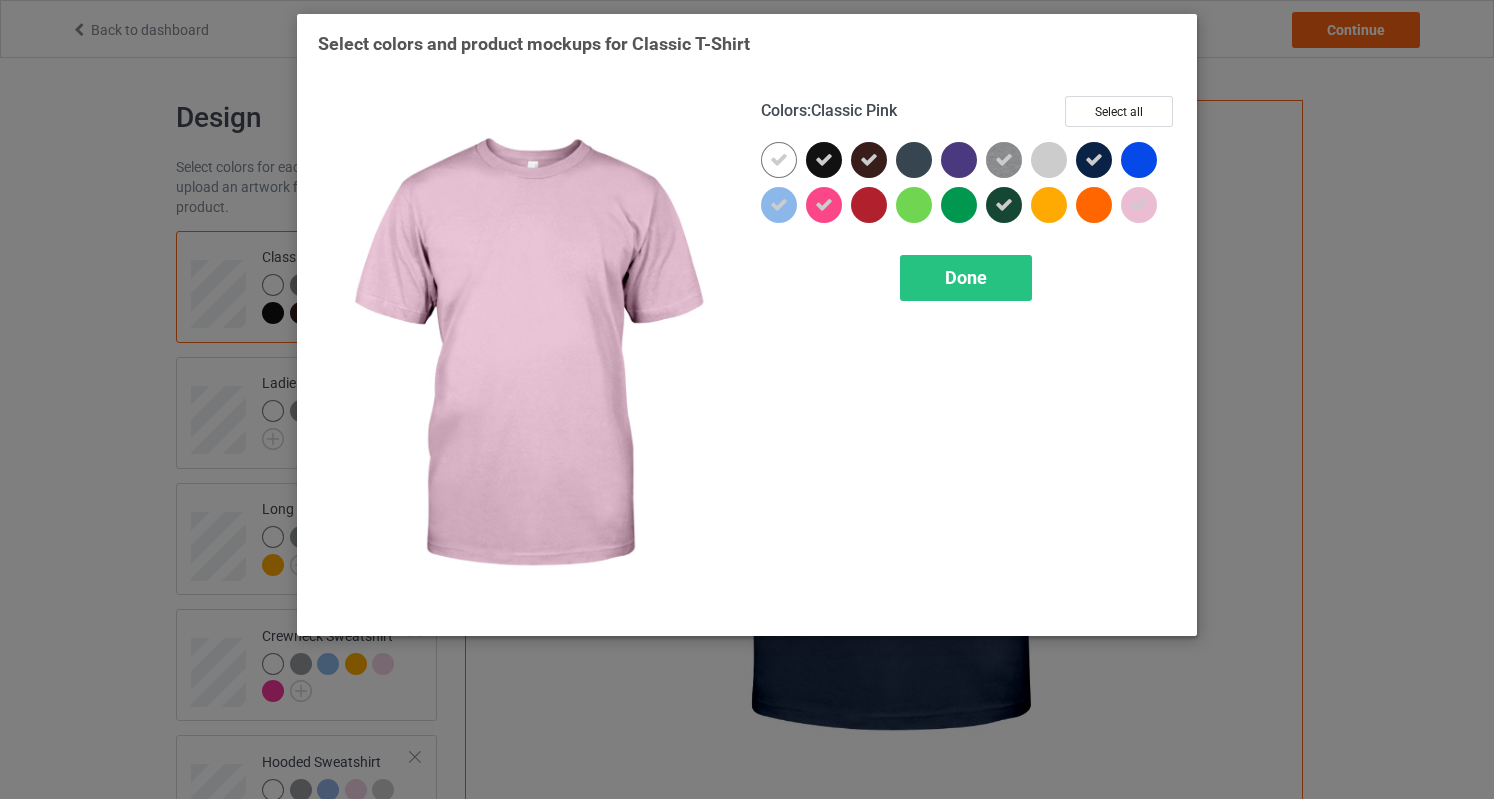 click at bounding box center (1139, 205) 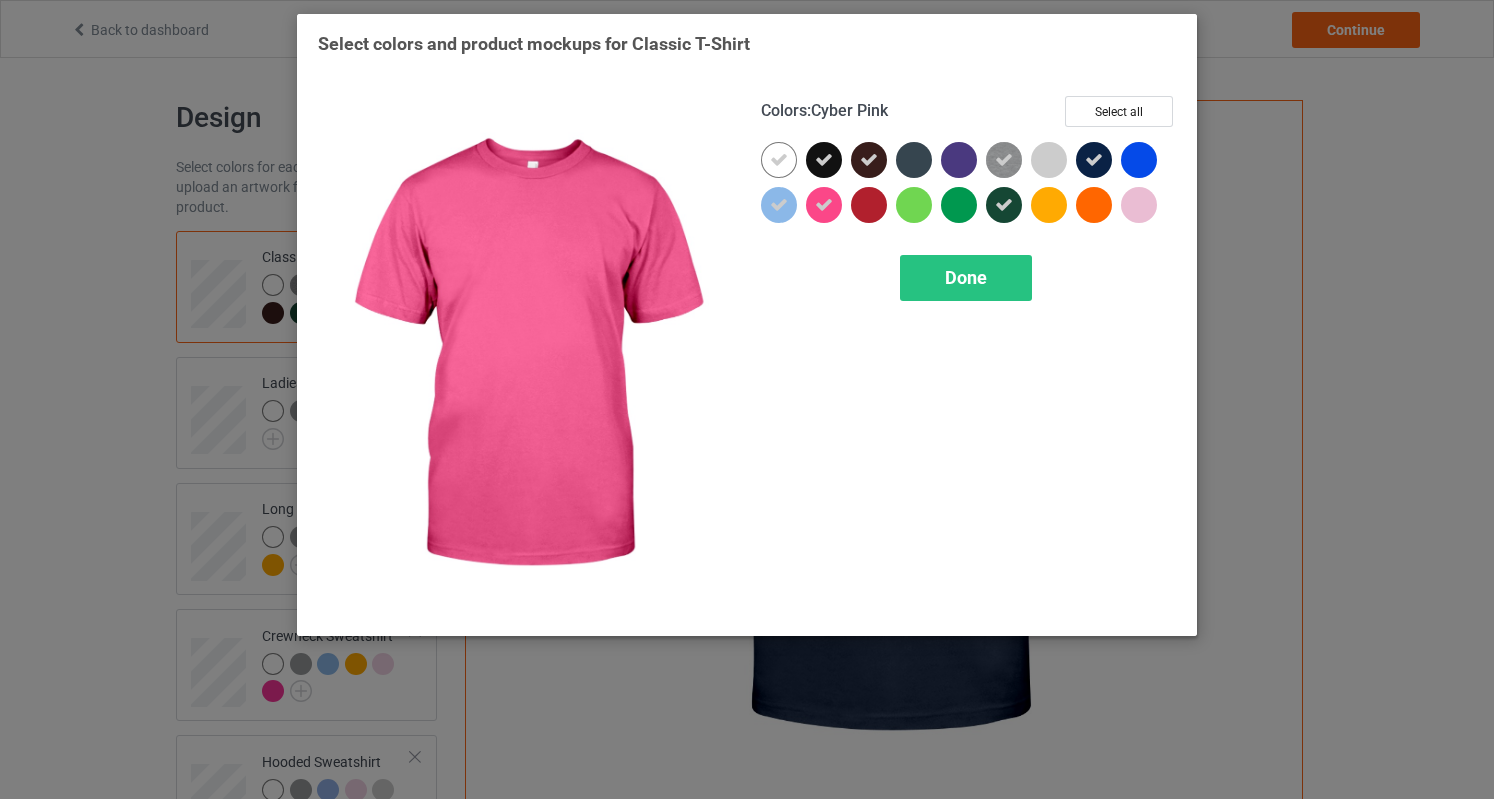 click at bounding box center (824, 205) 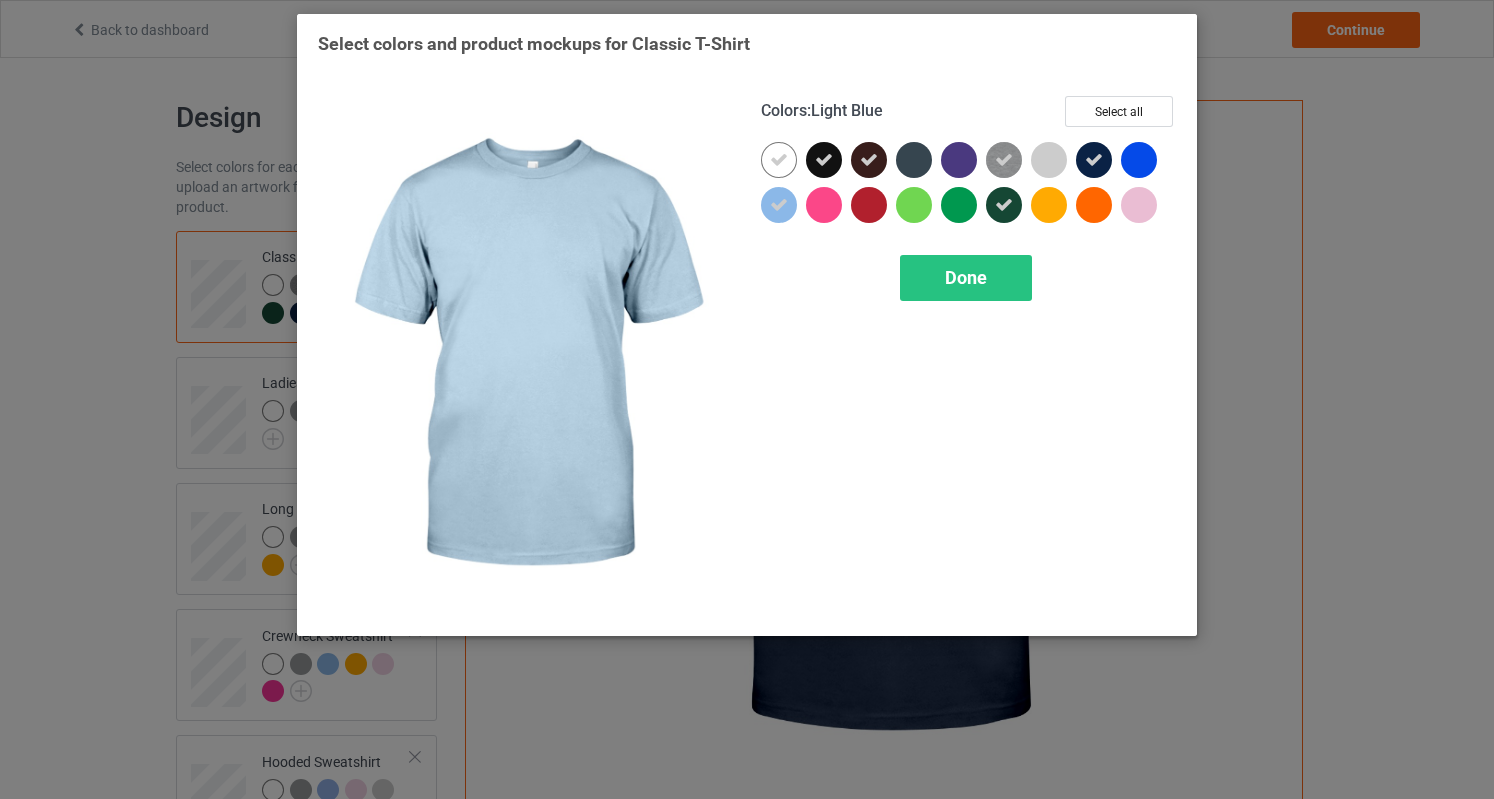 click at bounding box center (779, 205) 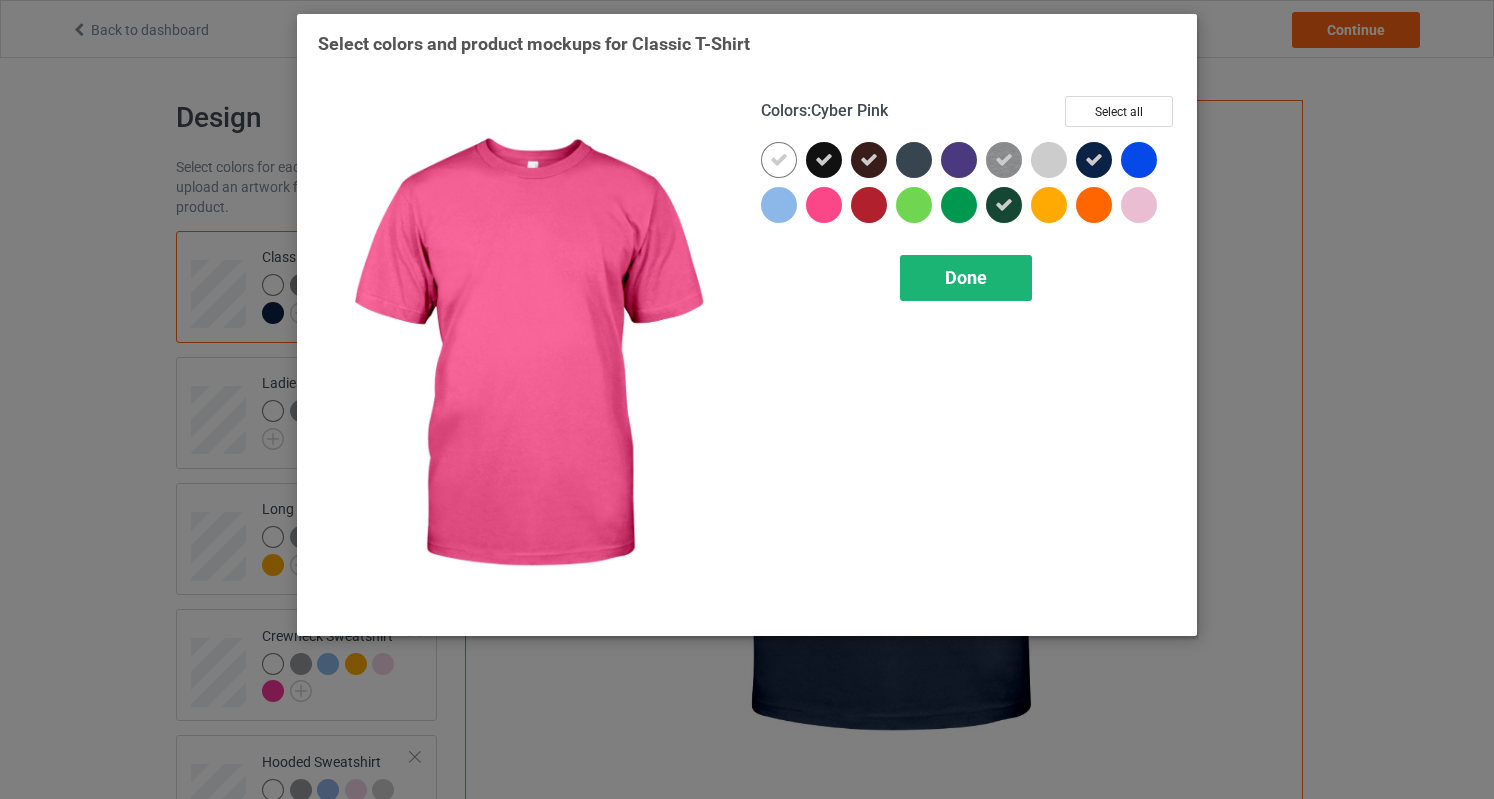 click on "Done" at bounding box center (966, 277) 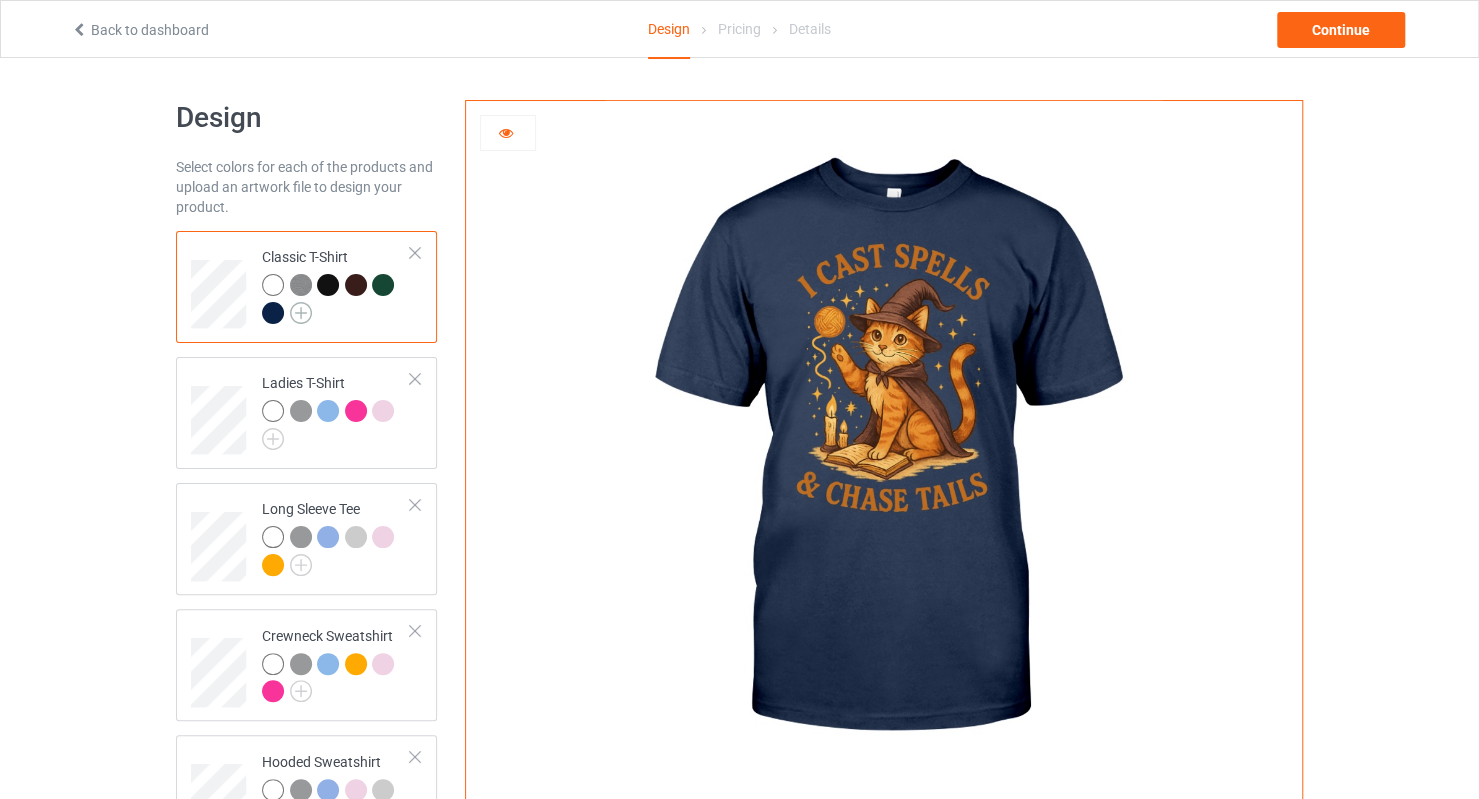 click at bounding box center (301, 313) 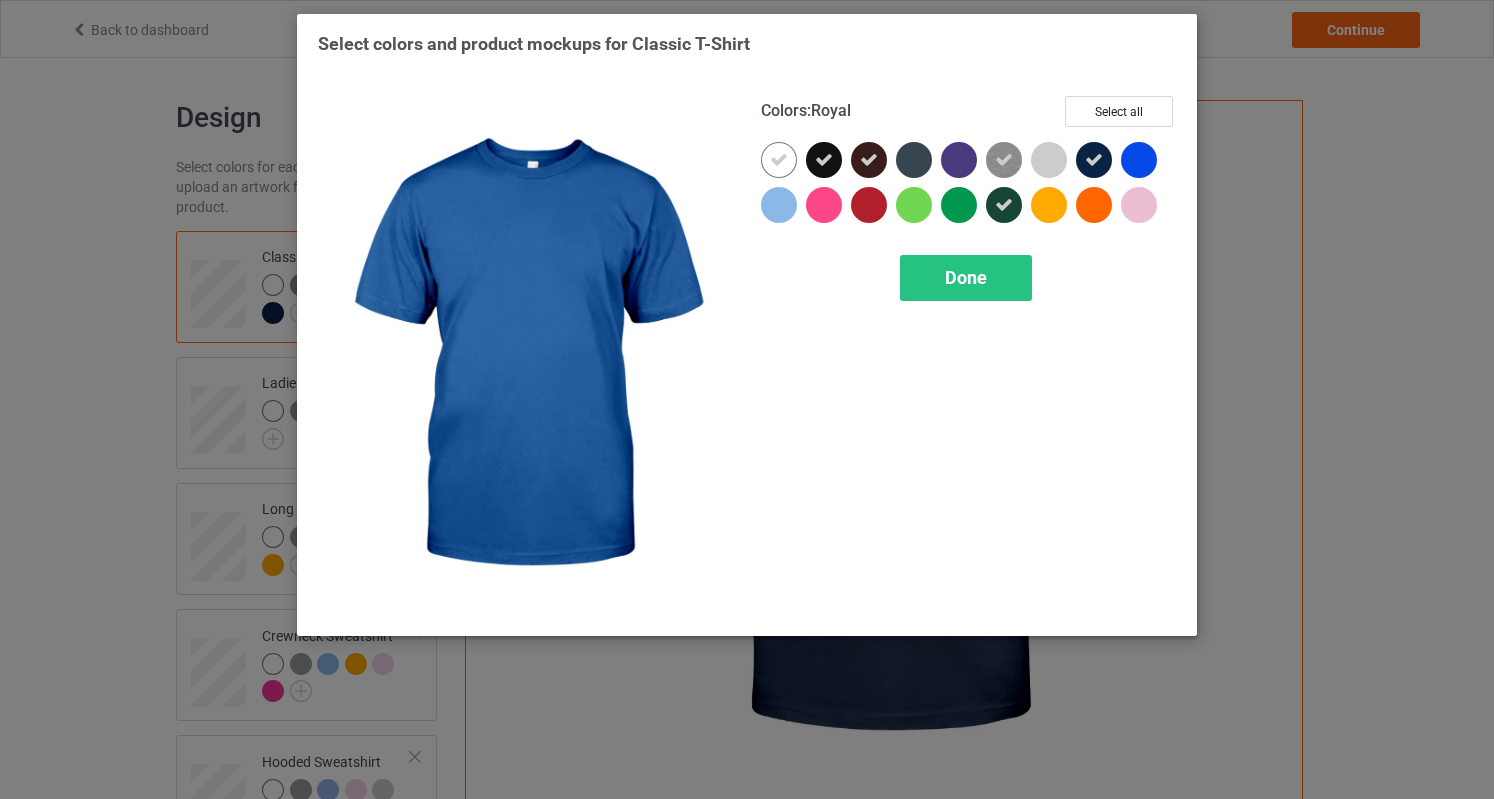 click at bounding box center [1139, 160] 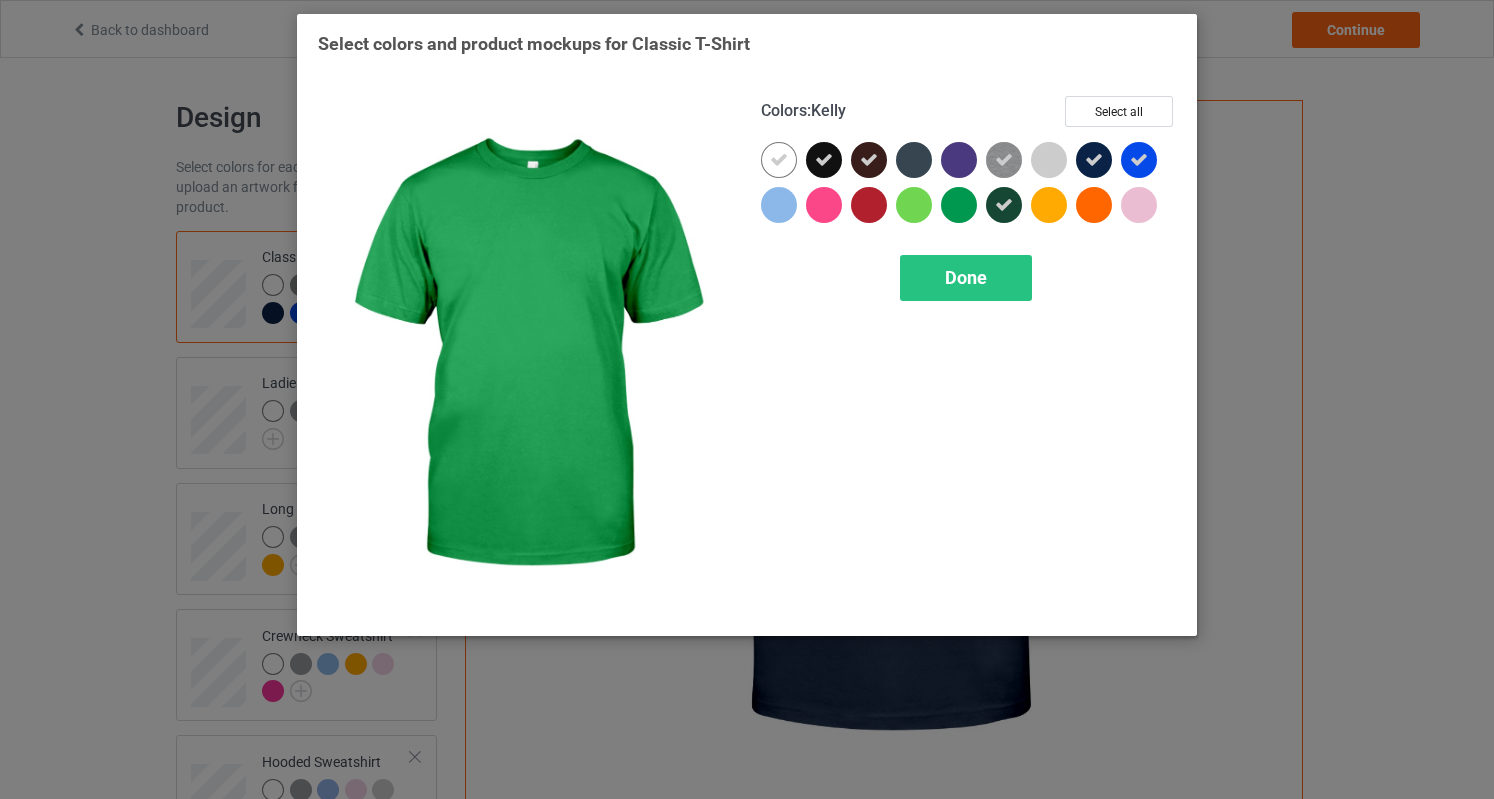 click at bounding box center (959, 205) 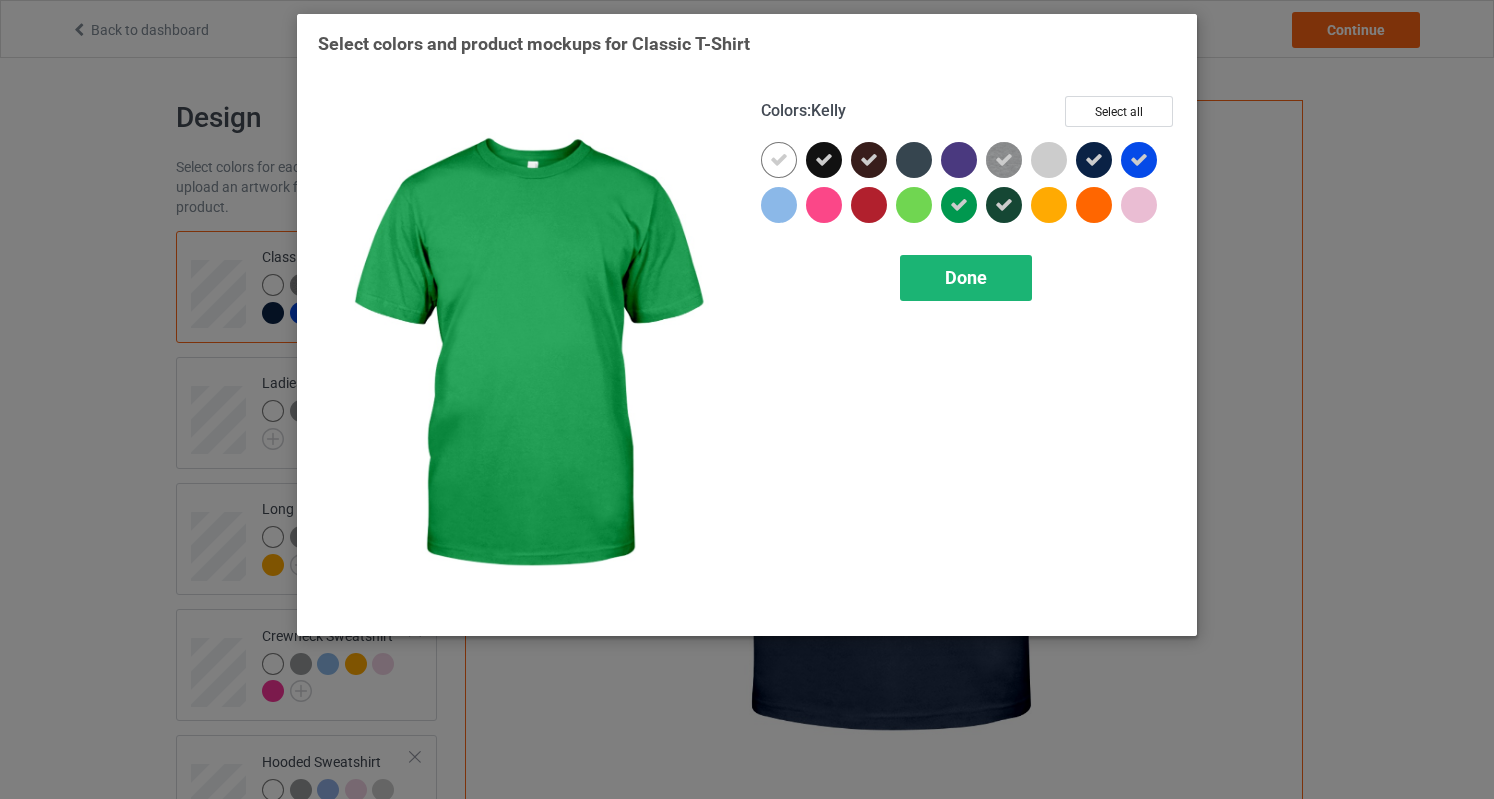 click on "Done" at bounding box center [966, 277] 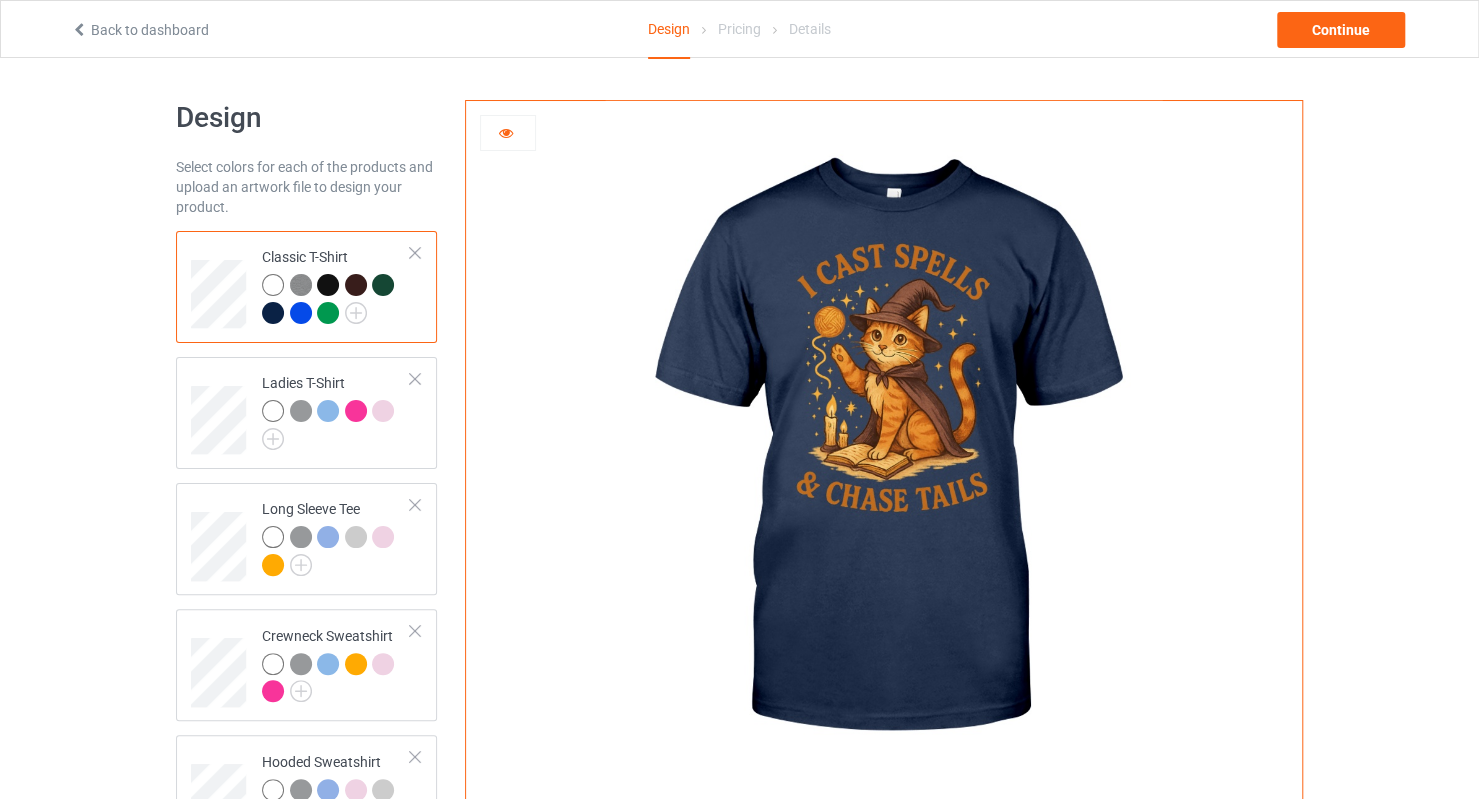 click at bounding box center (301, 313) 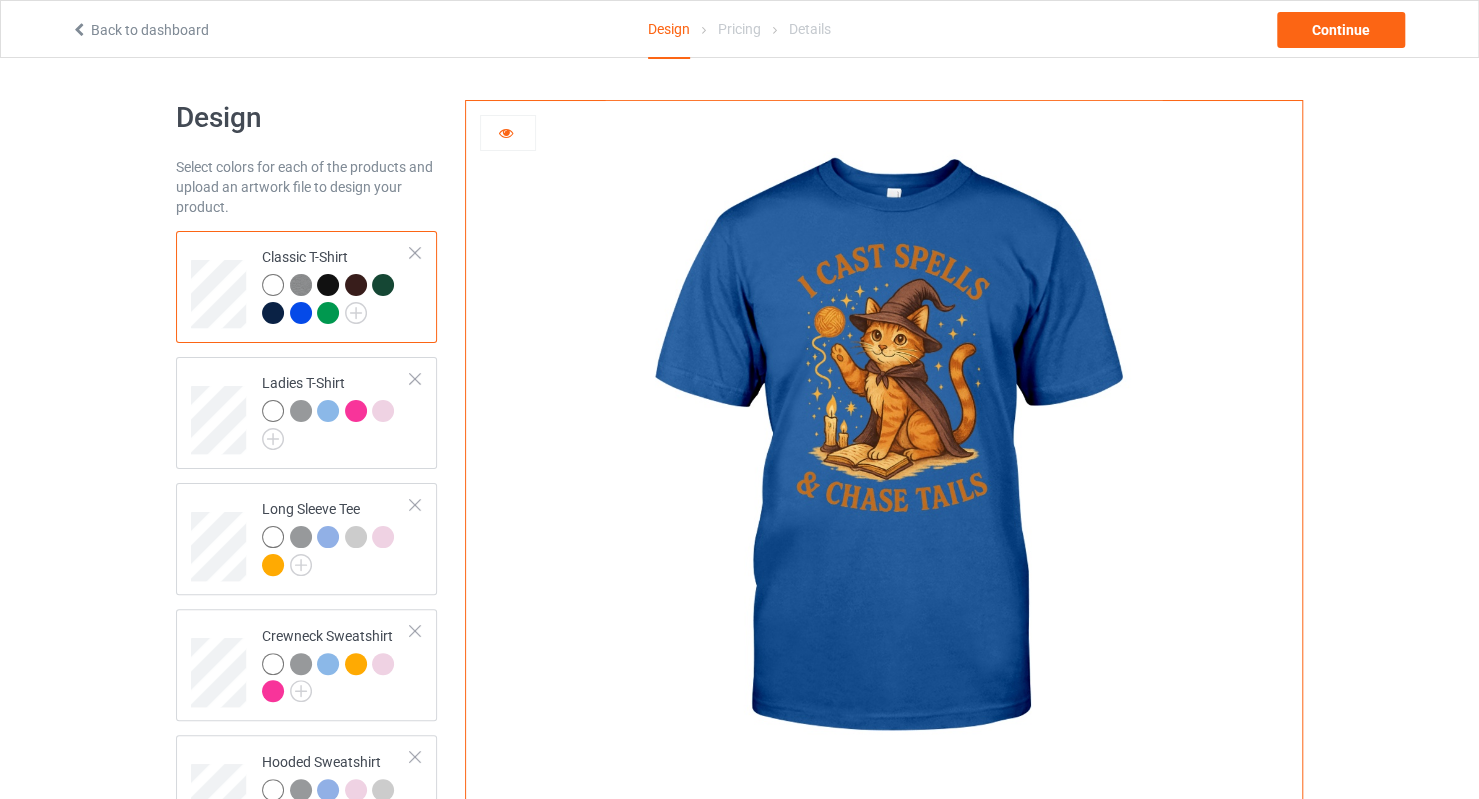 click at bounding box center [328, 313] 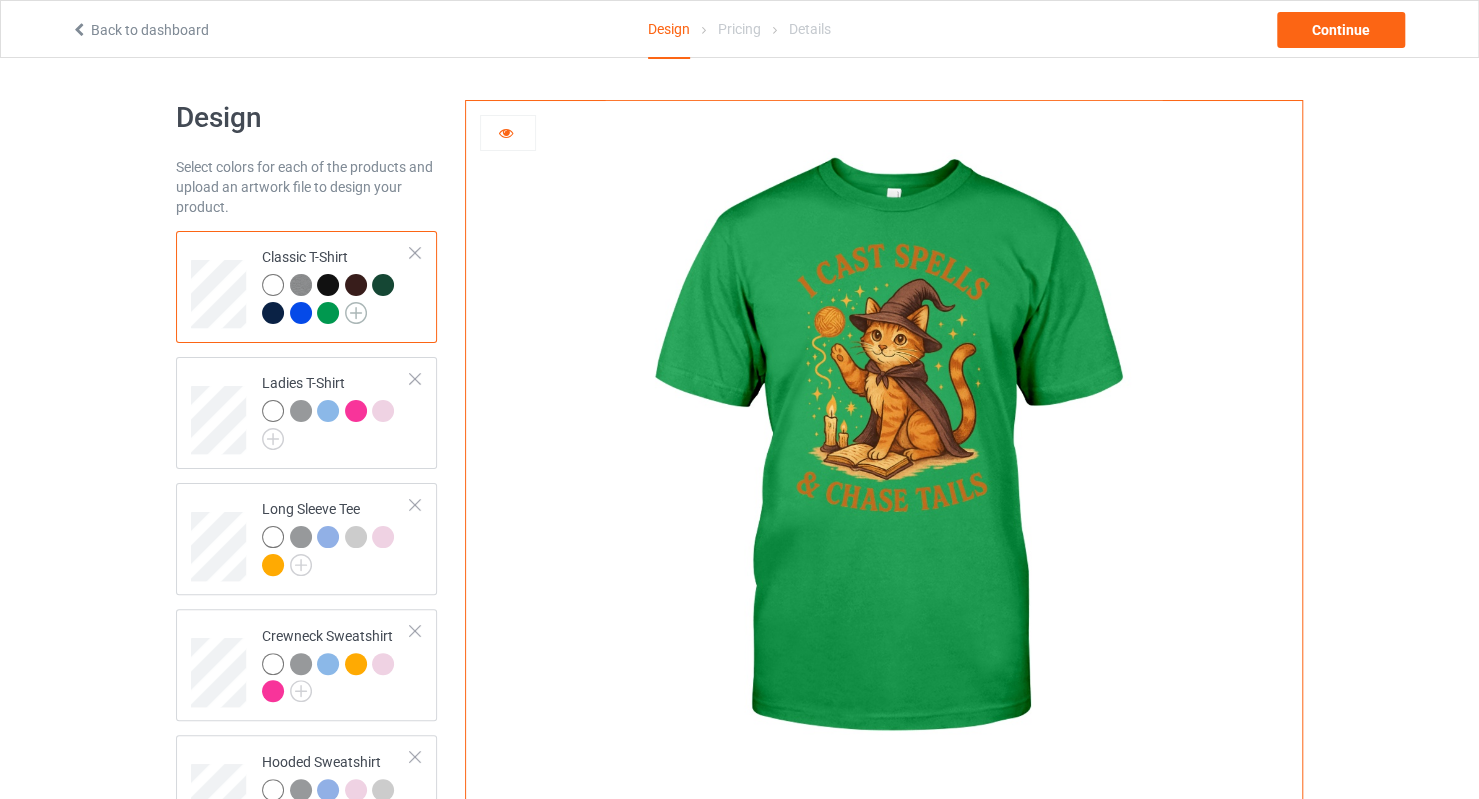click at bounding box center (356, 313) 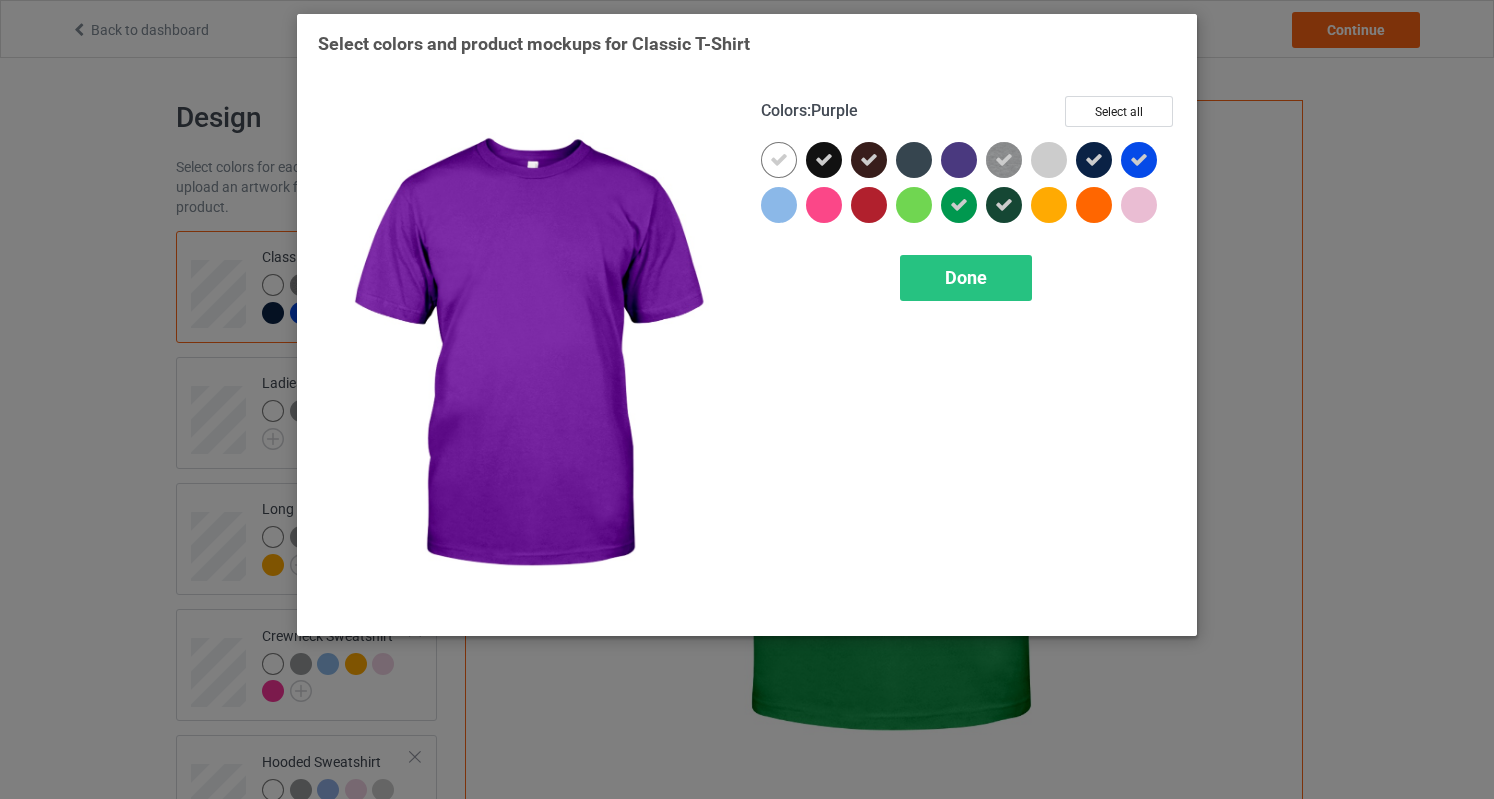 click at bounding box center [959, 160] 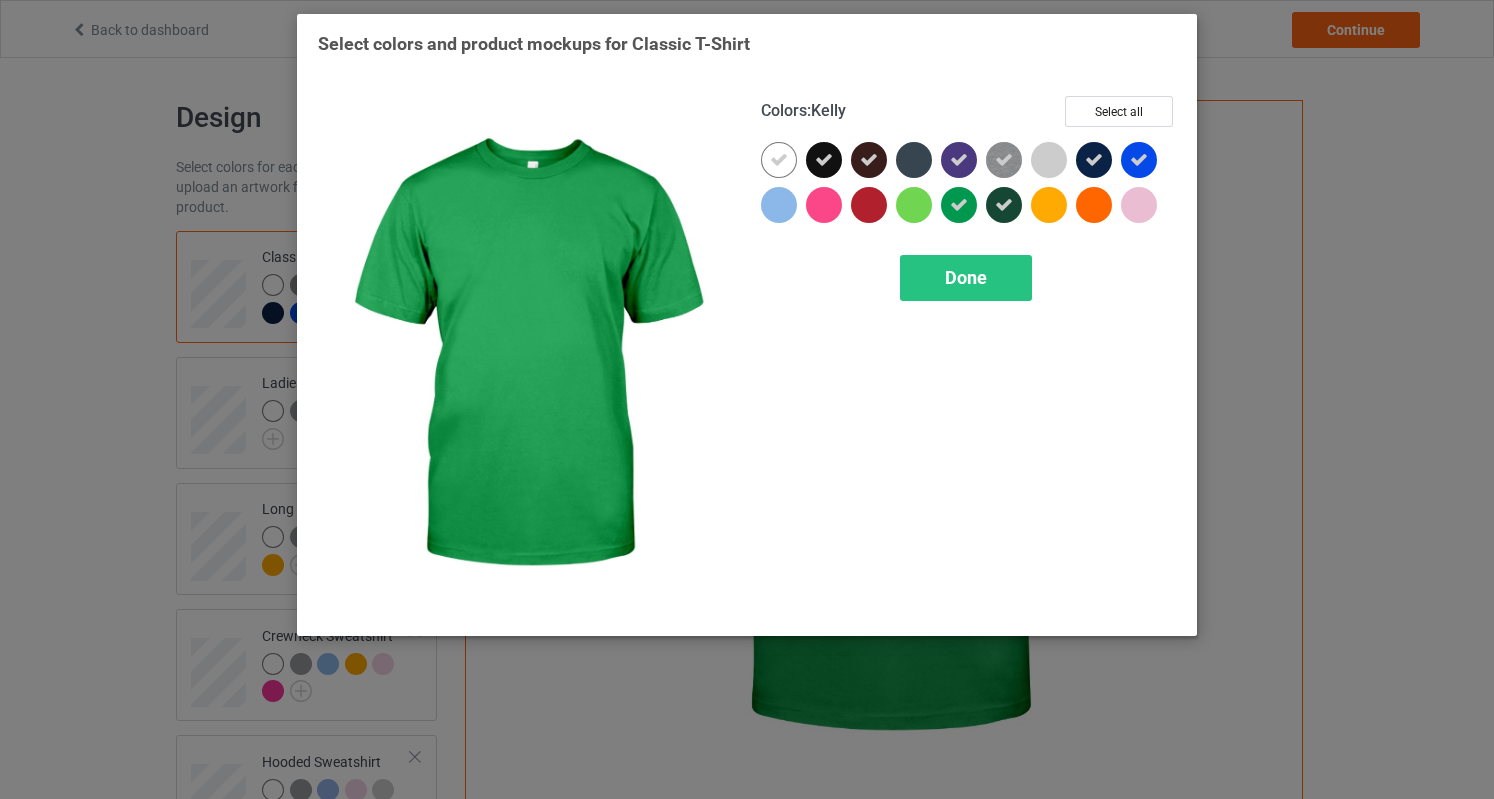 click at bounding box center [959, 205] 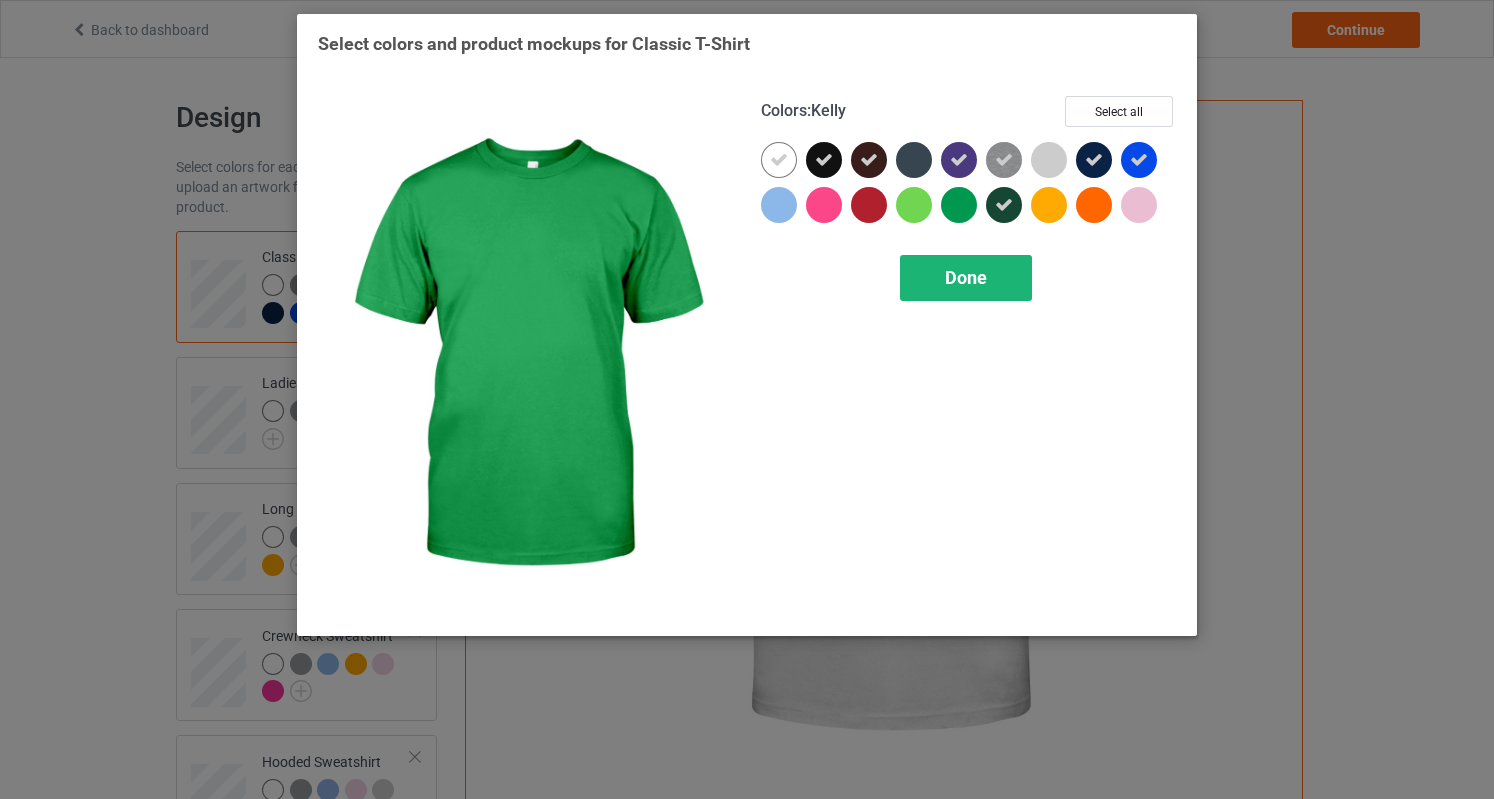 click on "Done" at bounding box center [966, 277] 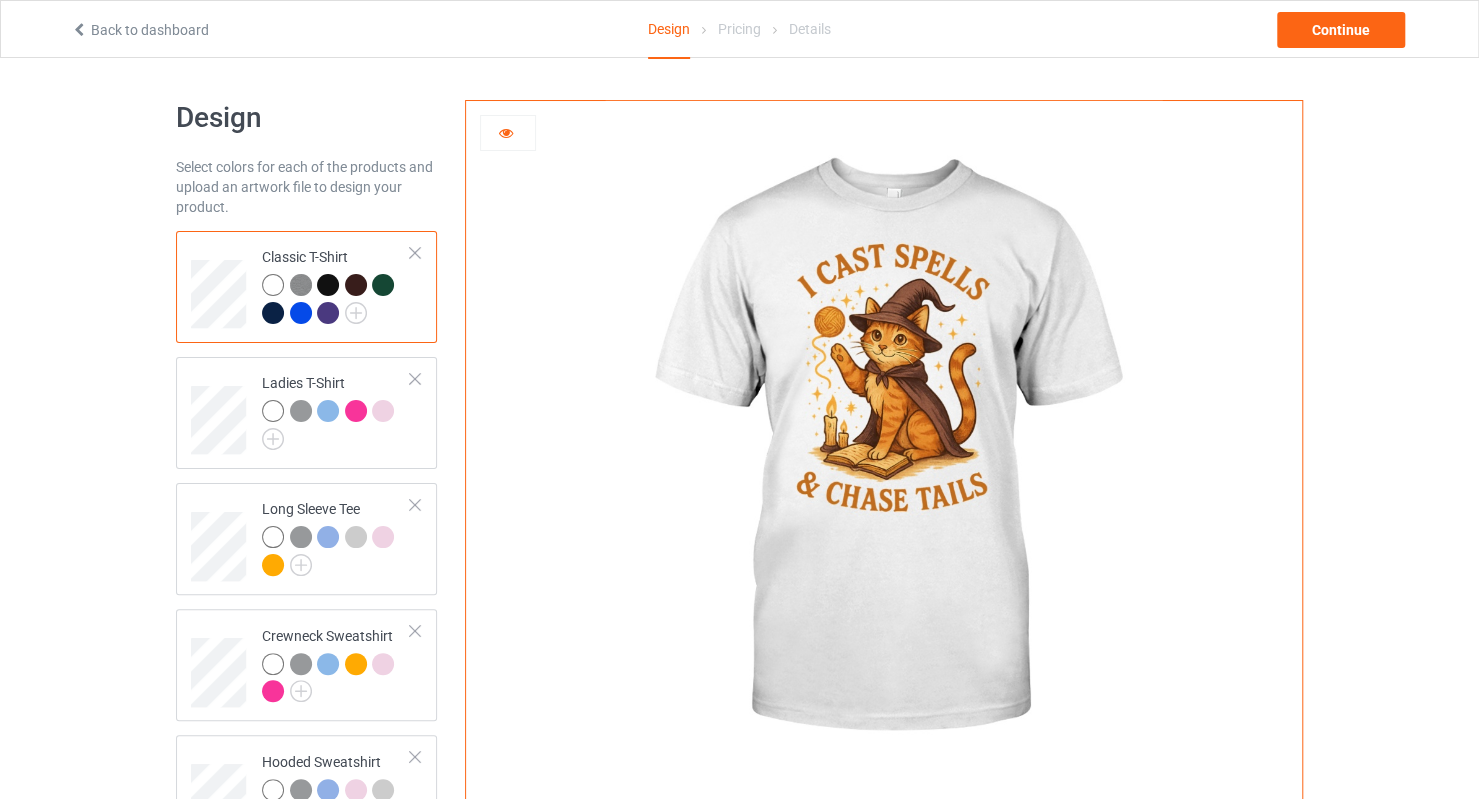 click at bounding box center (331, 316) 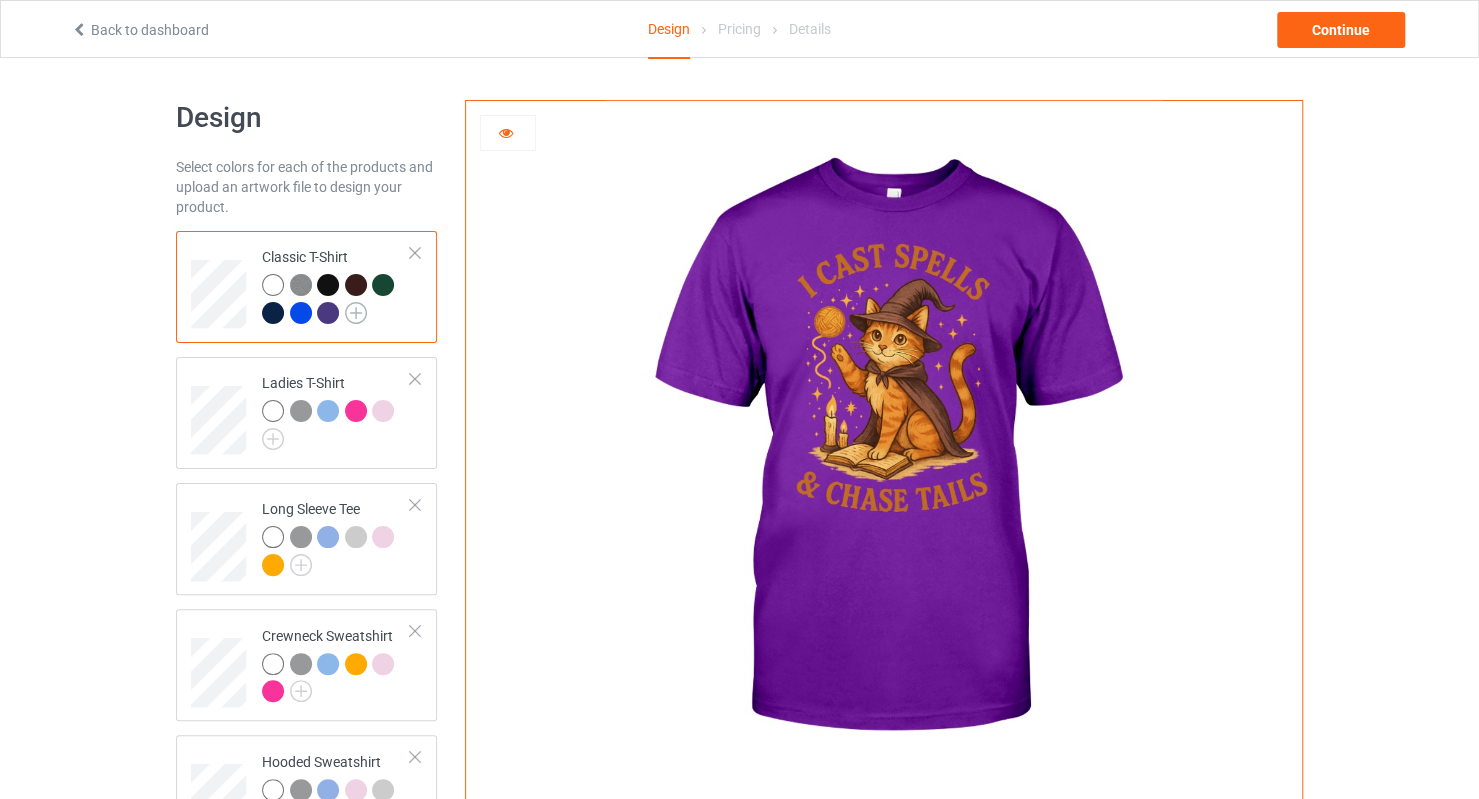 click at bounding box center [356, 313] 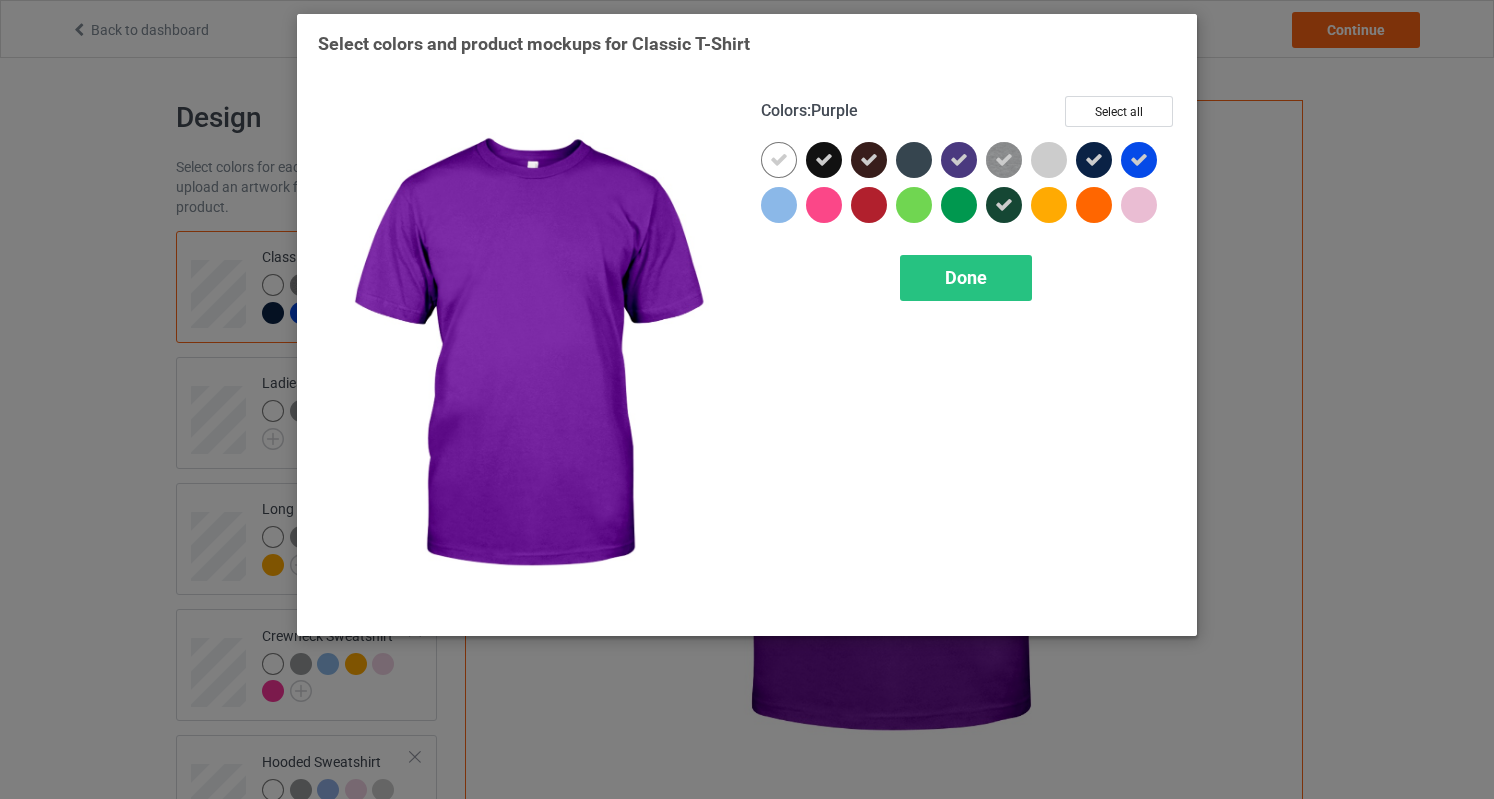 click at bounding box center (959, 160) 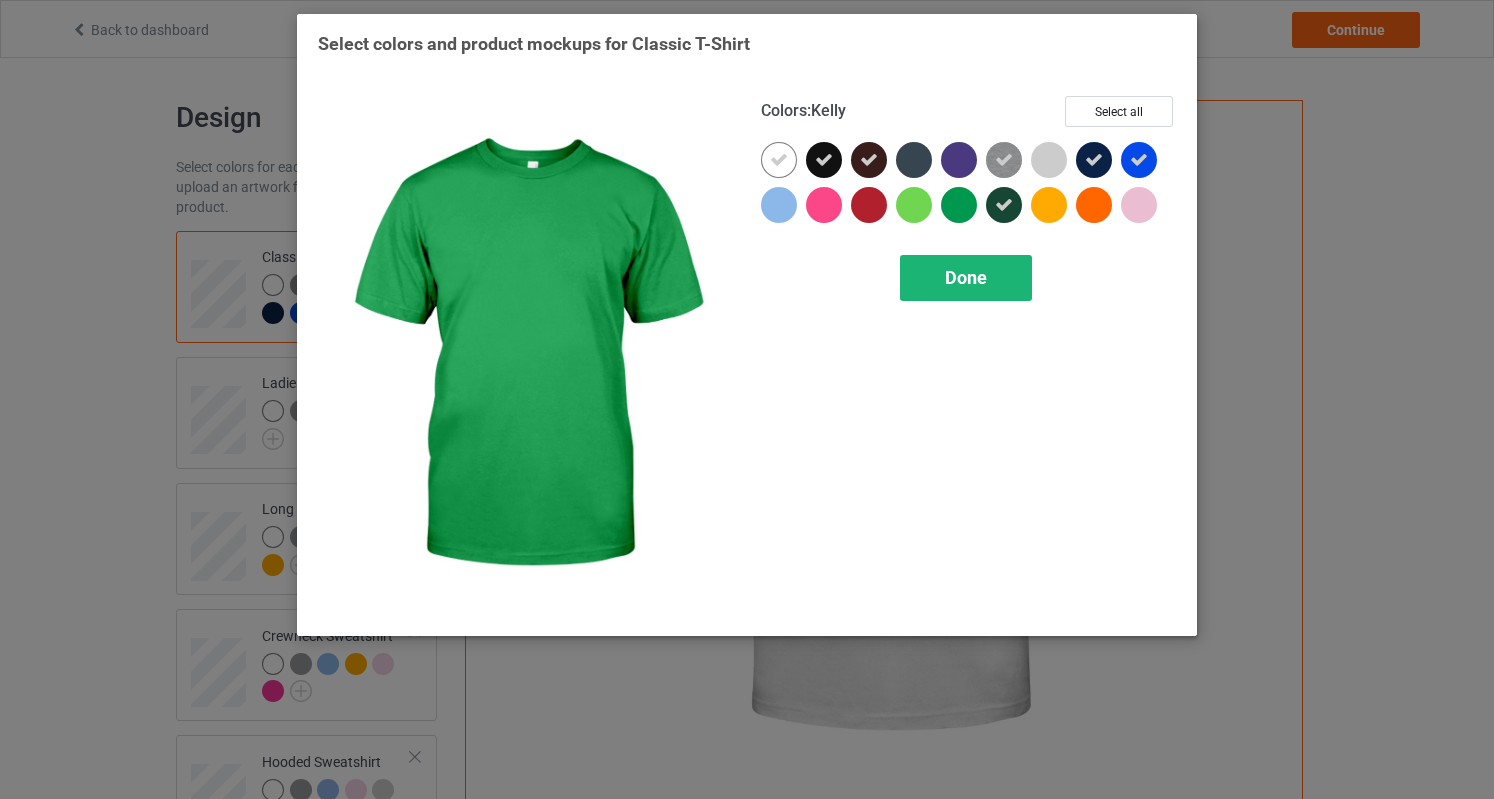 click on "Done" at bounding box center [966, 277] 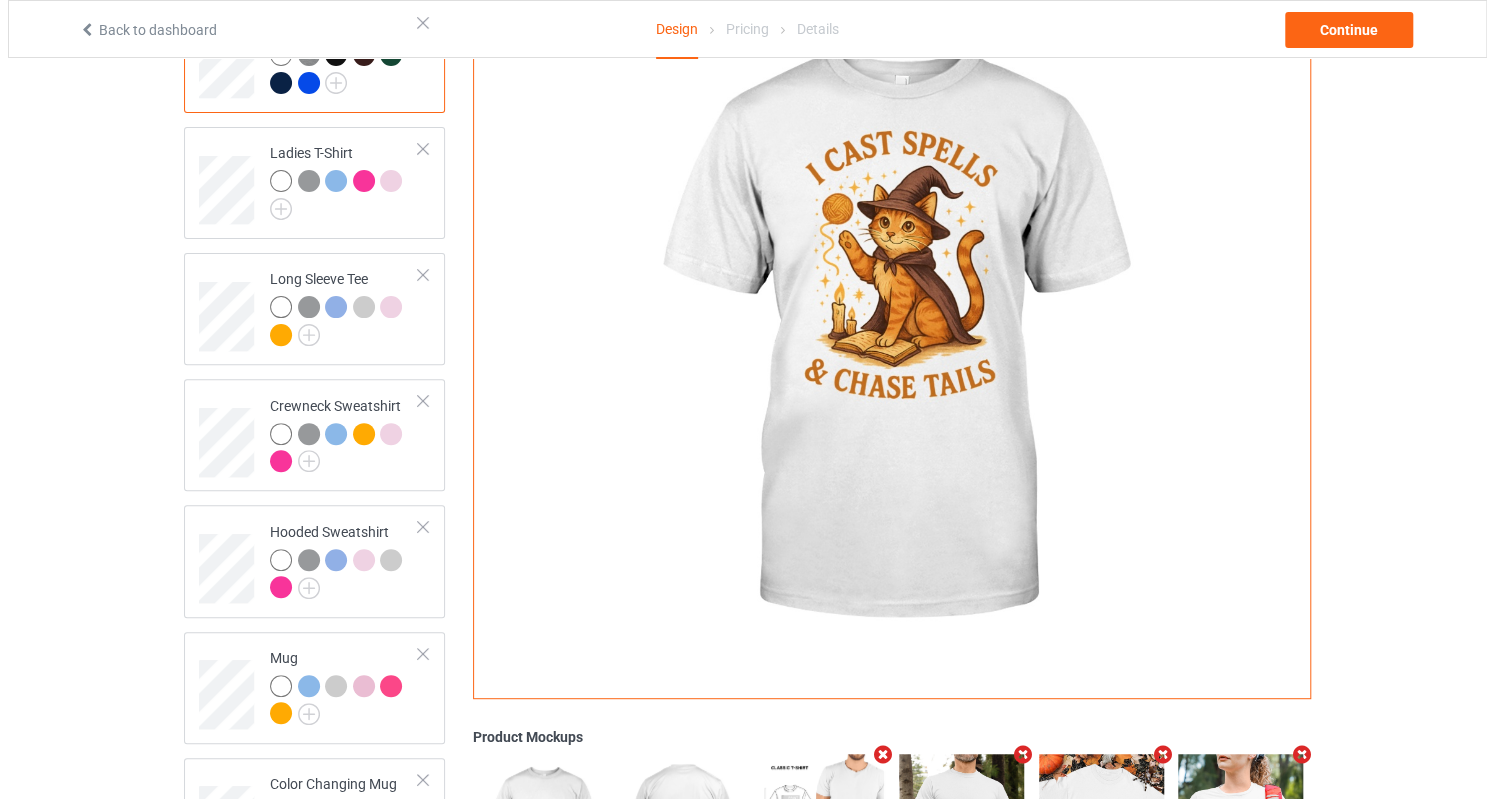 scroll, scrollTop: 560, scrollLeft: 0, axis: vertical 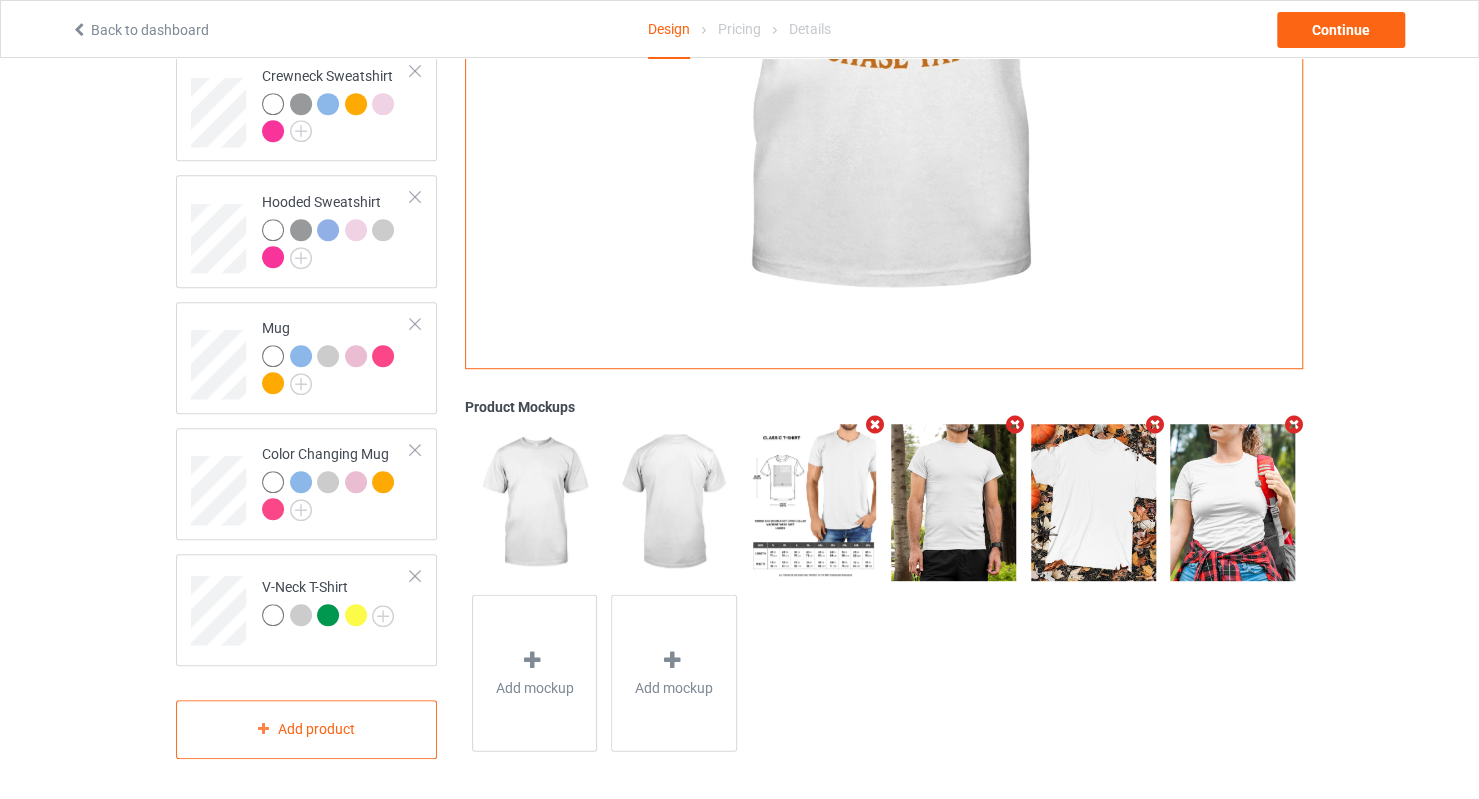 click at bounding box center (1014, 425) 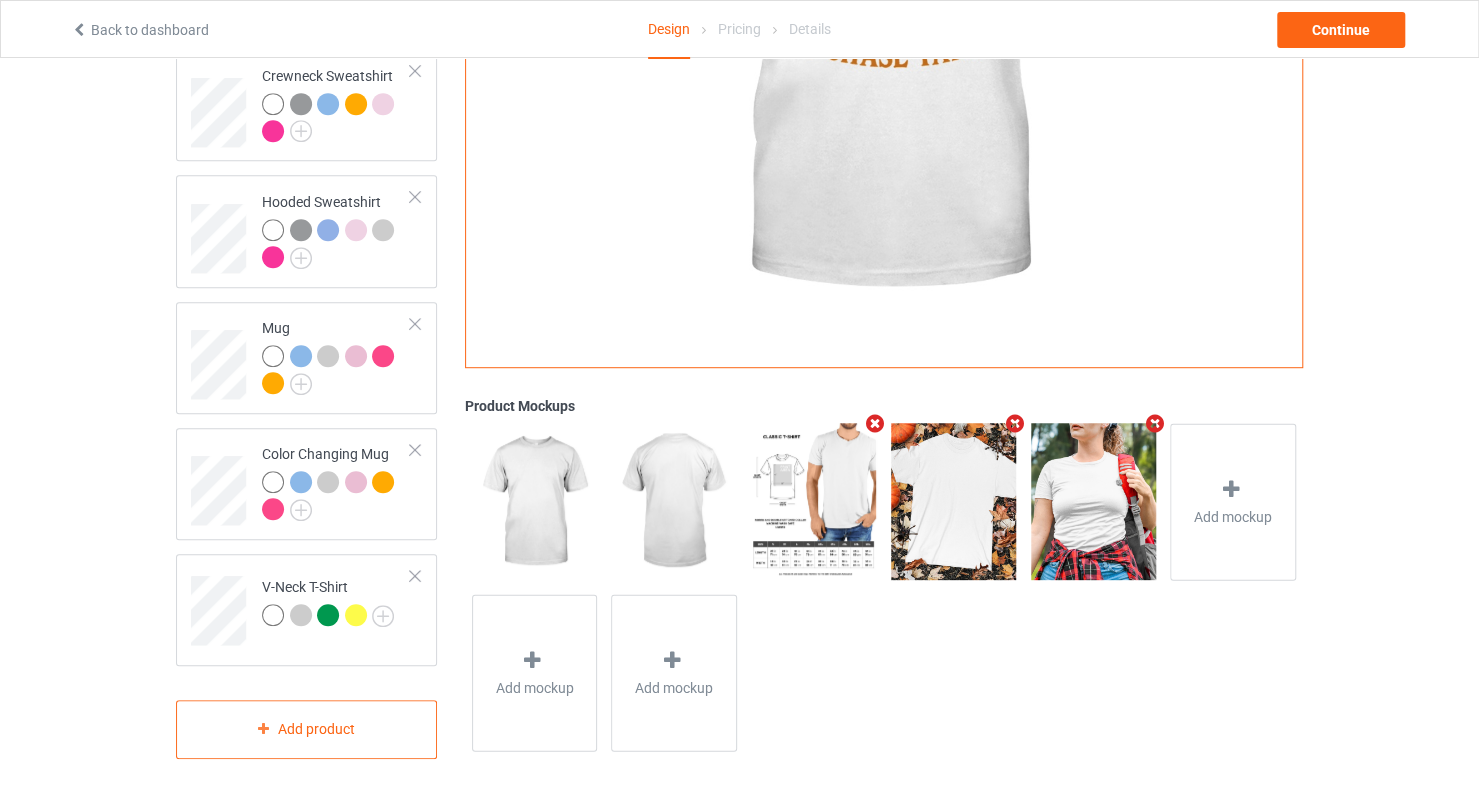click at bounding box center [1154, 424] 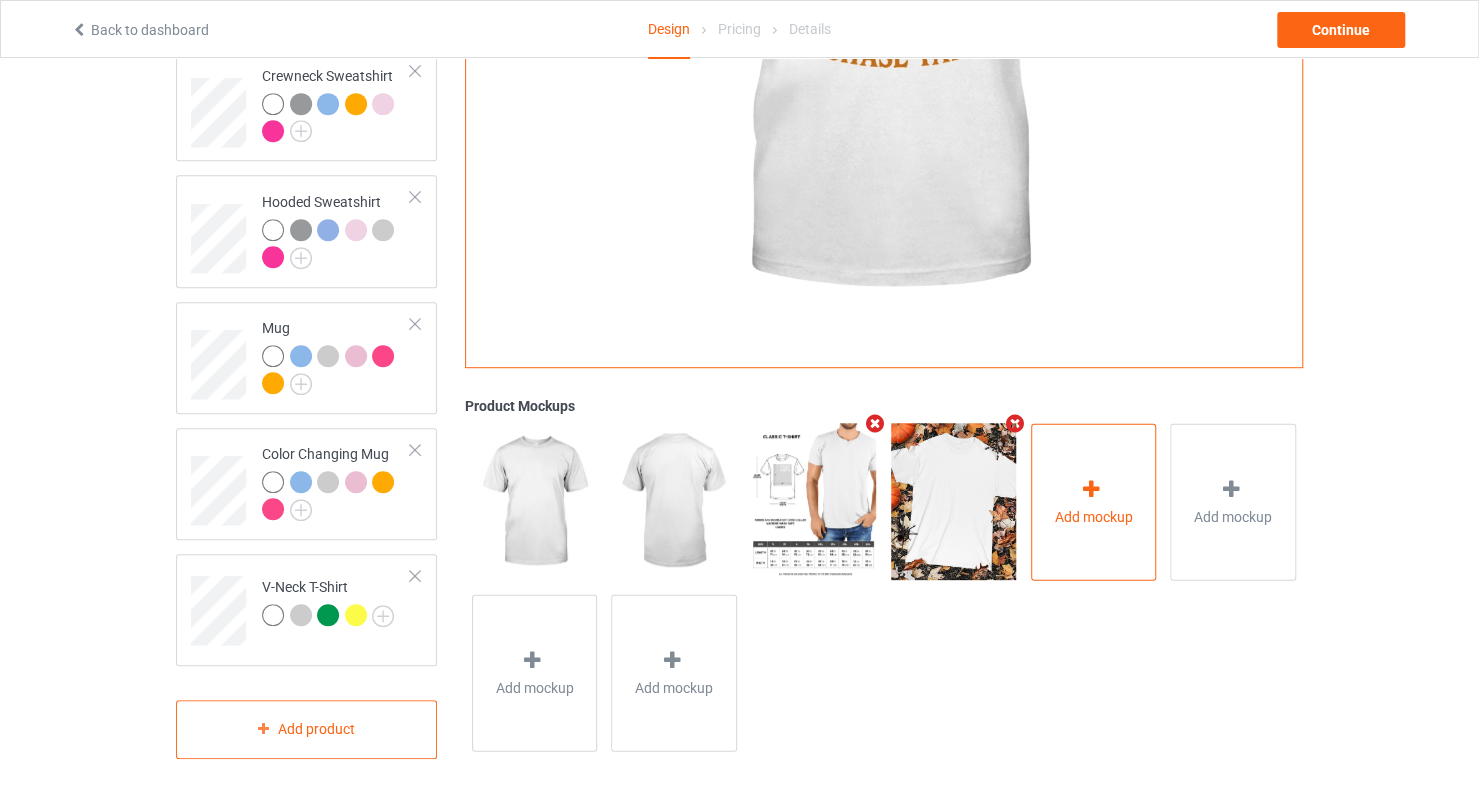 click on "Add mockup" at bounding box center (1094, 501) 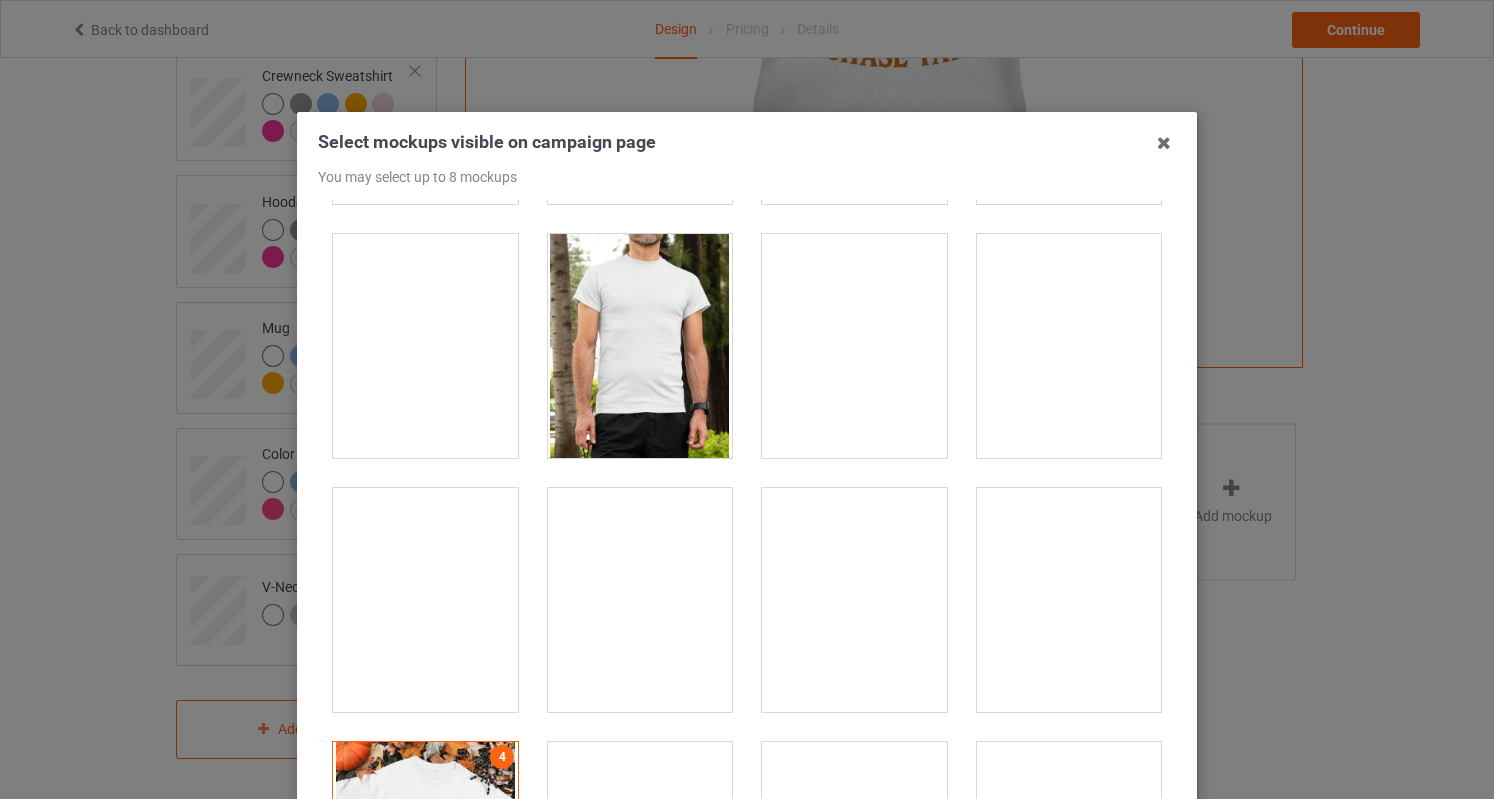 scroll, scrollTop: 19500, scrollLeft: 0, axis: vertical 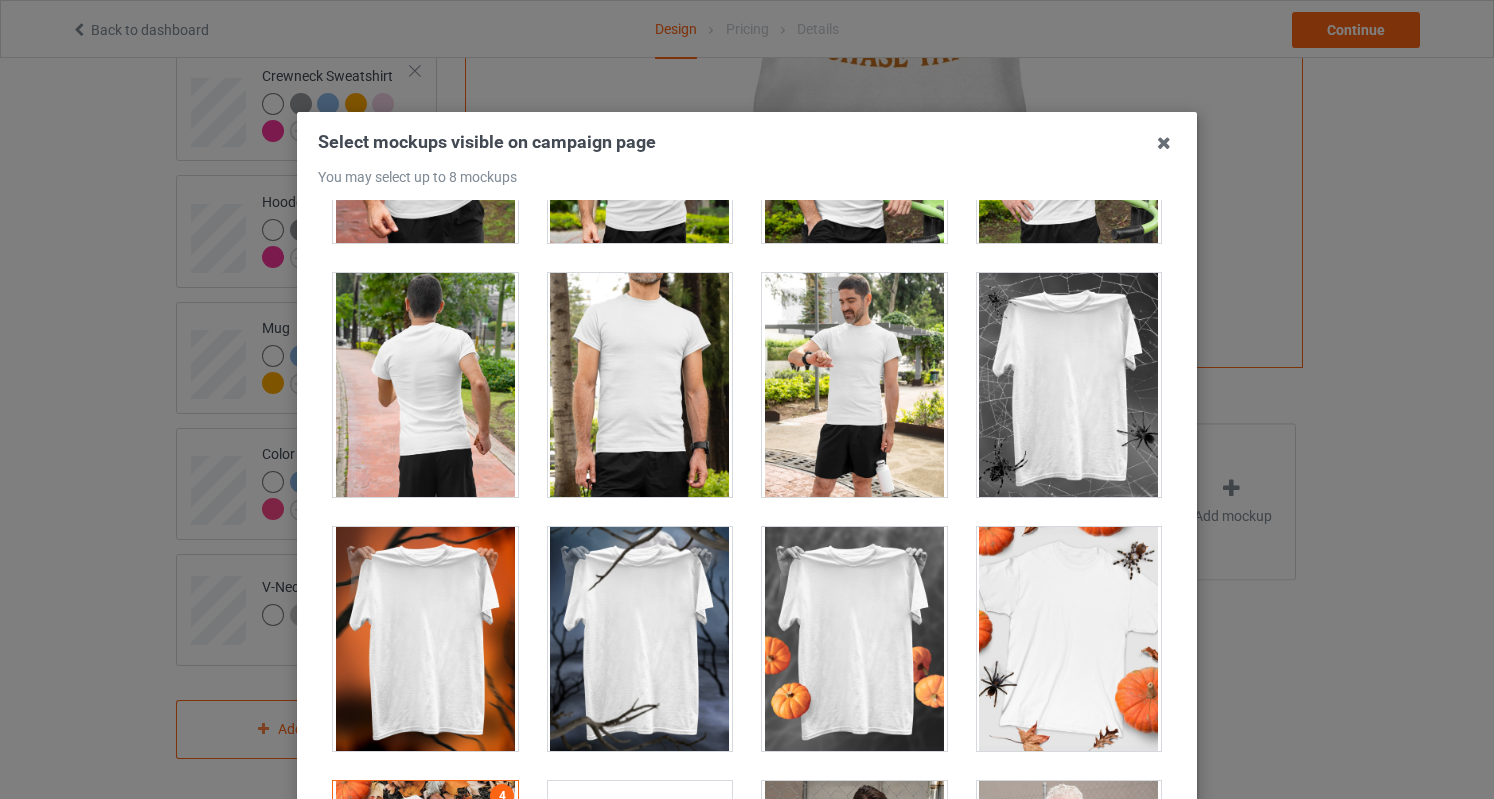 click at bounding box center [1069, 639] 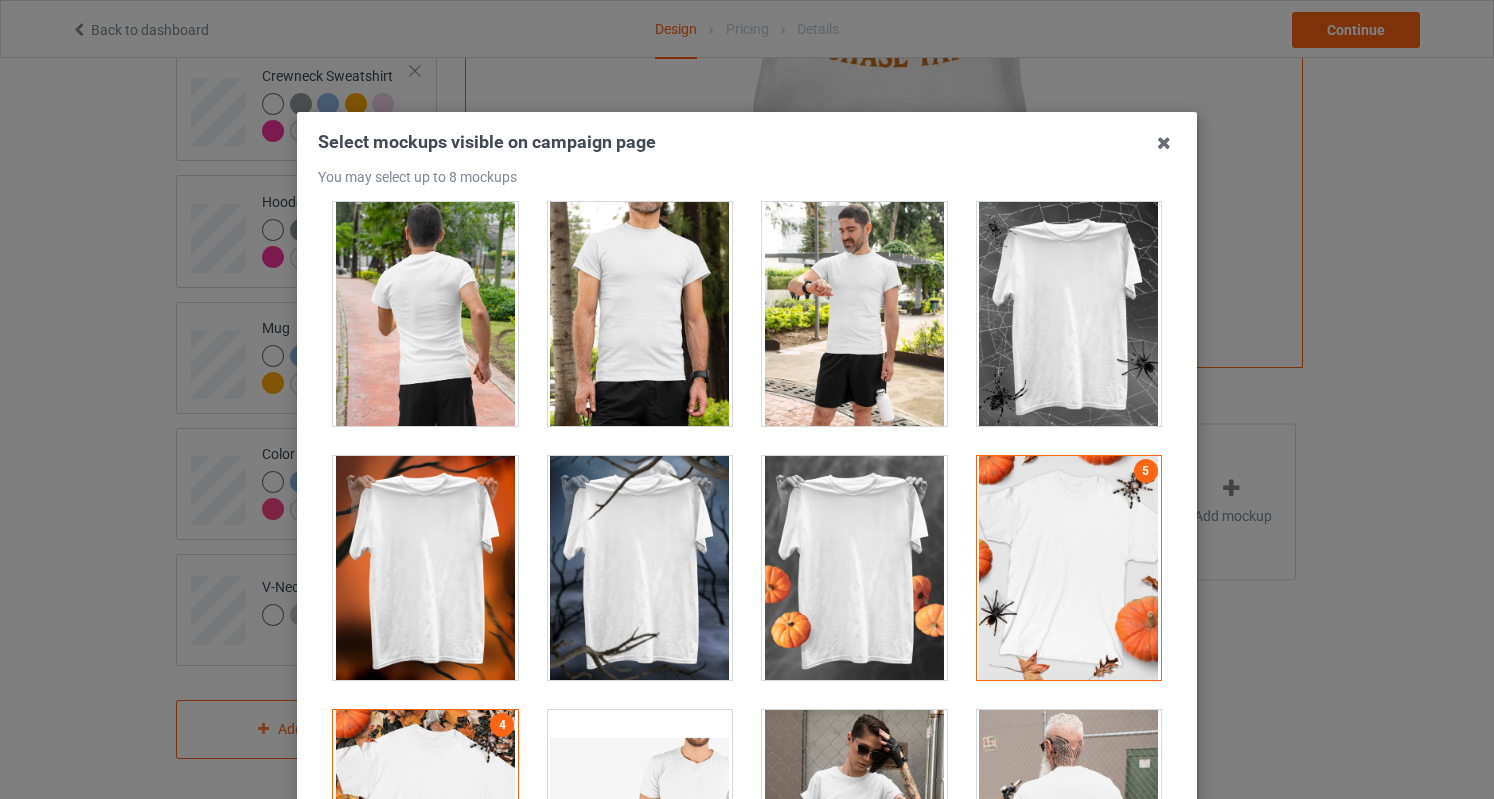 scroll, scrollTop: 19600, scrollLeft: 0, axis: vertical 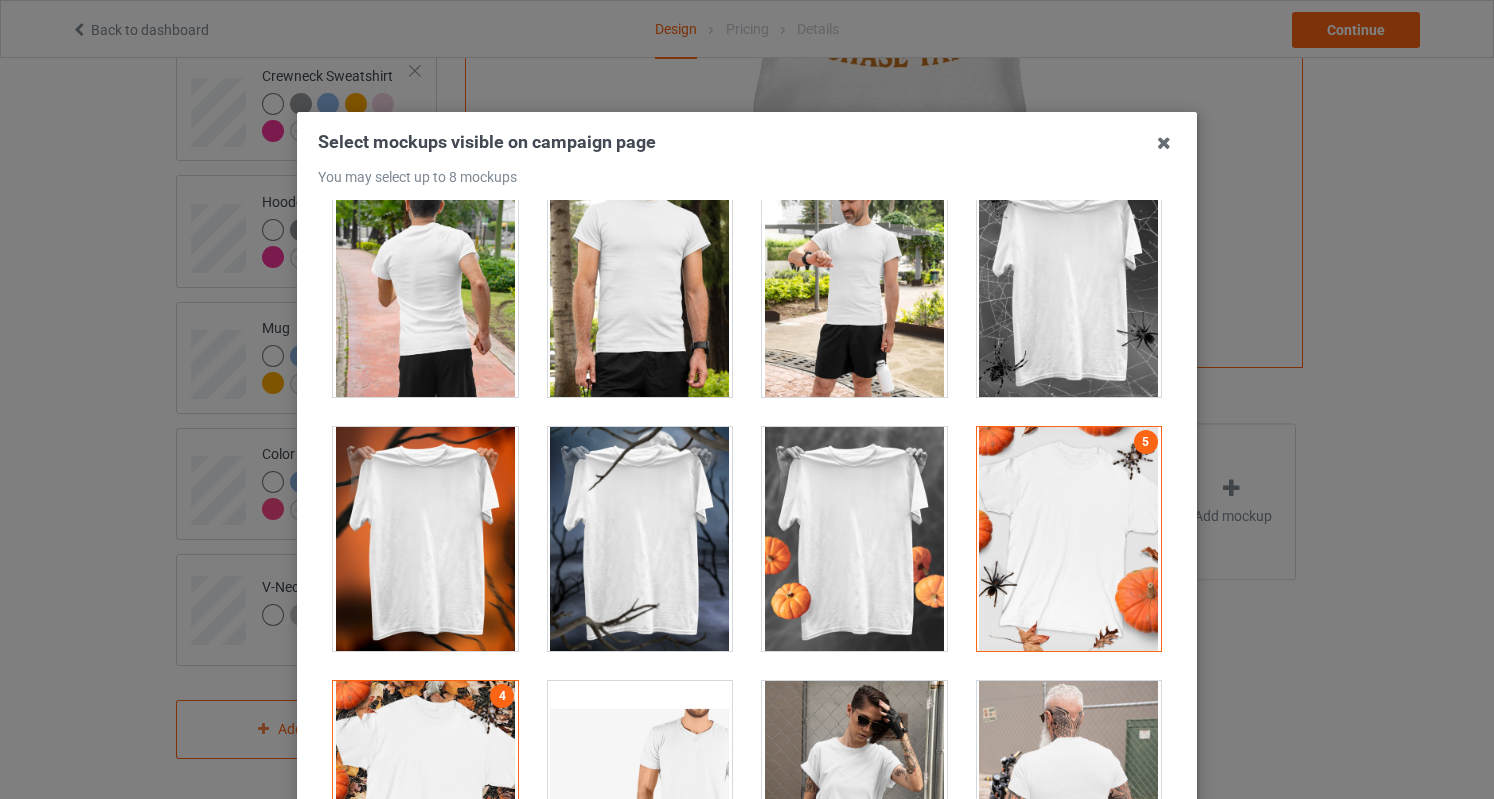 click at bounding box center [425, 793] 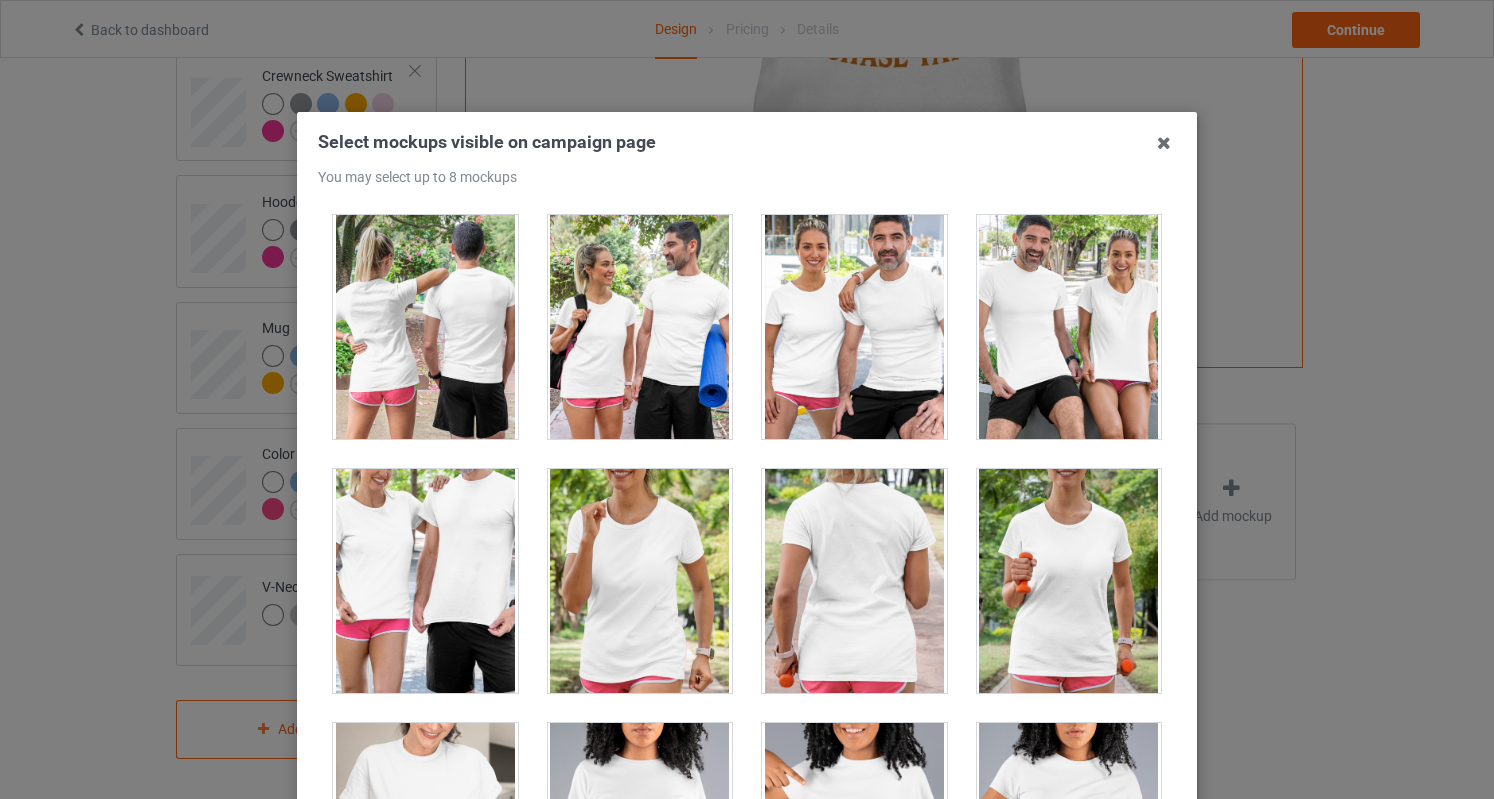 scroll, scrollTop: 25700, scrollLeft: 0, axis: vertical 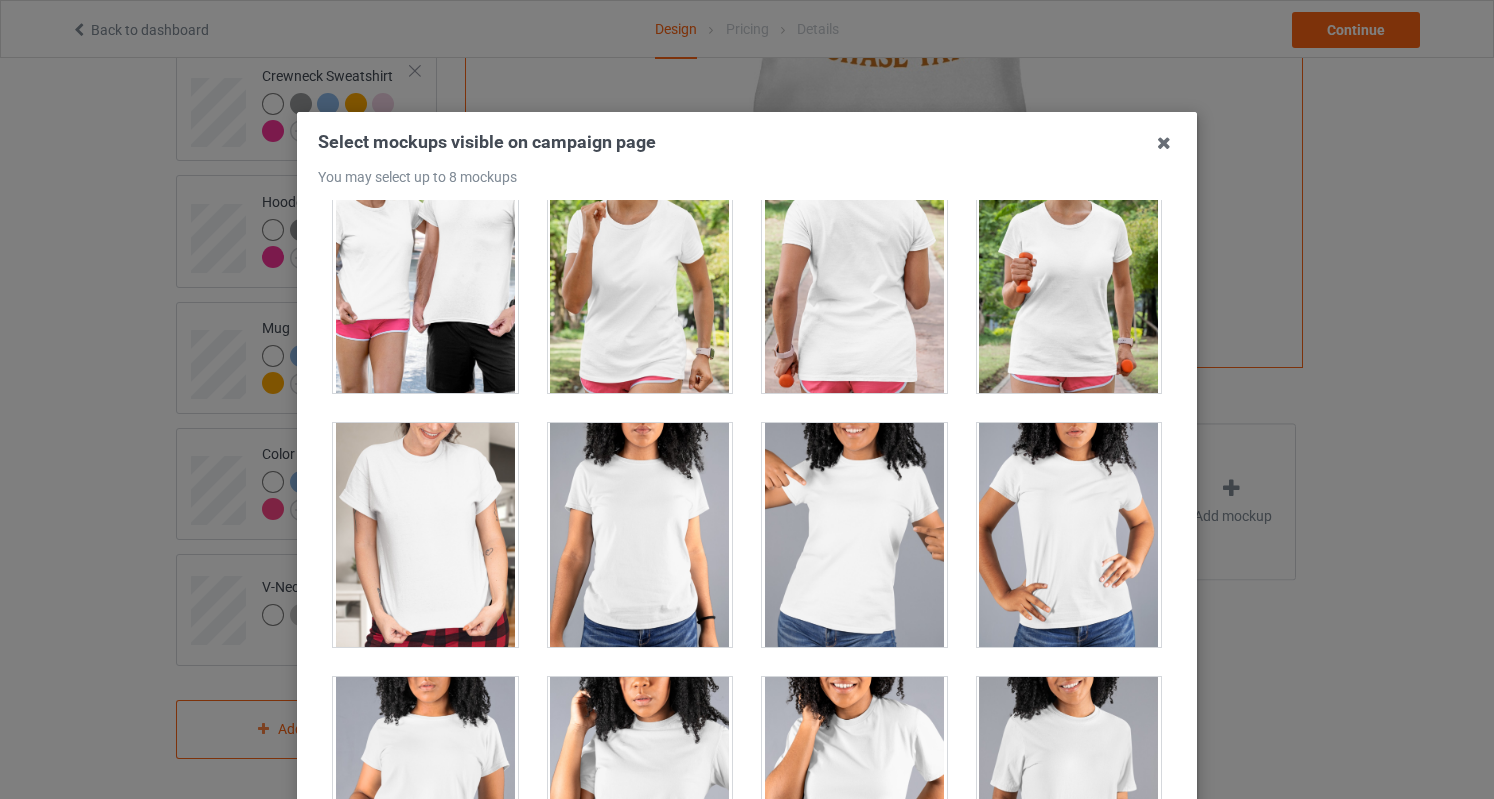 click at bounding box center (425, 535) 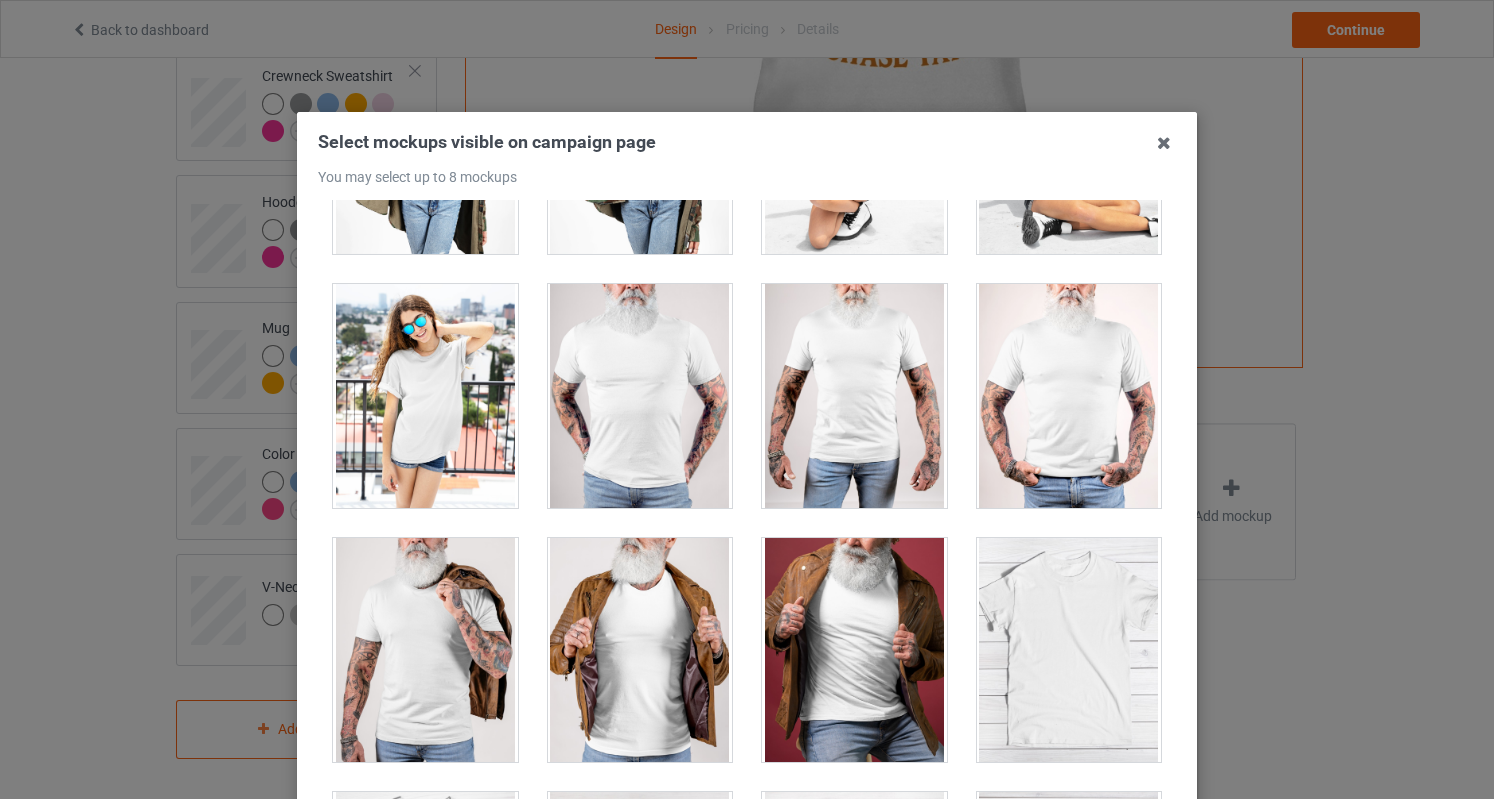 scroll, scrollTop: 27594, scrollLeft: 0, axis: vertical 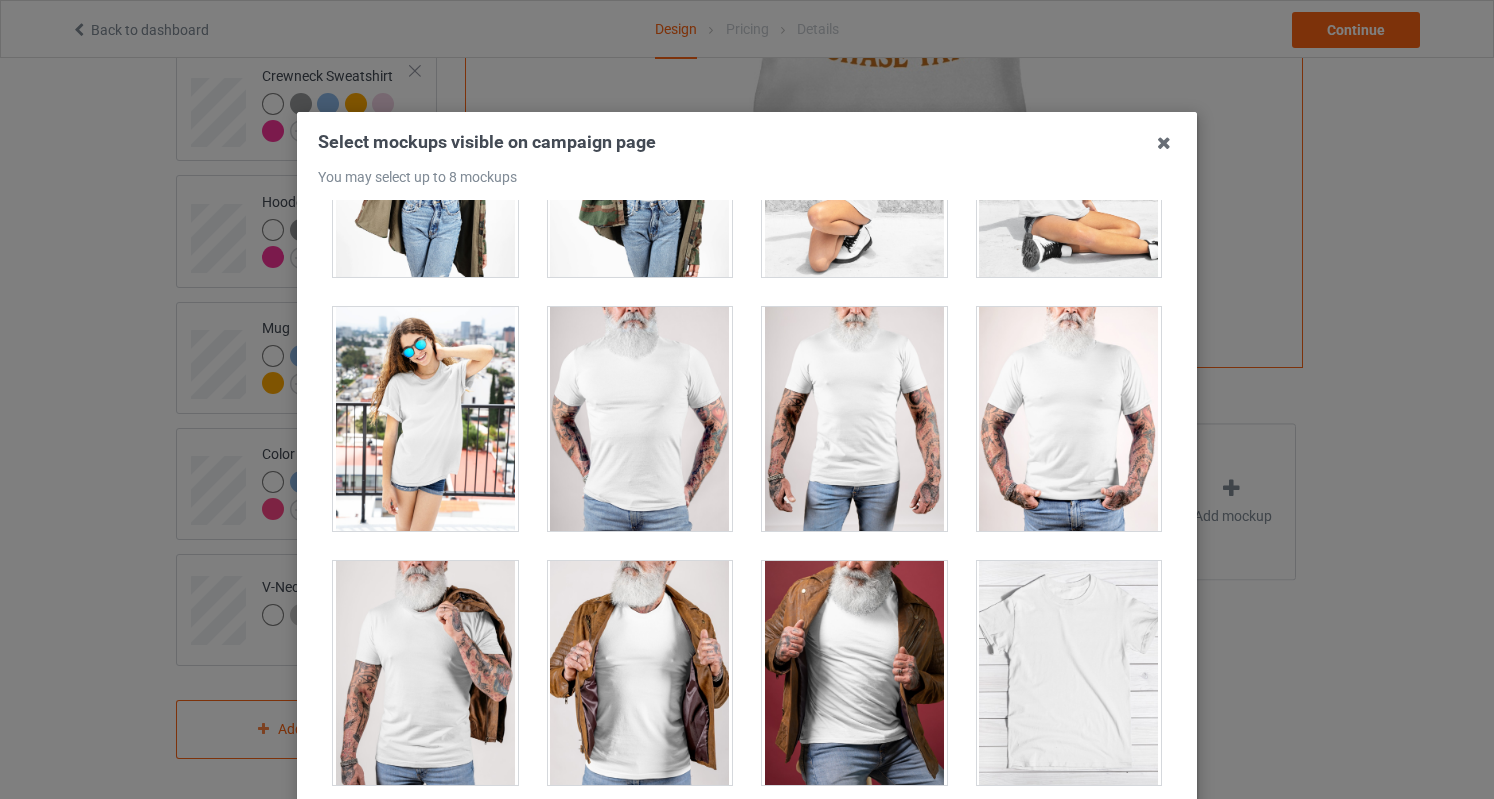 click at bounding box center [425, 673] 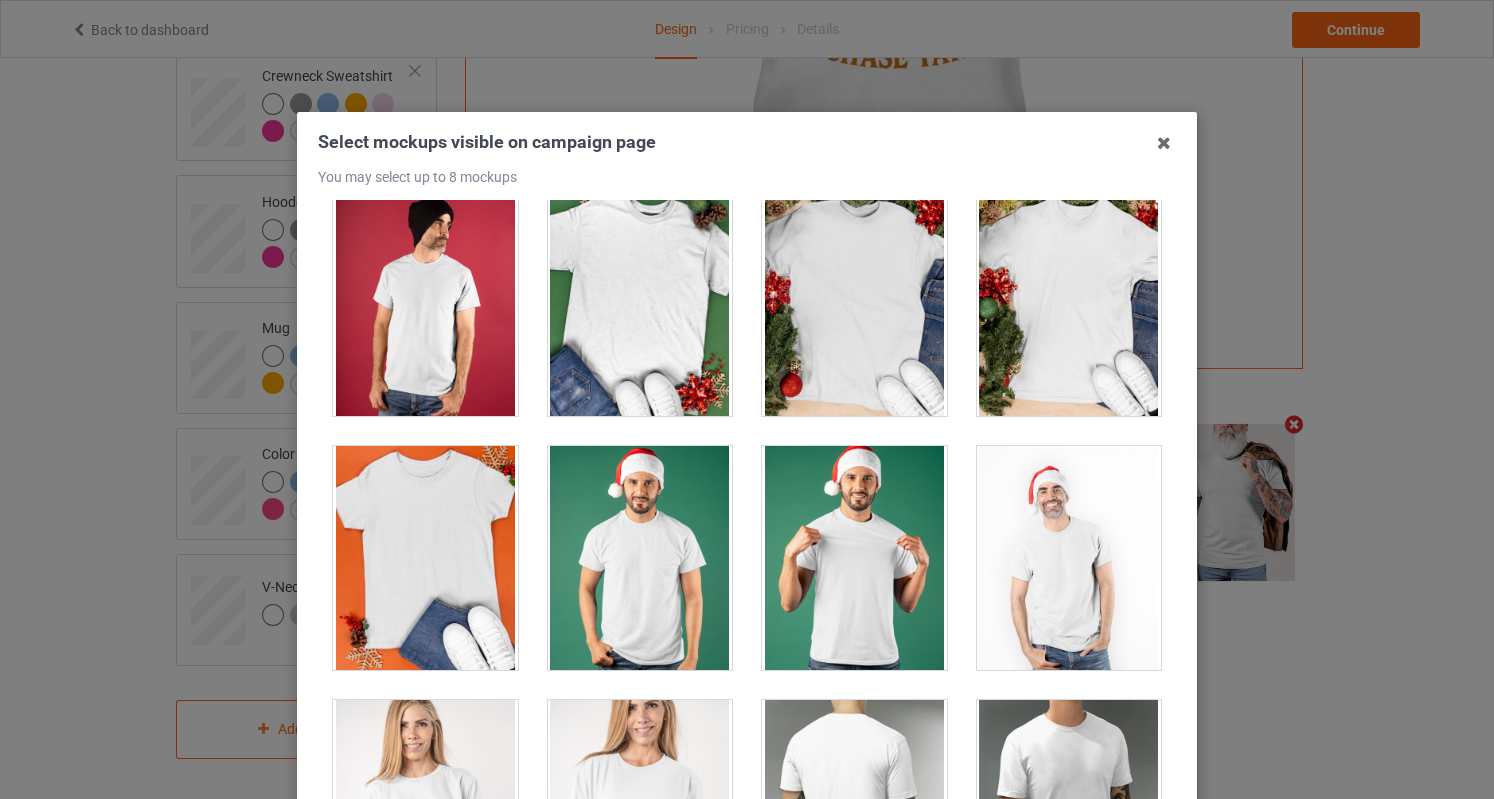 scroll, scrollTop: 3000, scrollLeft: 0, axis: vertical 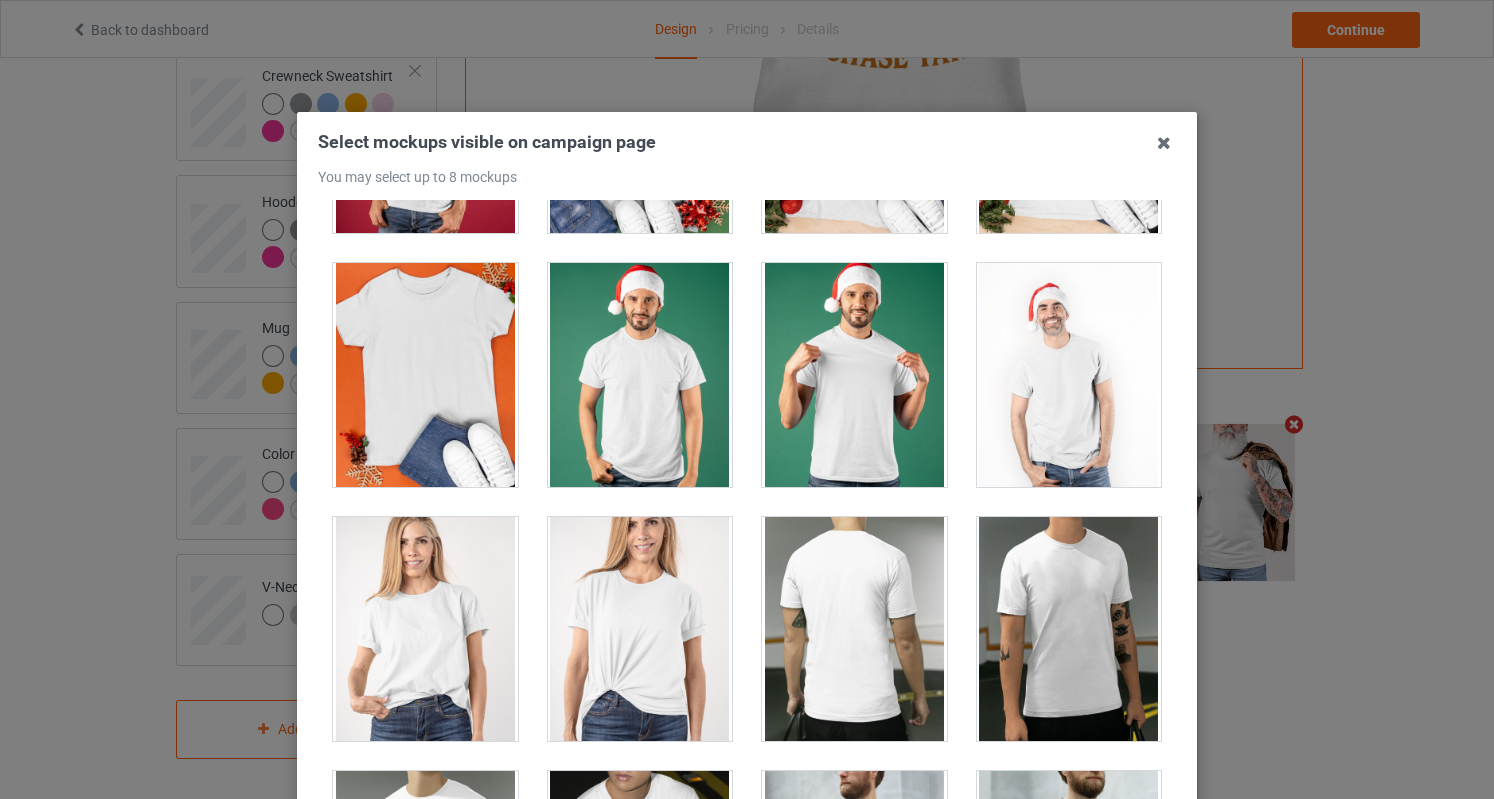 click at bounding box center [425, 629] 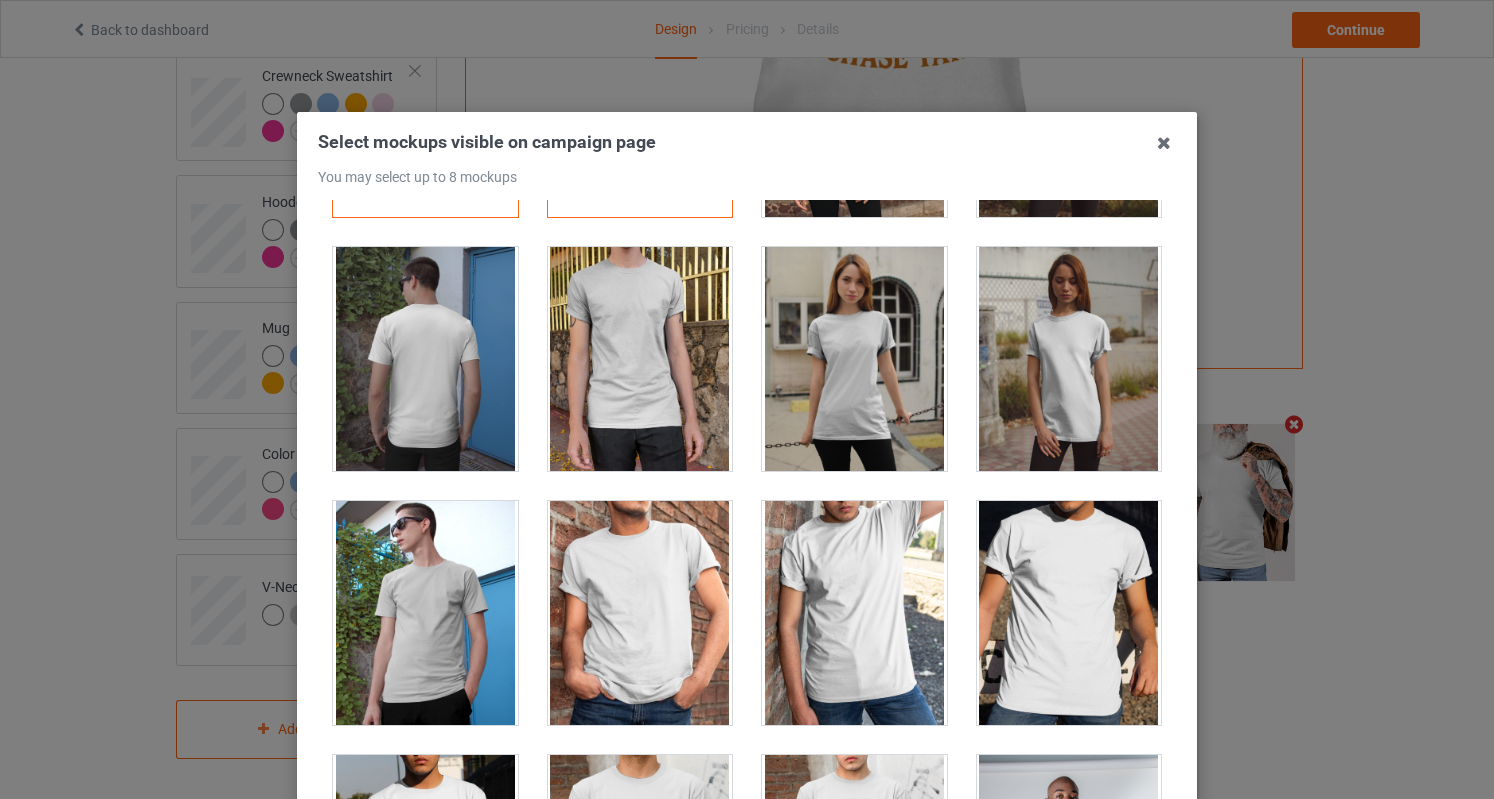 scroll, scrollTop: 0, scrollLeft: 0, axis: both 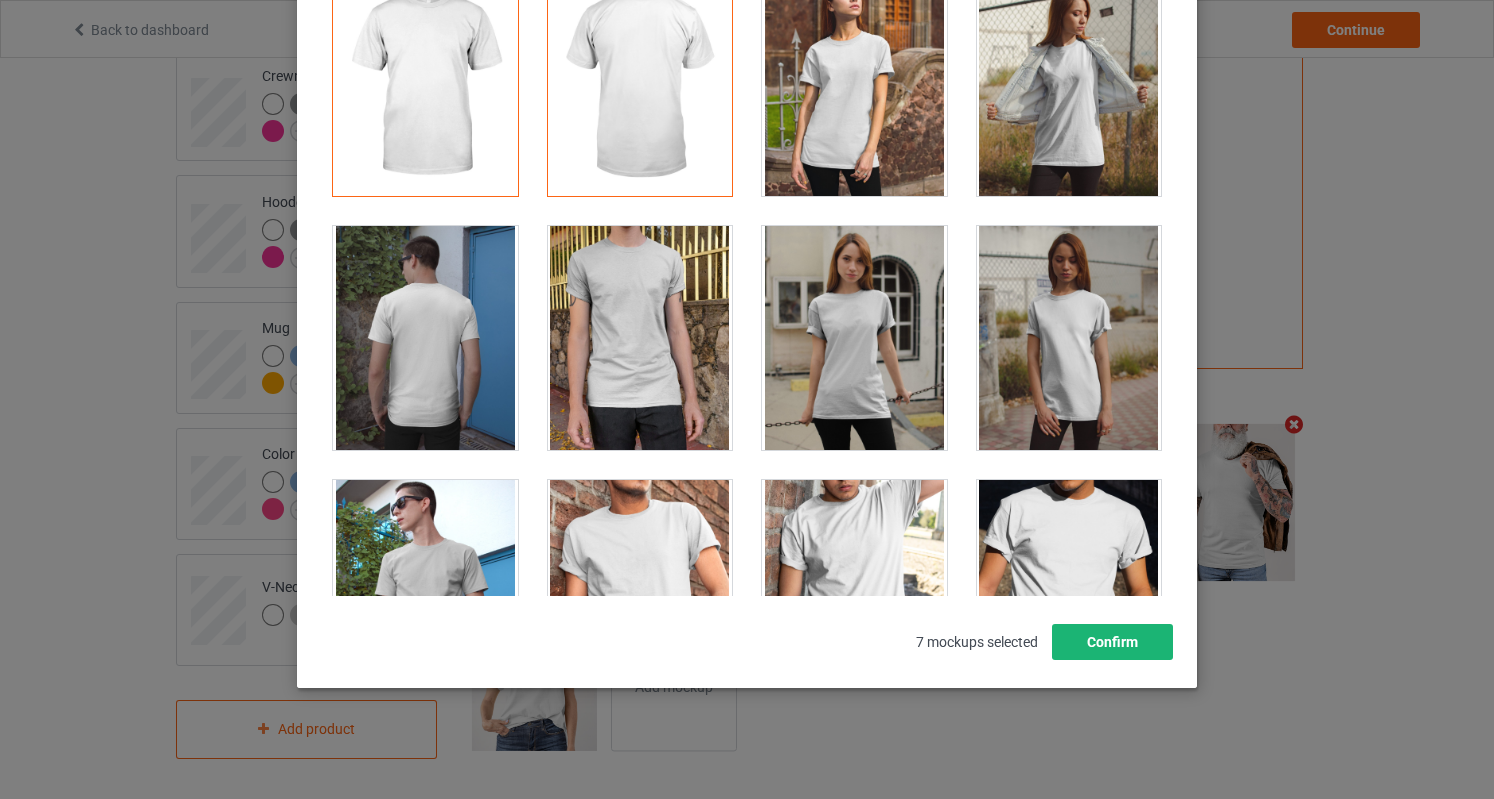 click on "Select mockups visible on campaign page You may select up to 8 mockups 1 2 7 3 4 5 6 7 mockups selected Confirm" at bounding box center [747, 273] 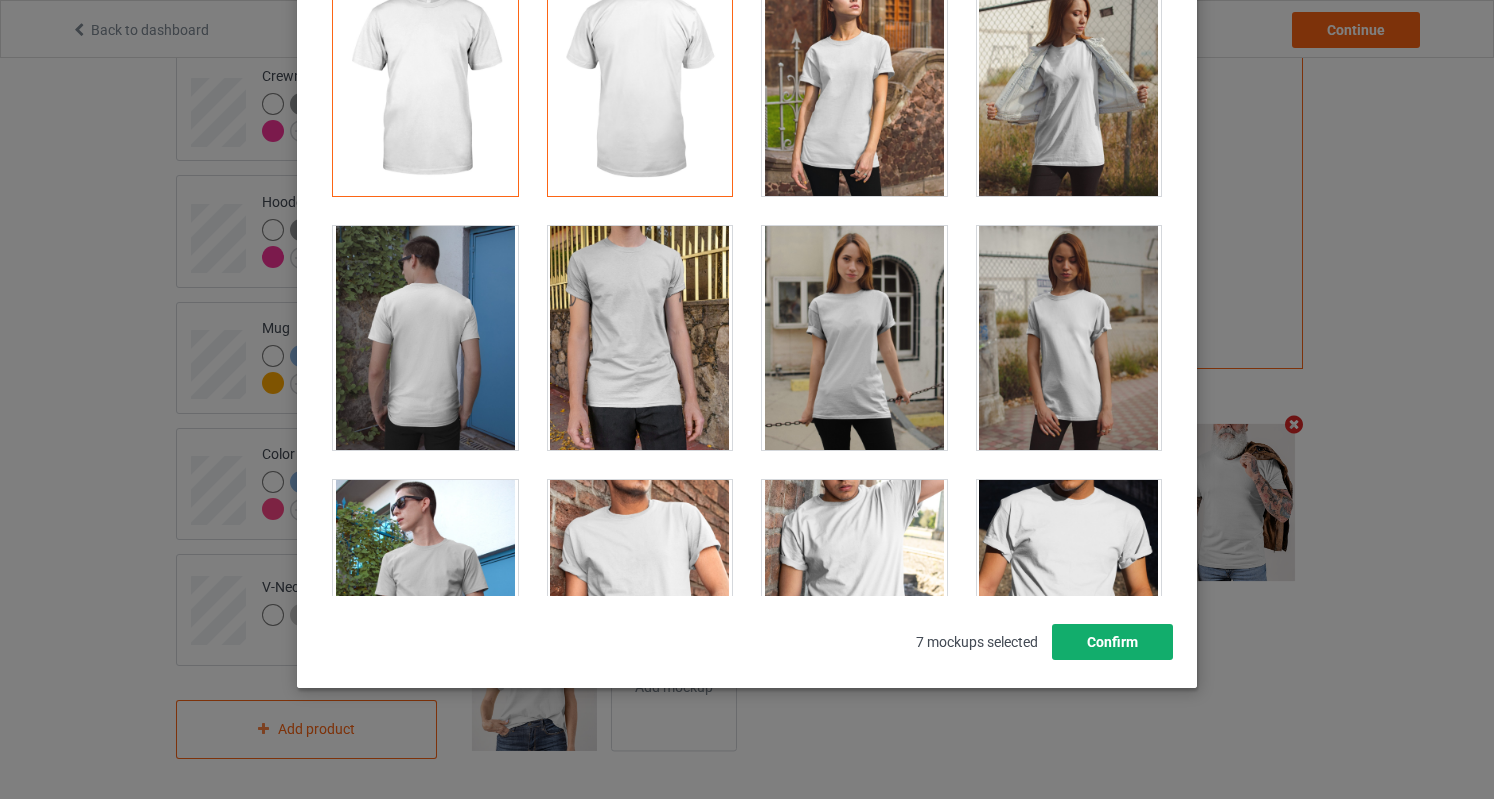 click on "Confirm" at bounding box center [1112, 642] 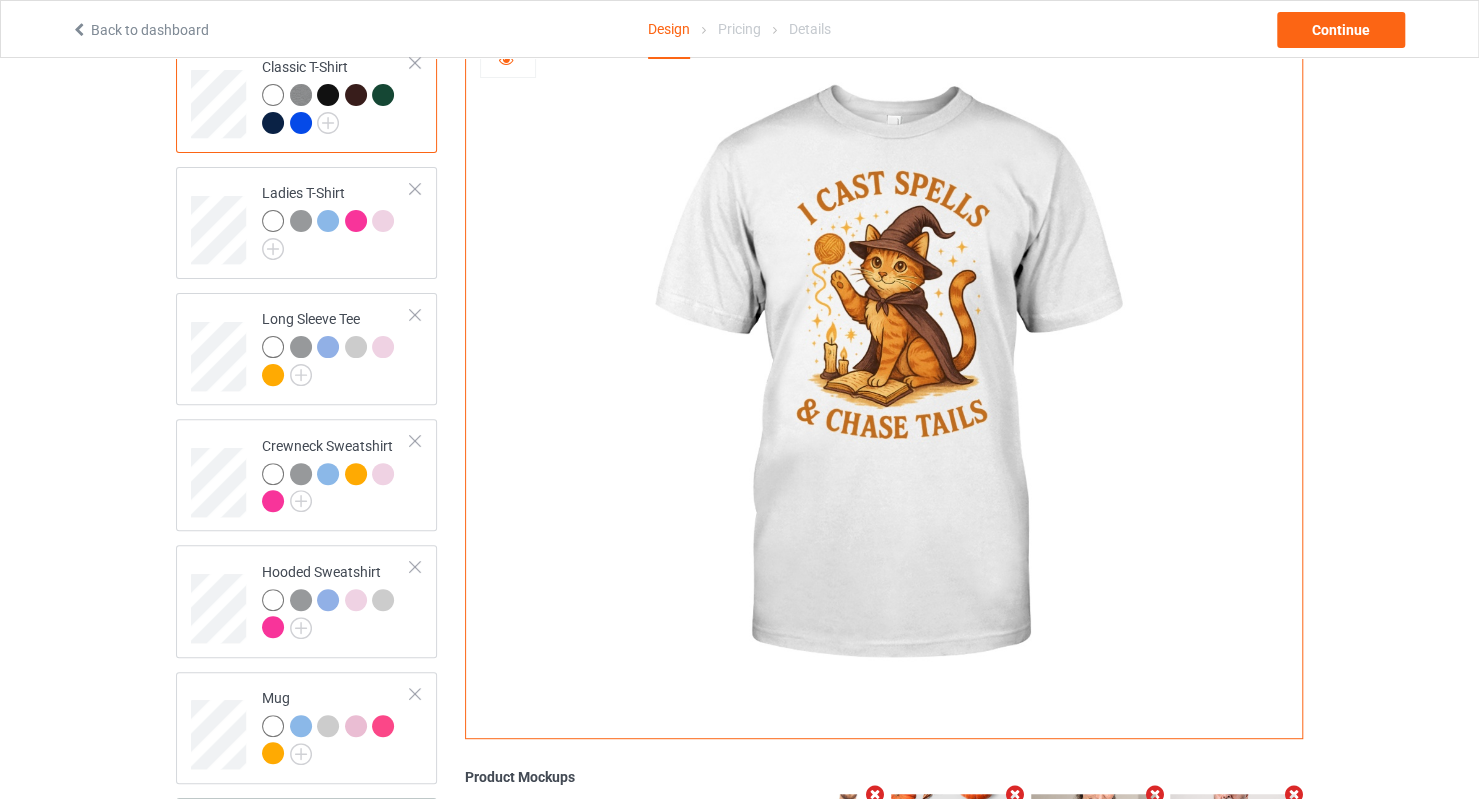 scroll, scrollTop: 0, scrollLeft: 0, axis: both 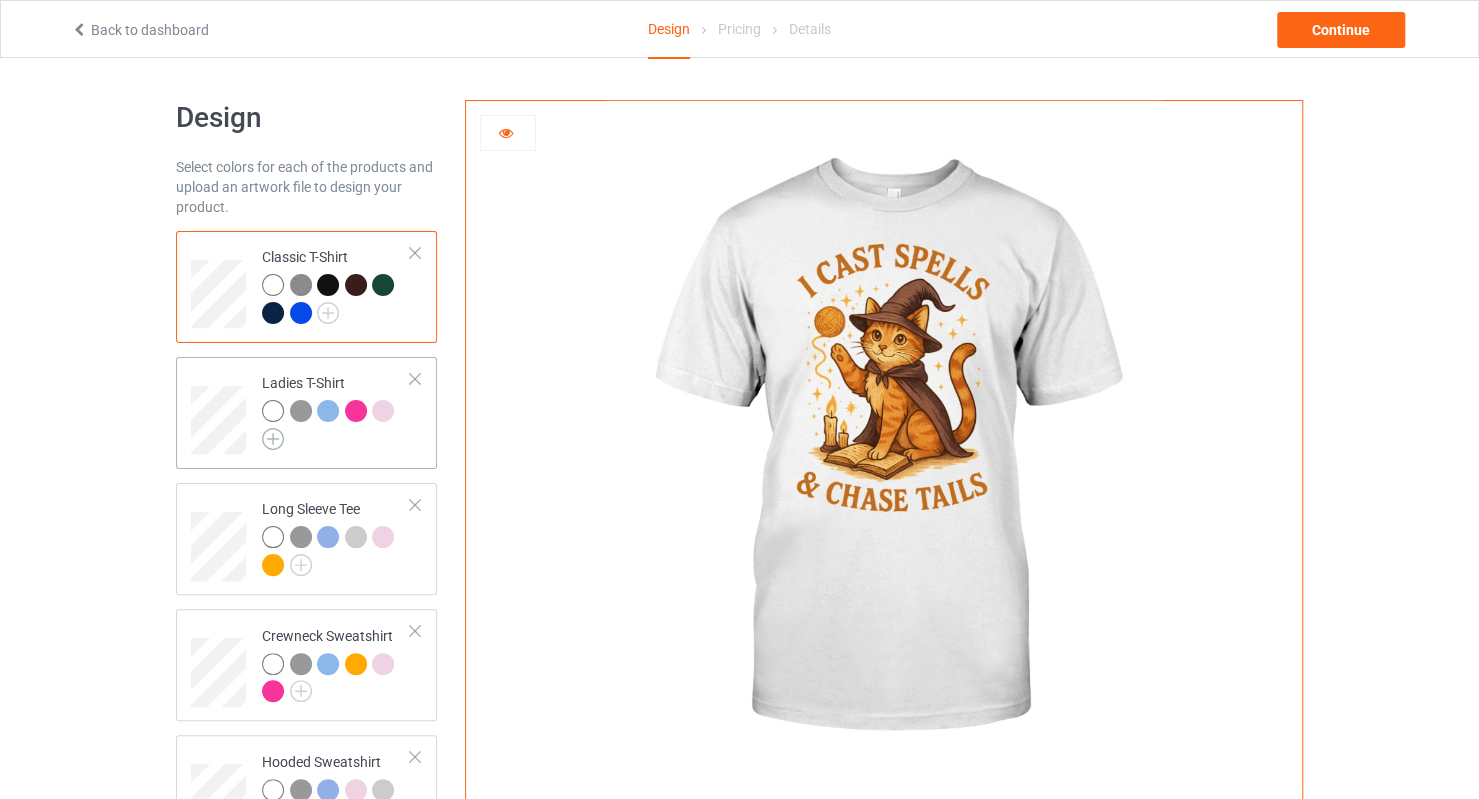 click at bounding box center (273, 439) 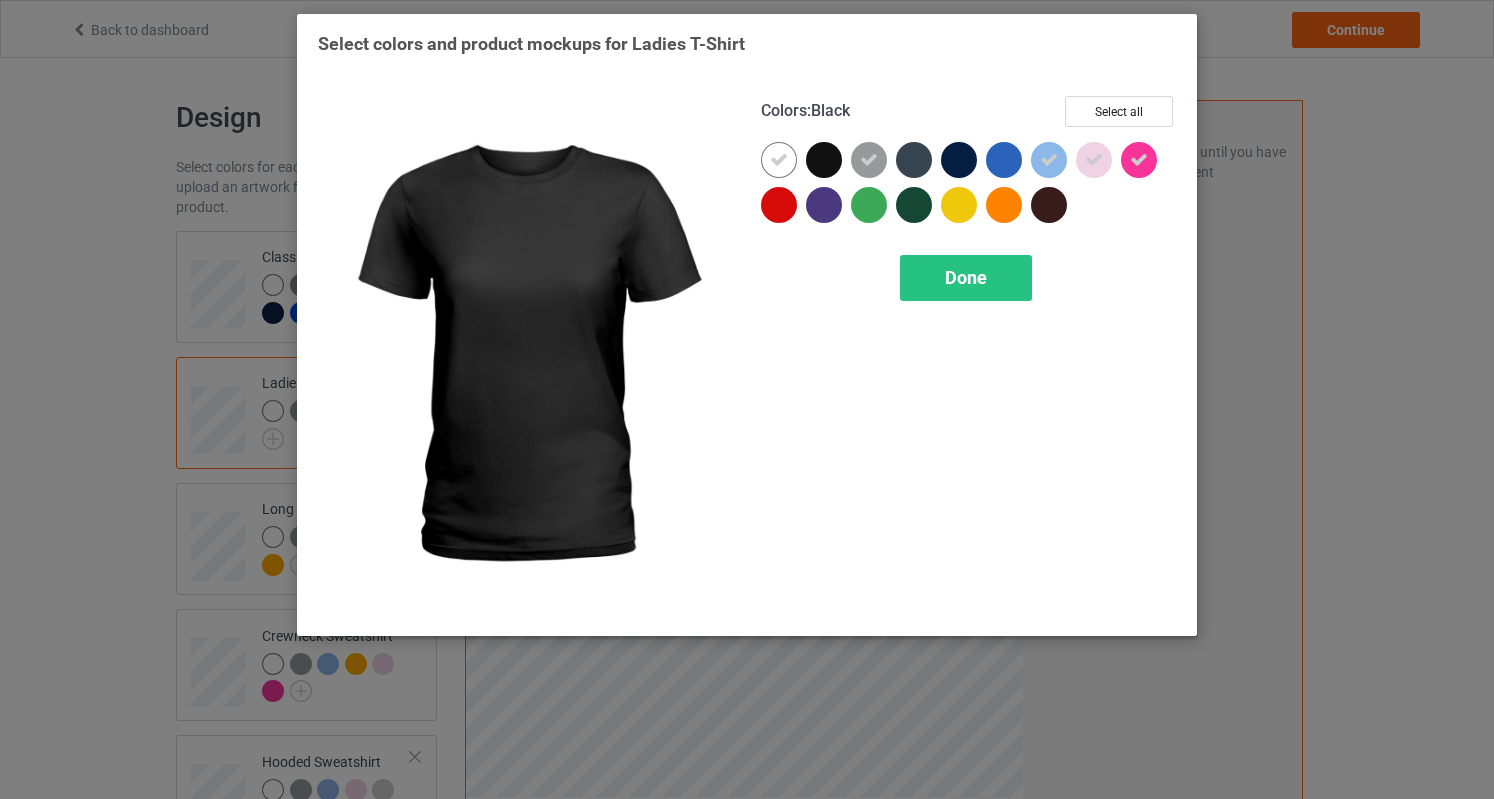 click at bounding box center (824, 160) 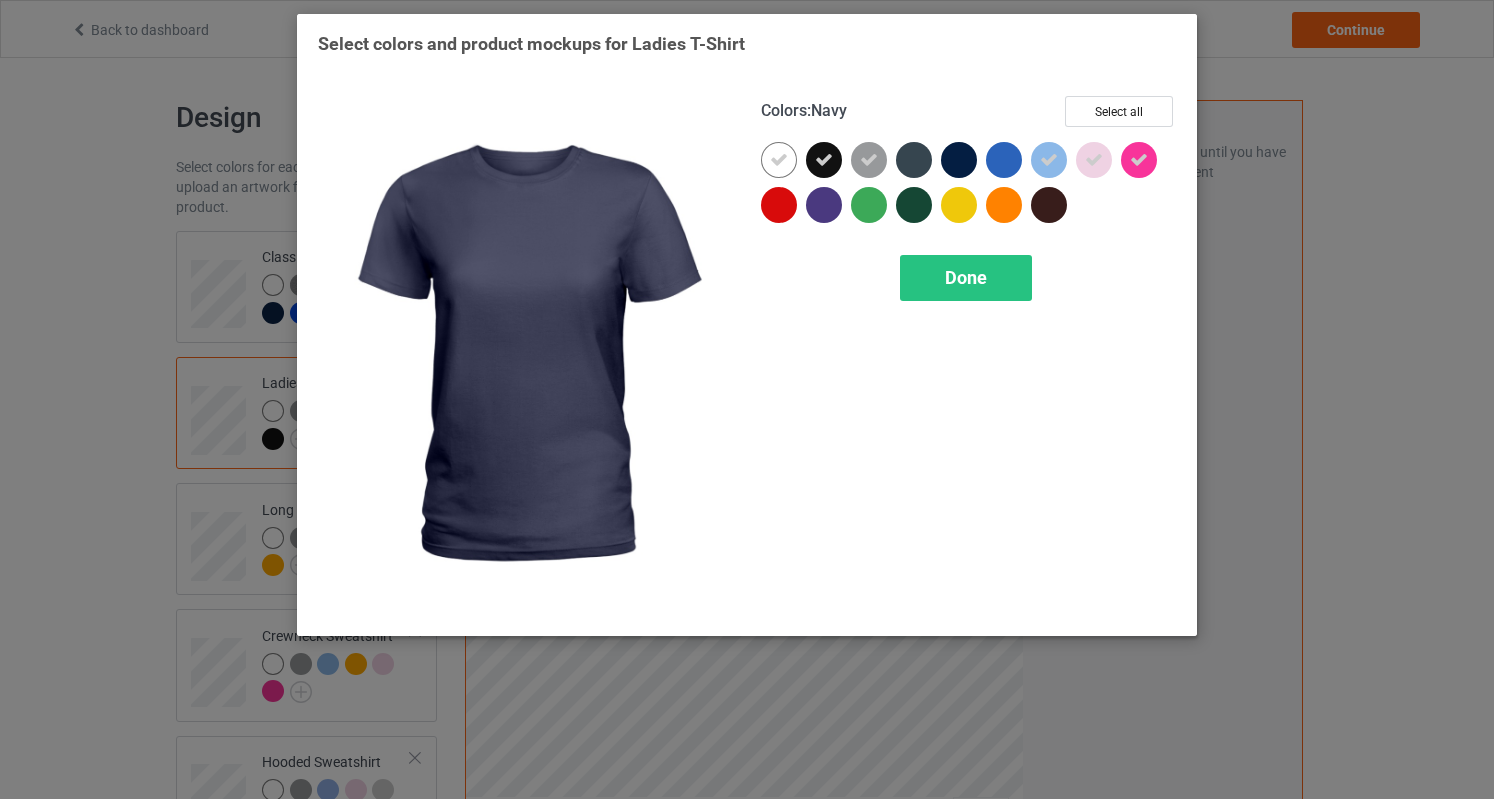 click at bounding box center [959, 160] 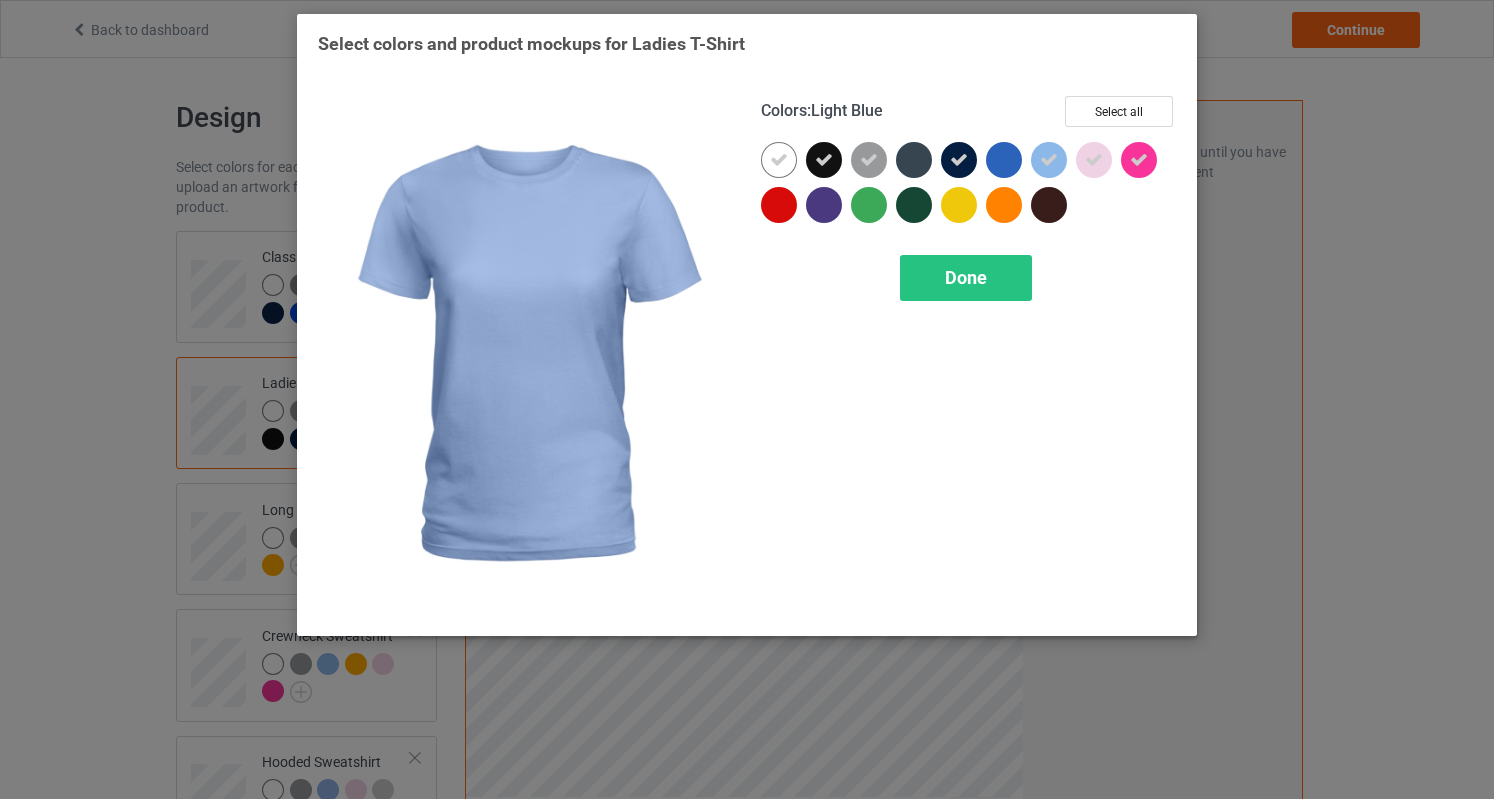 click at bounding box center [1049, 160] 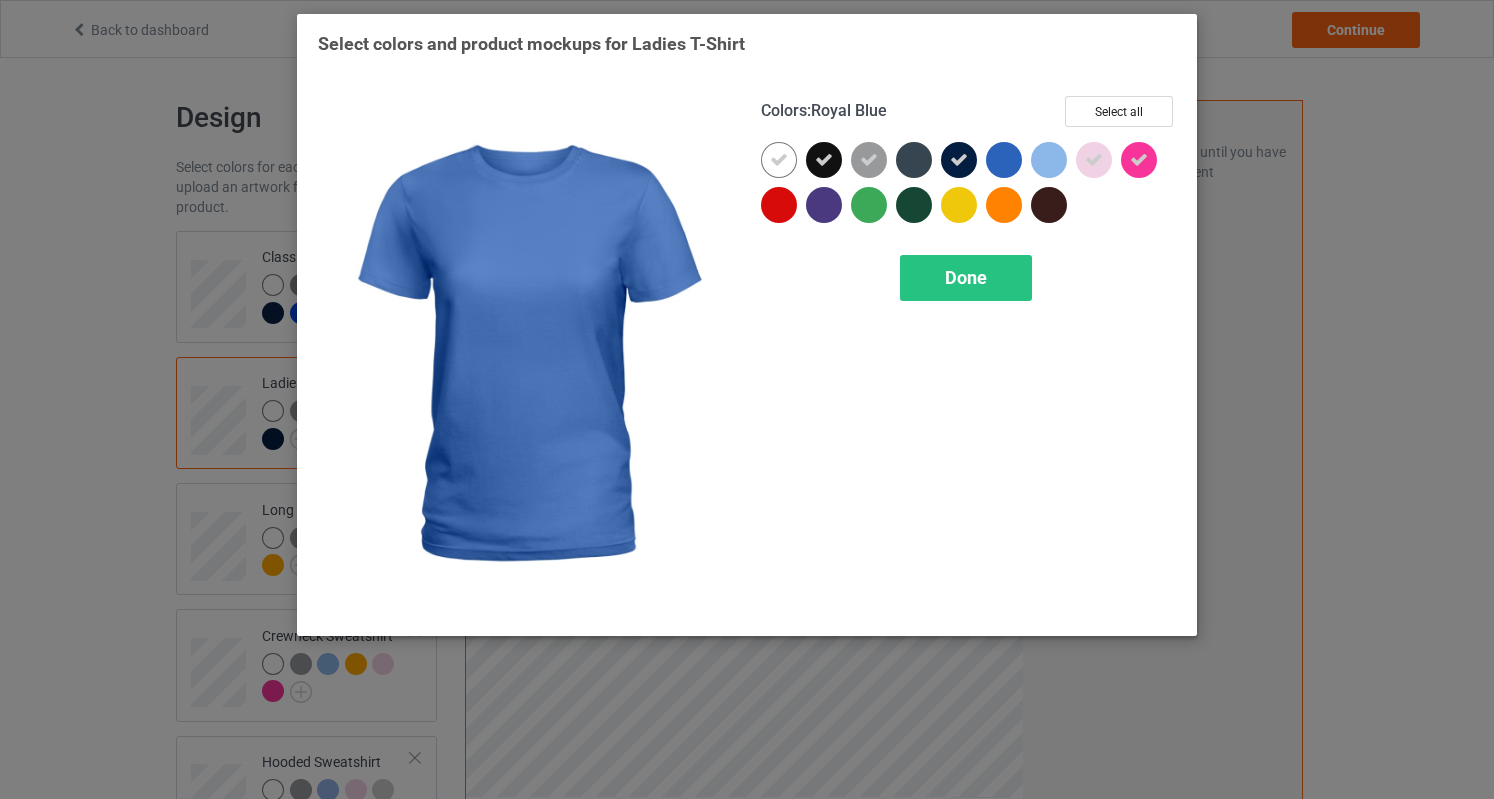 click at bounding box center [1004, 160] 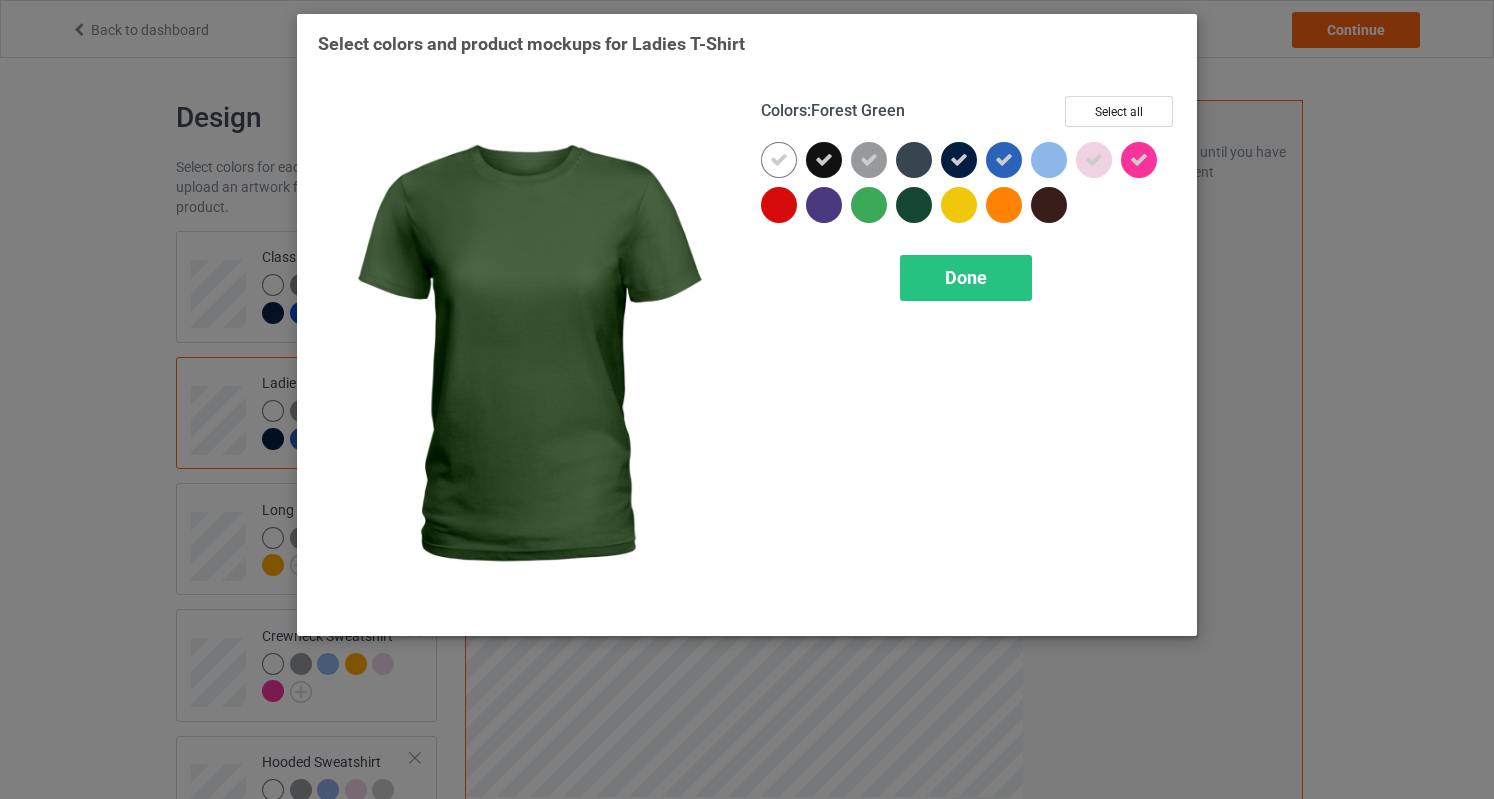 click at bounding box center [914, 205] 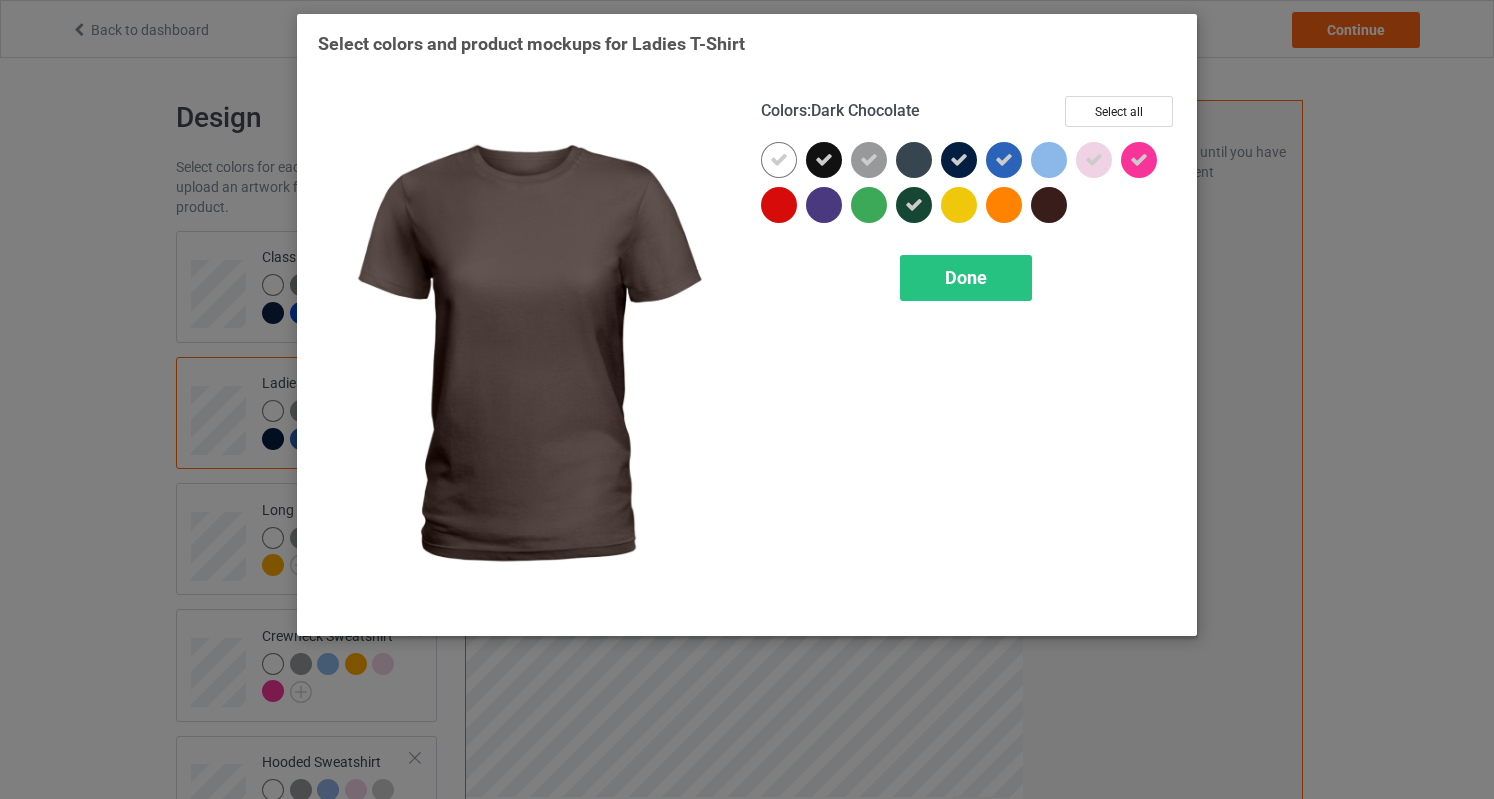 click at bounding box center (1049, 205) 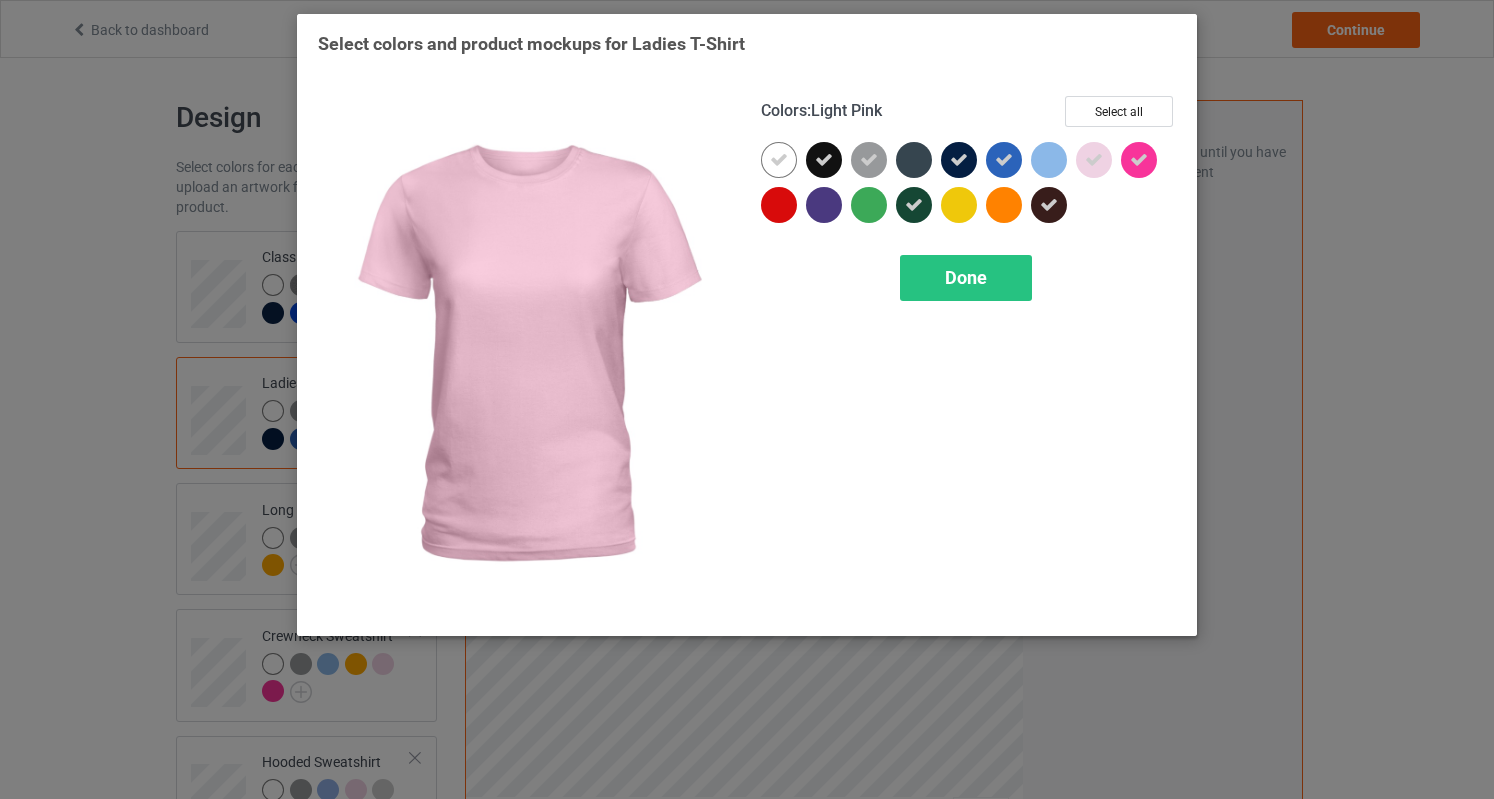 click at bounding box center (1094, 160) 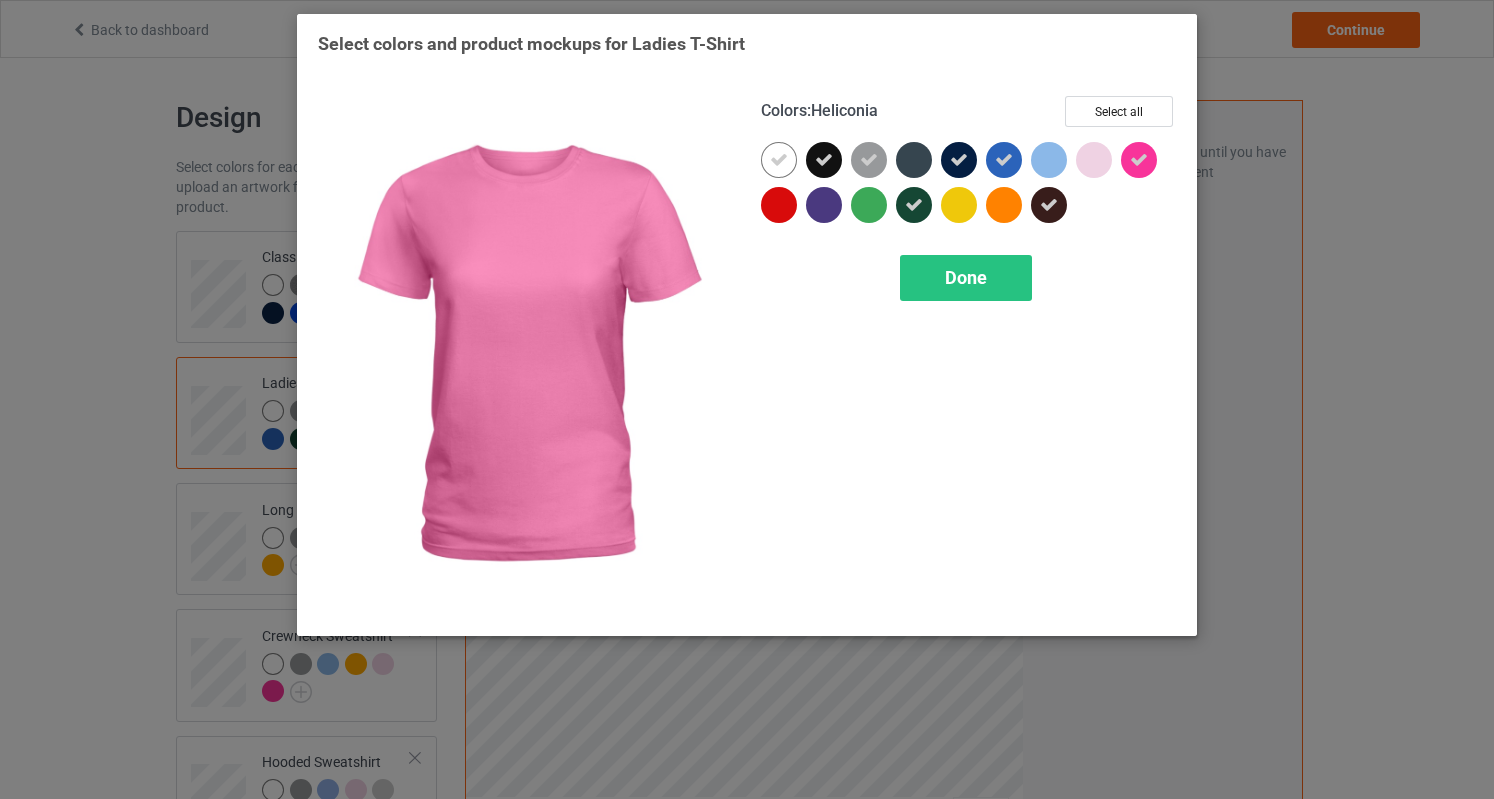 click at bounding box center [1139, 160] 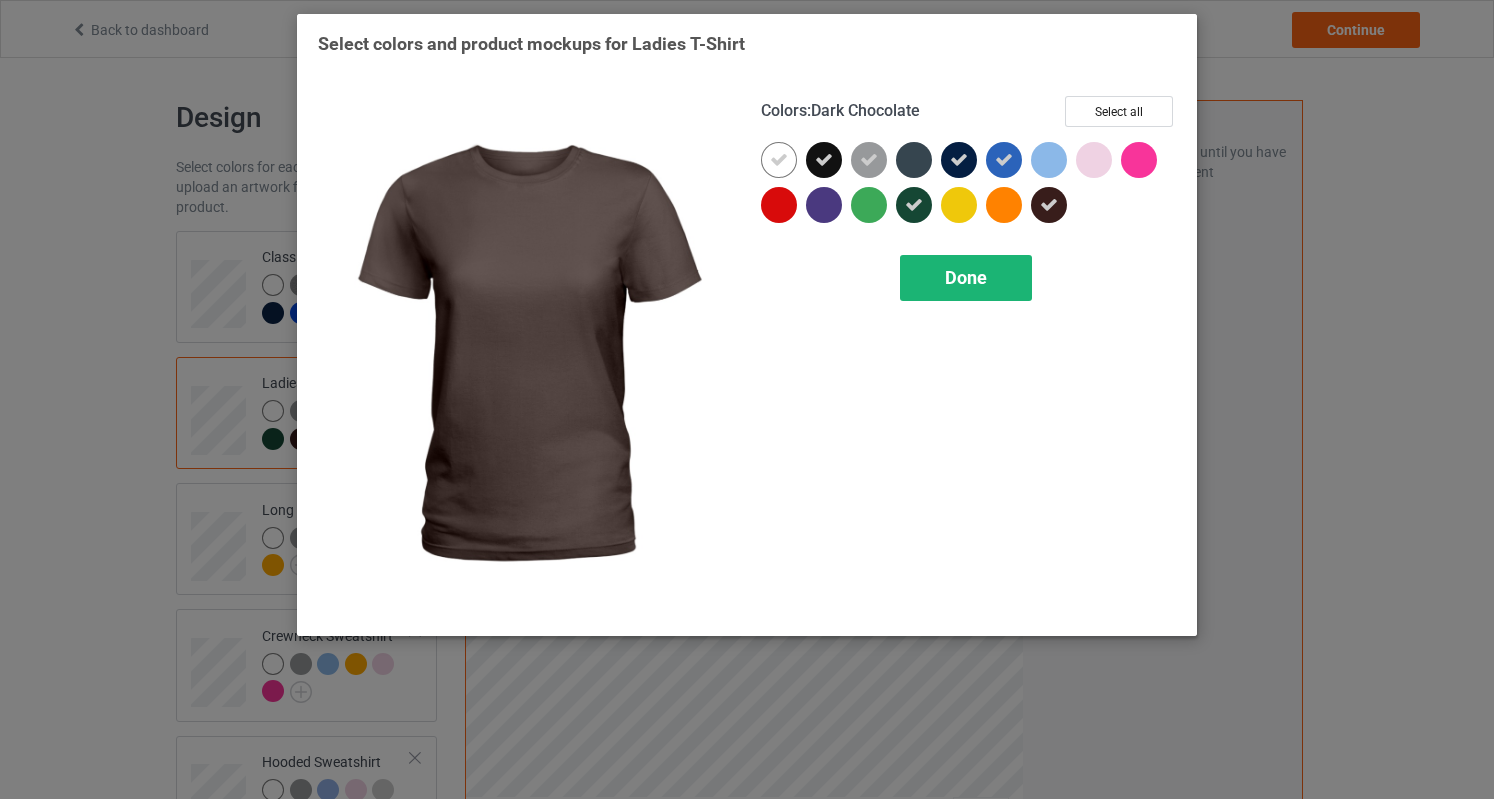 click on "Done" at bounding box center [966, 278] 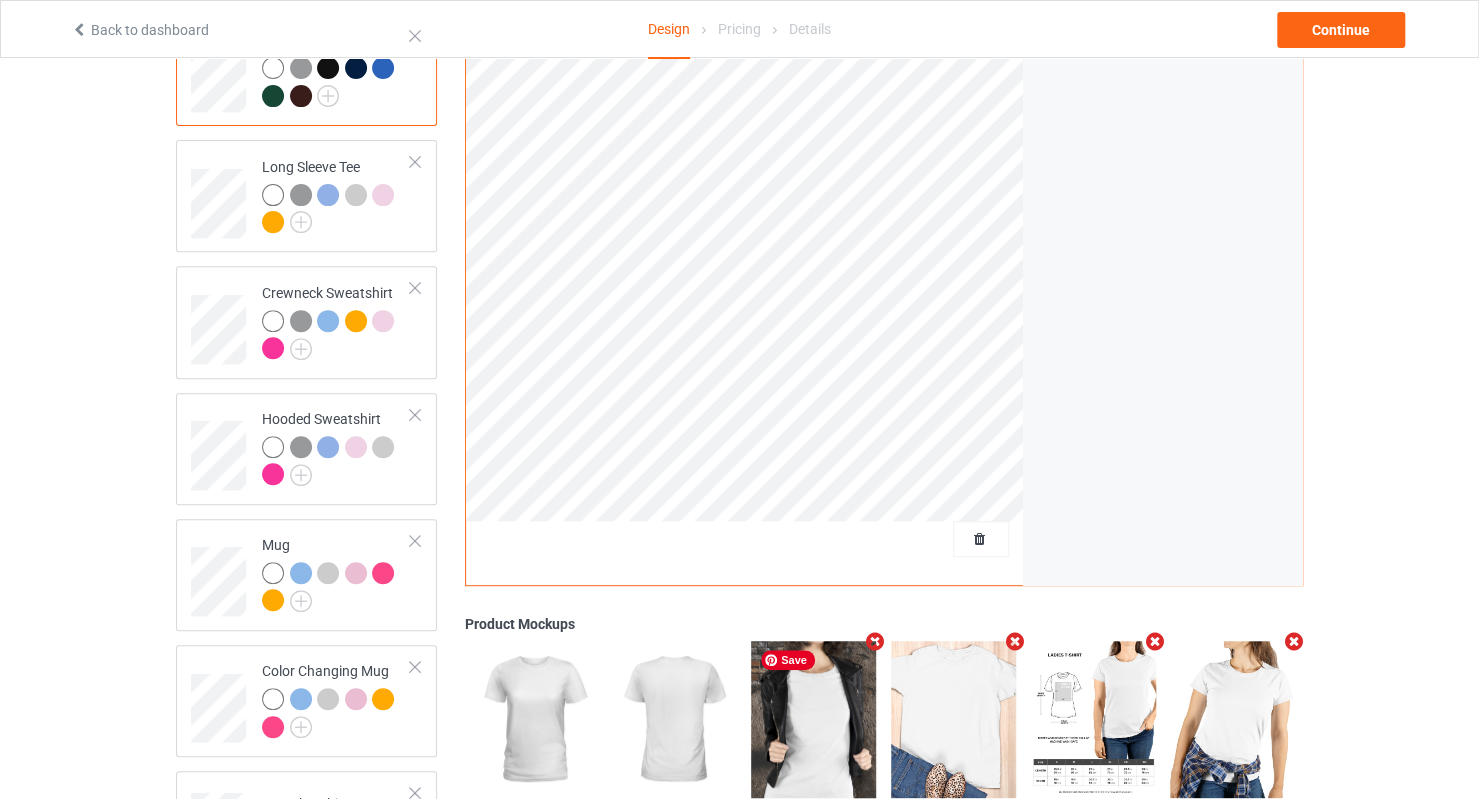 scroll, scrollTop: 0, scrollLeft: 0, axis: both 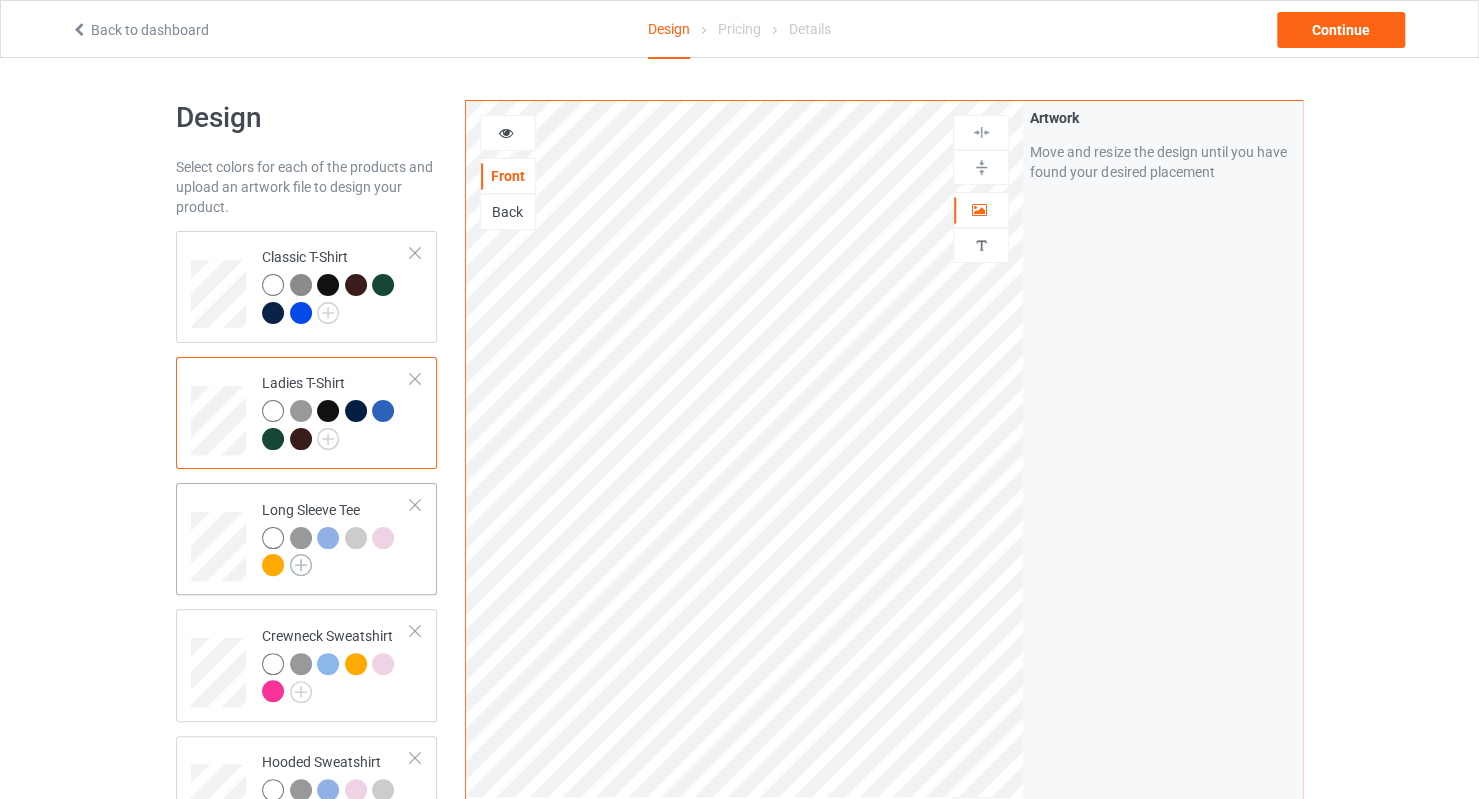click at bounding box center [301, 565] 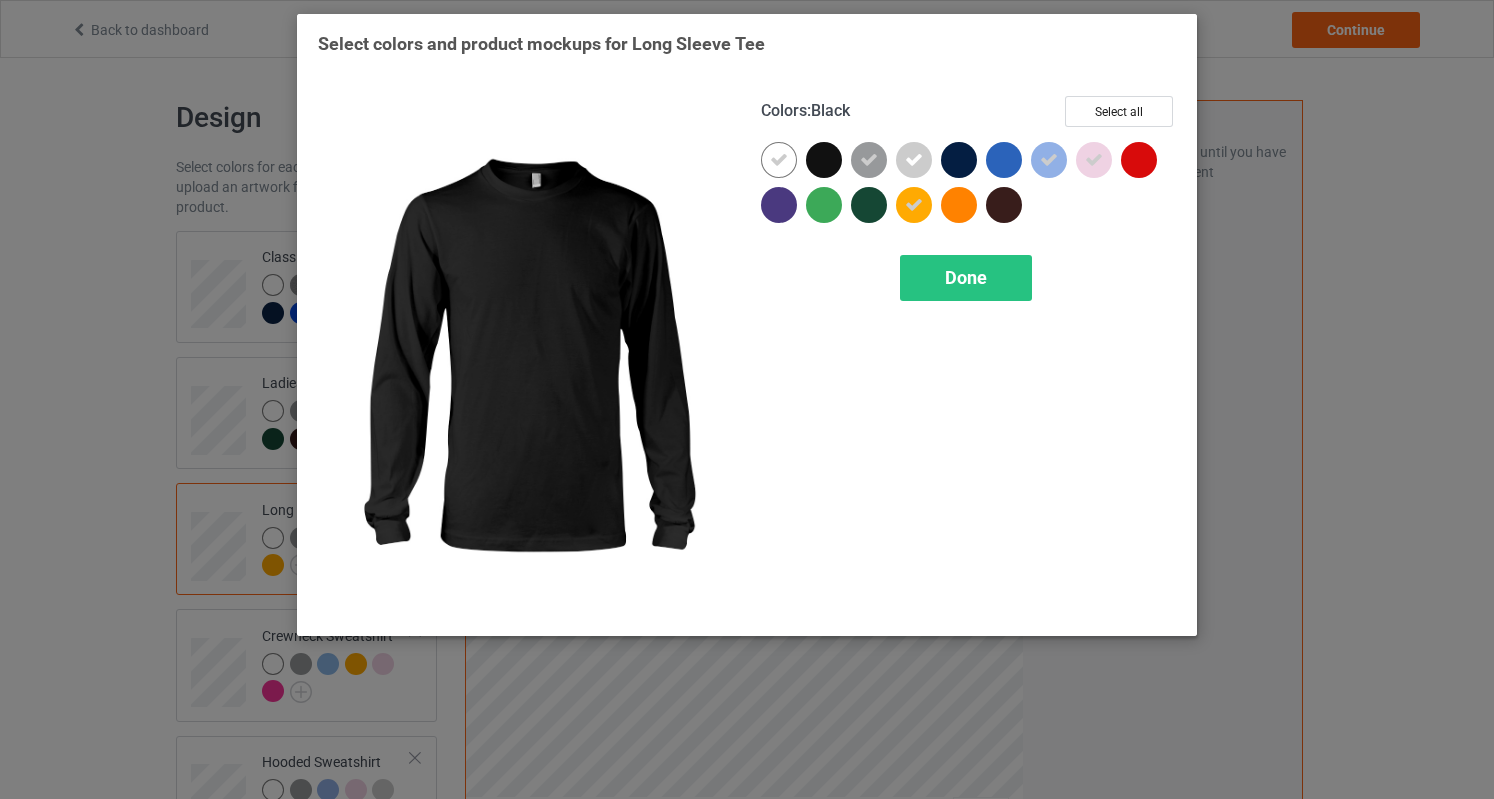 click at bounding box center [824, 160] 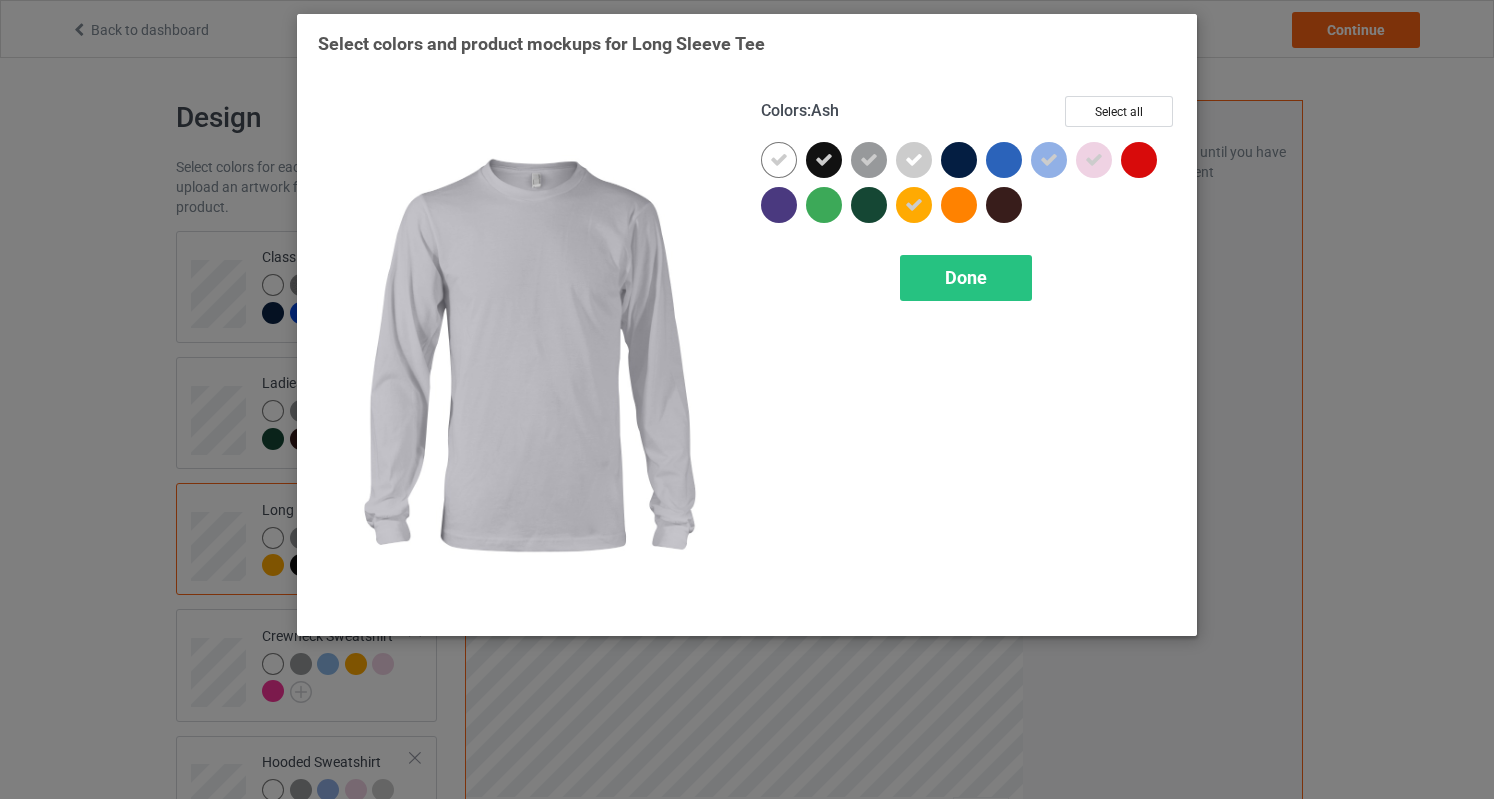 click at bounding box center (914, 160) 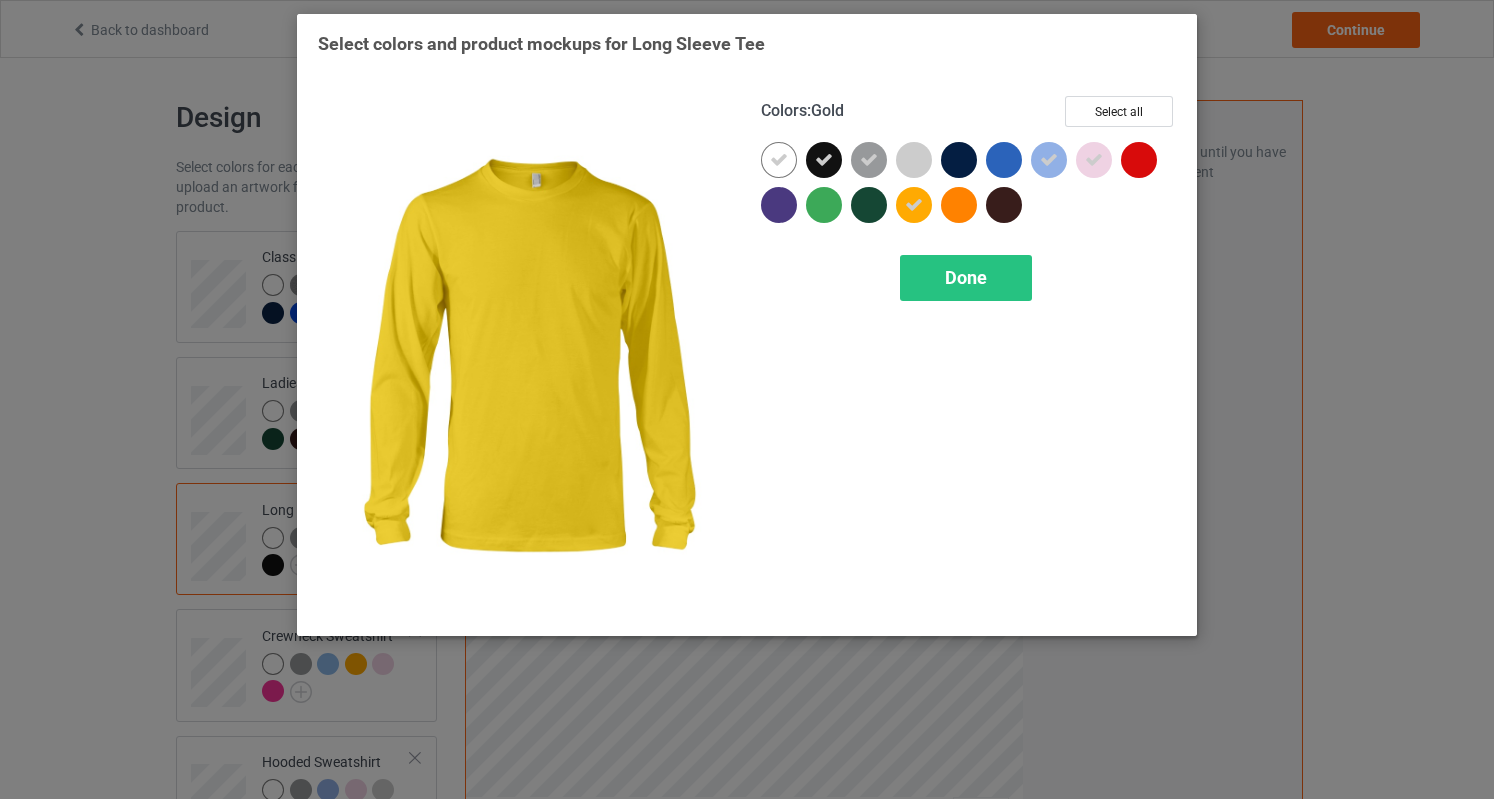 click at bounding box center [914, 205] 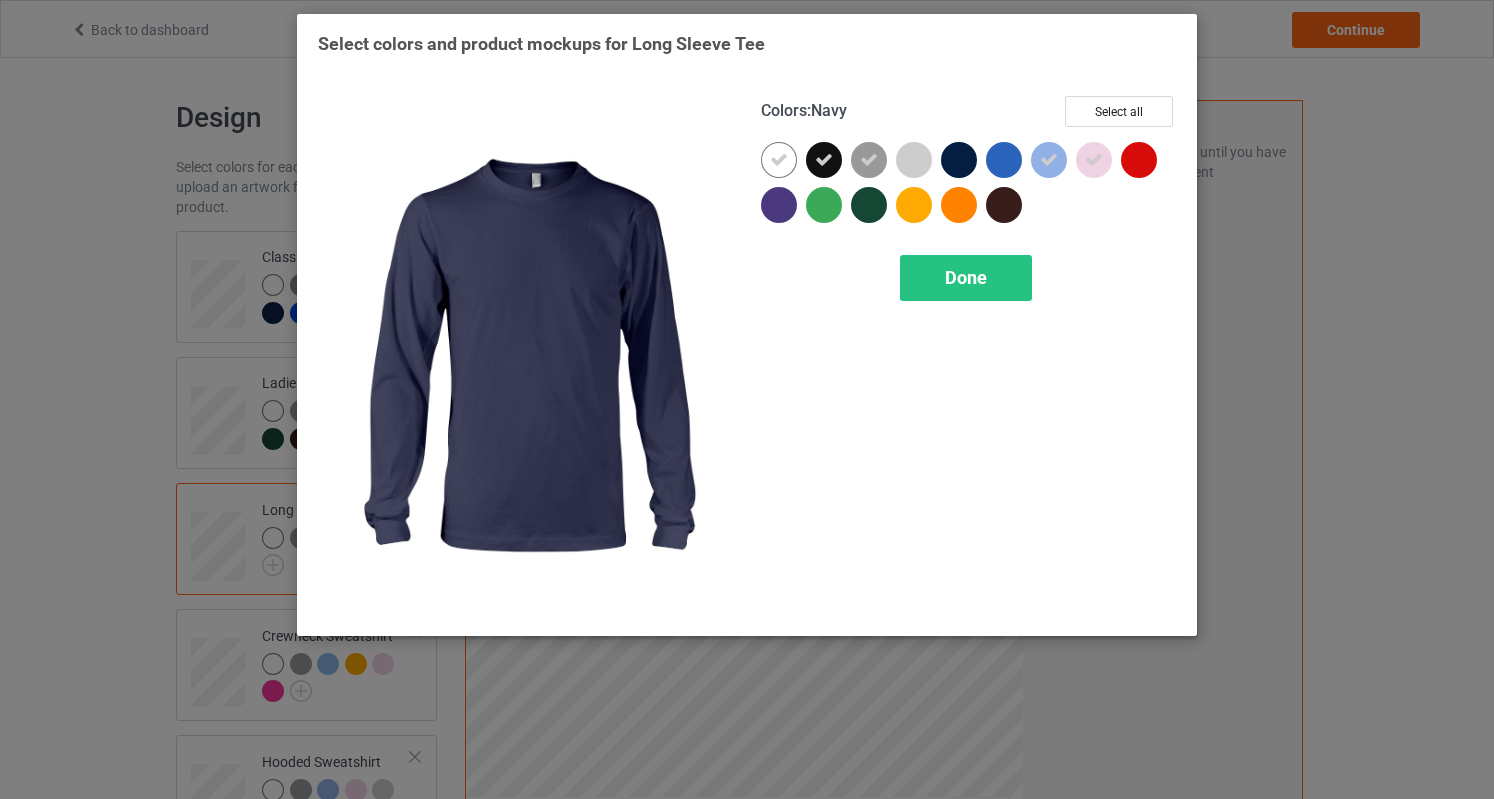 click at bounding box center (959, 160) 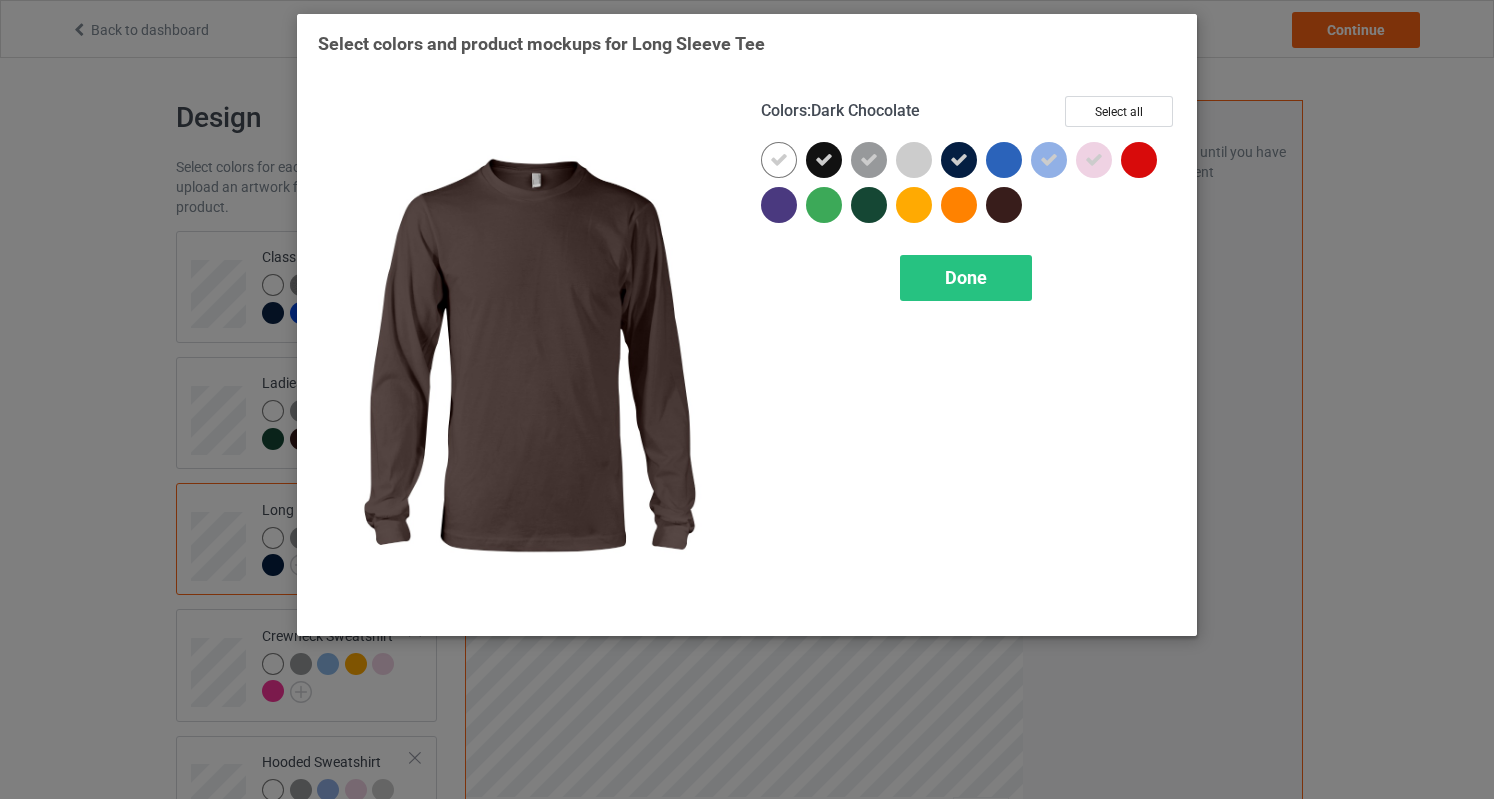 click at bounding box center (1004, 205) 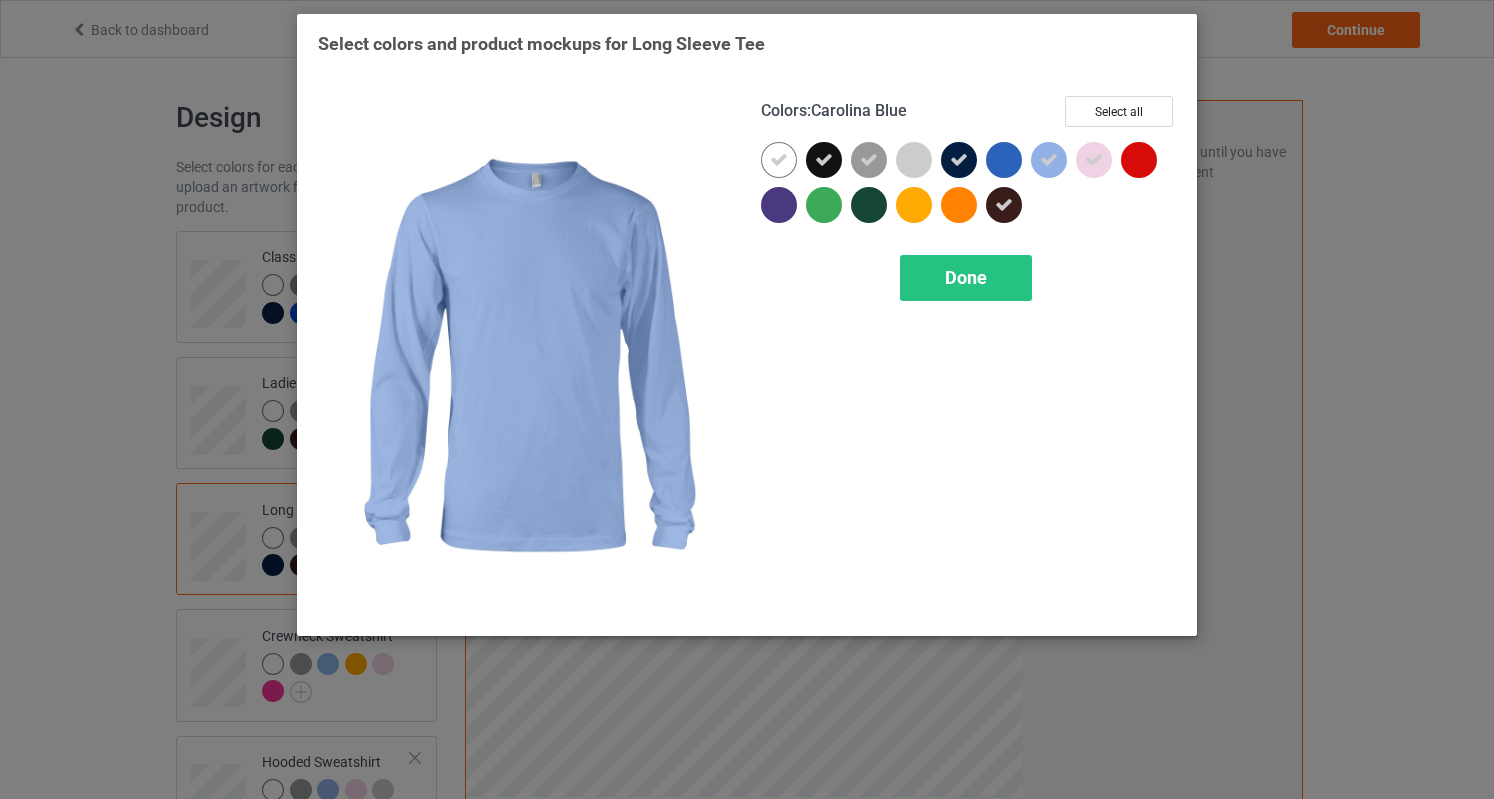 click at bounding box center (1049, 160) 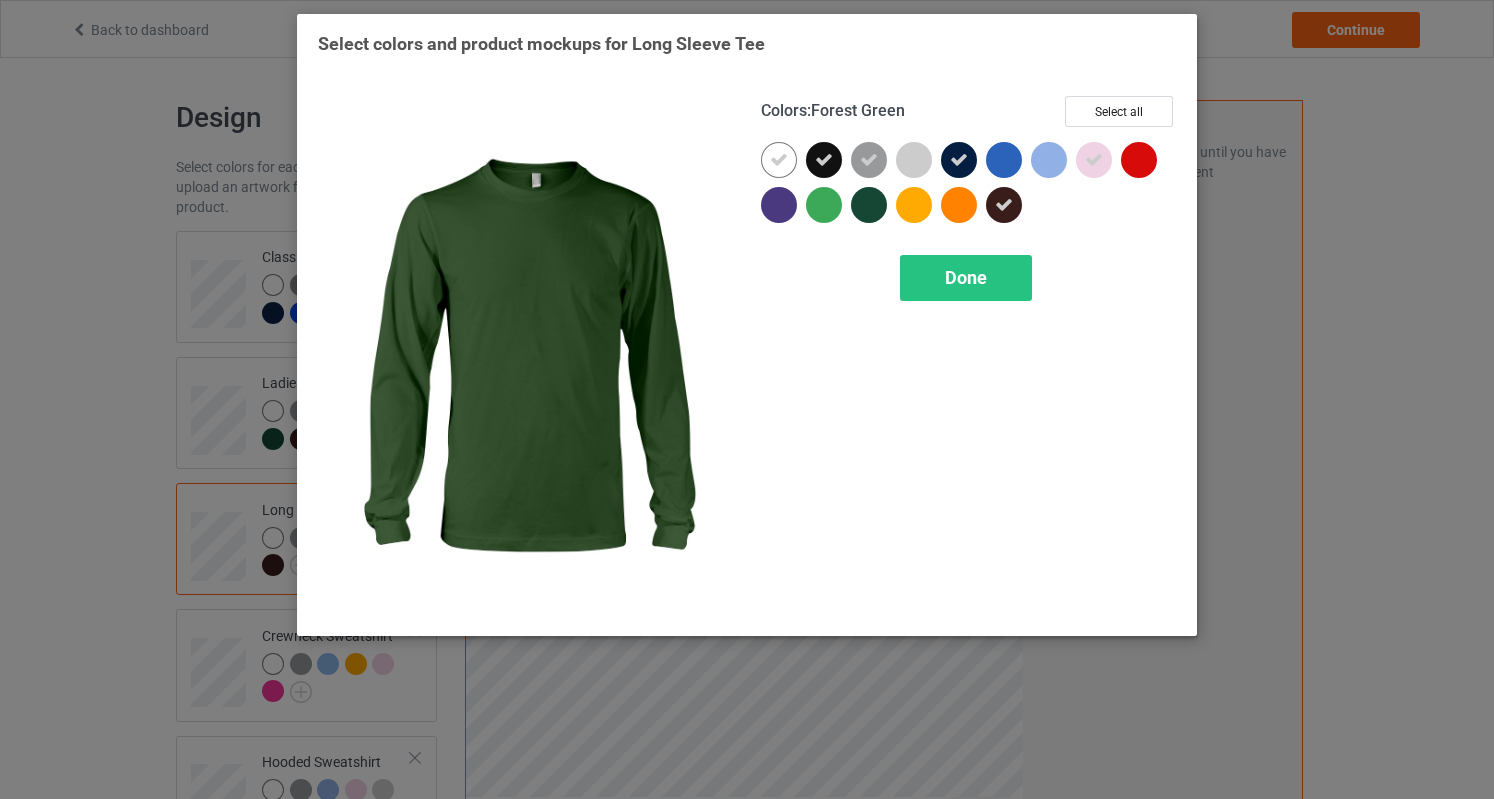 click at bounding box center [869, 205] 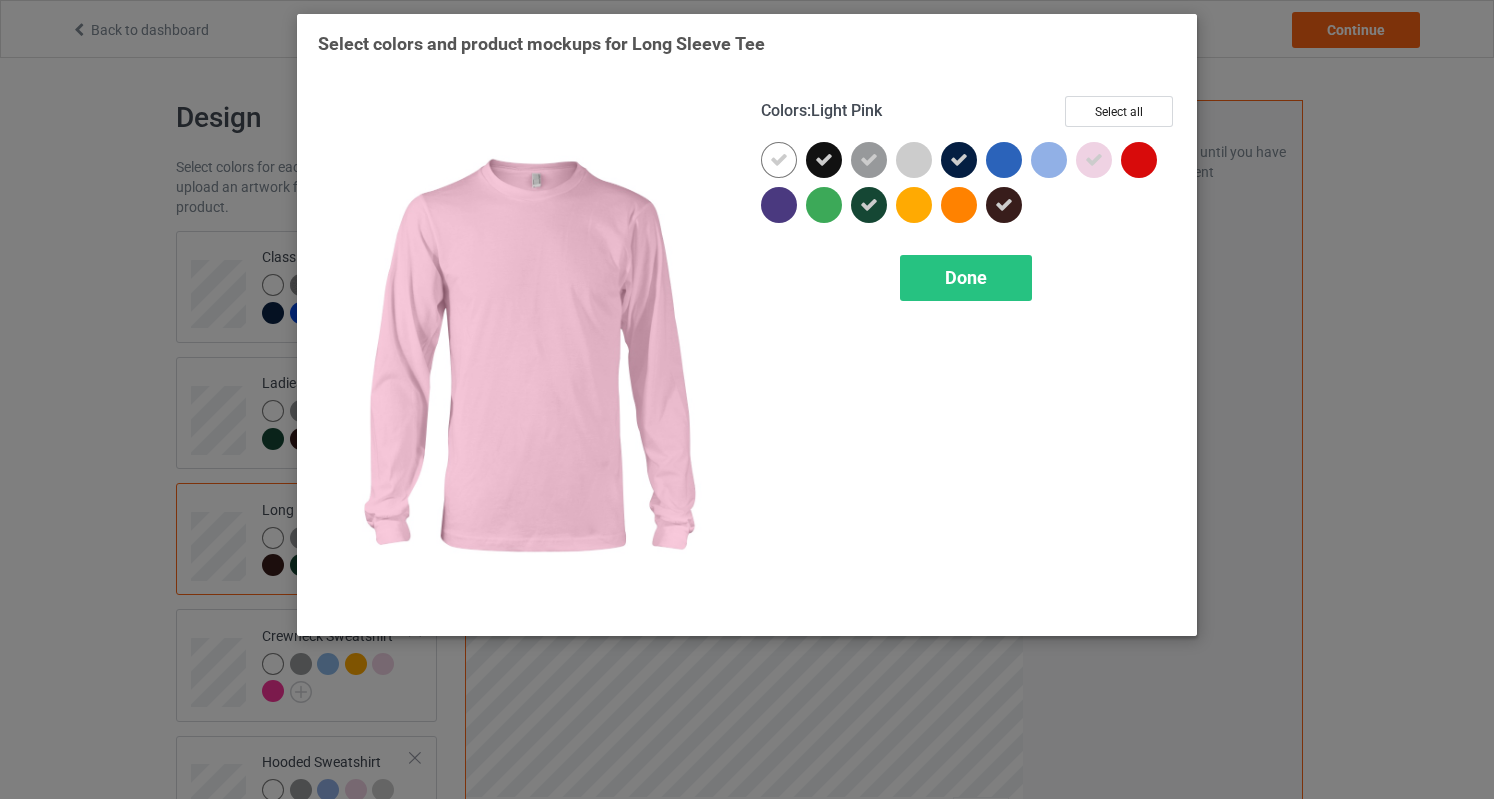 click at bounding box center (1094, 160) 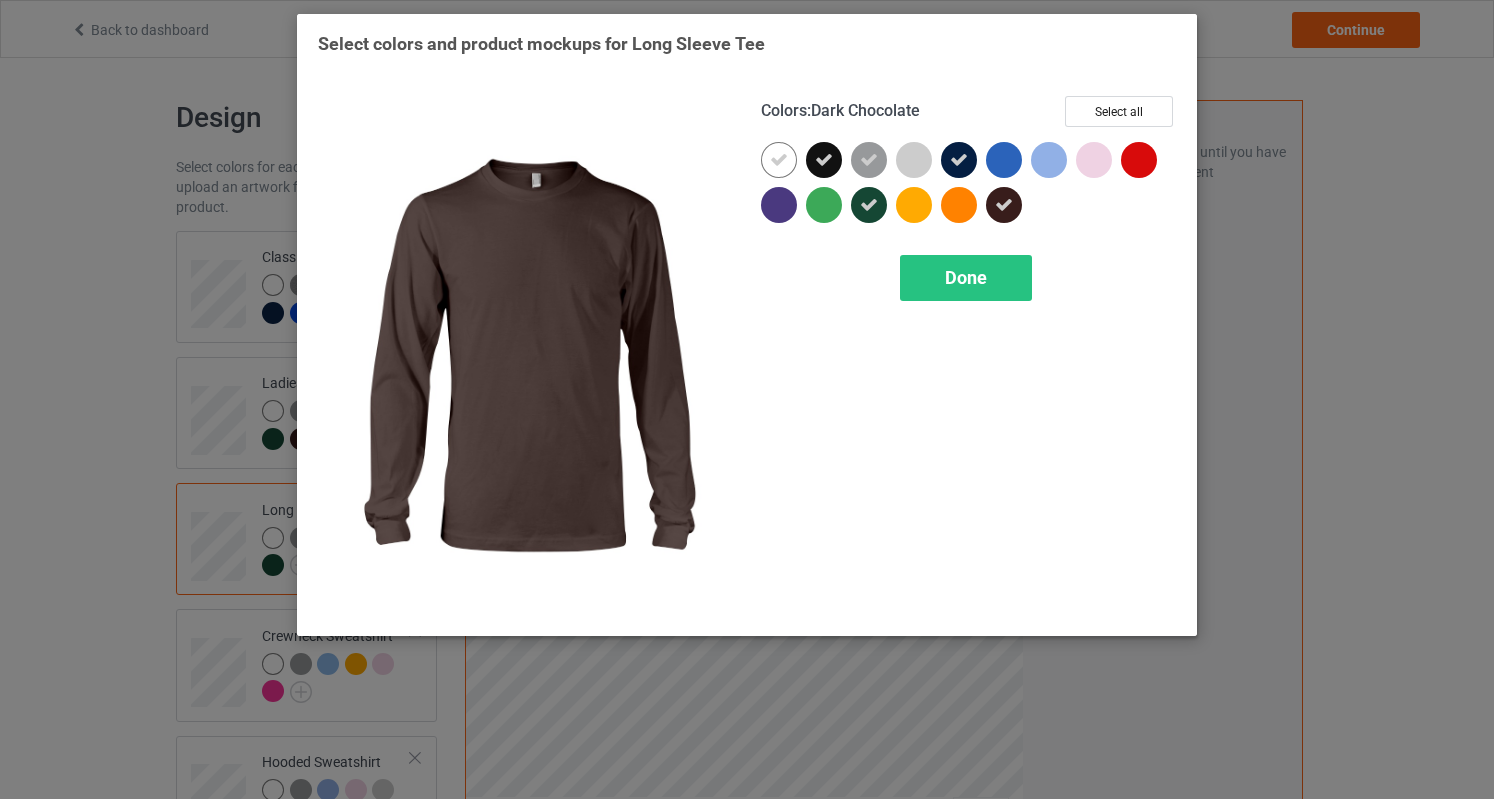 click on "Done" at bounding box center (966, 278) 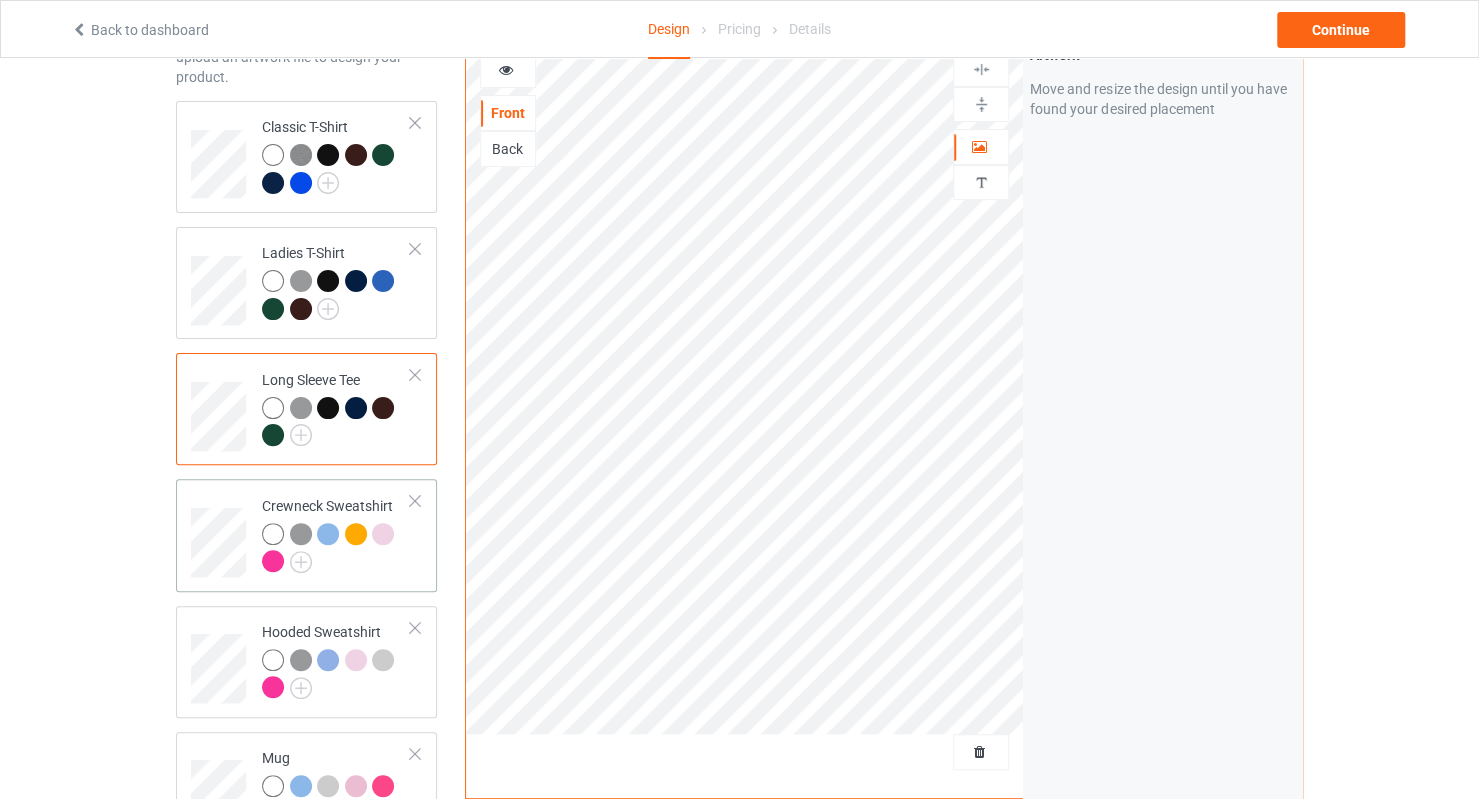 scroll, scrollTop: 200, scrollLeft: 0, axis: vertical 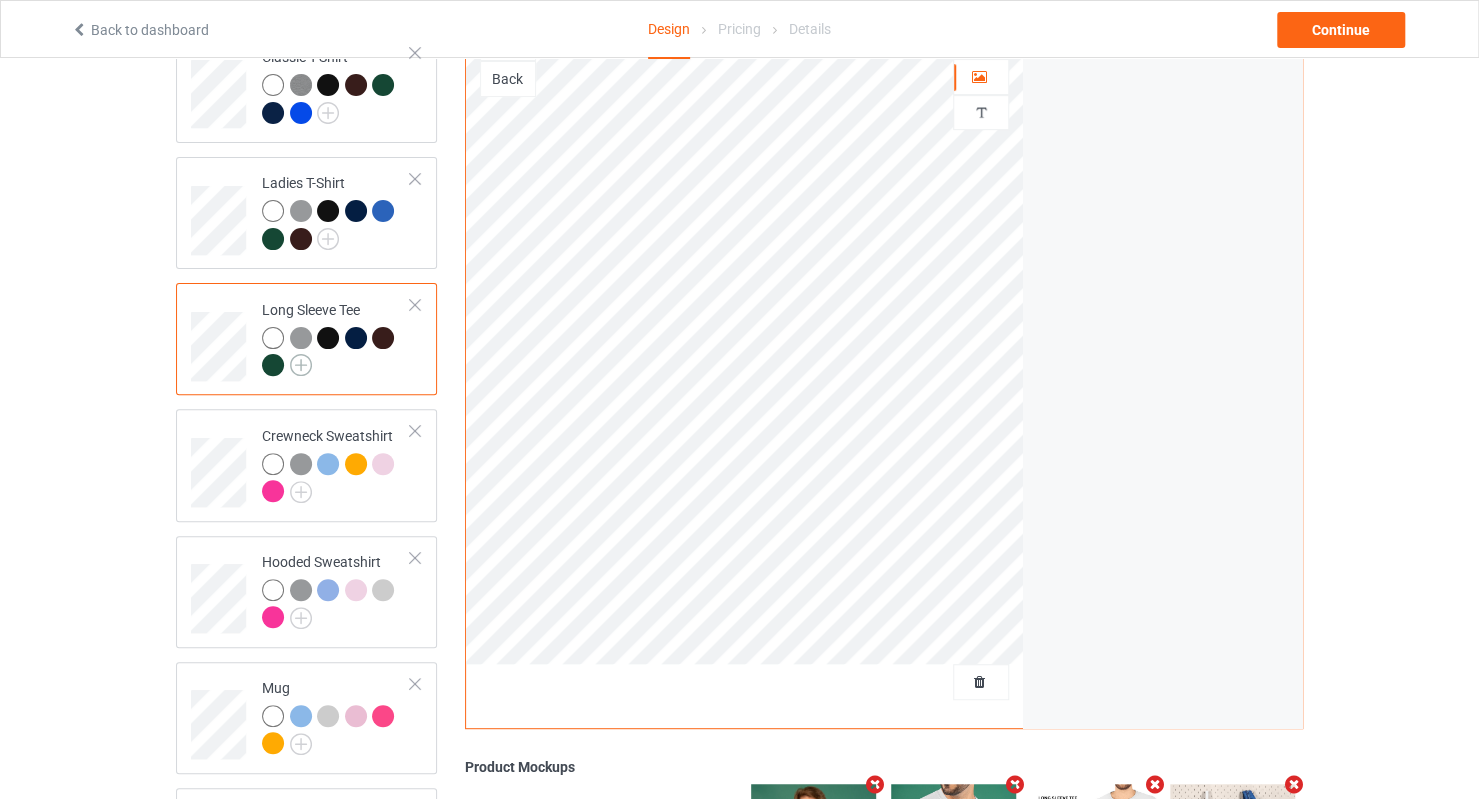 click at bounding box center (301, 365) 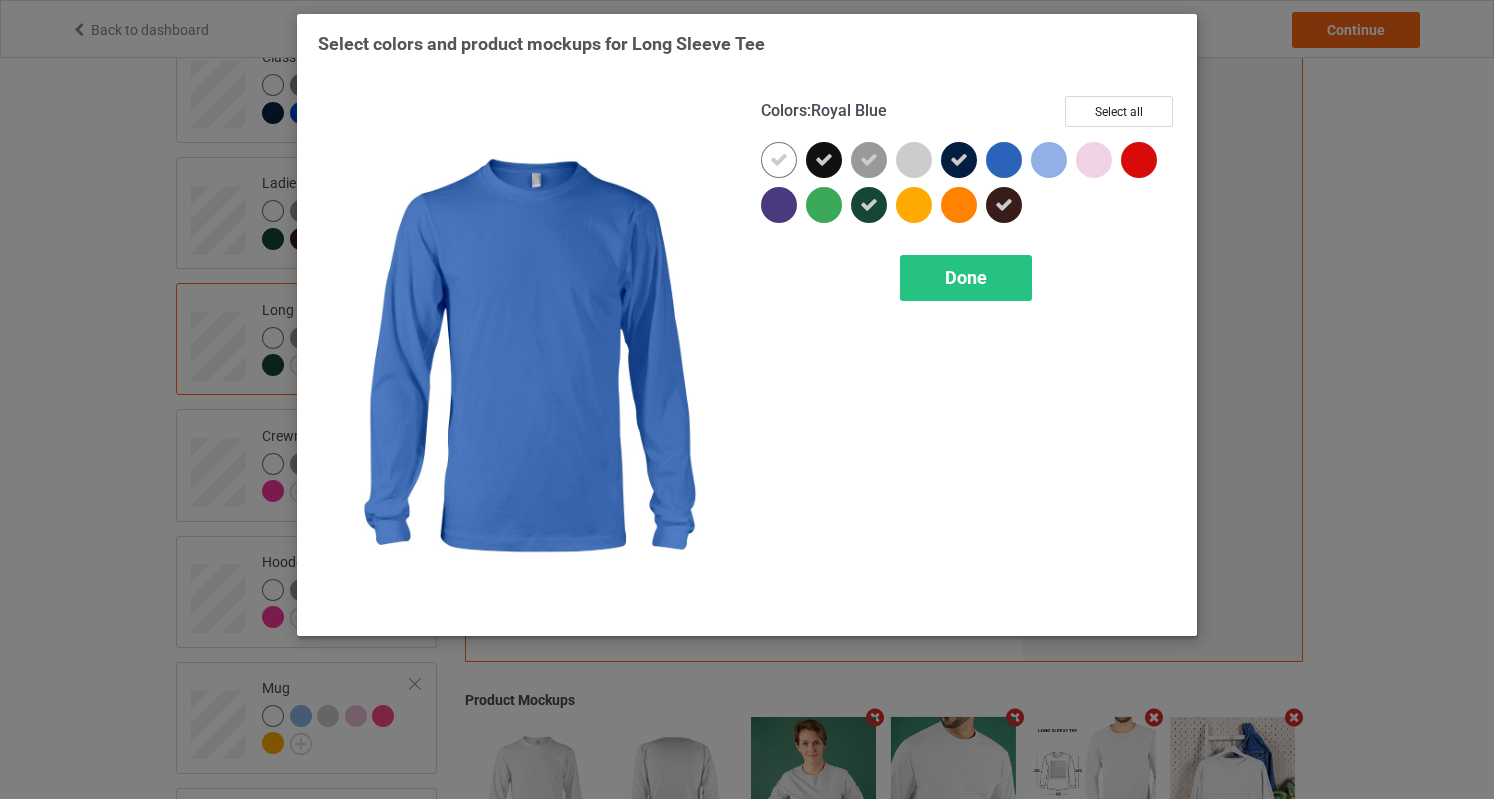 click at bounding box center (1004, 160) 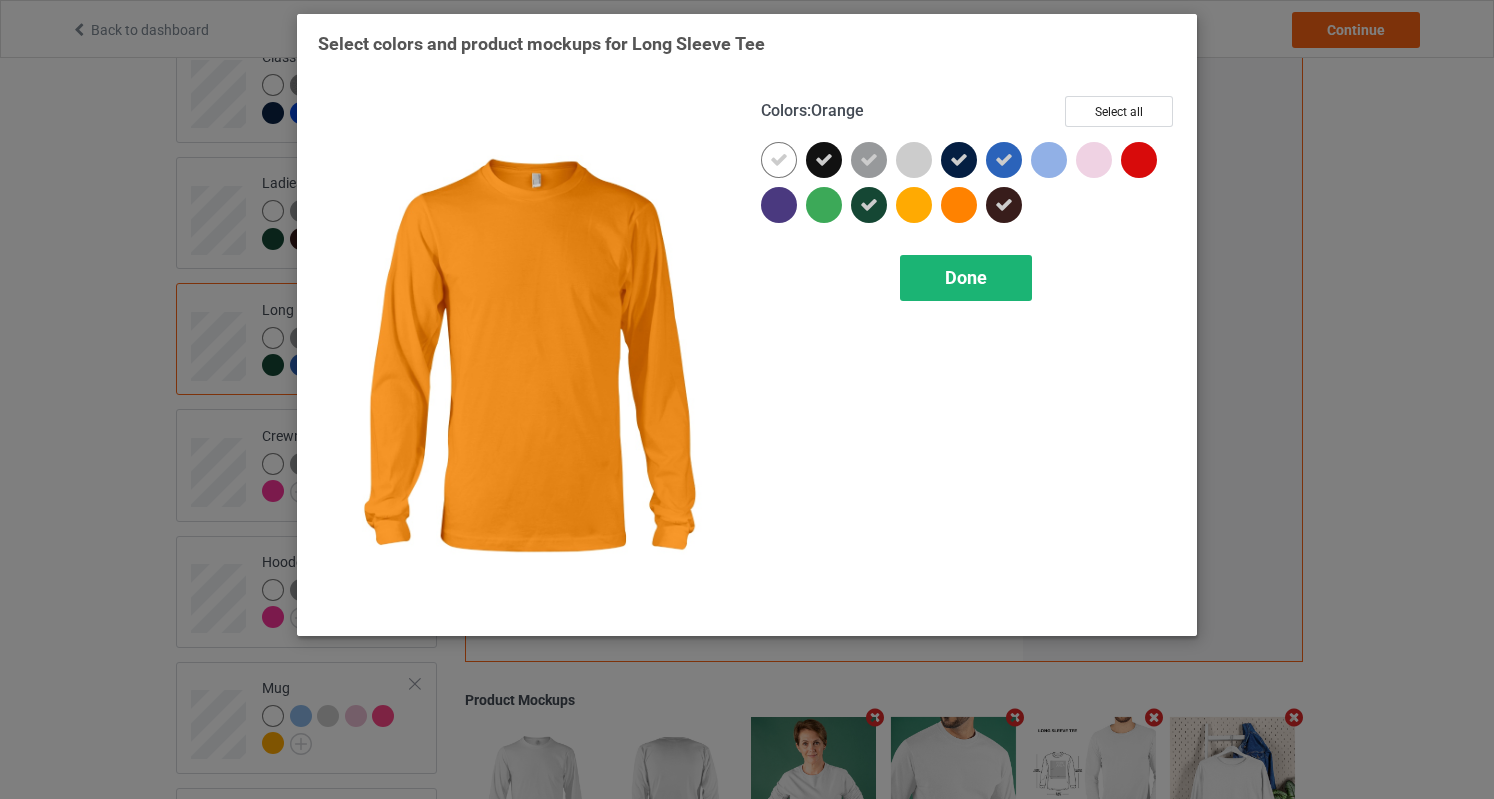 click on "Done" at bounding box center [966, 277] 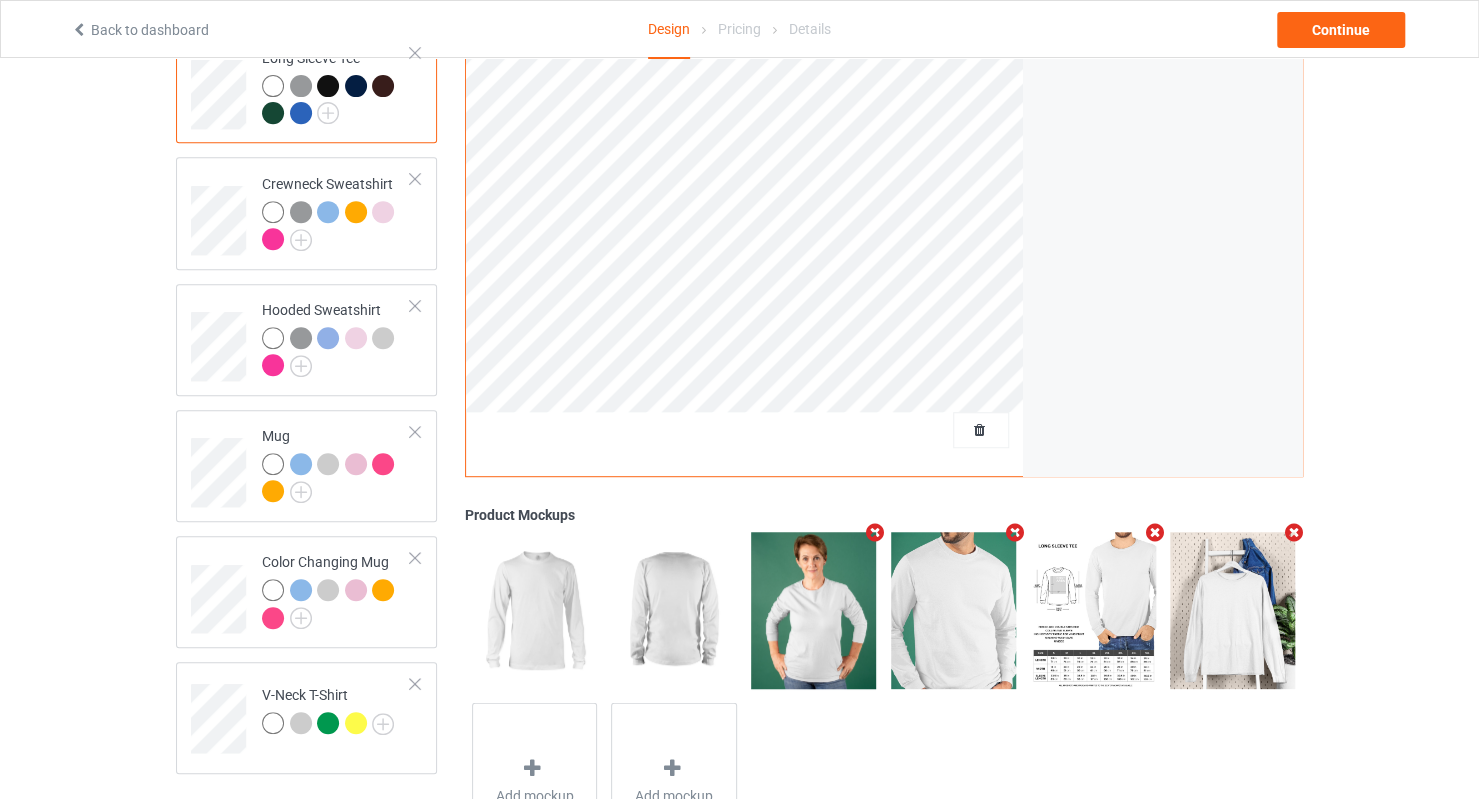 scroll, scrollTop: 360, scrollLeft: 0, axis: vertical 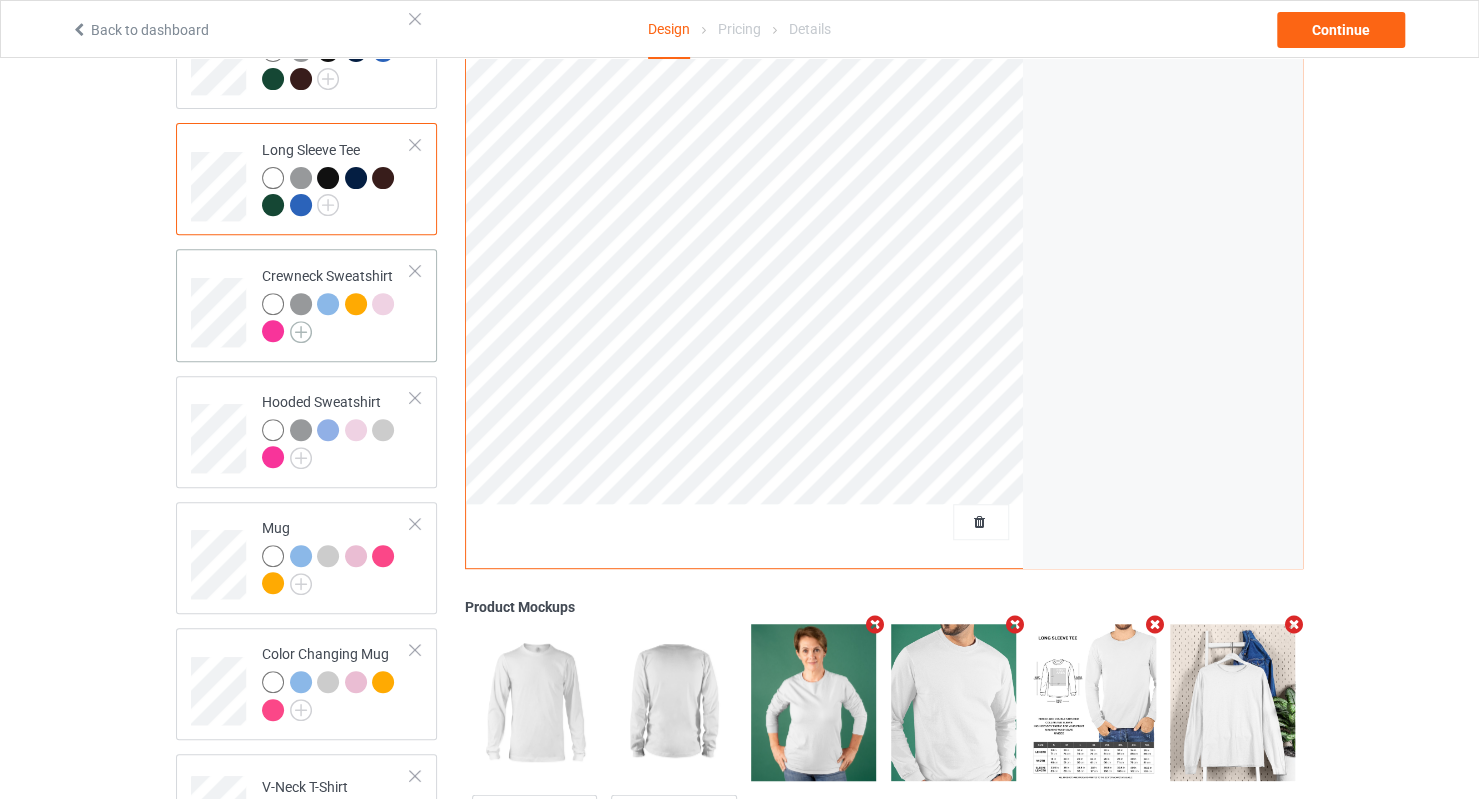 click at bounding box center (301, 332) 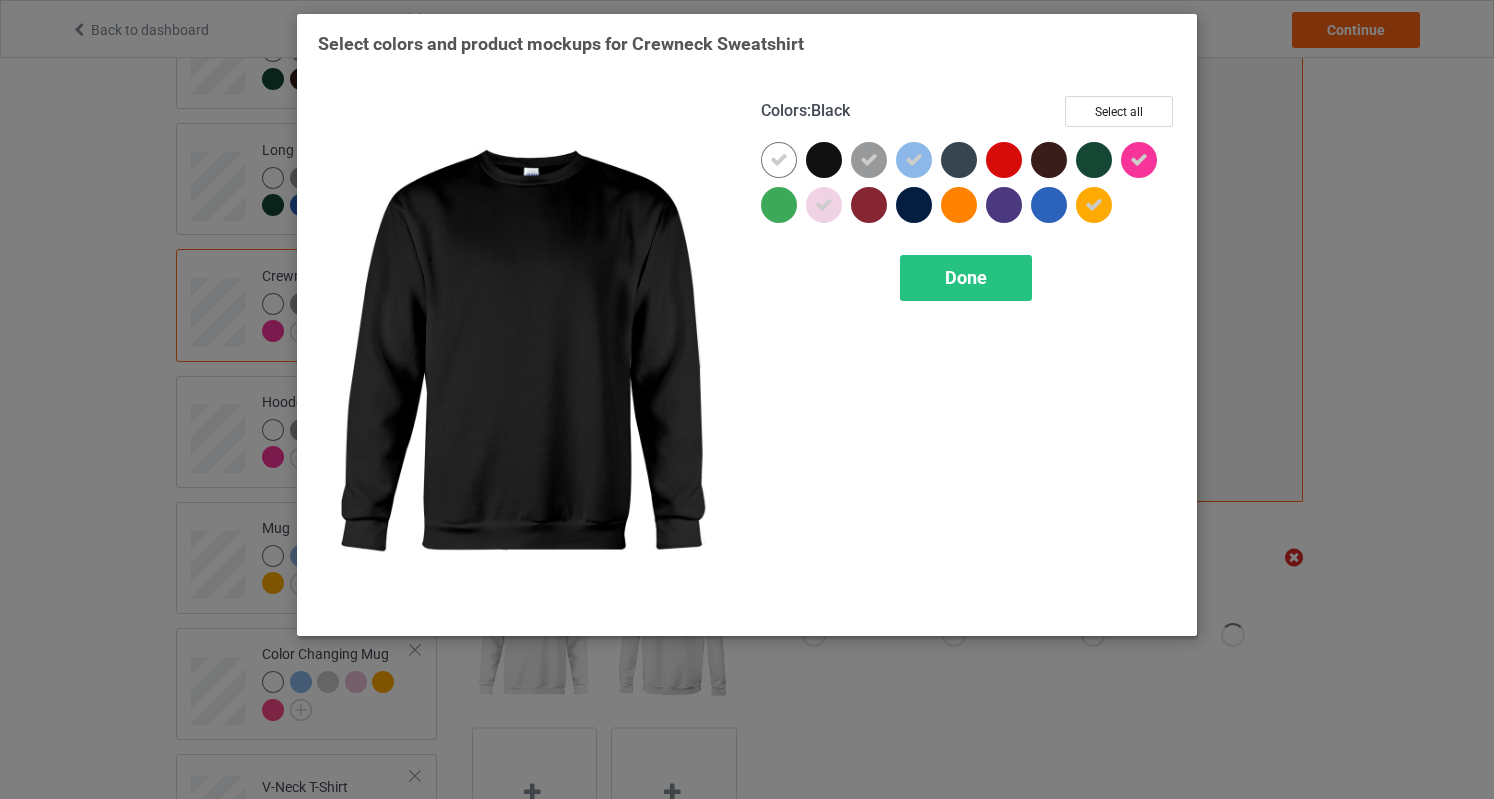 click at bounding box center (824, 160) 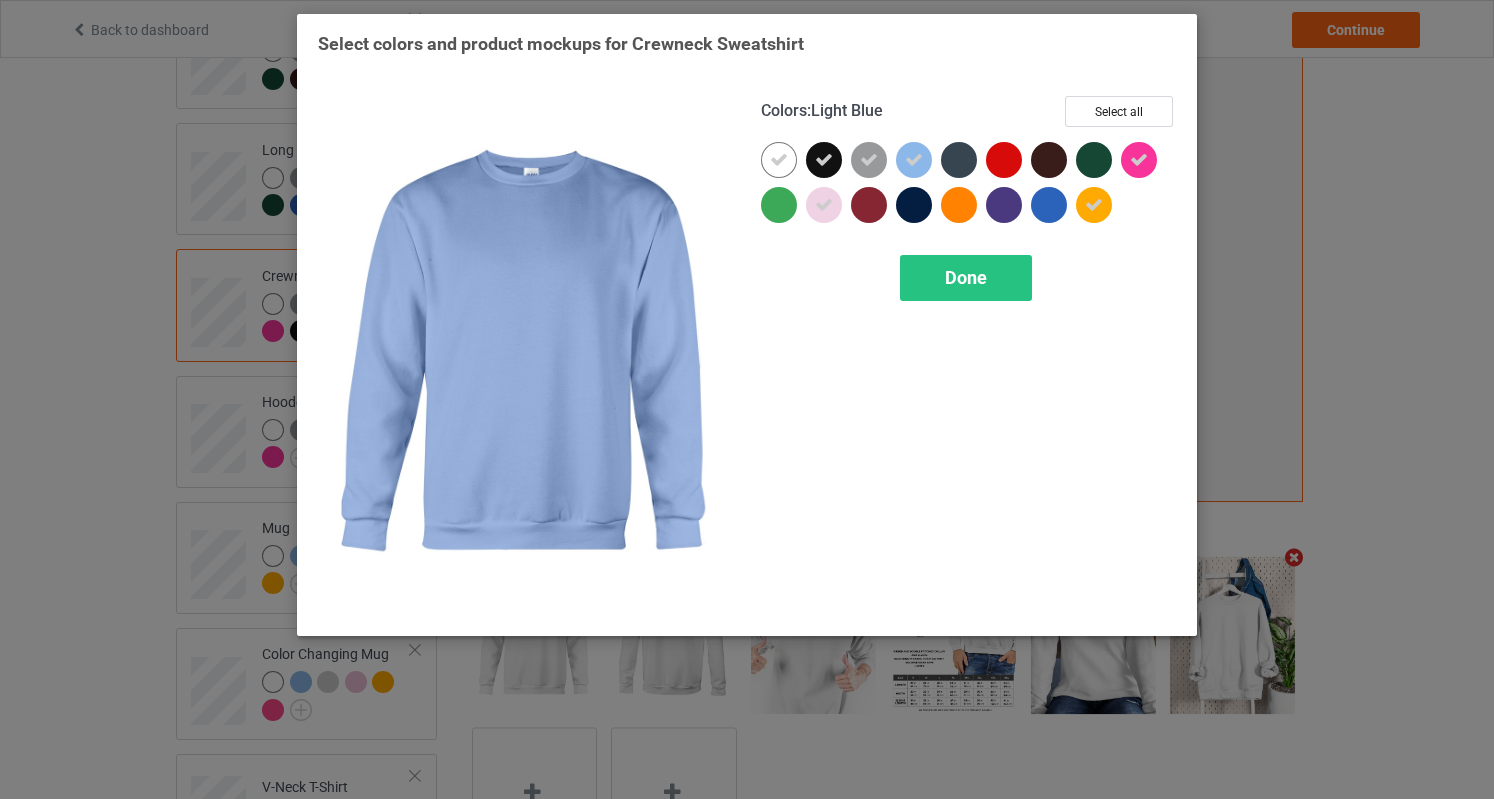 click at bounding box center [914, 160] 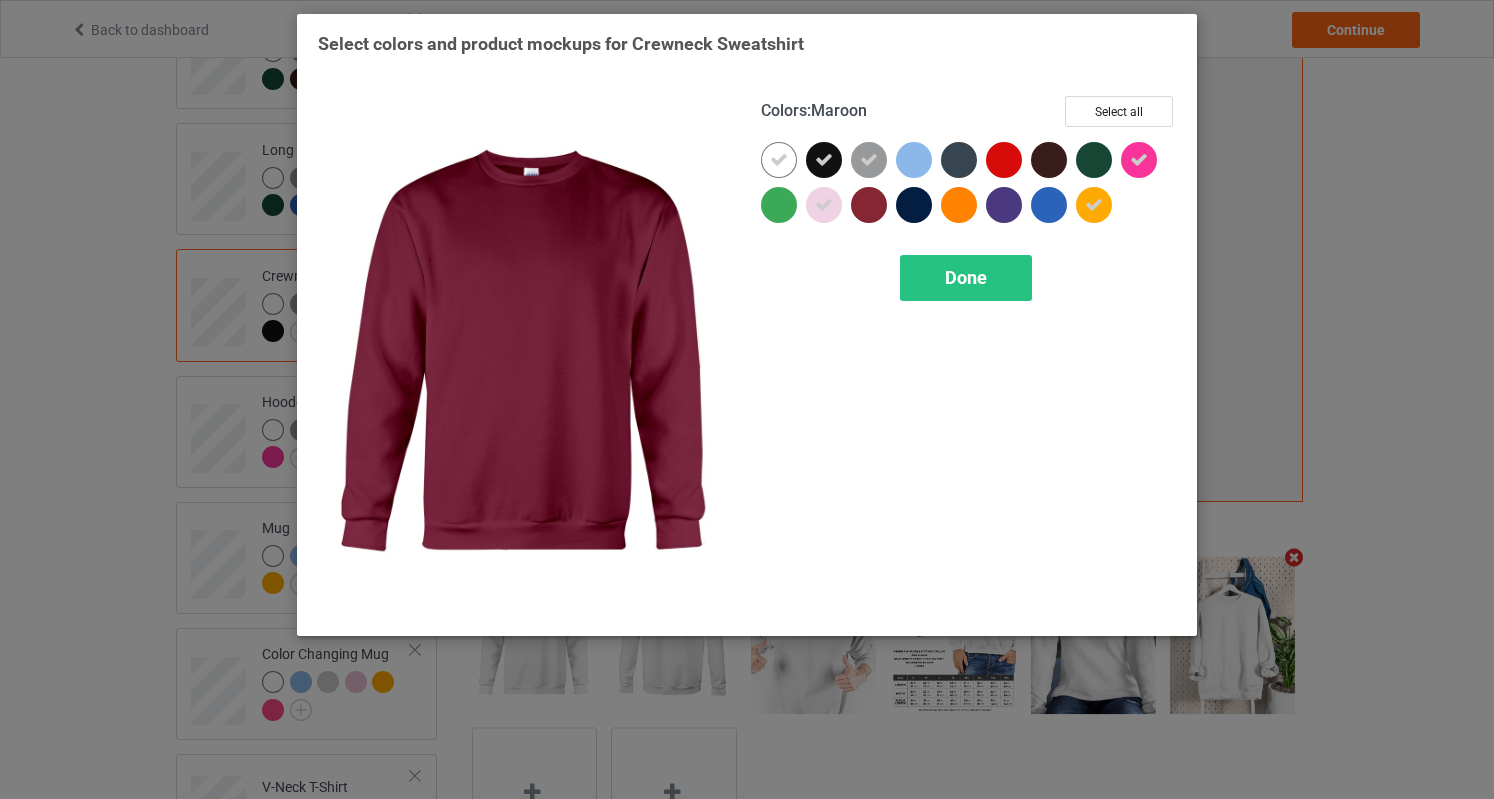 click at bounding box center [869, 205] 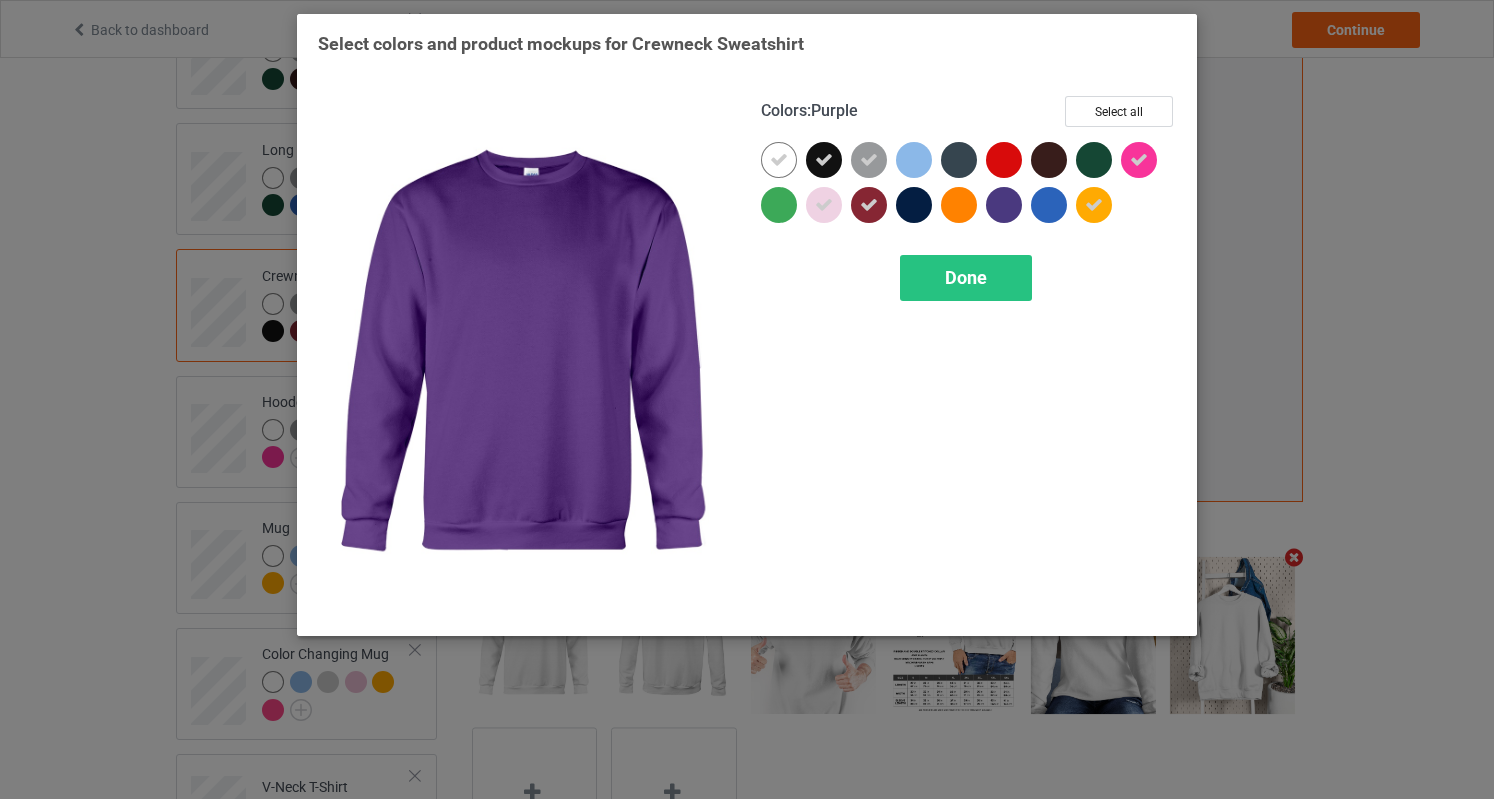 click at bounding box center [1004, 205] 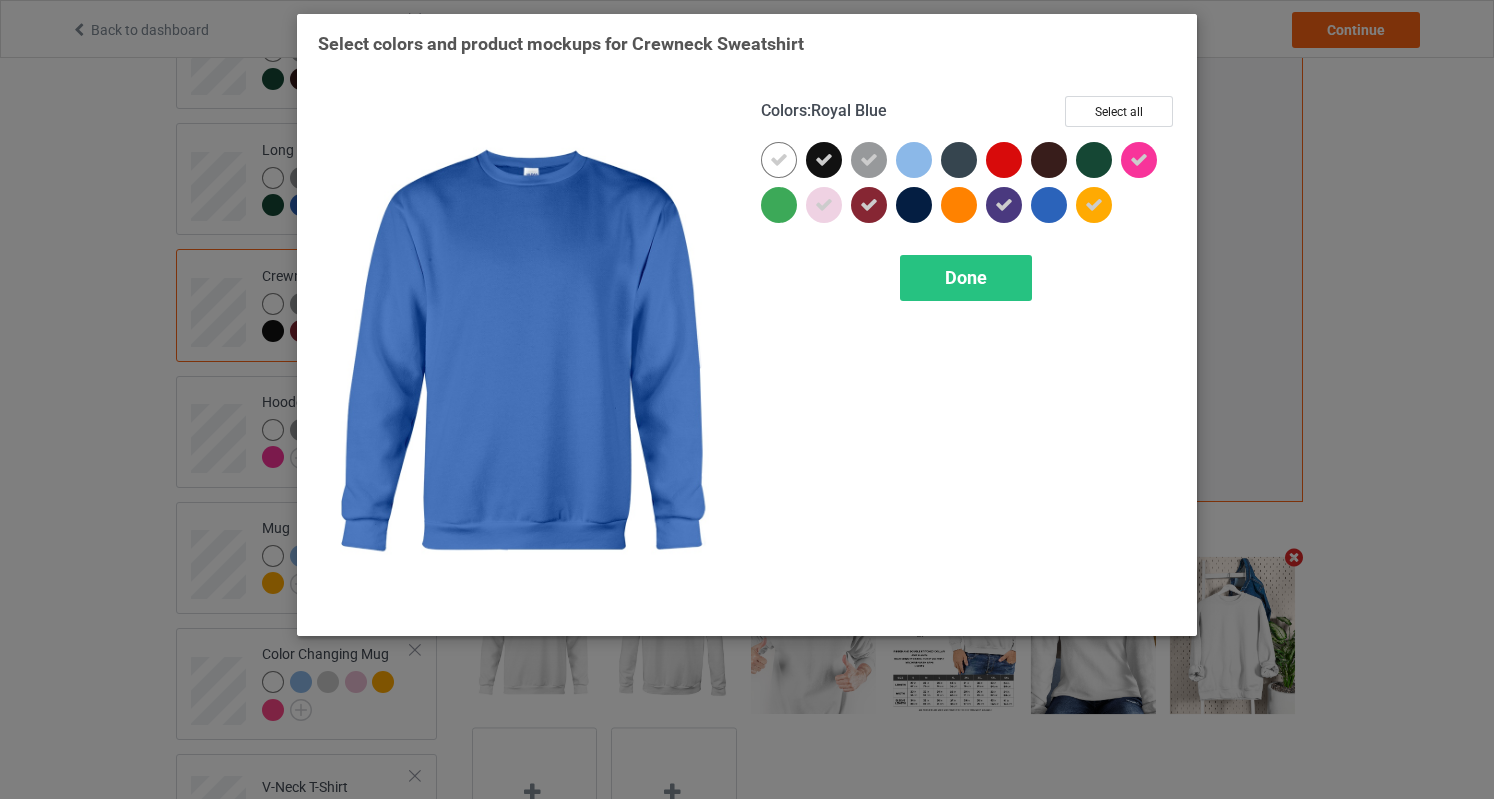 click at bounding box center [1049, 205] 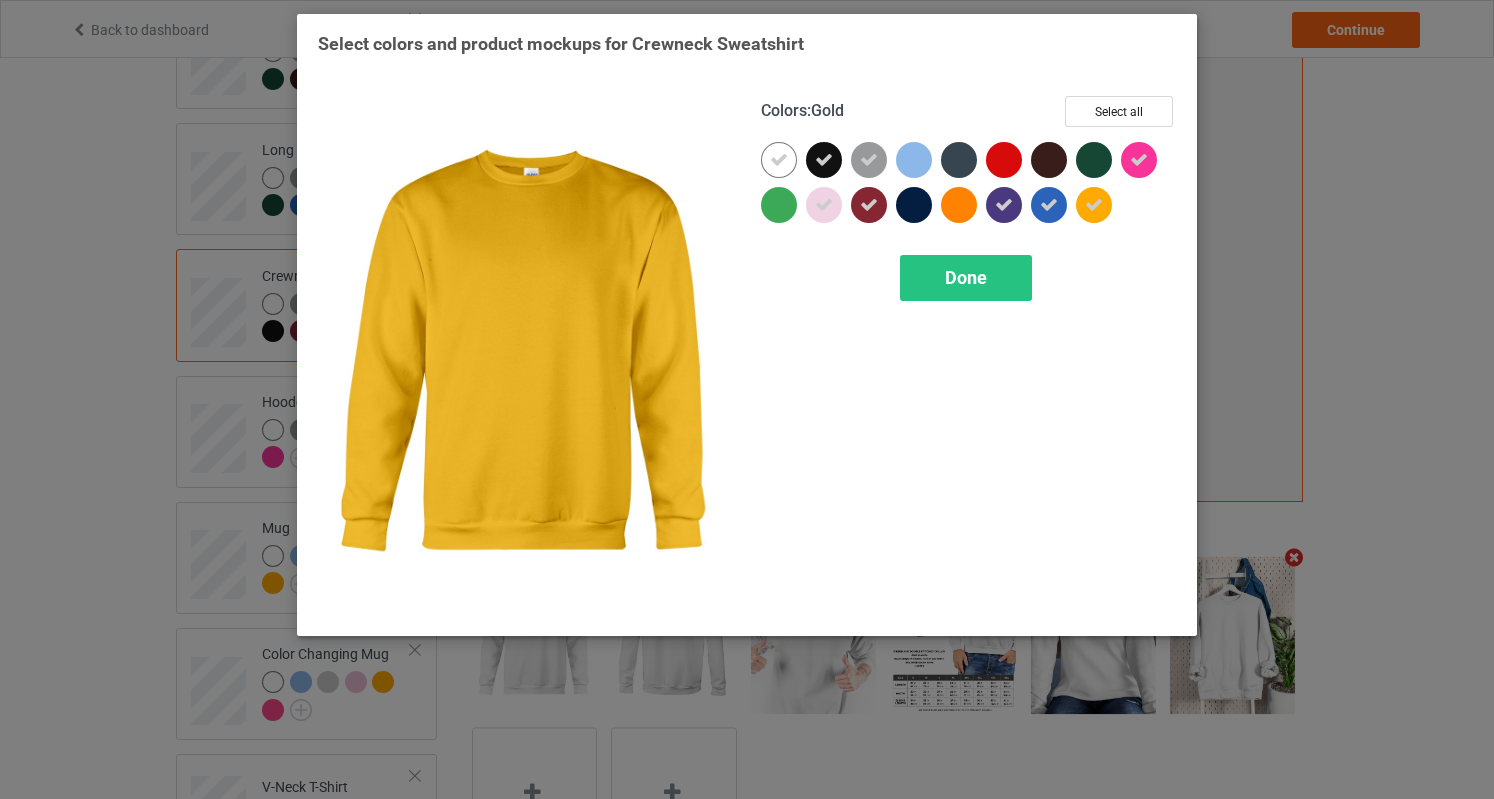 click at bounding box center [1094, 205] 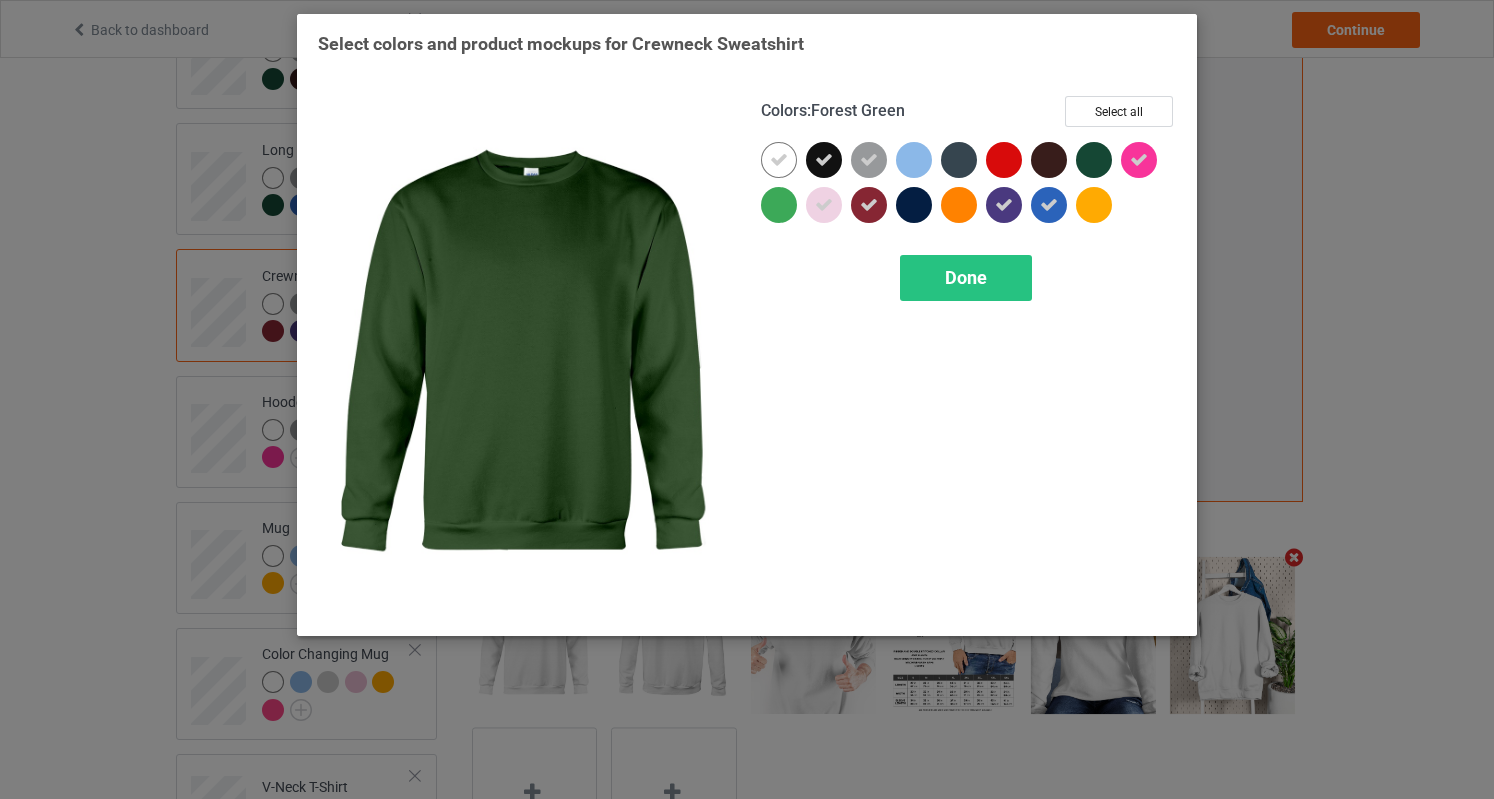 click at bounding box center [1094, 160] 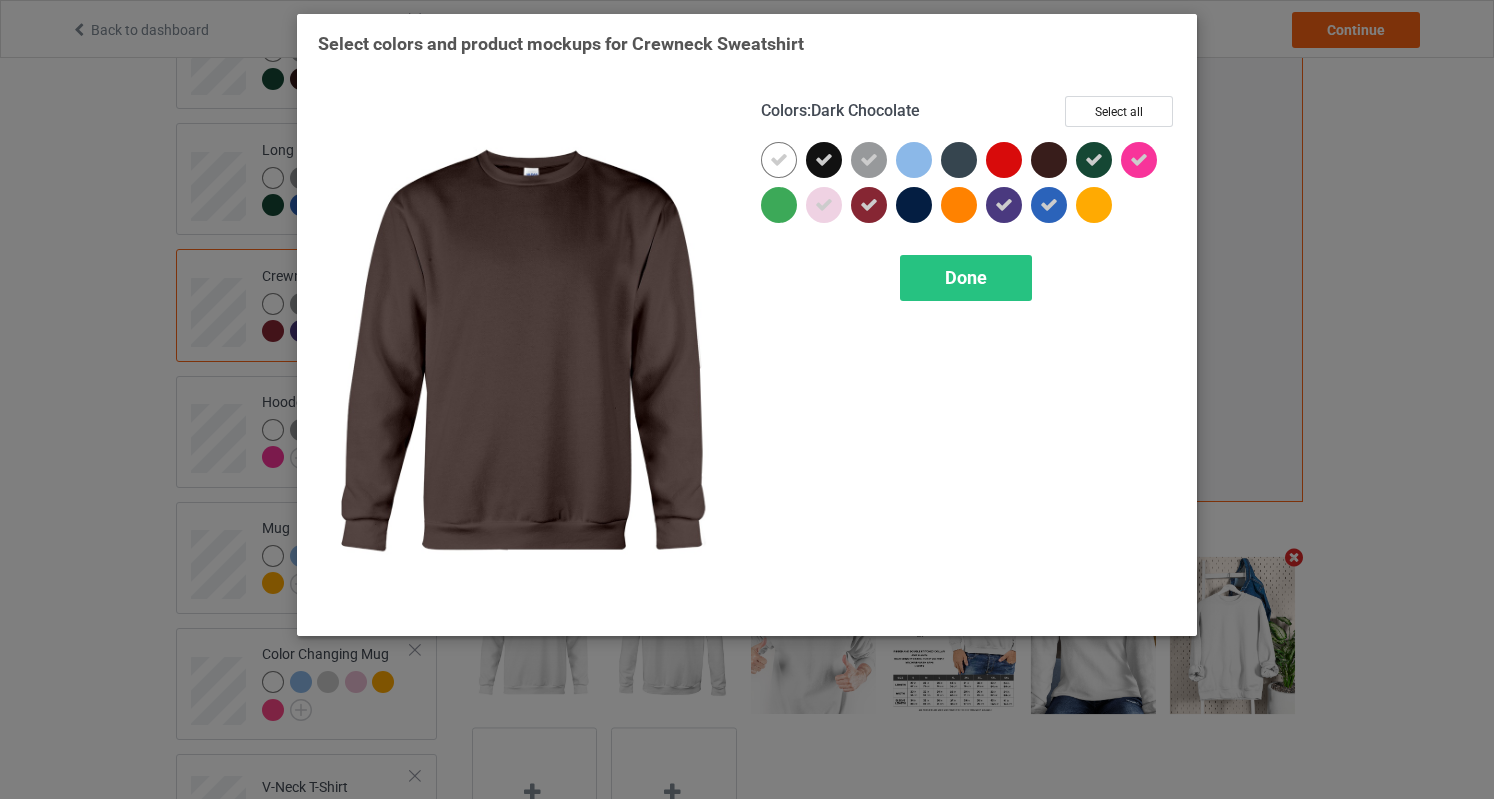 click at bounding box center (1049, 160) 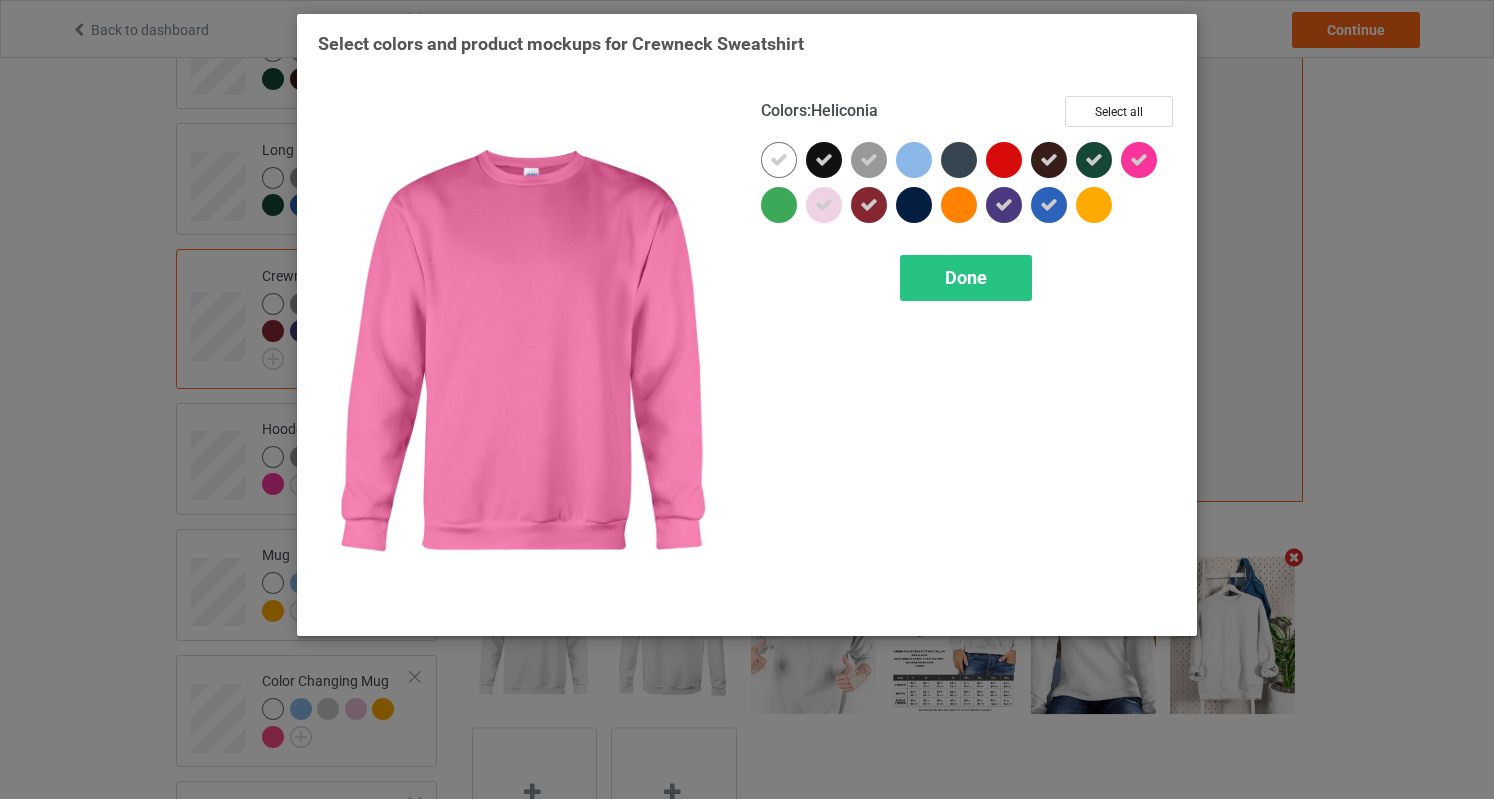 click at bounding box center (1139, 160) 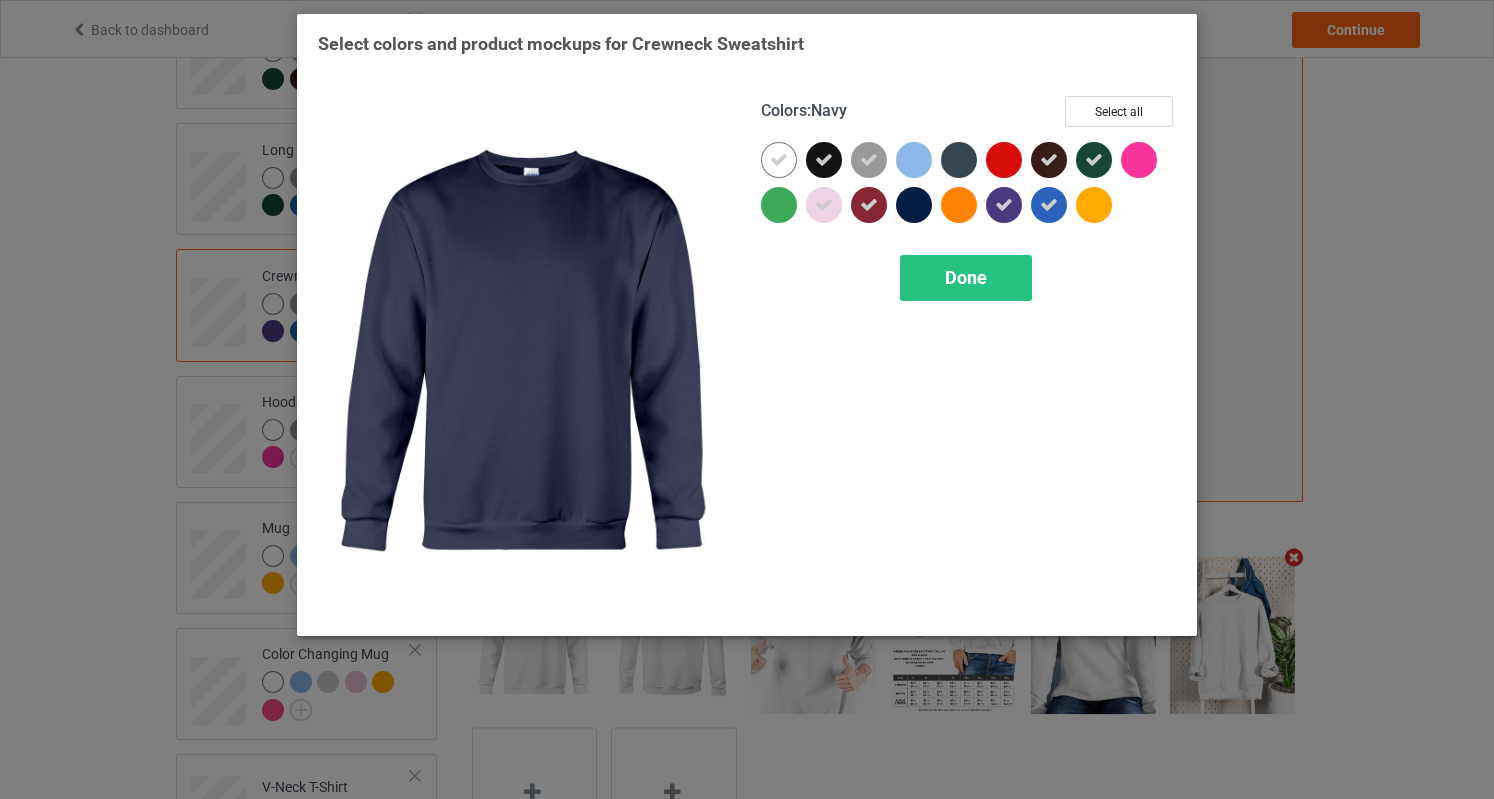 click at bounding box center (914, 205) 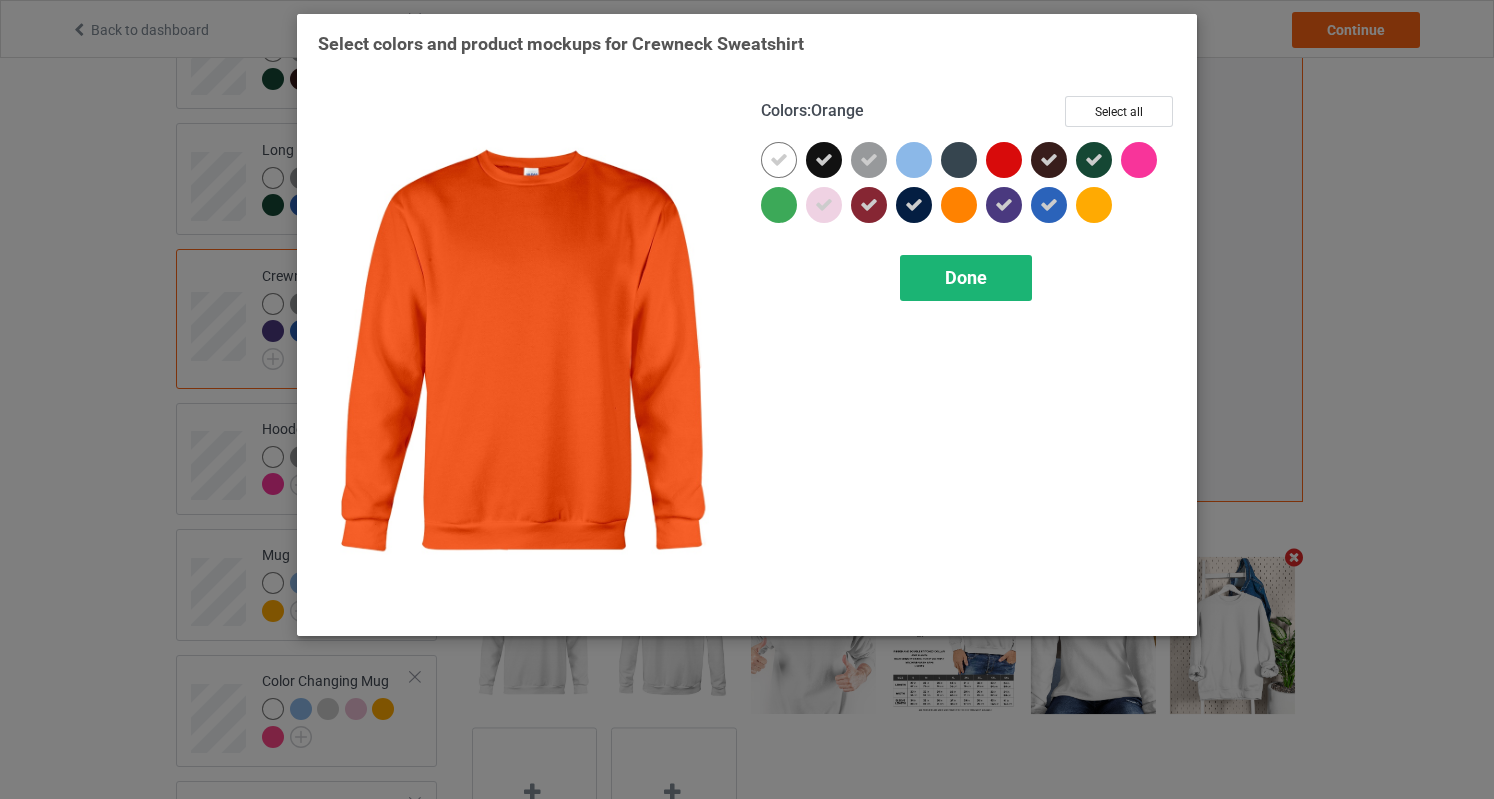 click on "Done" at bounding box center (966, 277) 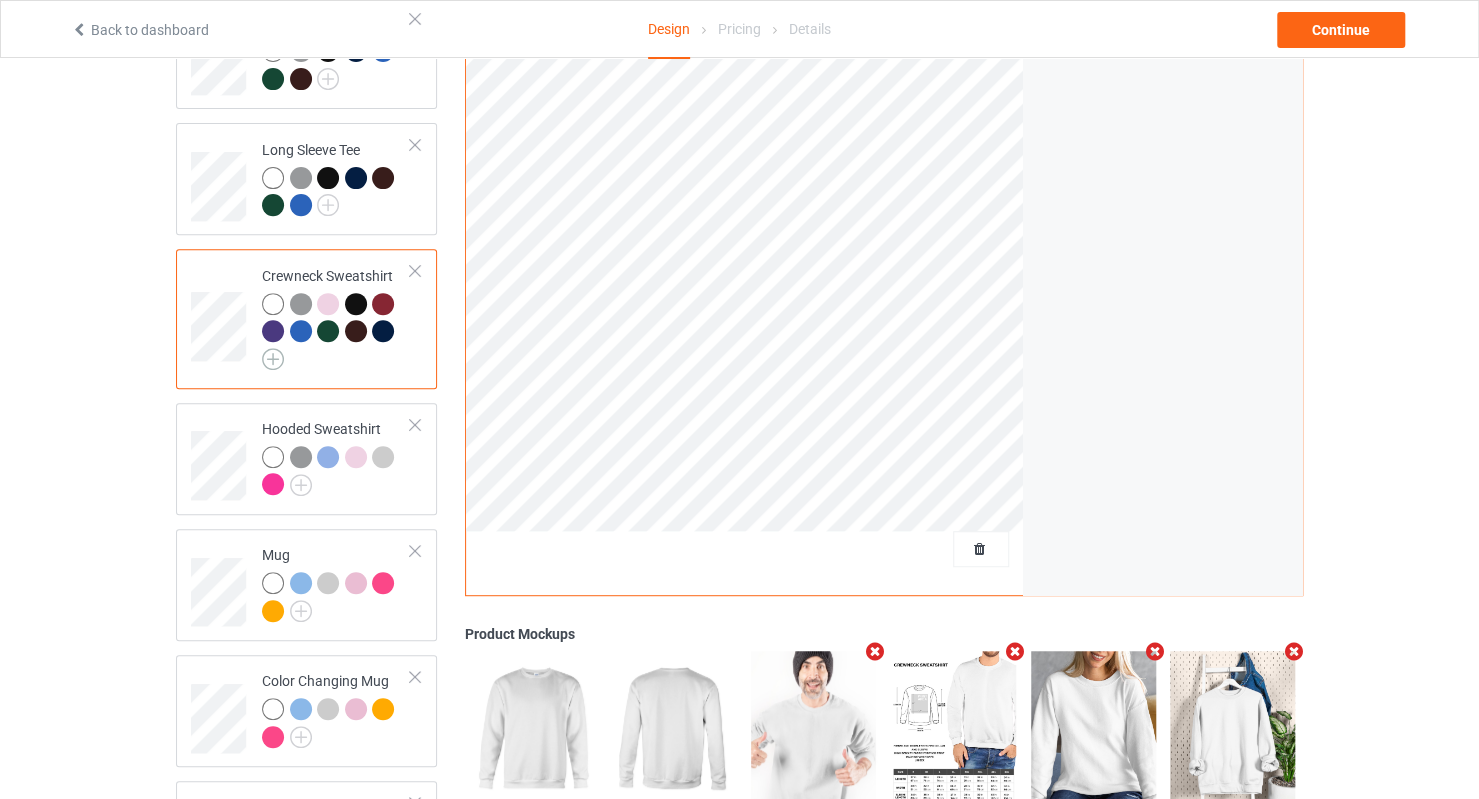 click at bounding box center (273, 359) 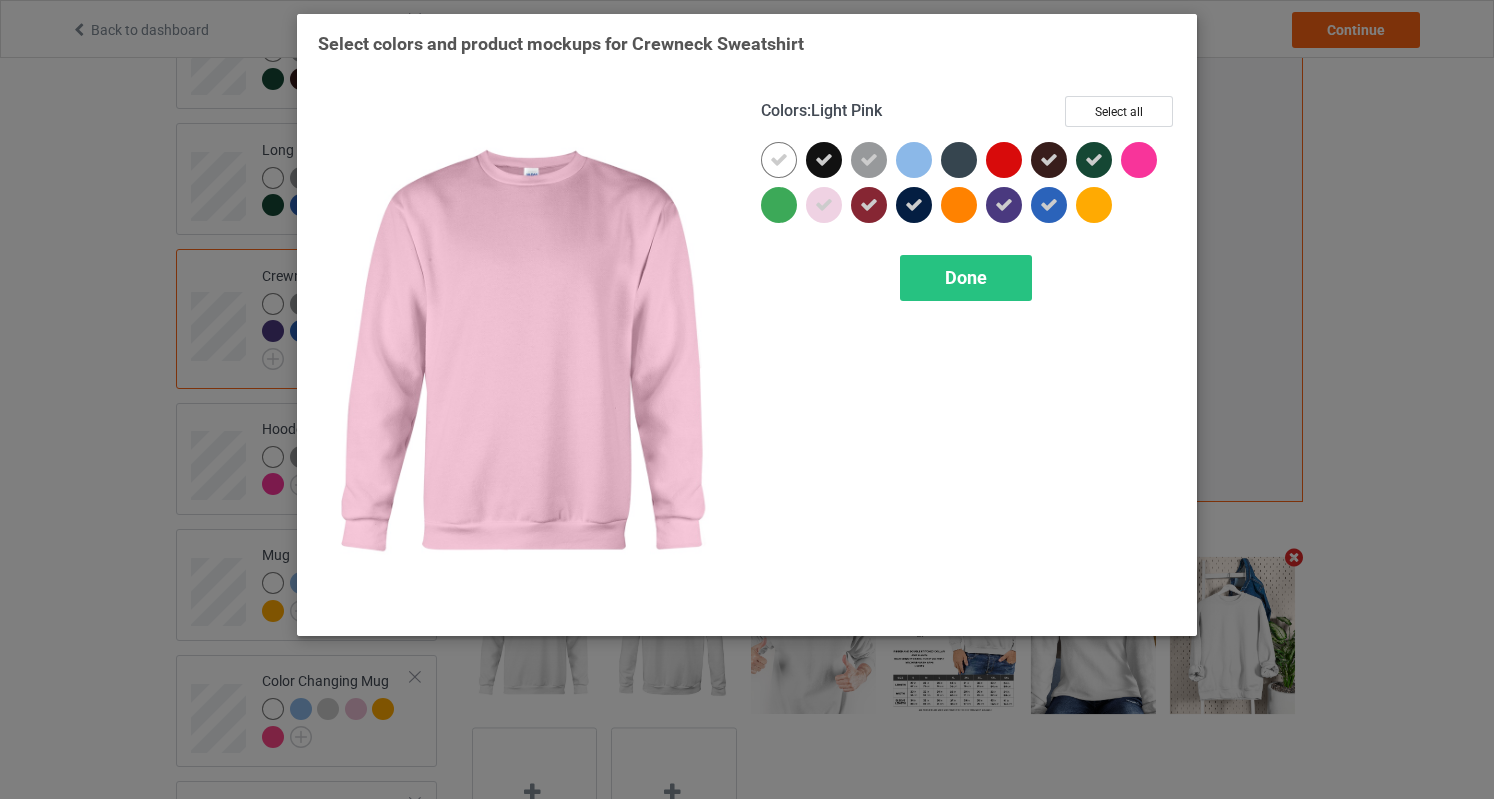 click at bounding box center [824, 205] 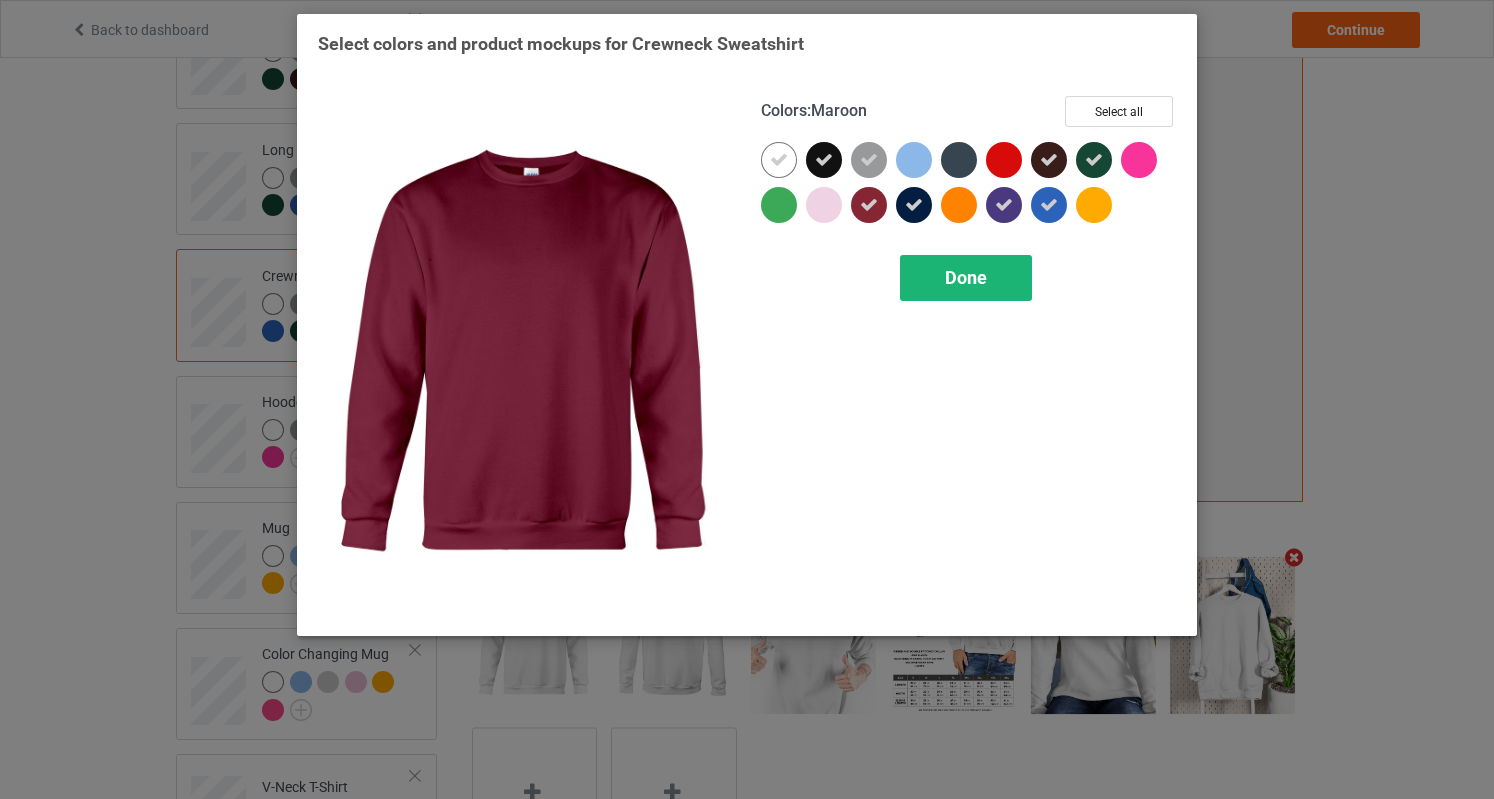 click on "Done" at bounding box center (966, 277) 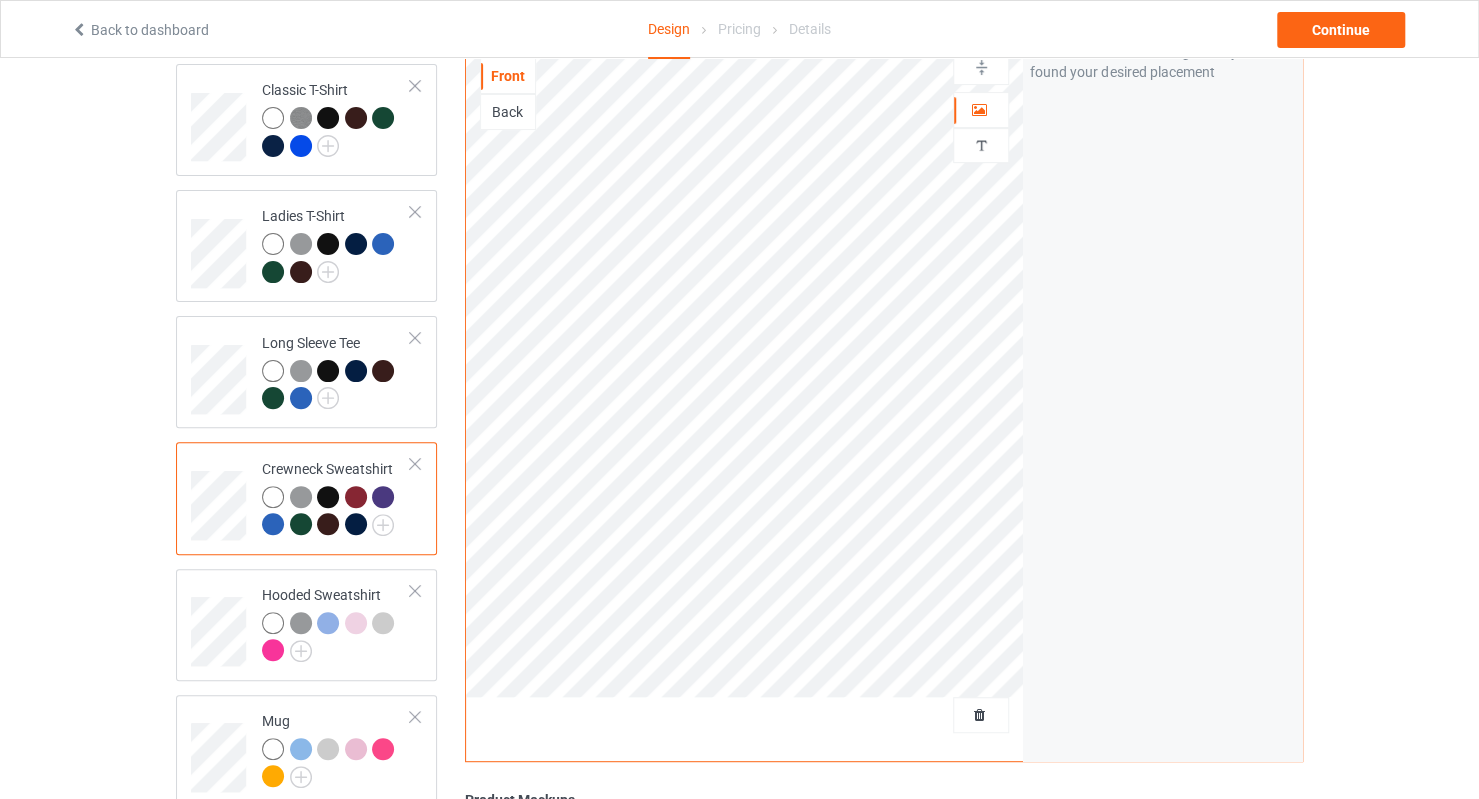 scroll, scrollTop: 160, scrollLeft: 0, axis: vertical 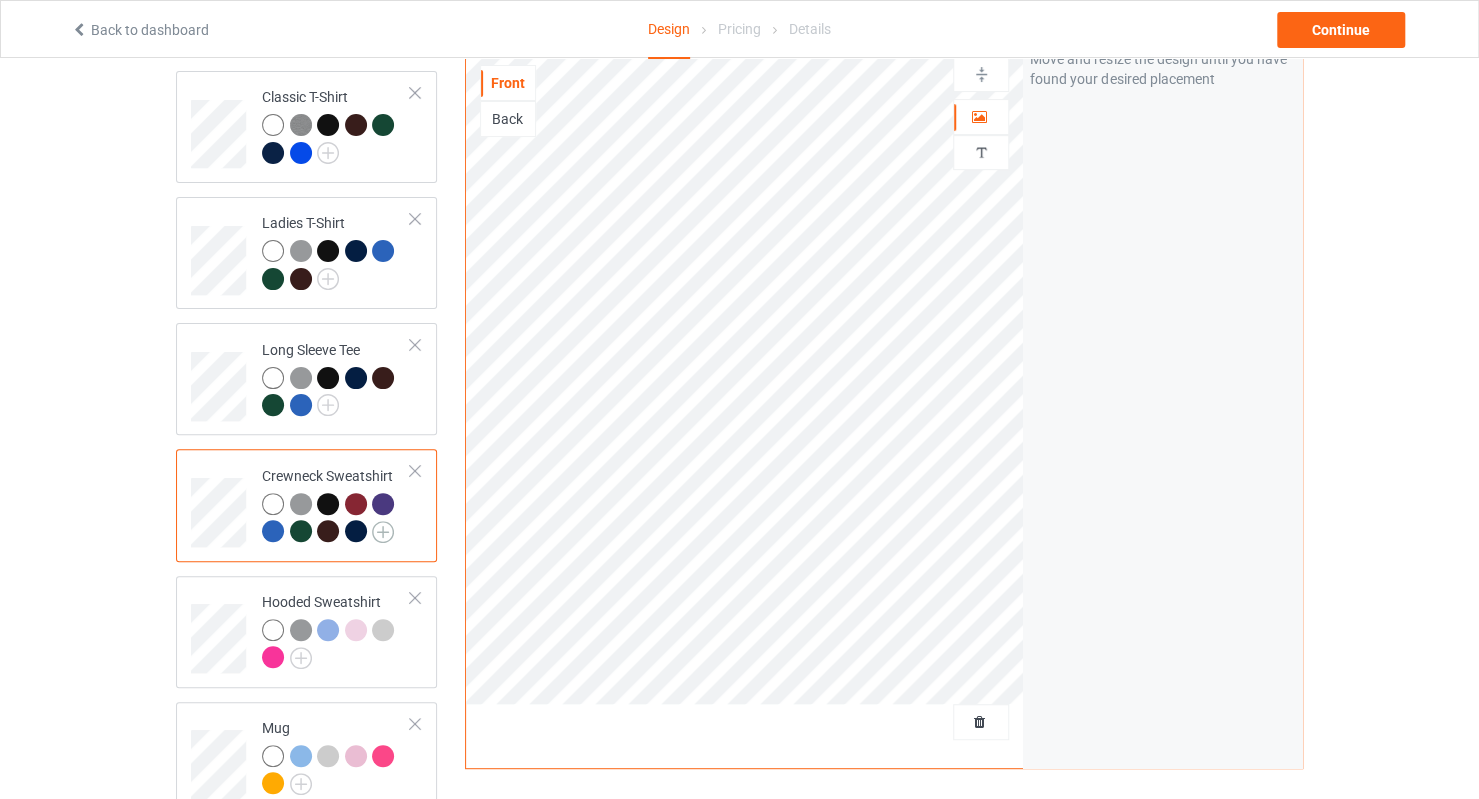 click at bounding box center [383, 532] 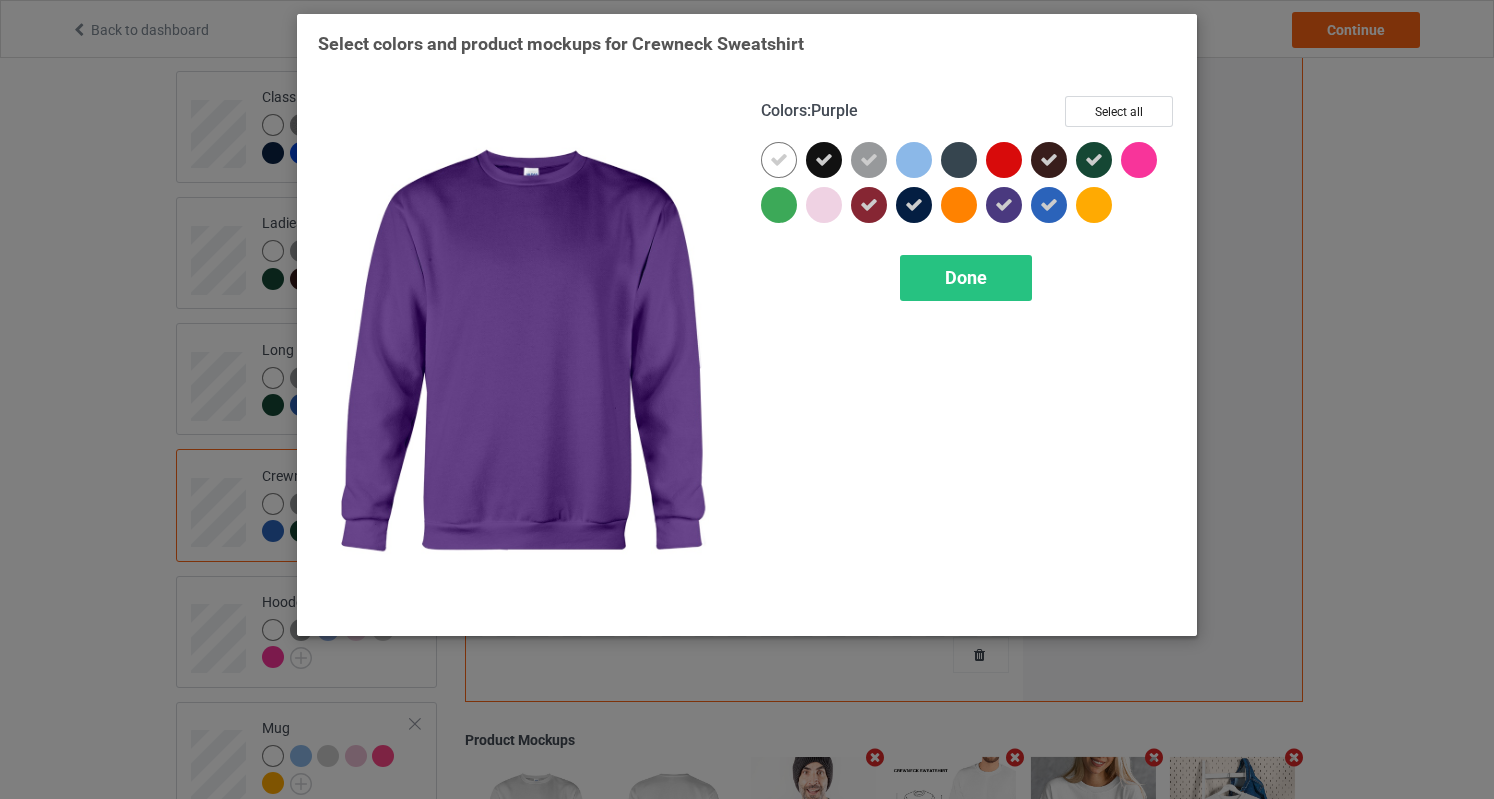 click at bounding box center [1004, 205] 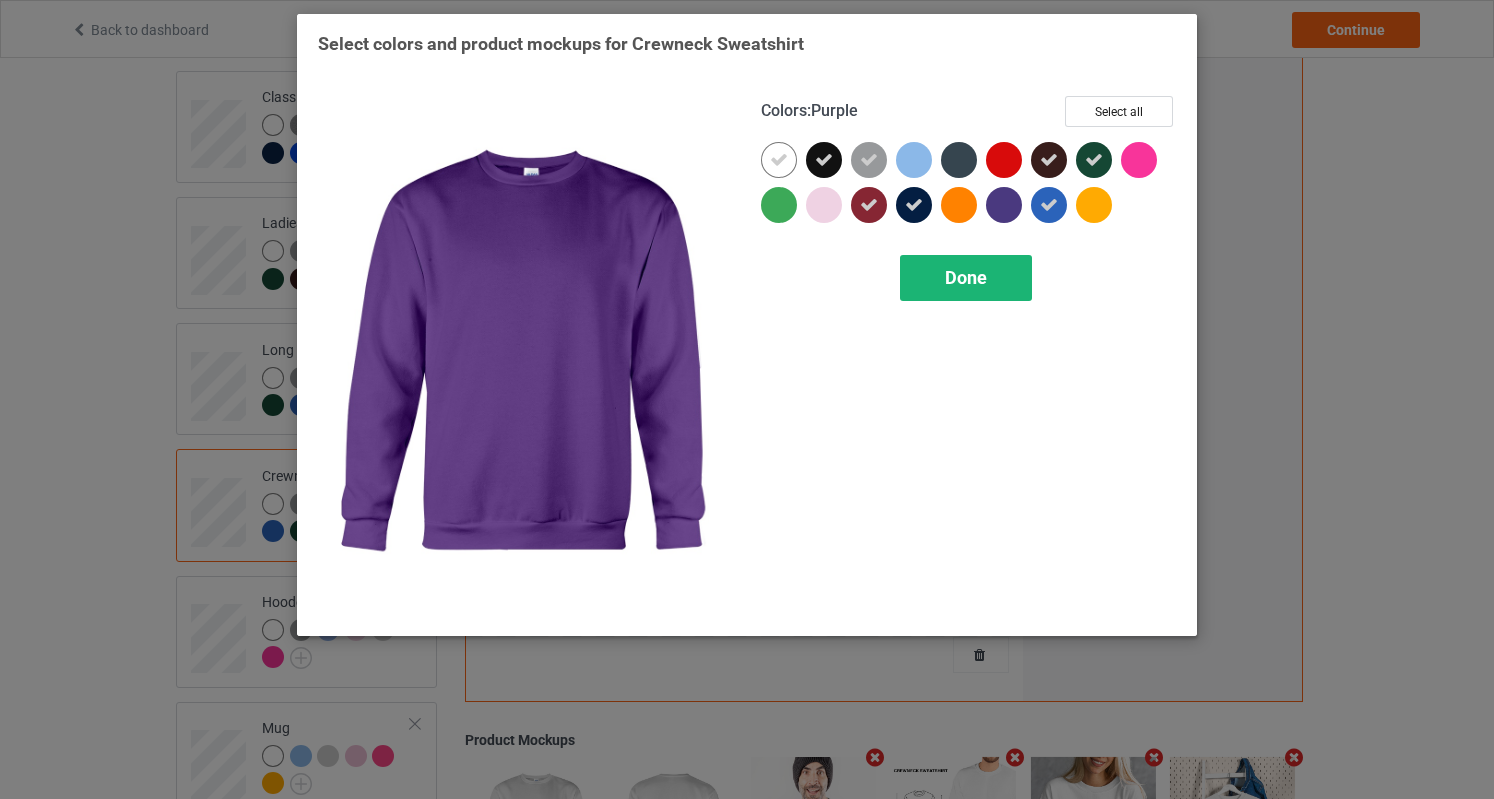 click on "Done" at bounding box center (966, 278) 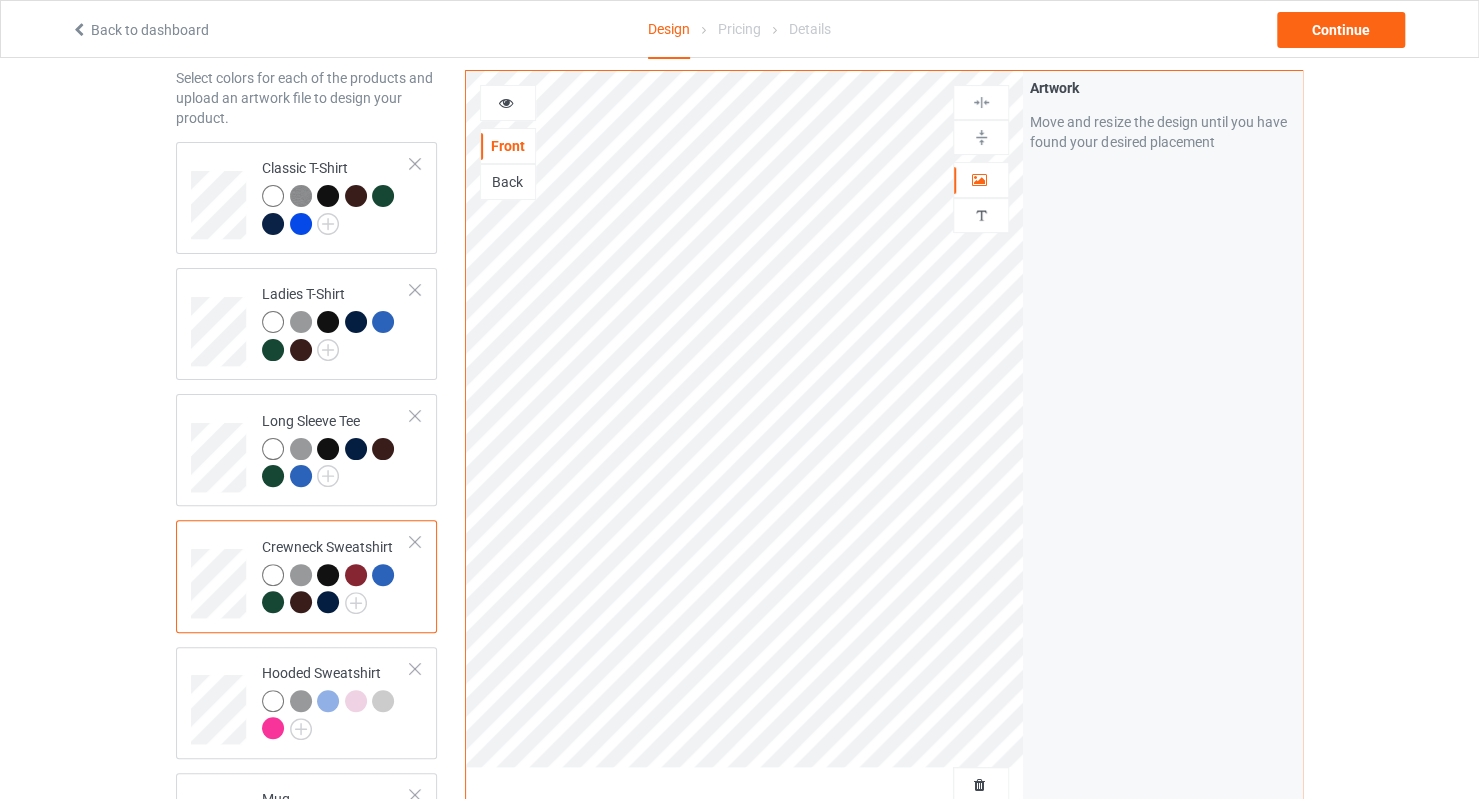 scroll, scrollTop: 60, scrollLeft: 0, axis: vertical 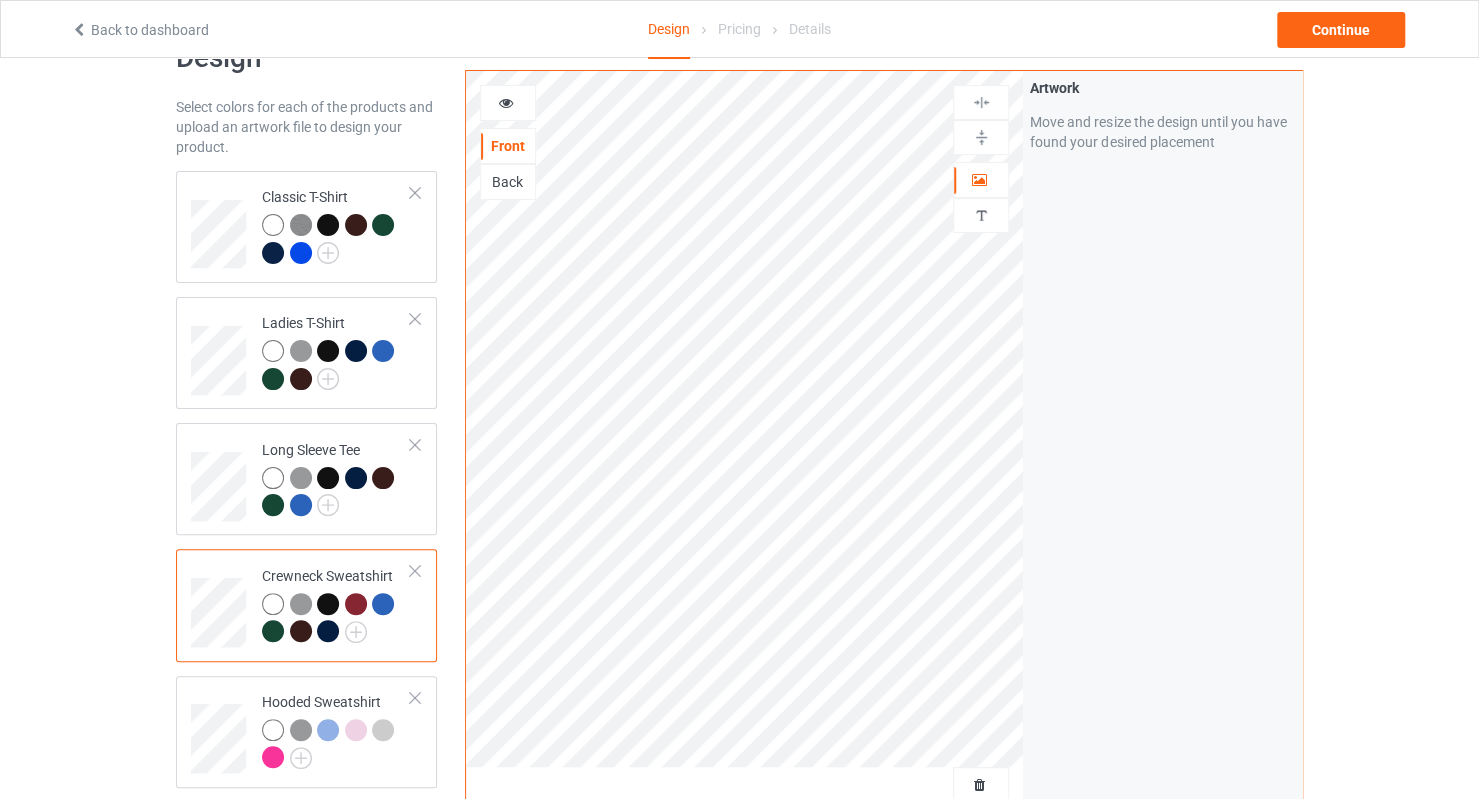 click at bounding box center (508, 103) 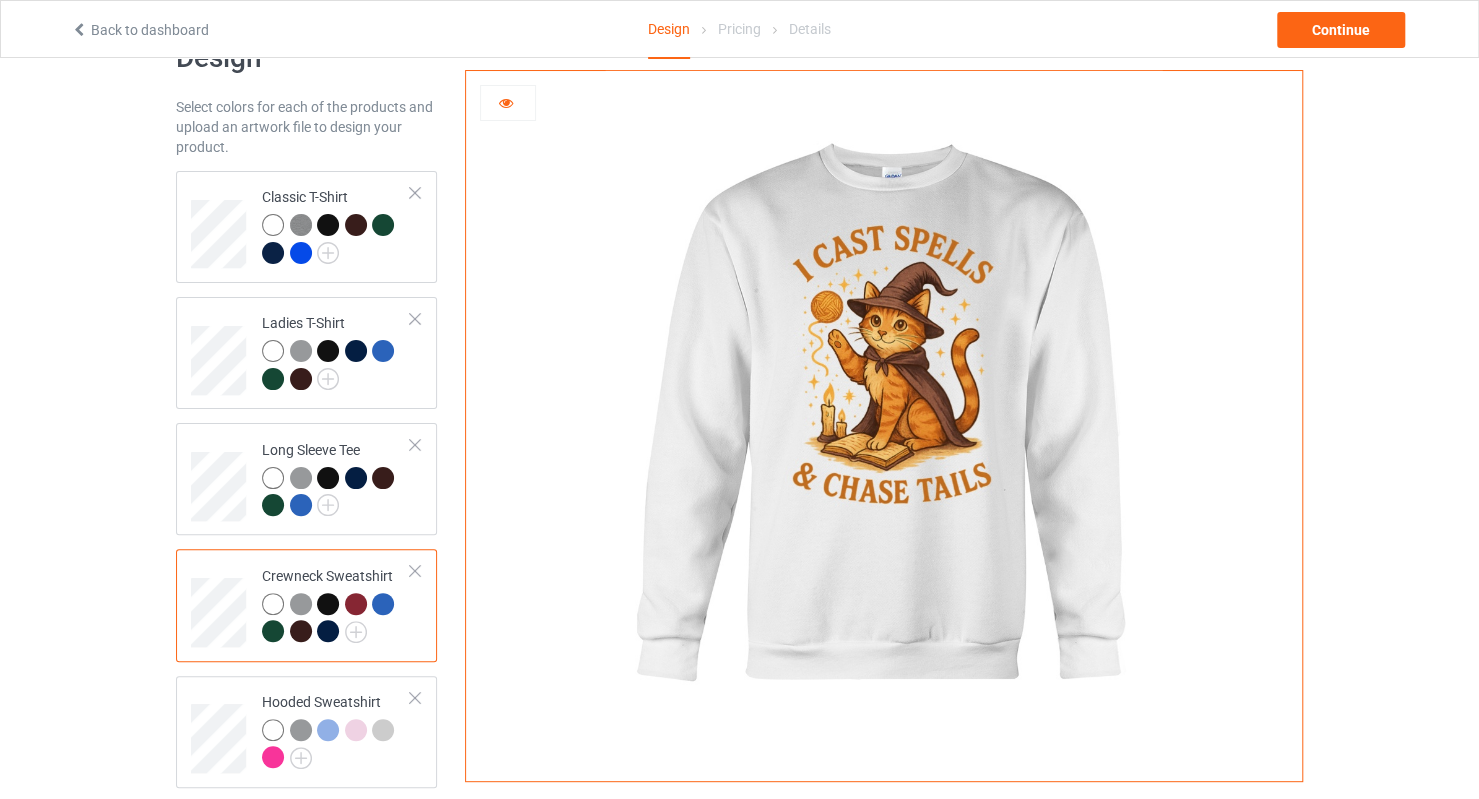 click at bounding box center (356, 604) 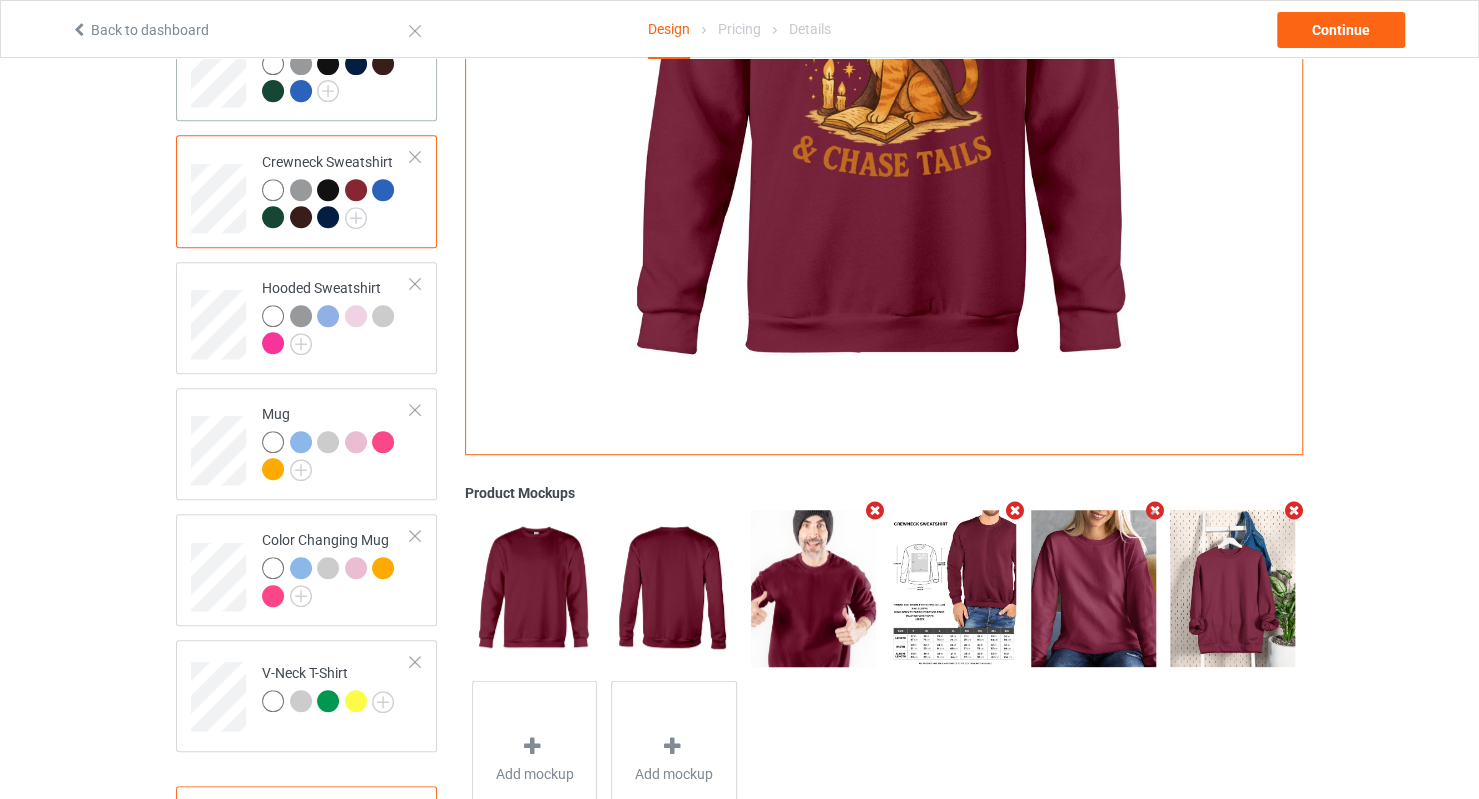 scroll, scrollTop: 360, scrollLeft: 0, axis: vertical 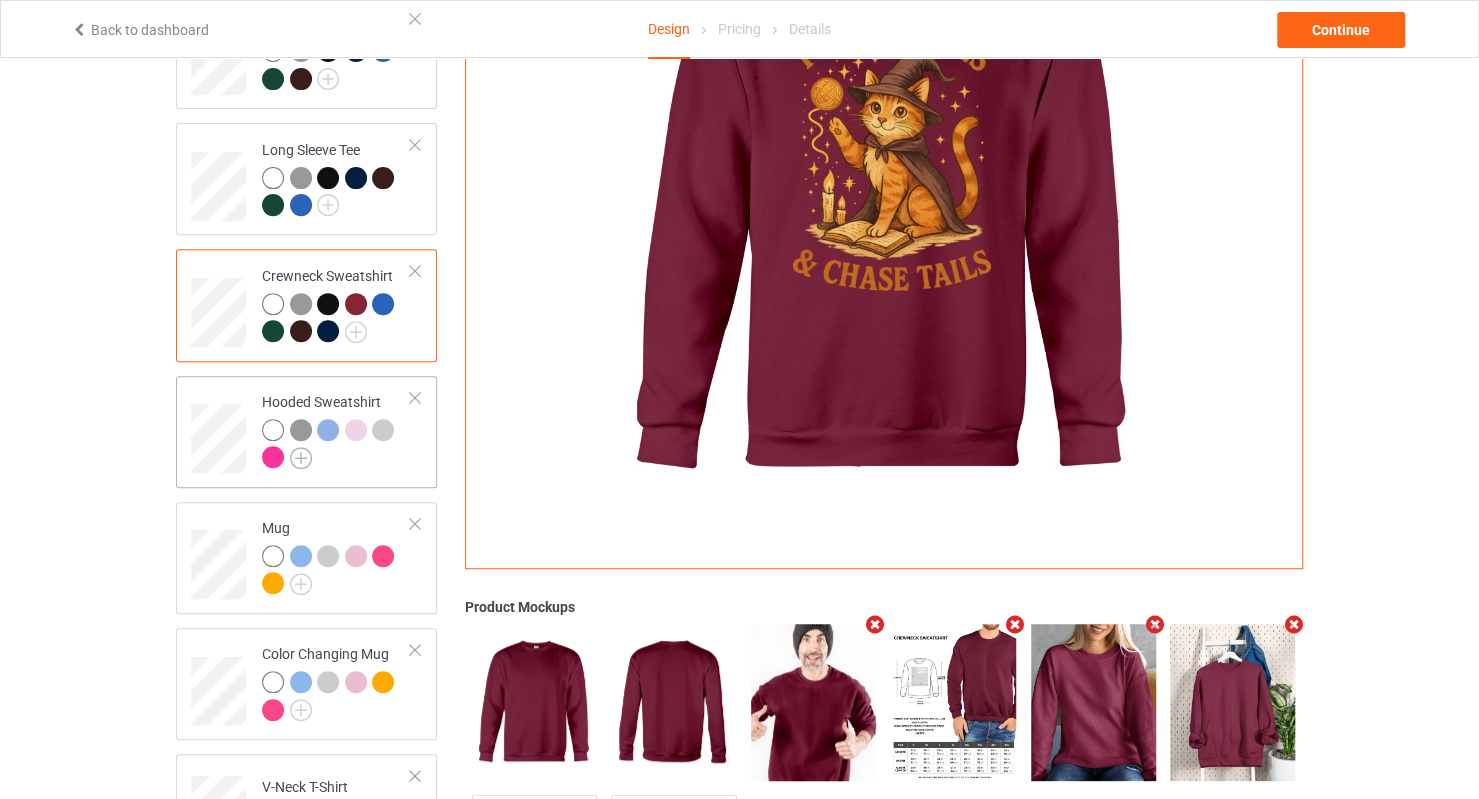 click at bounding box center [301, 458] 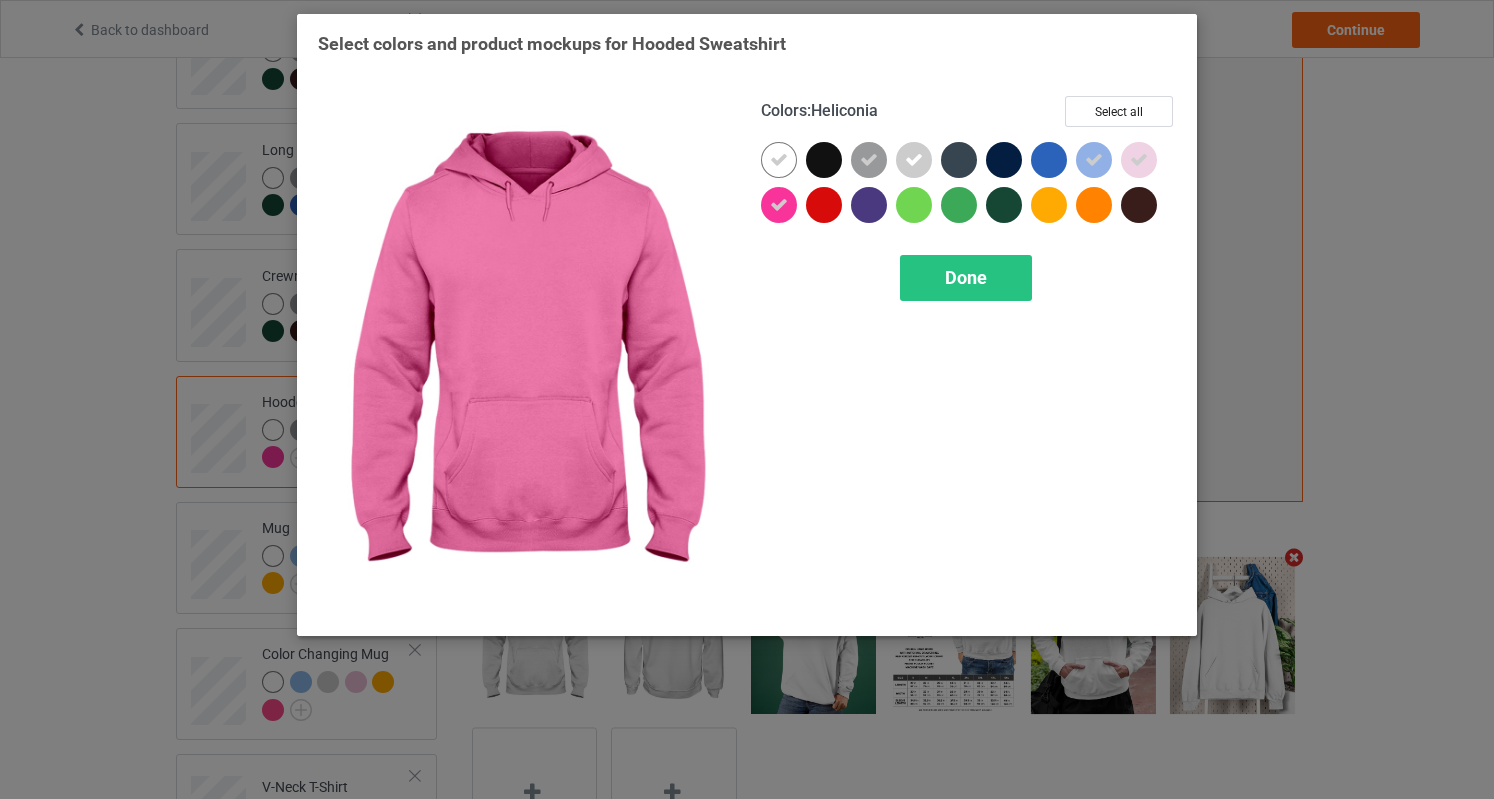 click at bounding box center [779, 205] 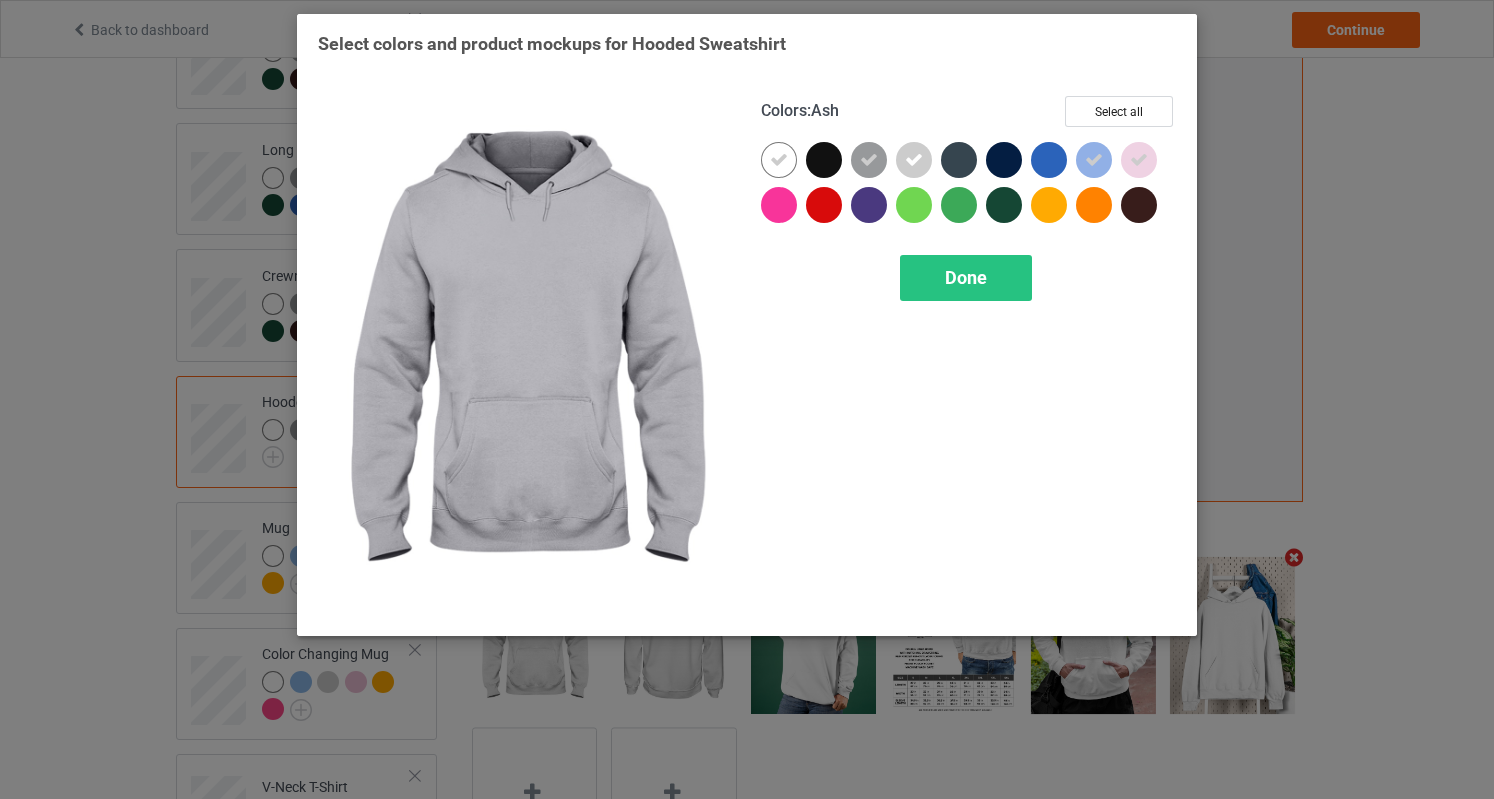 click at bounding box center [914, 160] 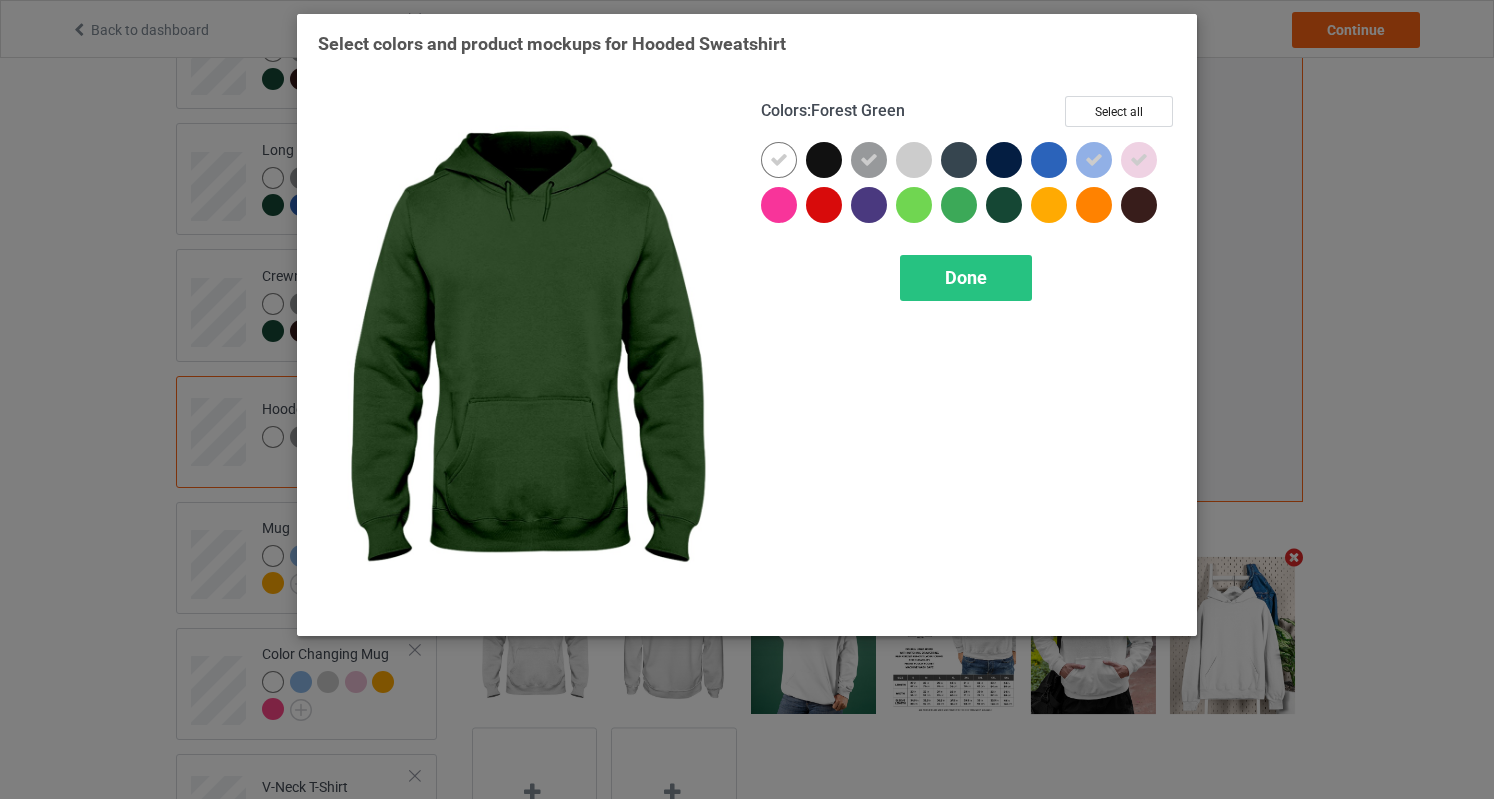 click at bounding box center (1004, 205) 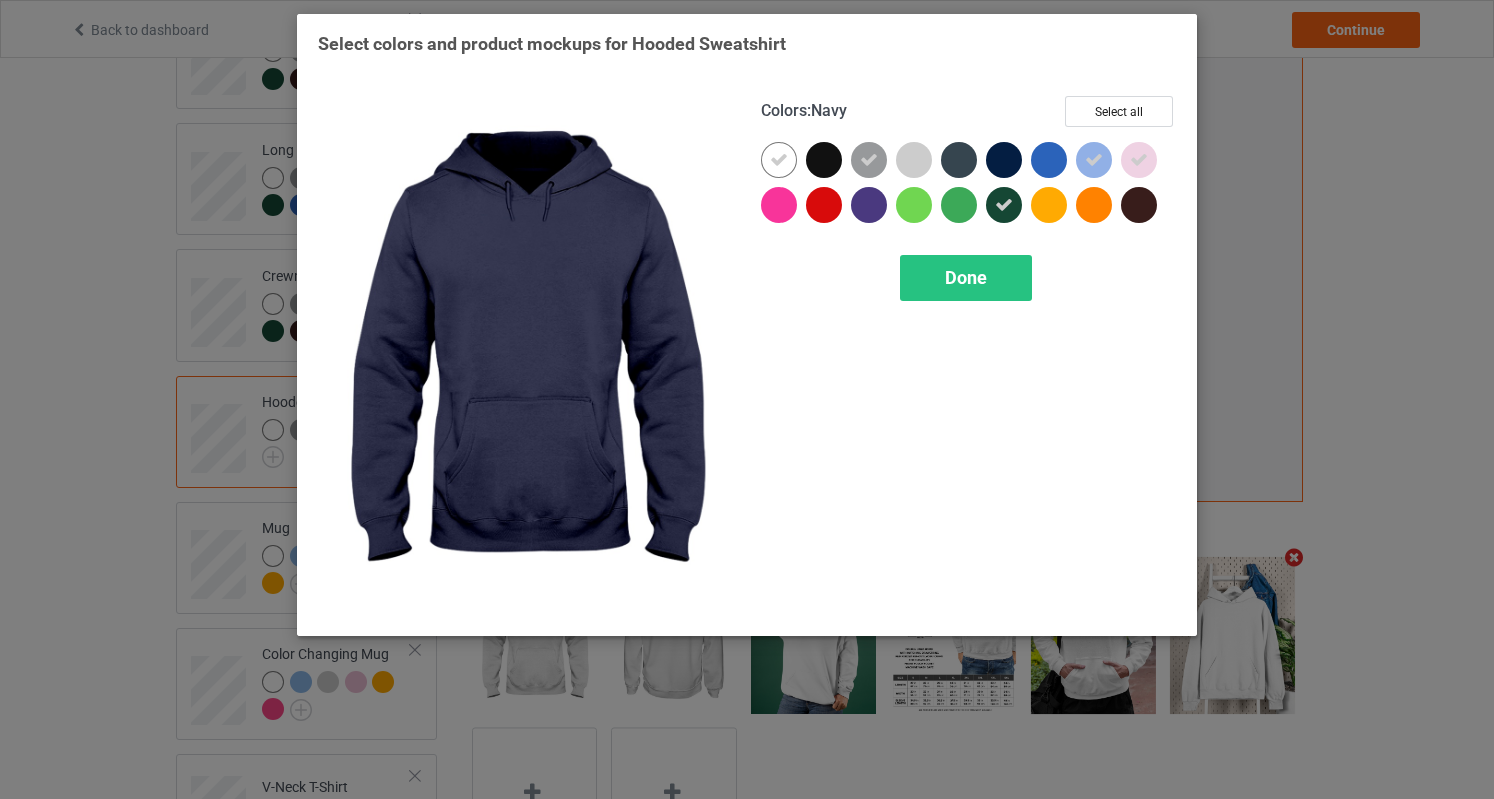 click at bounding box center [1004, 160] 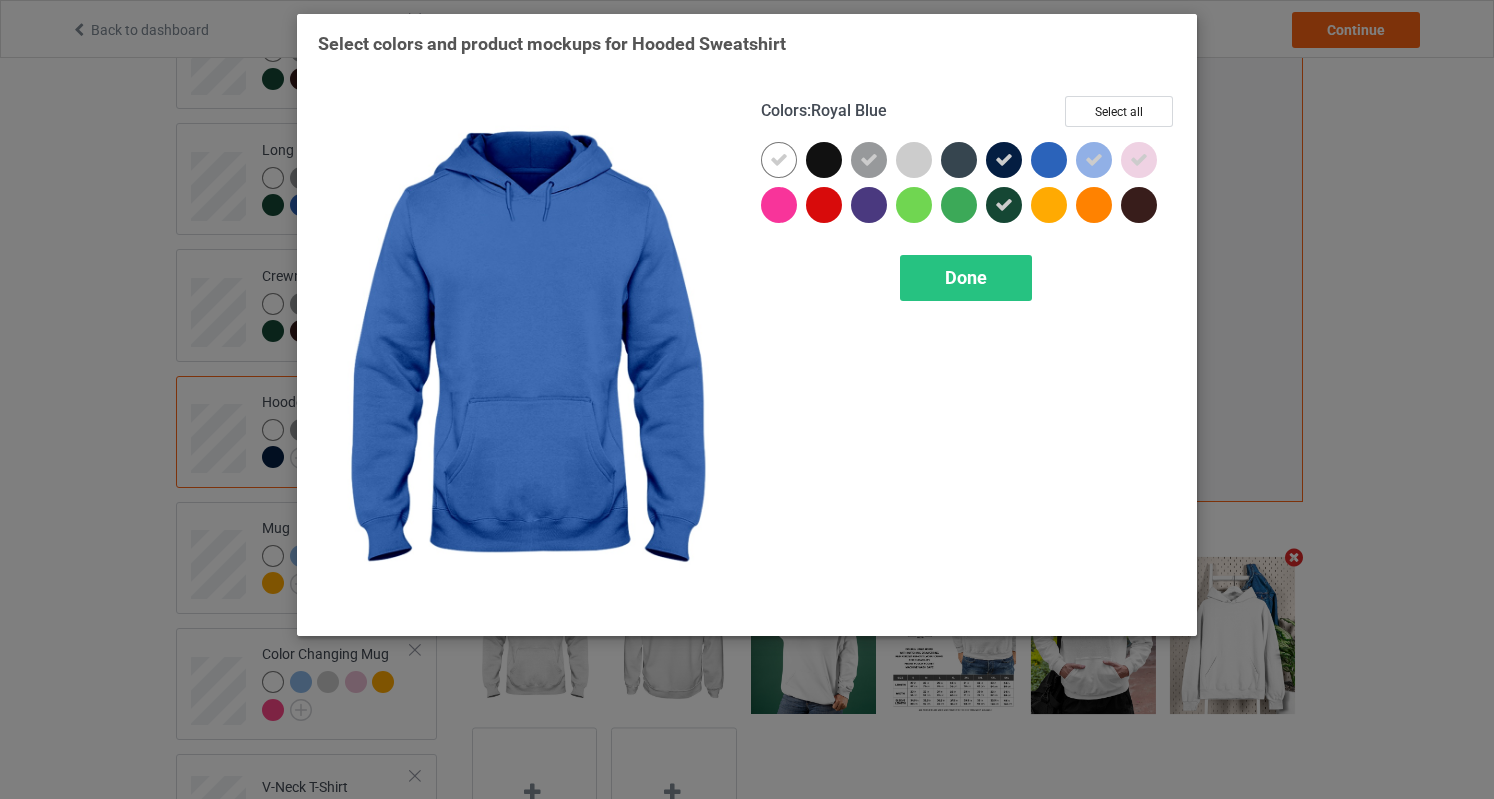 drag, startPoint x: 1038, startPoint y: 157, endPoint x: 1053, endPoint y: 158, distance: 15.033297 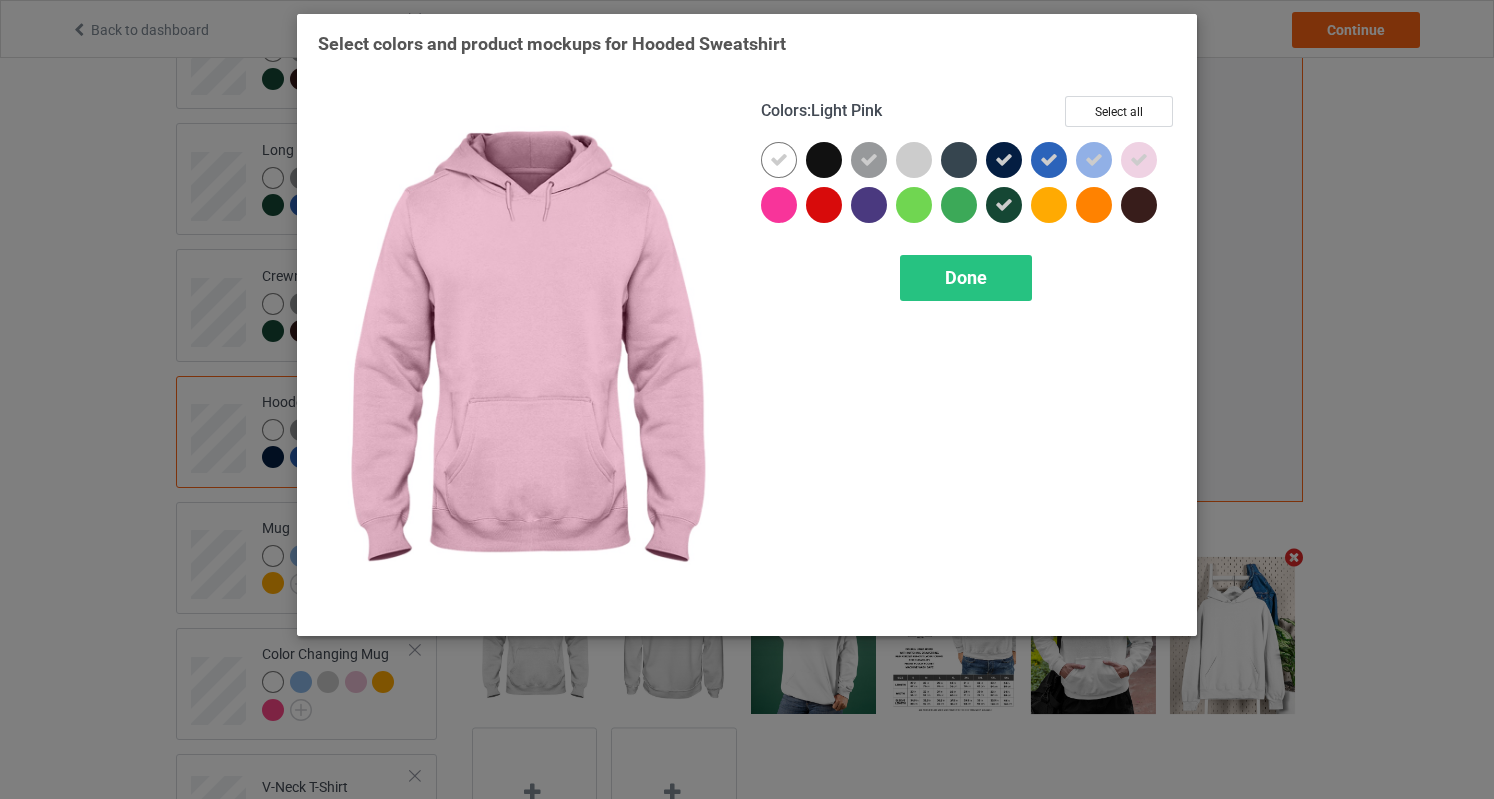 click at bounding box center (1139, 160) 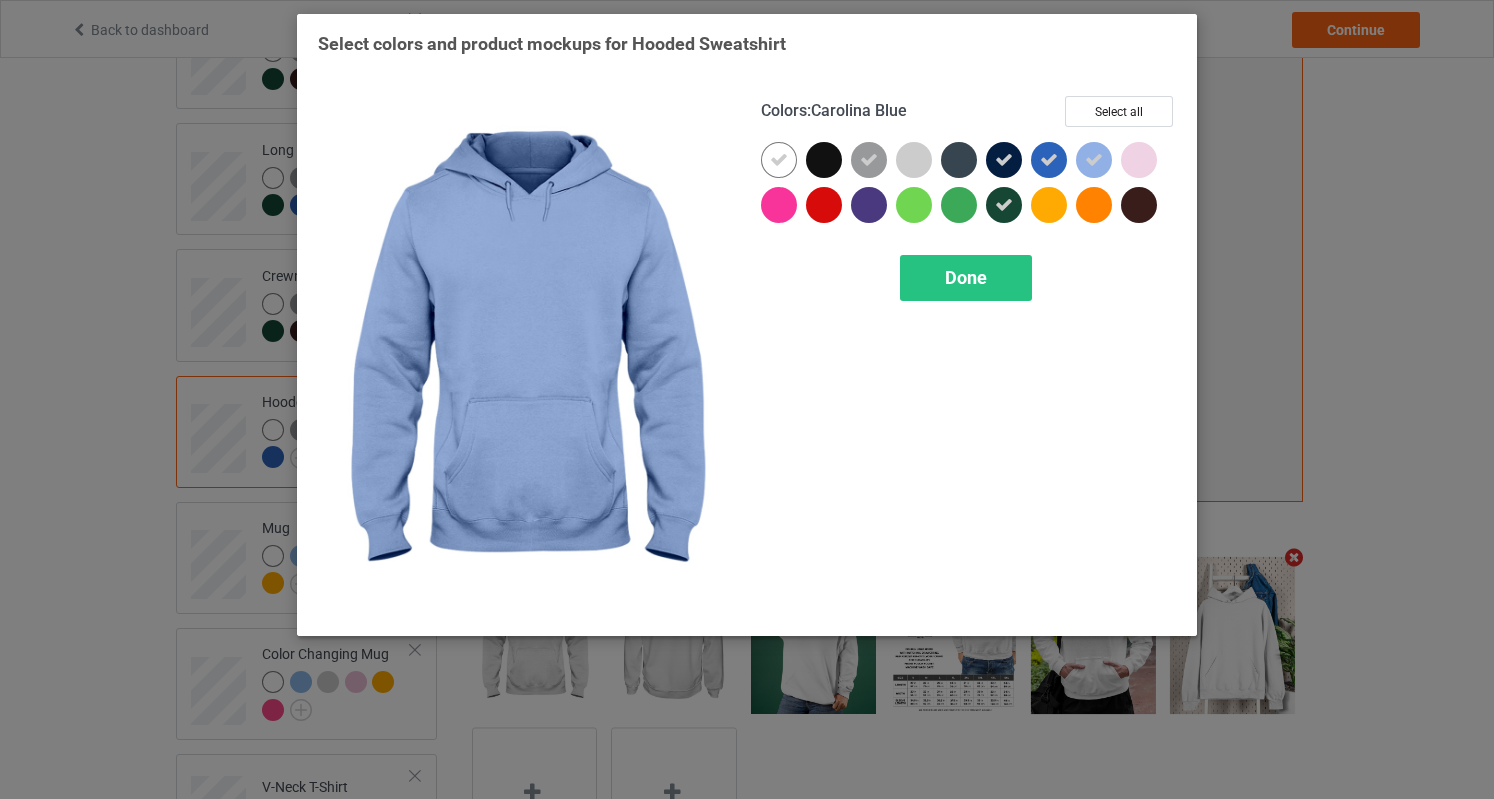 click at bounding box center (1094, 160) 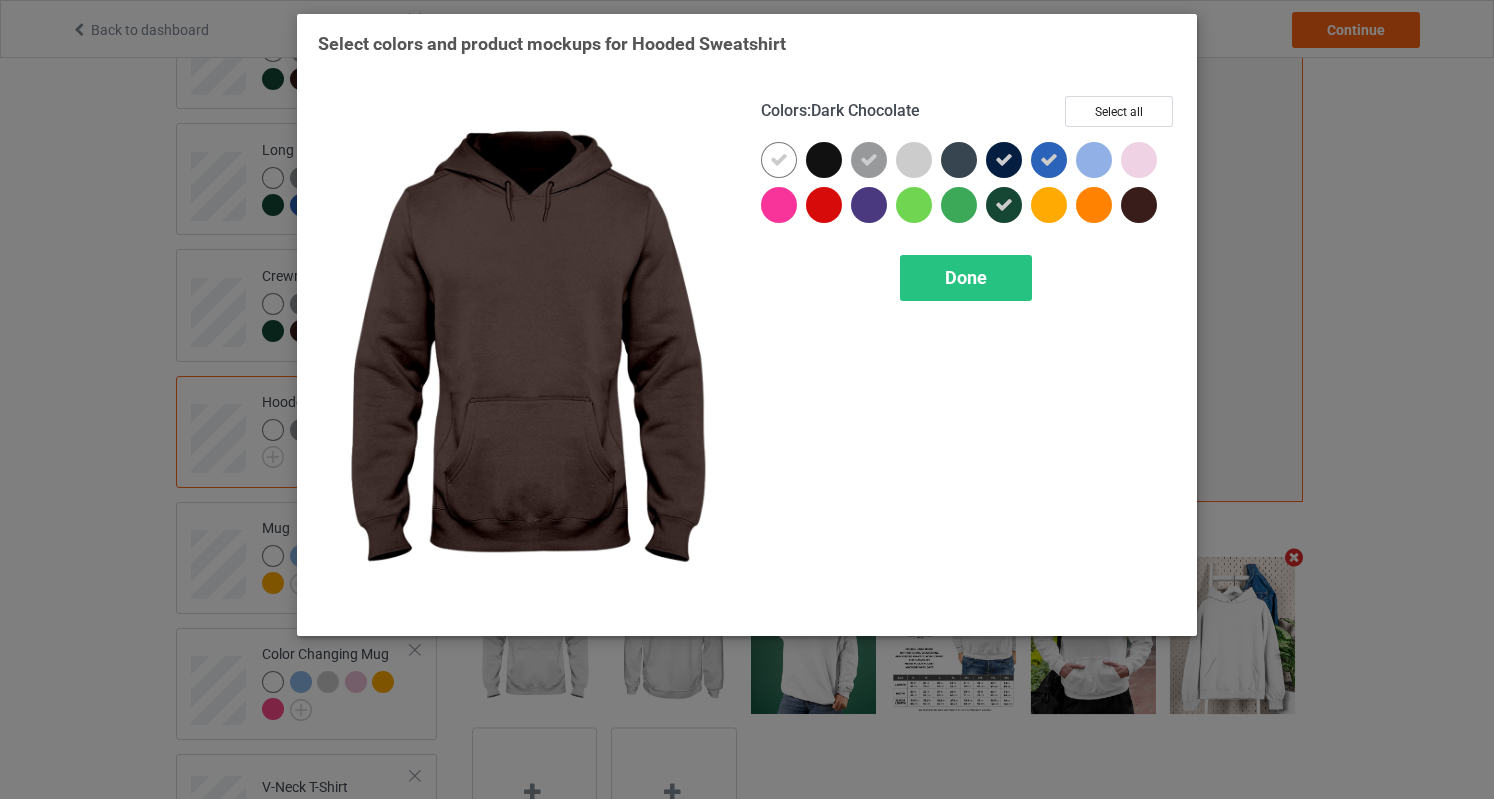 click at bounding box center (1139, 205) 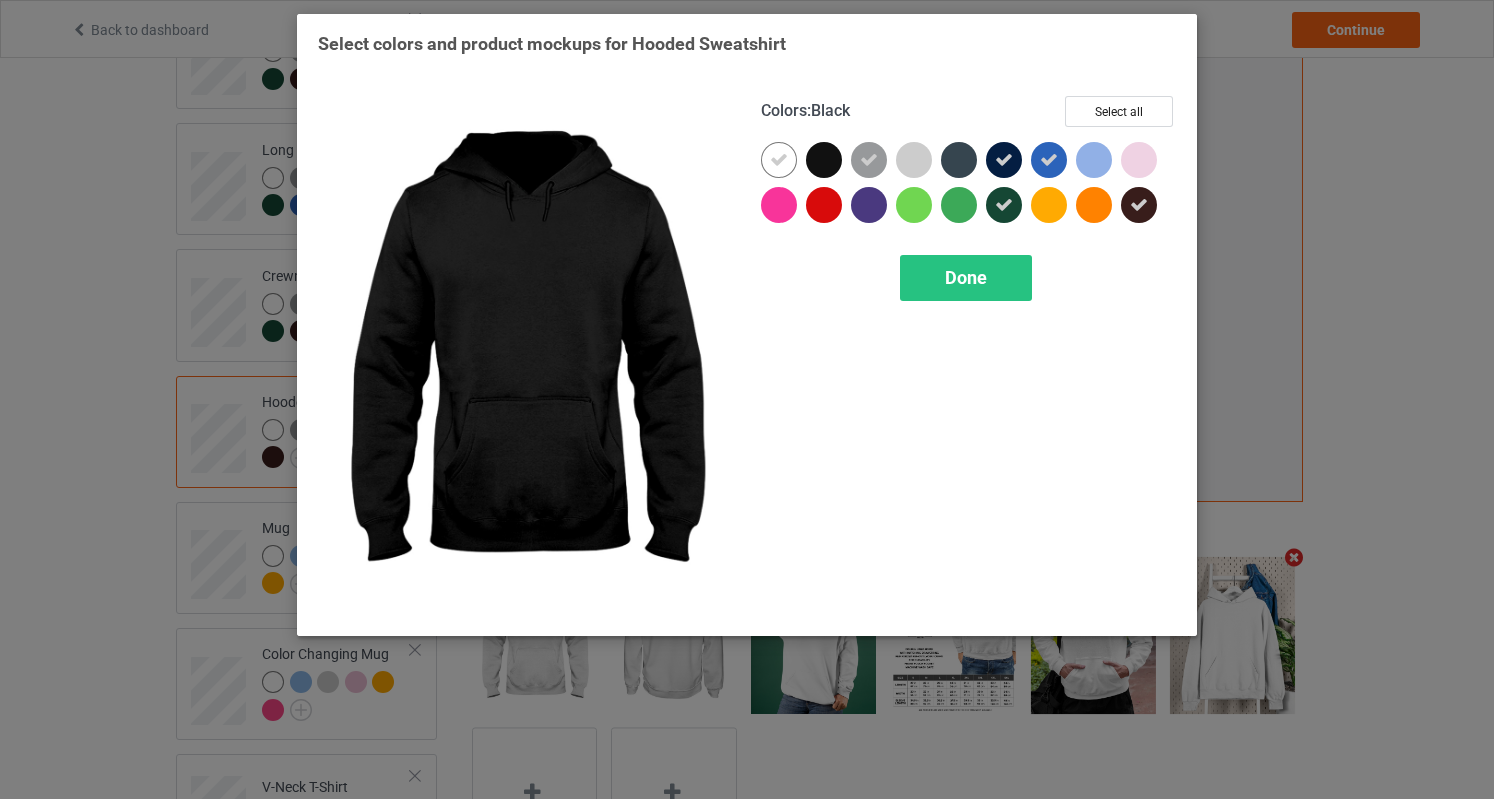 click at bounding box center (824, 160) 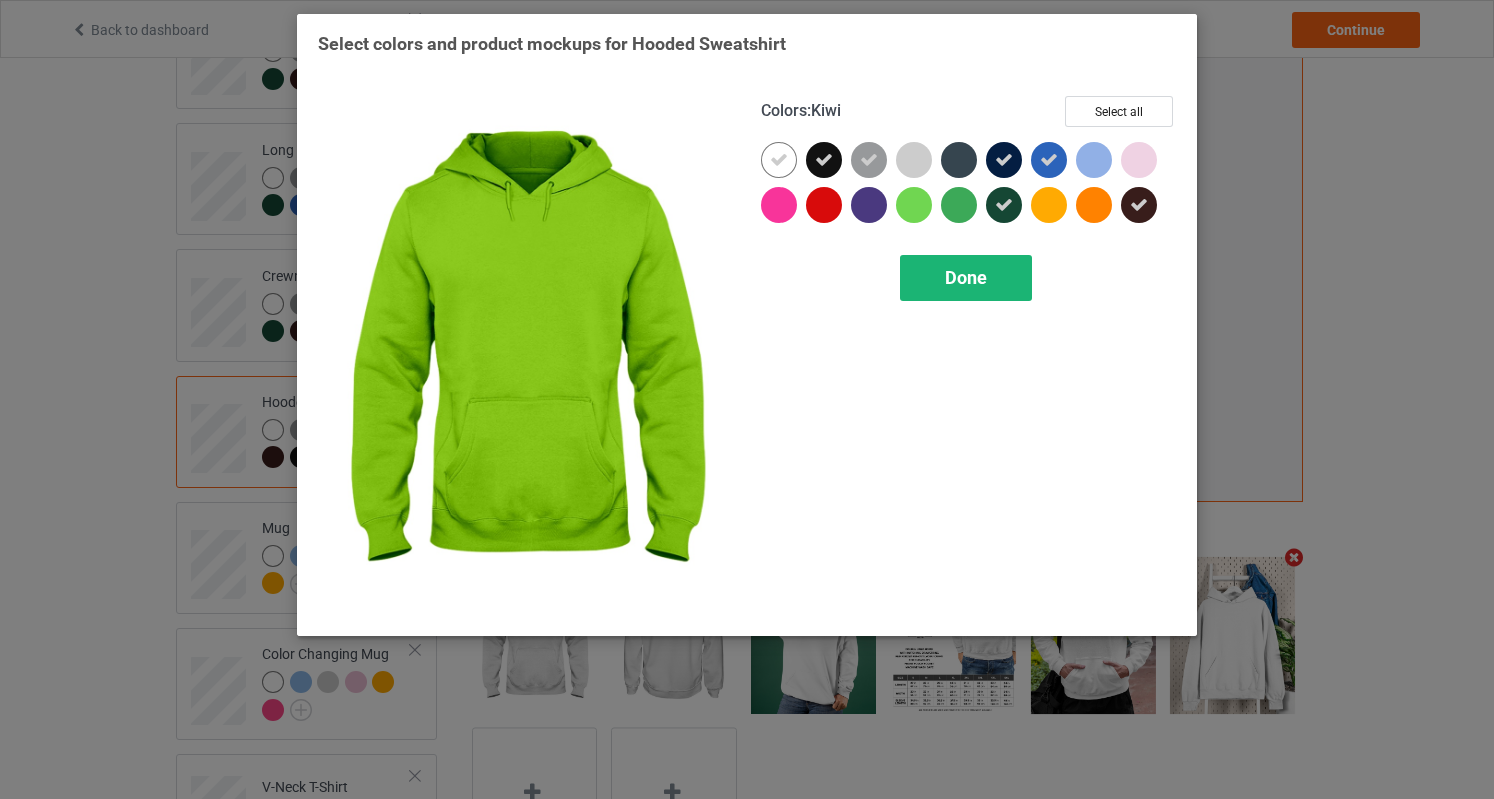 click on "Done" at bounding box center (966, 278) 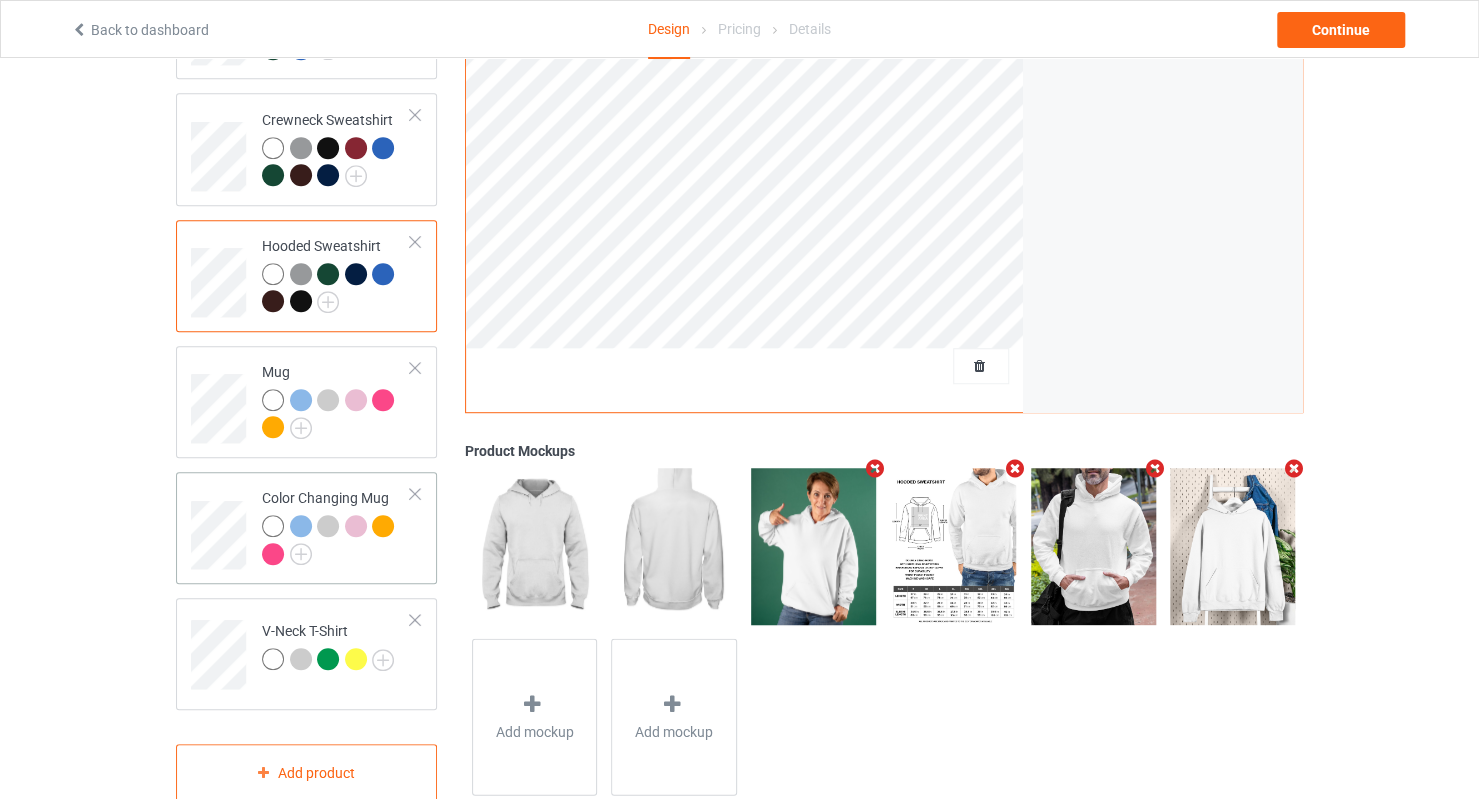 scroll, scrollTop: 560, scrollLeft: 0, axis: vertical 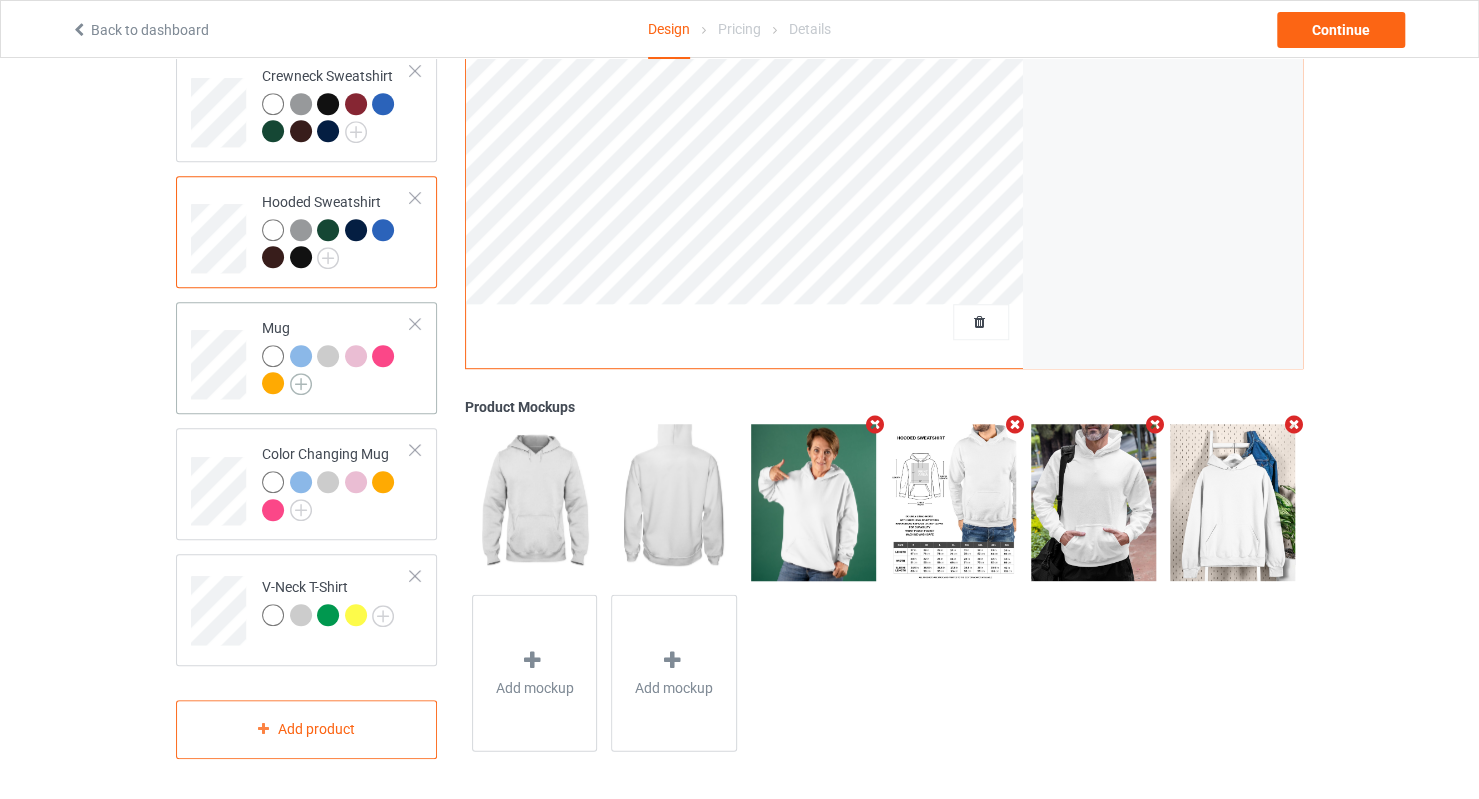 click at bounding box center [301, 384] 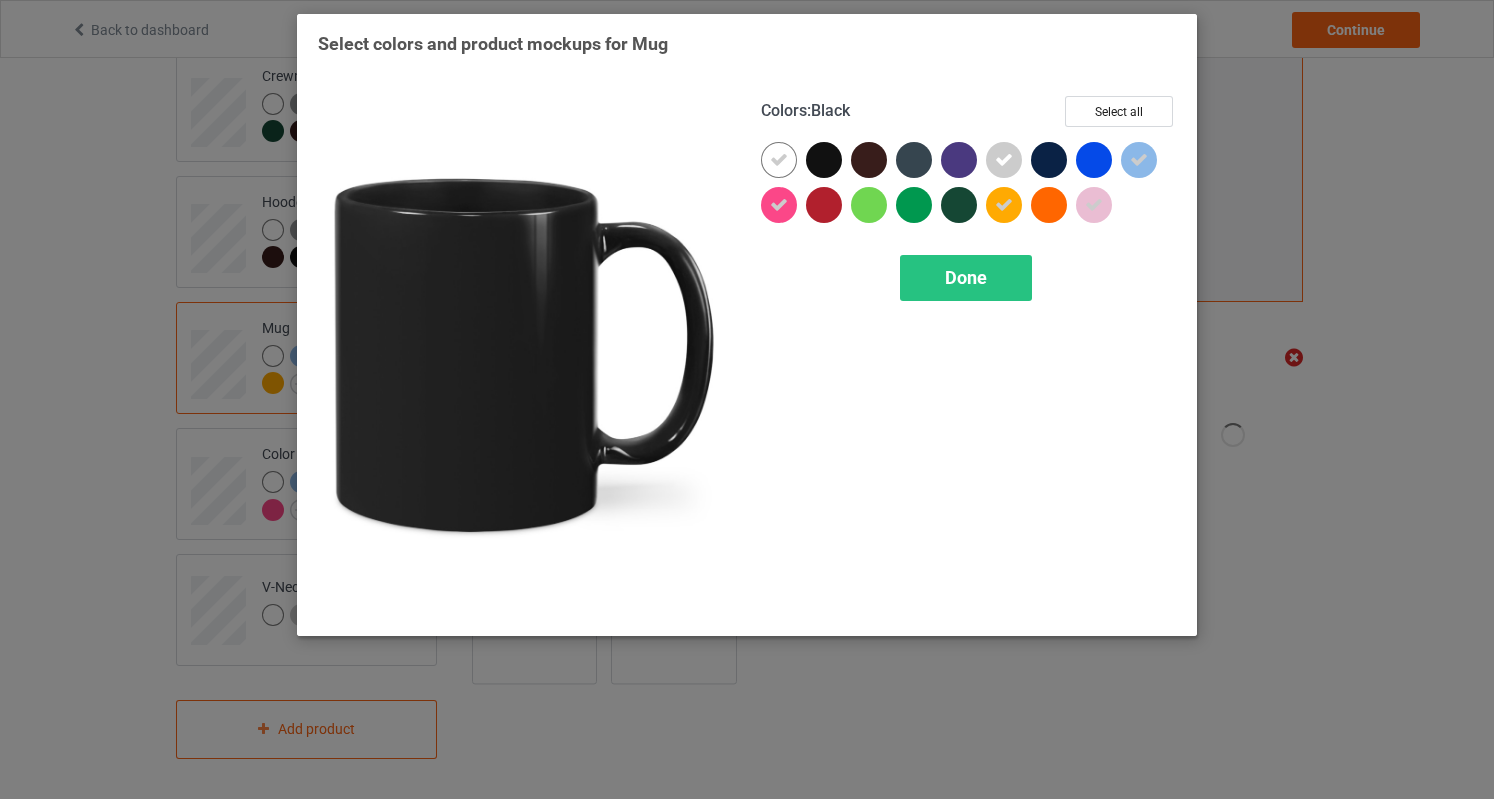 click at bounding box center [824, 160] 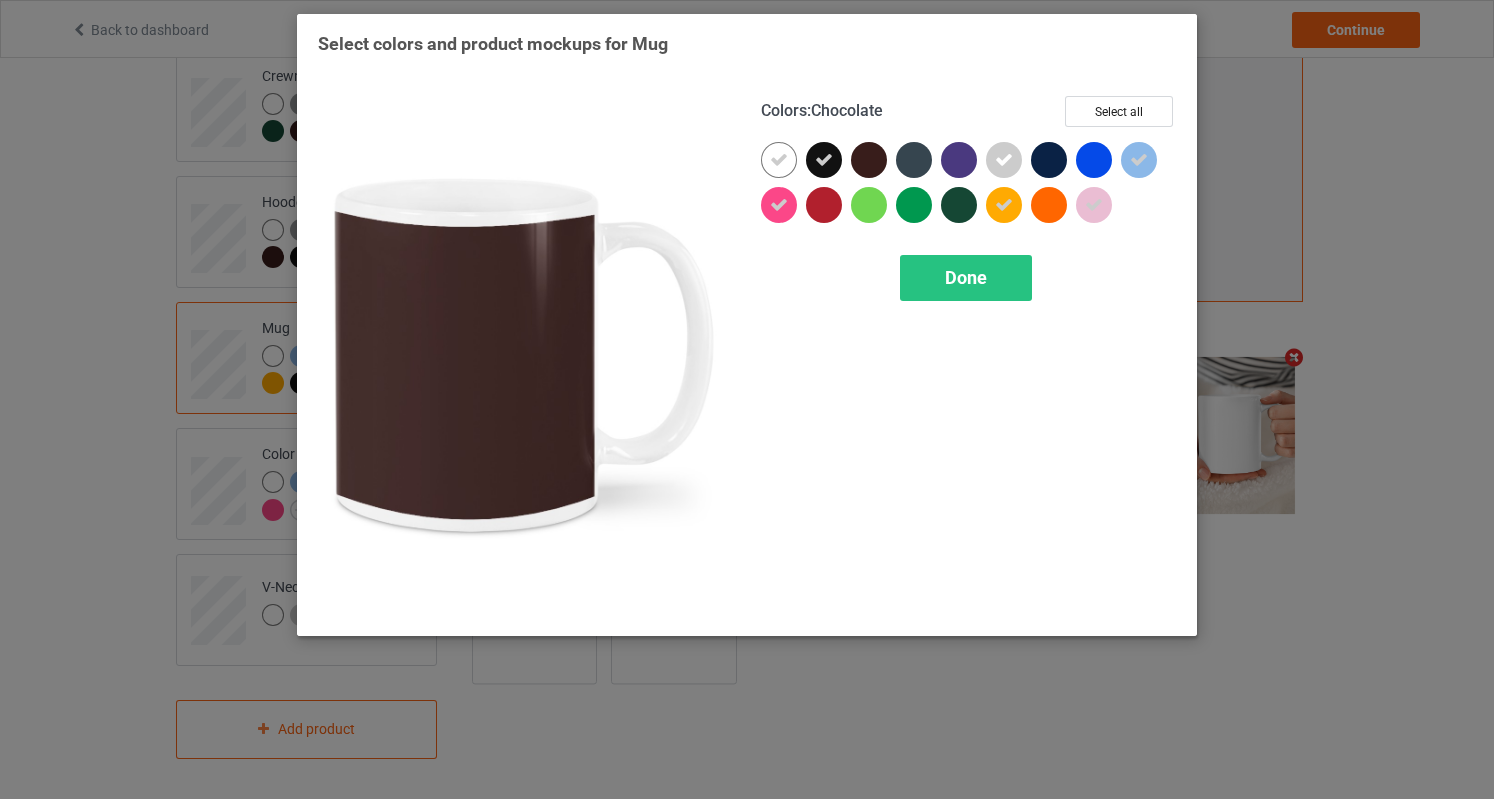 click at bounding box center (869, 160) 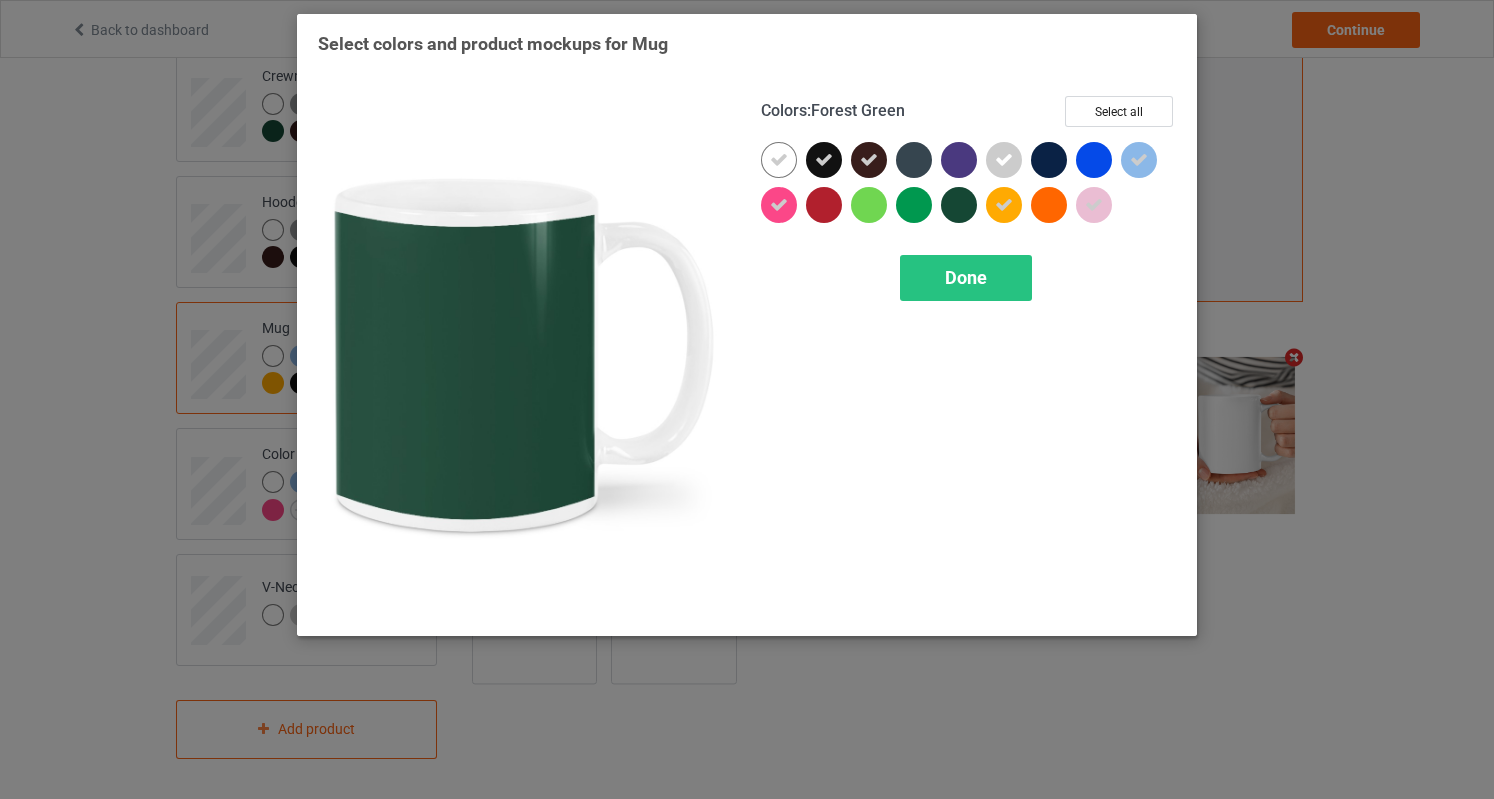 click at bounding box center [959, 205] 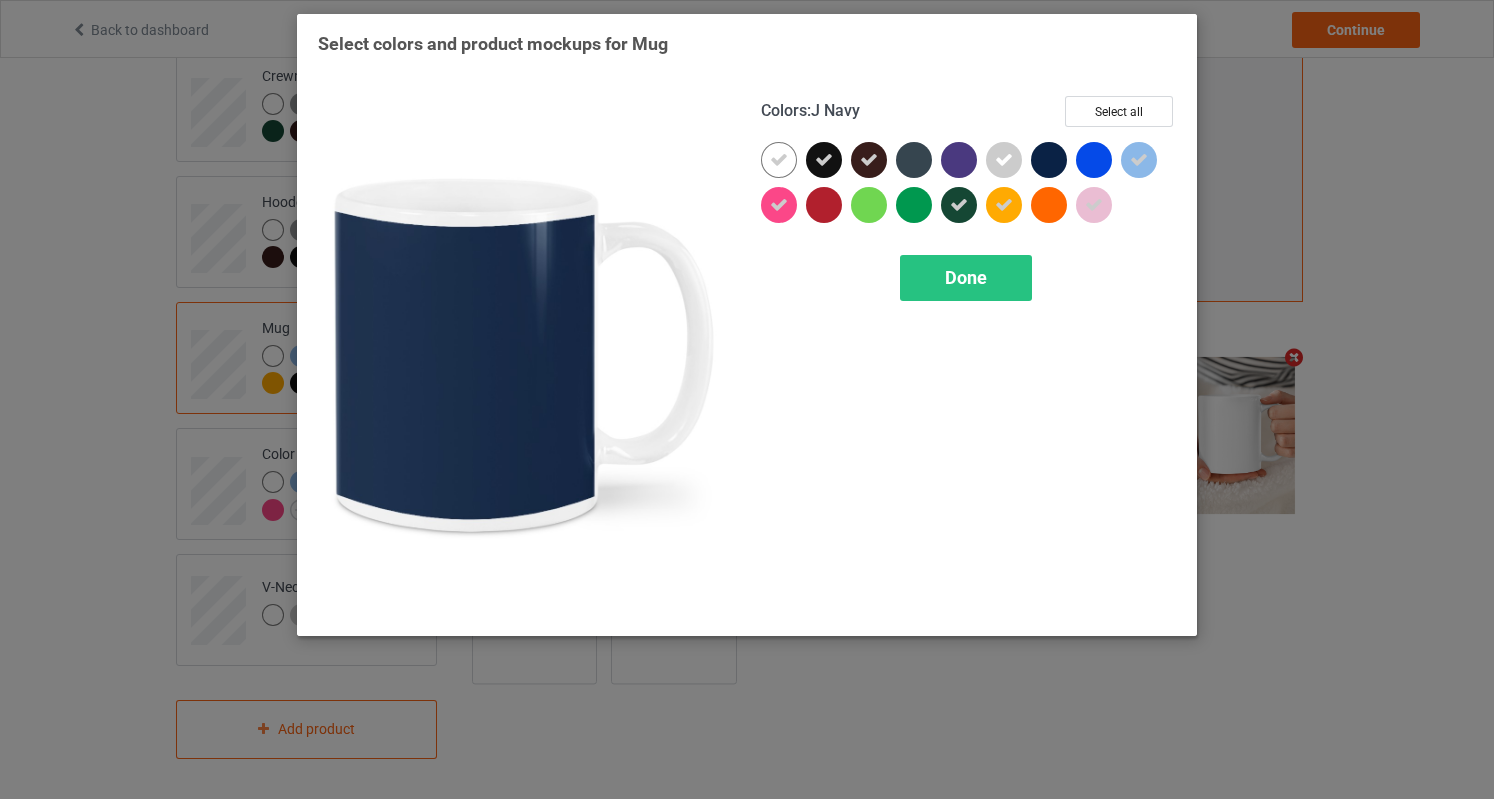 click at bounding box center [1049, 160] 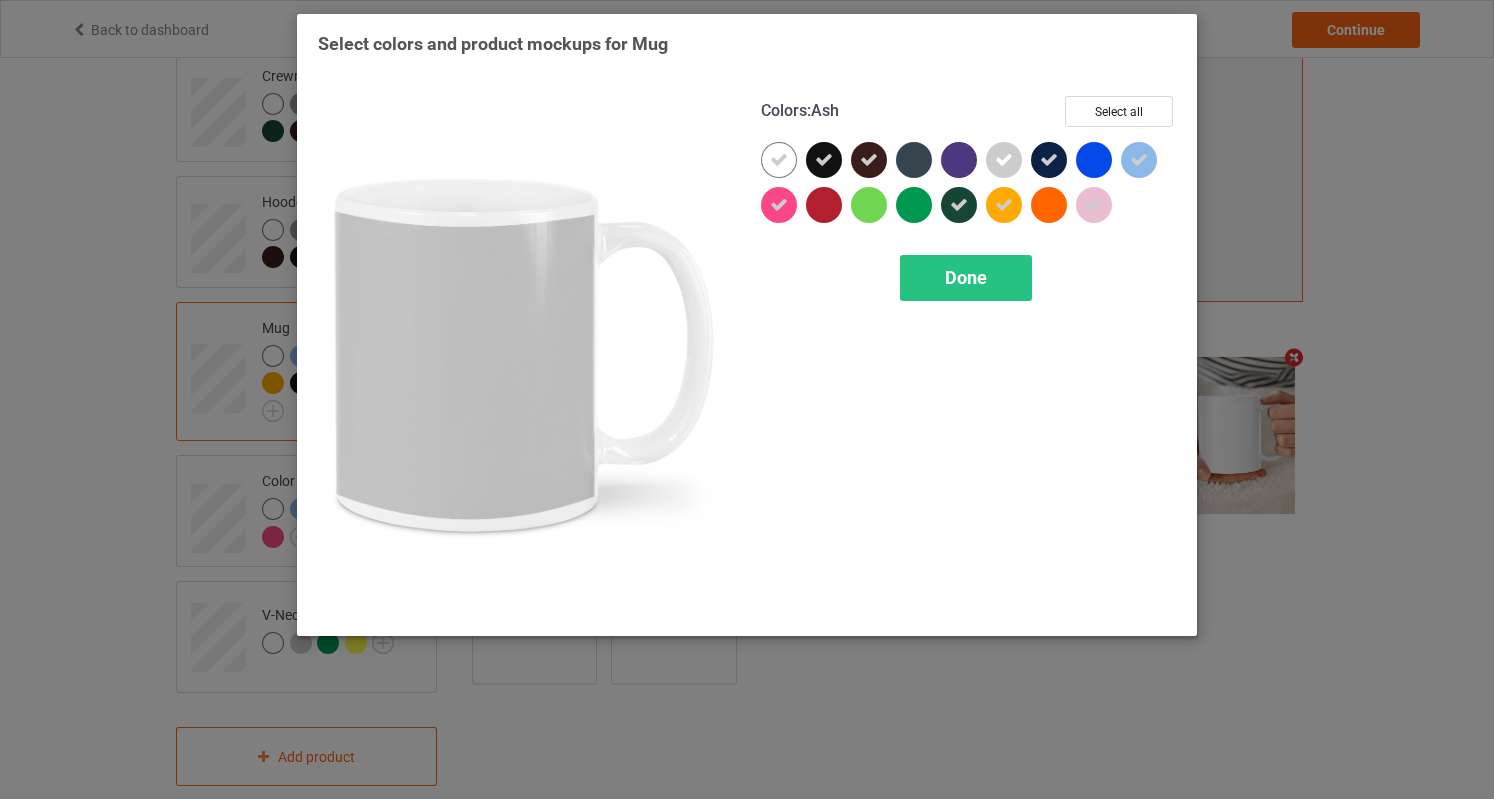 click at bounding box center [1004, 160] 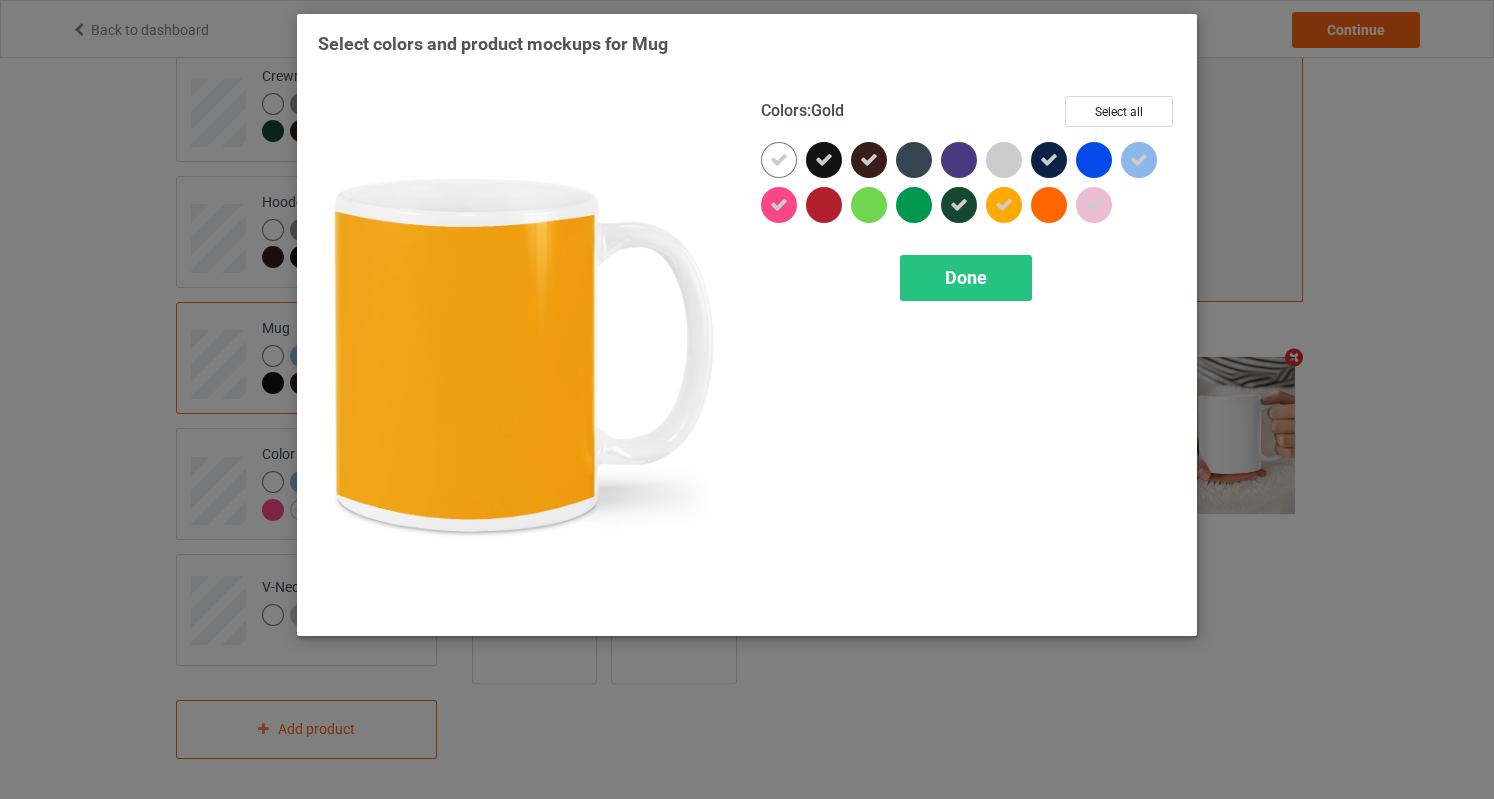 click at bounding box center (1004, 205) 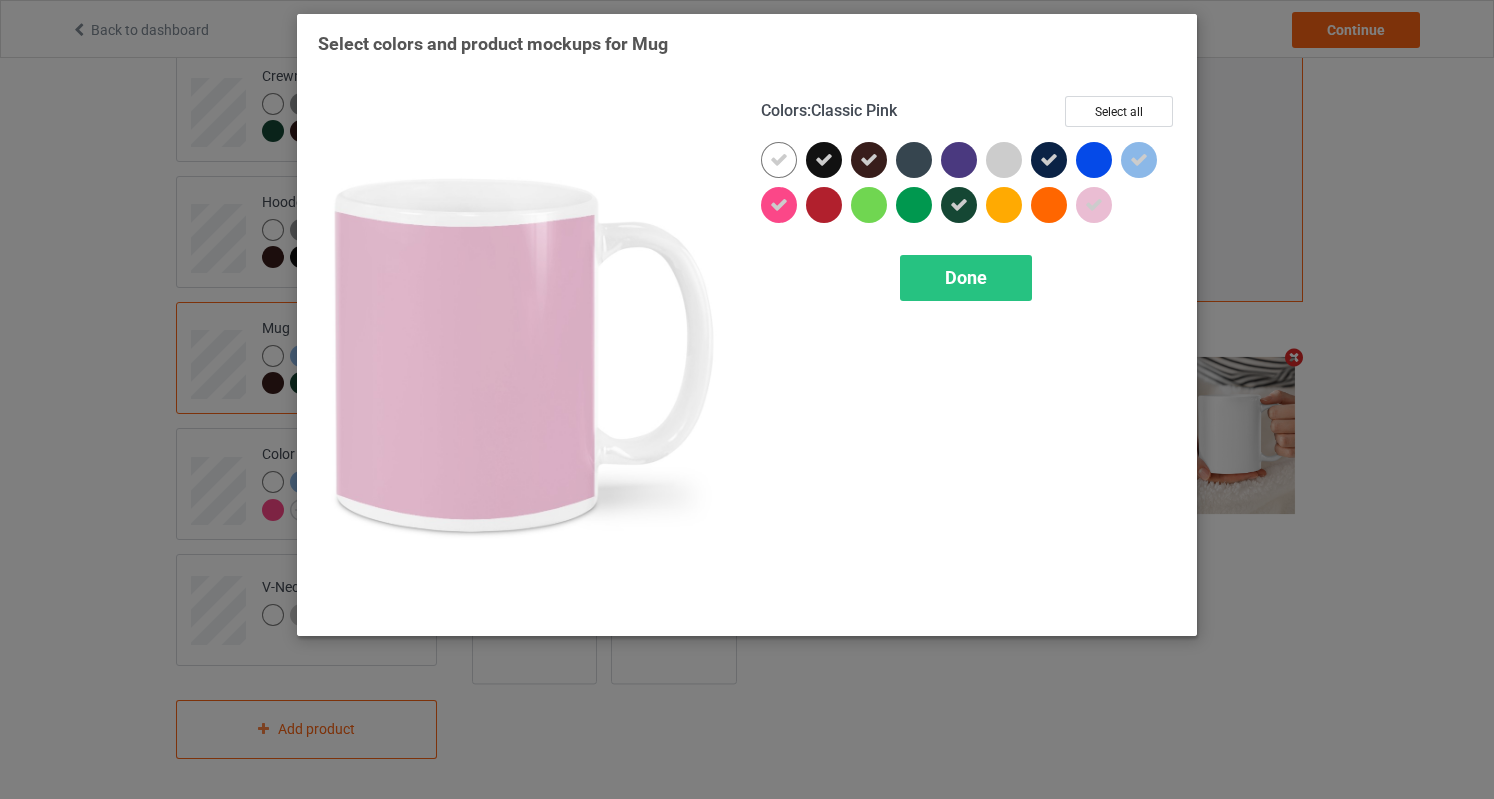click at bounding box center [1094, 205] 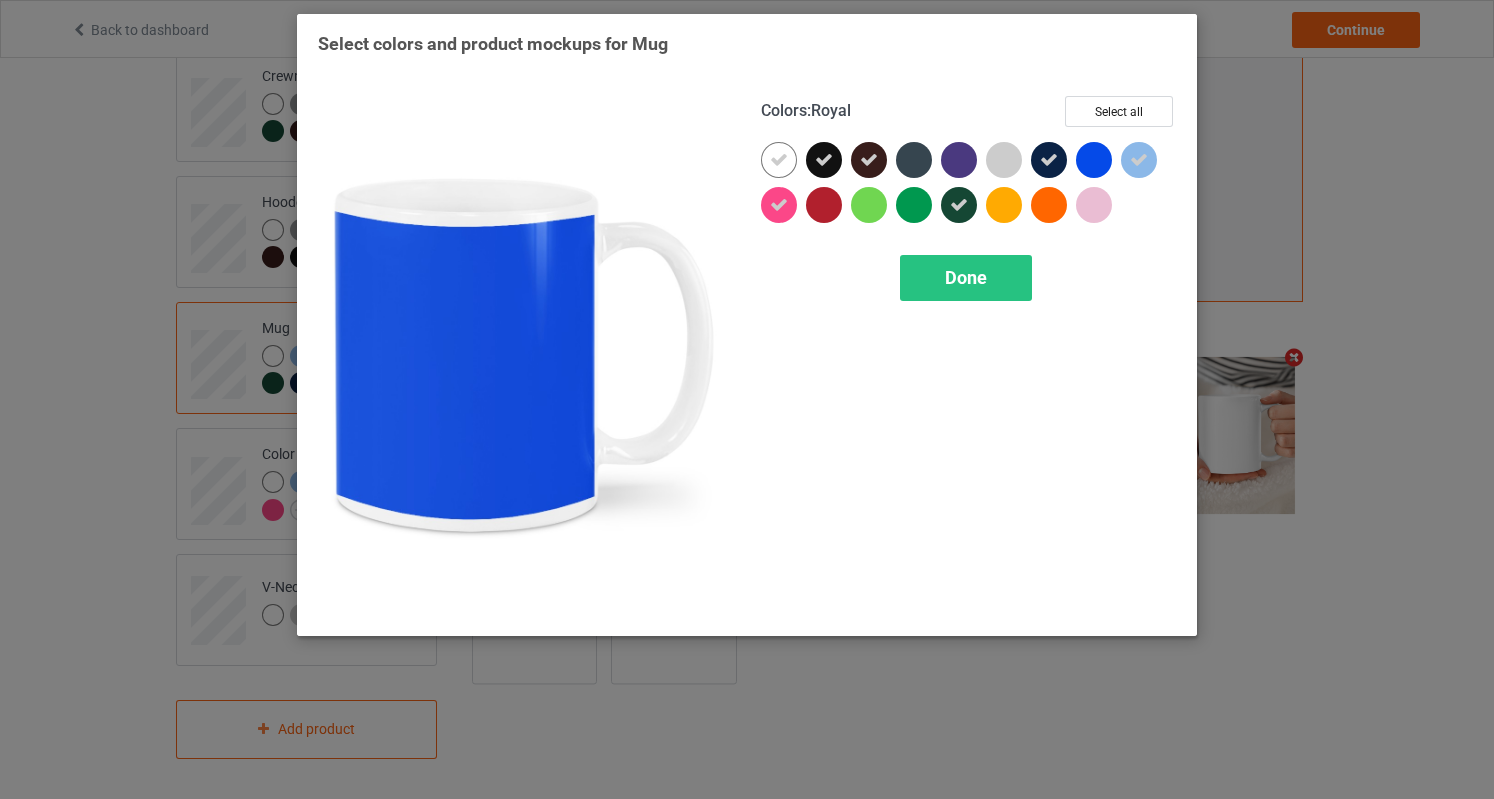 click at bounding box center (1098, 164) 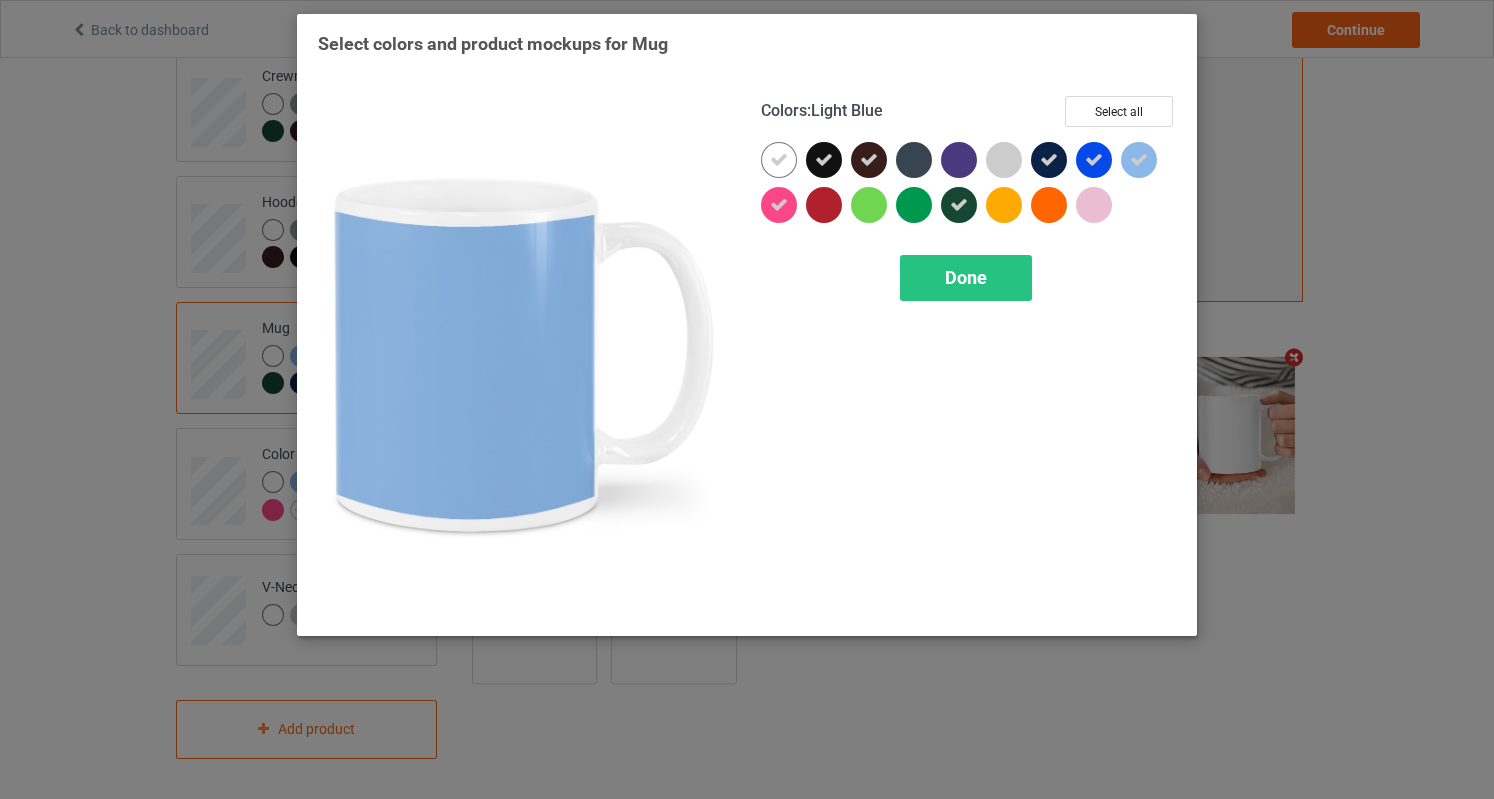 click at bounding box center (1139, 160) 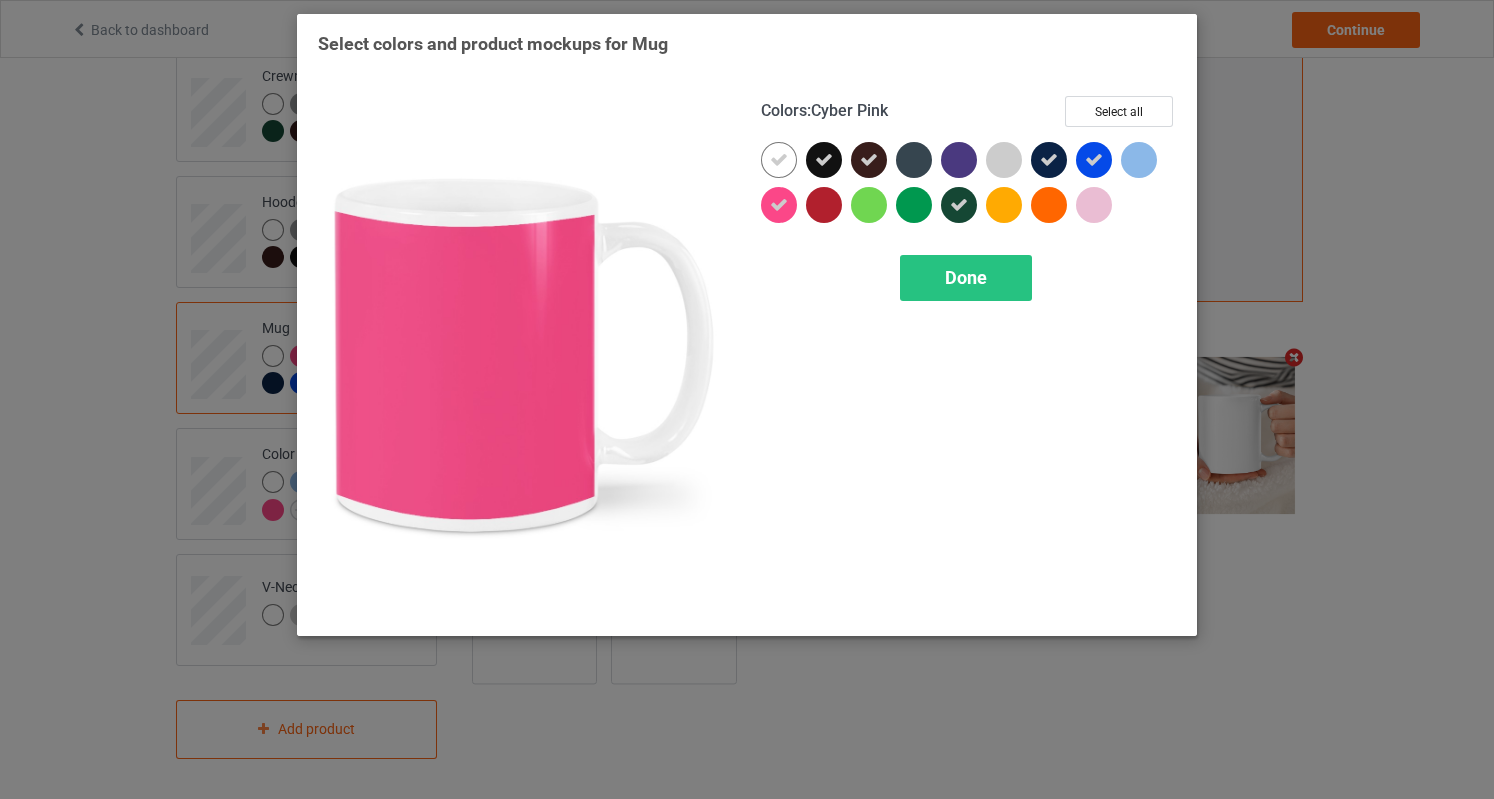 click at bounding box center [779, 205] 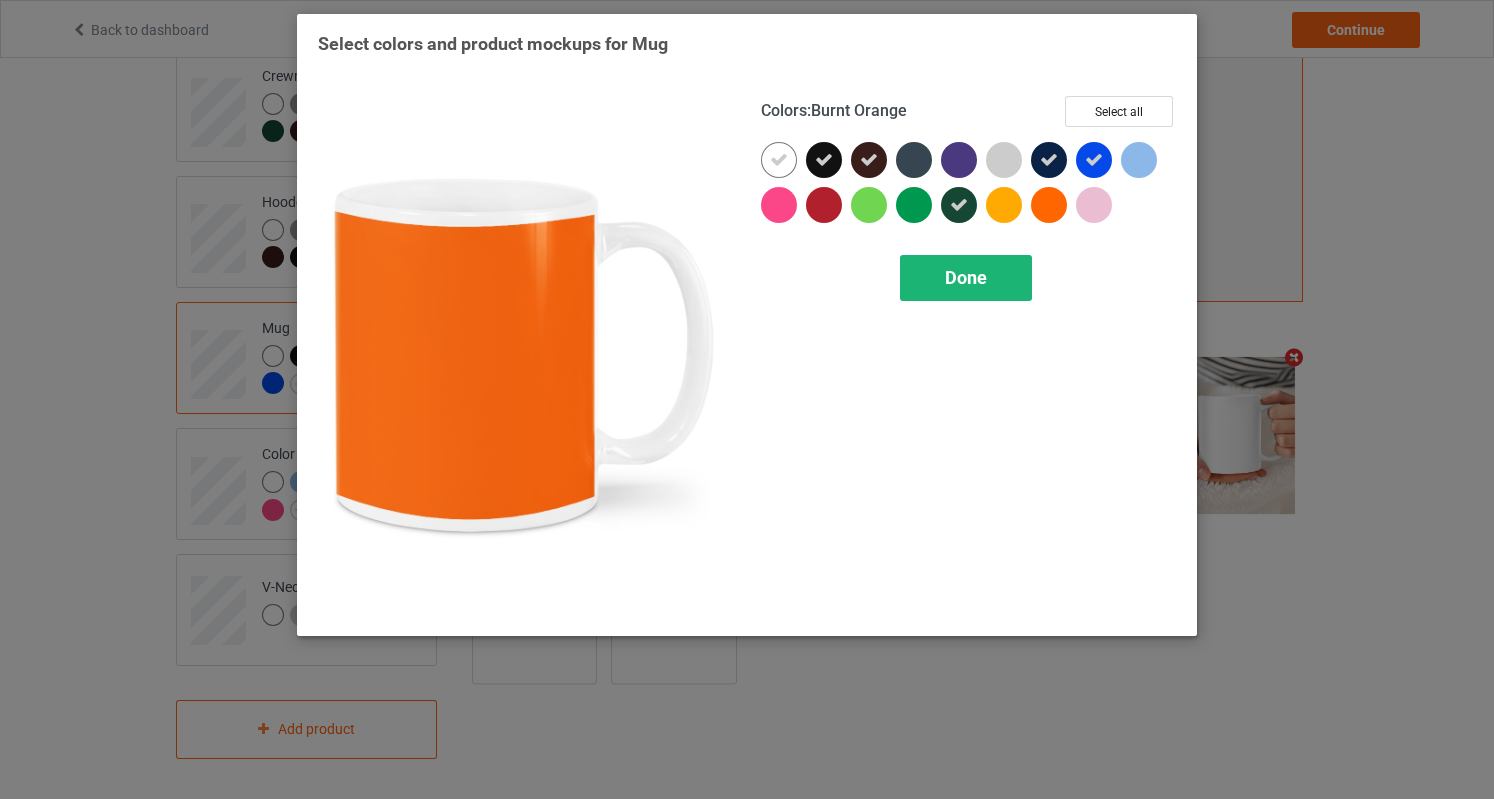 click on "Done" at bounding box center [966, 278] 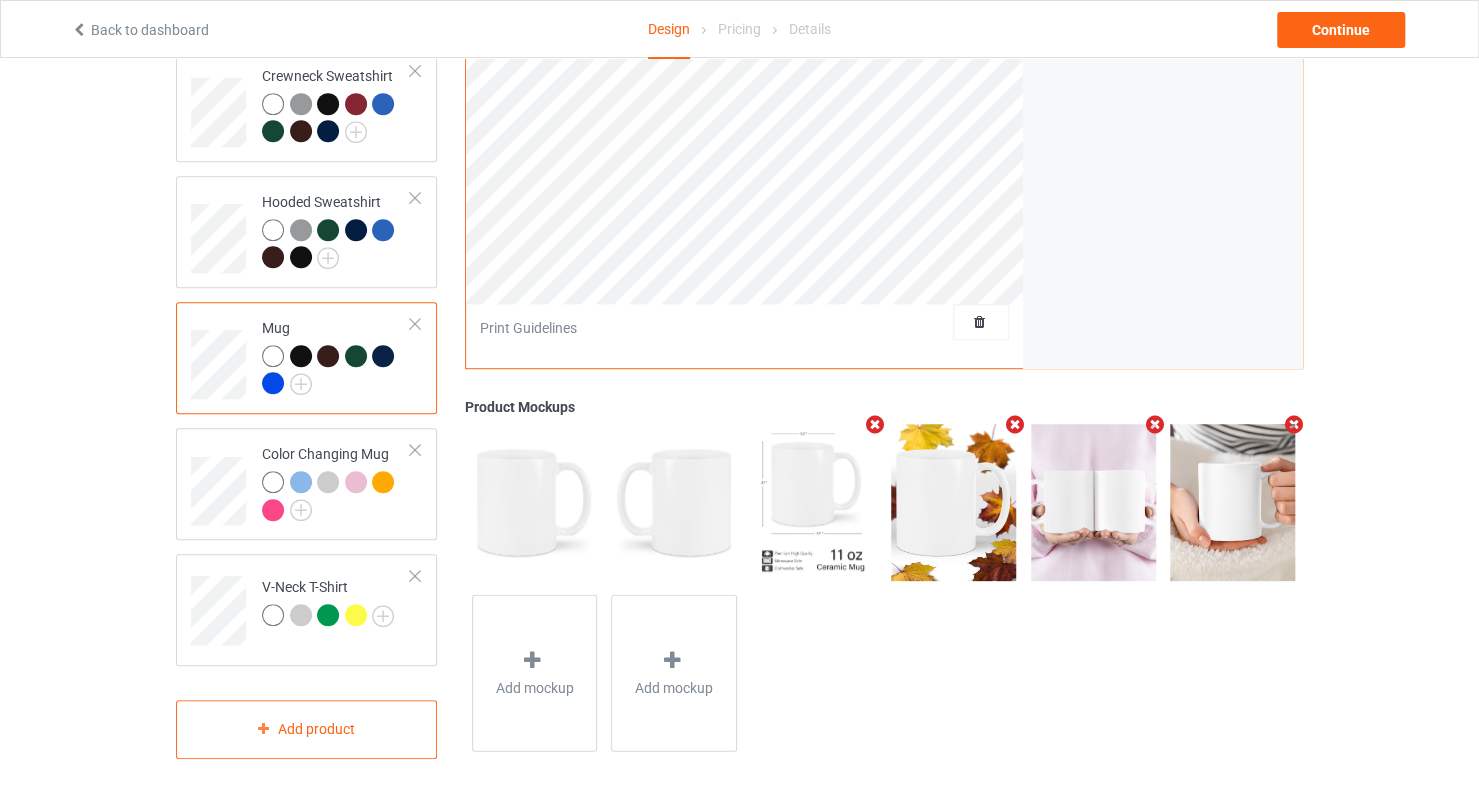 scroll, scrollTop: 60, scrollLeft: 0, axis: vertical 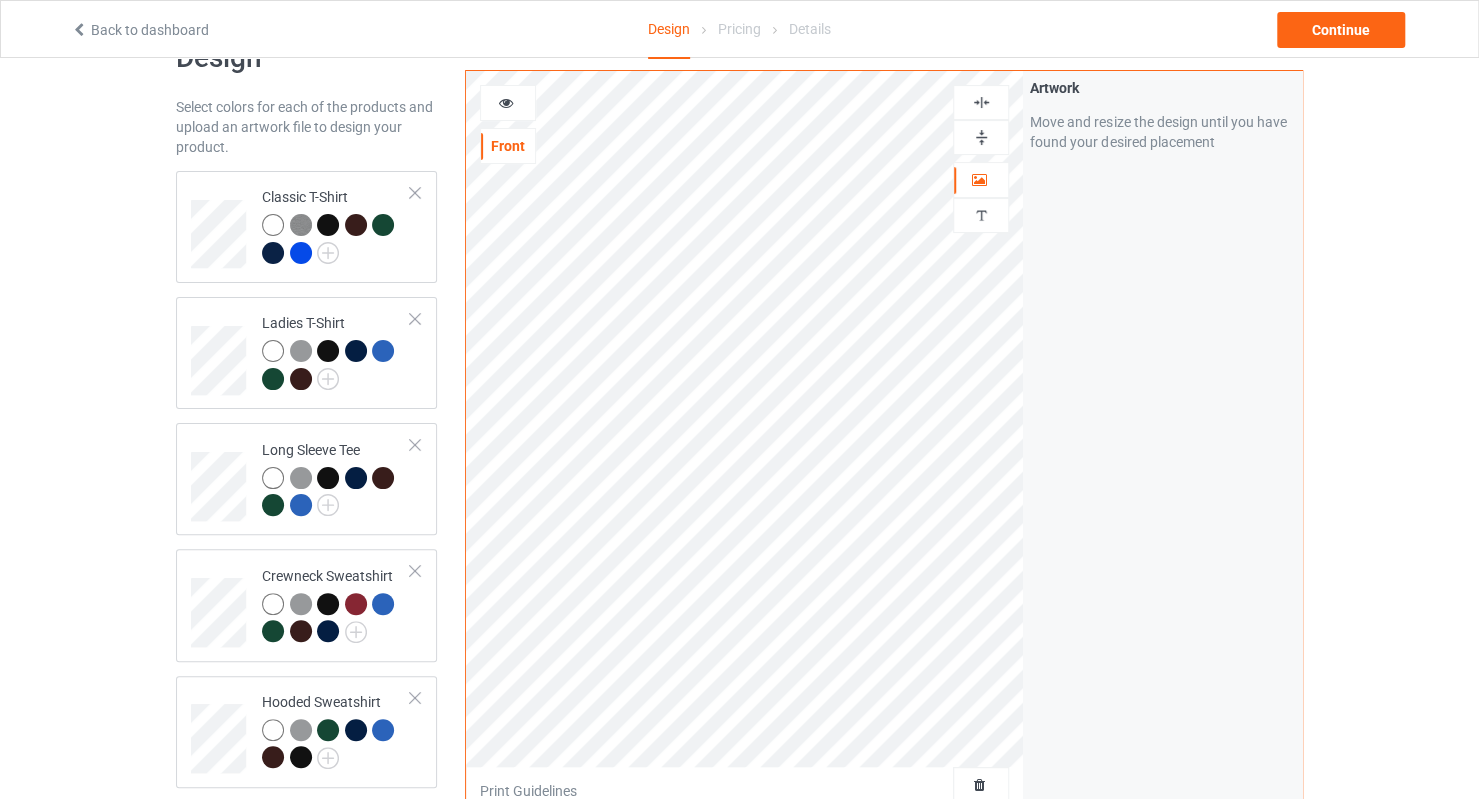 click at bounding box center (981, 137) 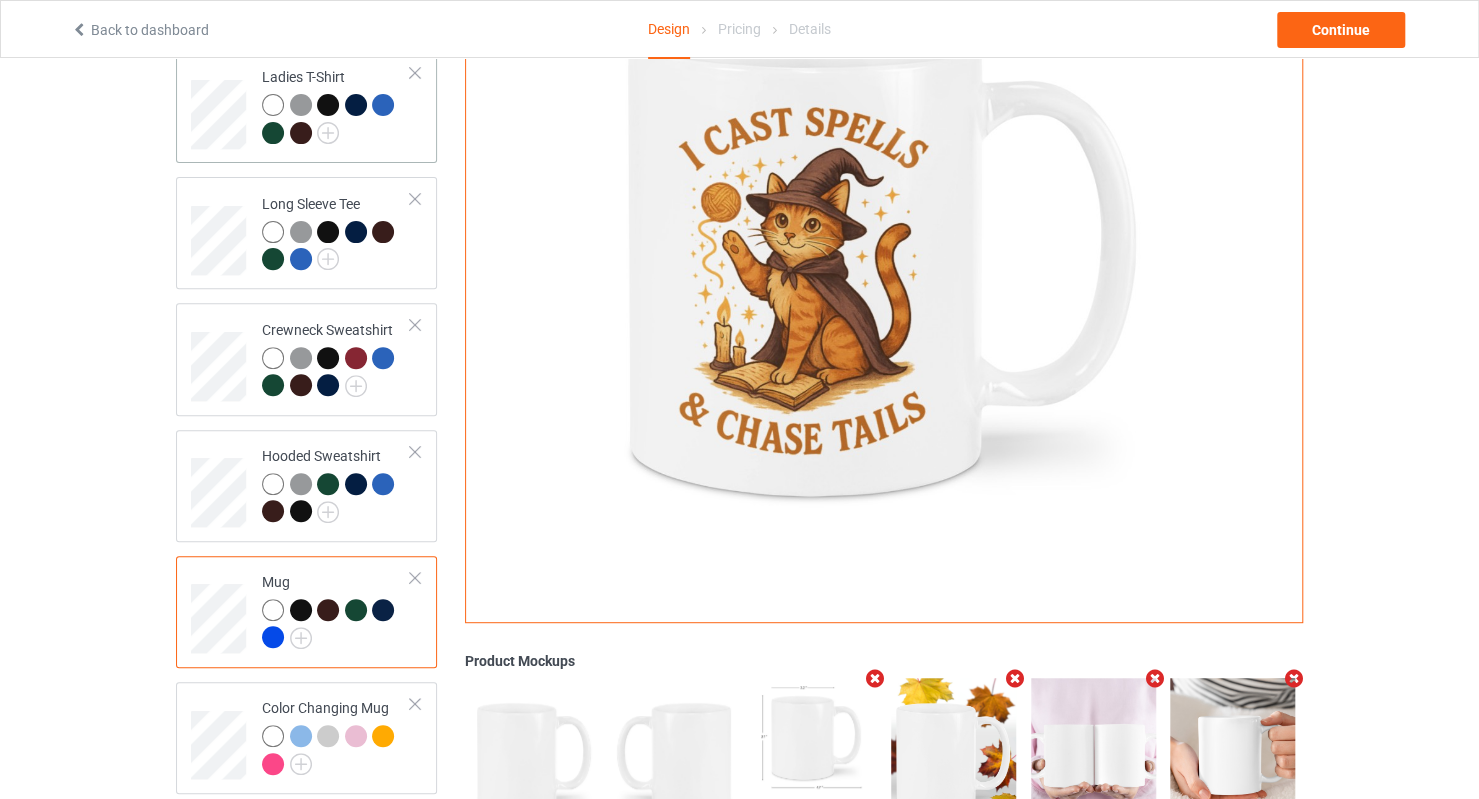 scroll, scrollTop: 560, scrollLeft: 0, axis: vertical 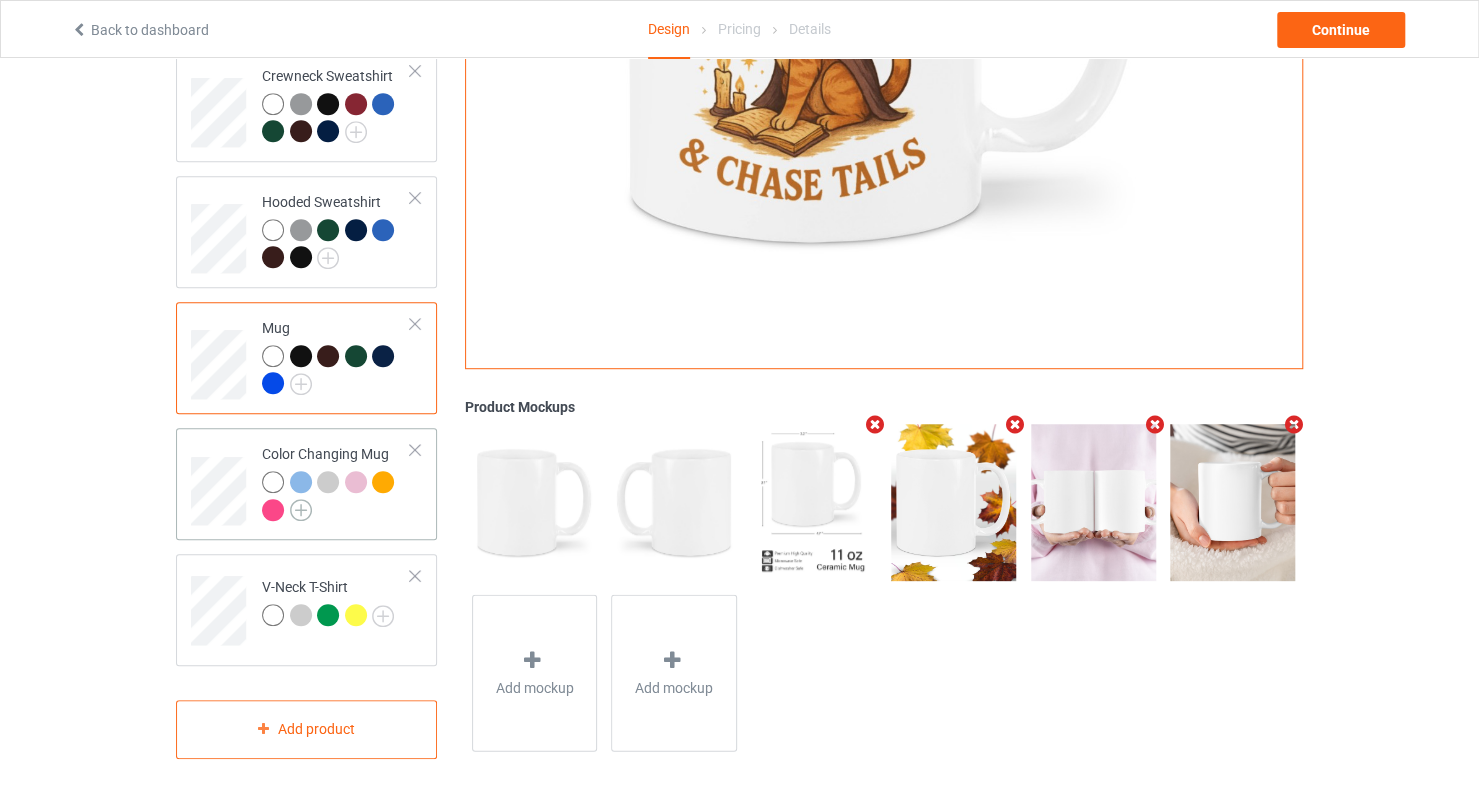 click at bounding box center [301, 510] 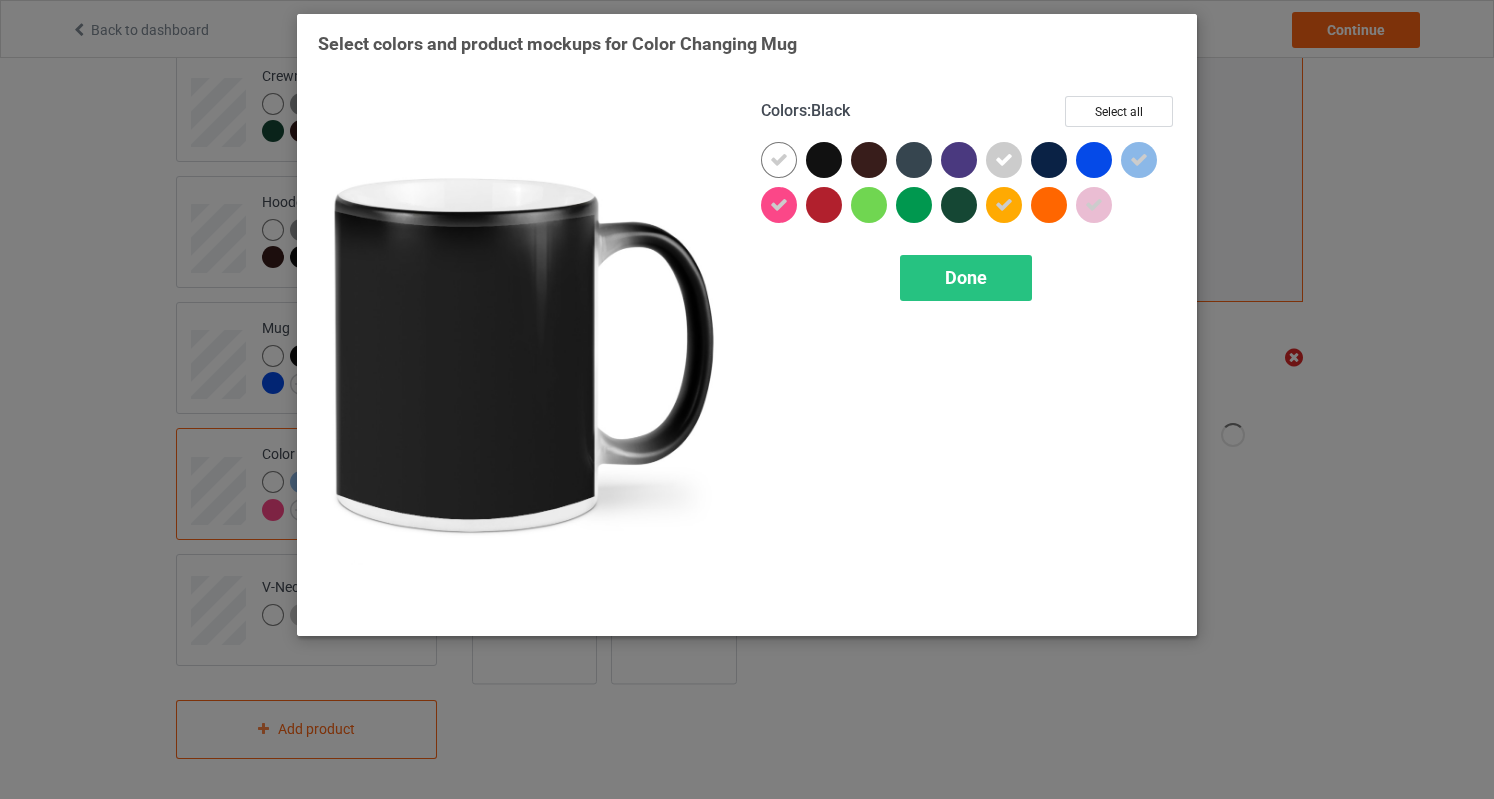 click at bounding box center [824, 160] 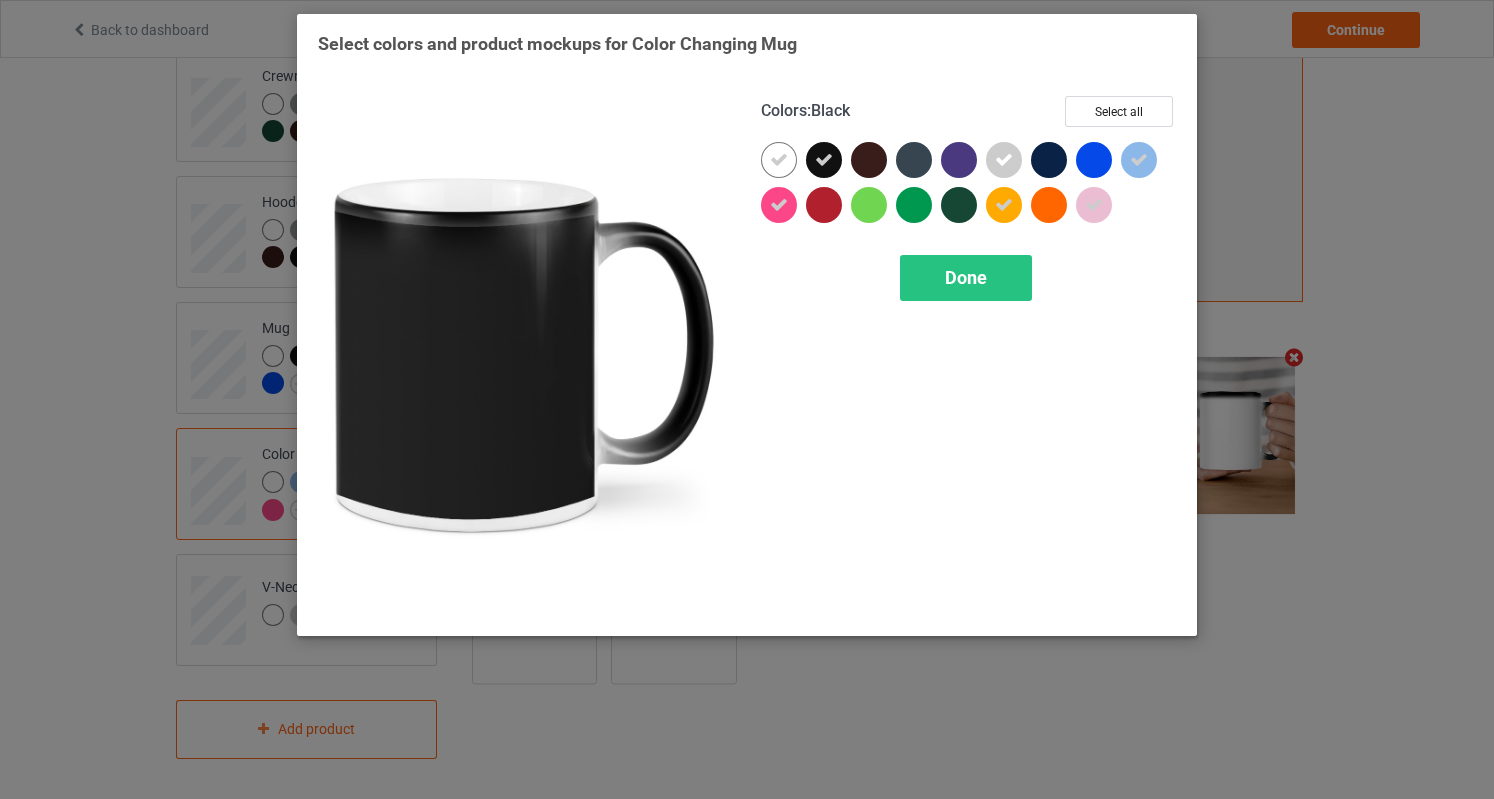 click at bounding box center (828, 164) 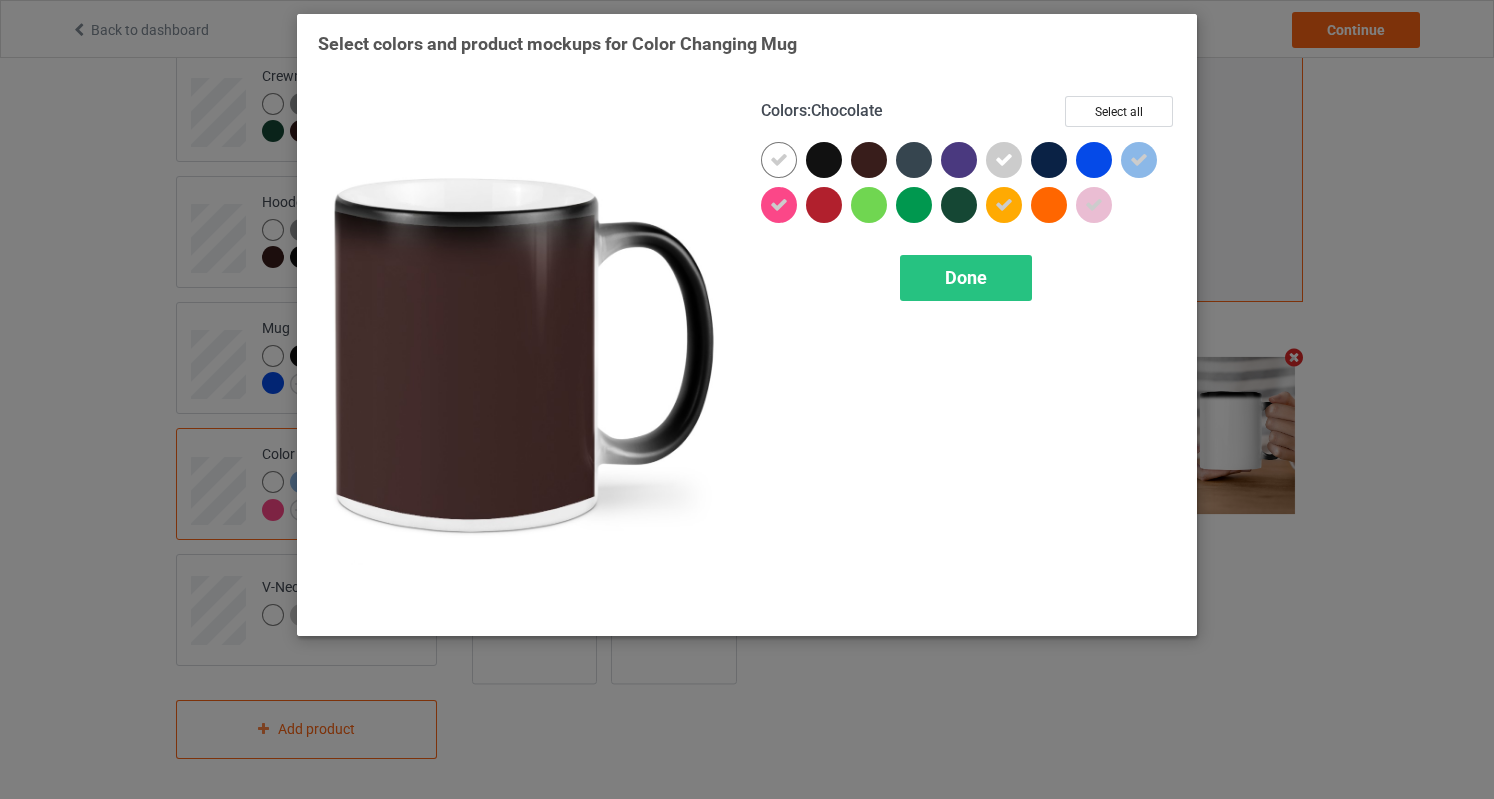 click at bounding box center (869, 160) 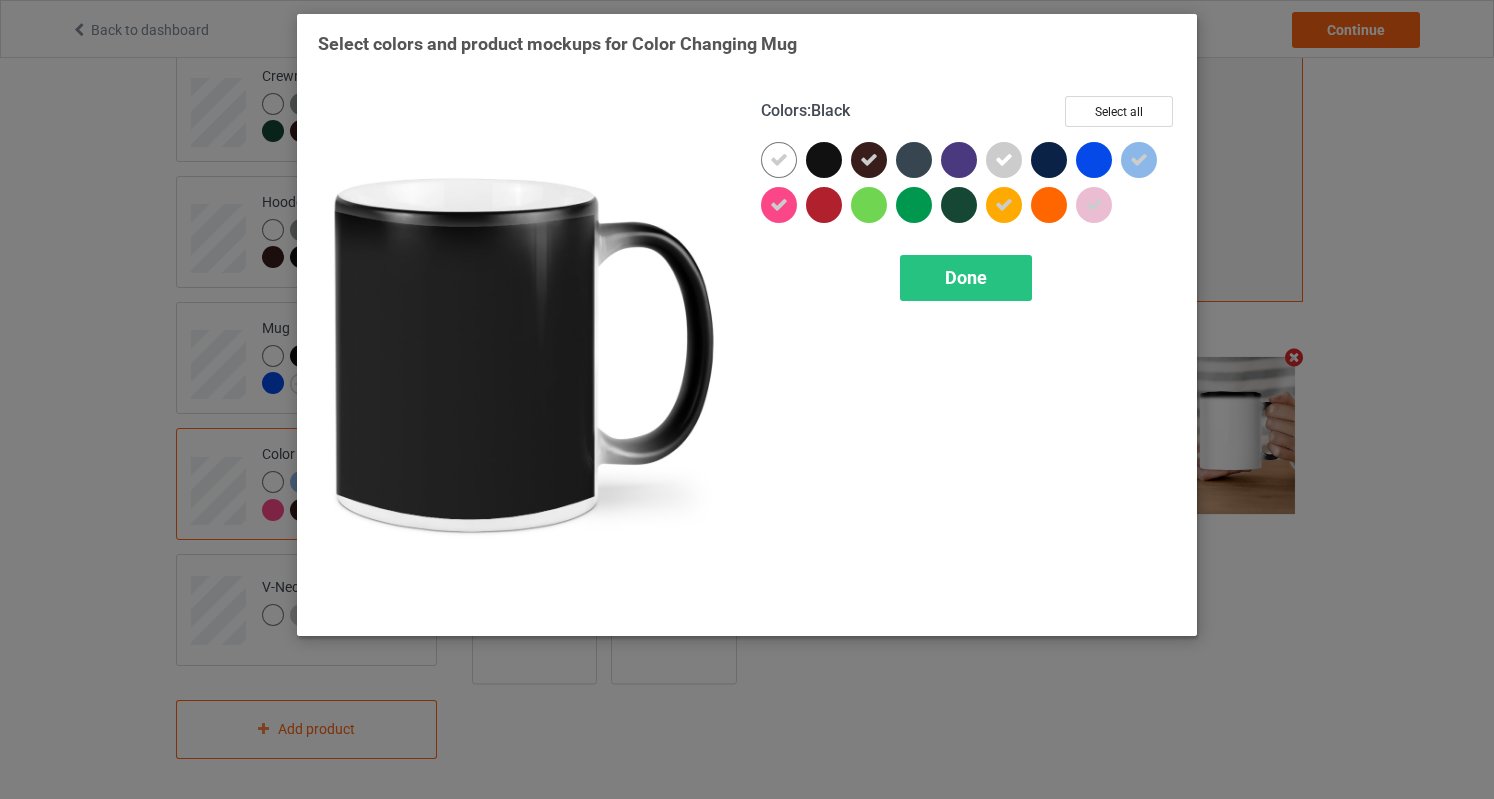 click at bounding box center (824, 160) 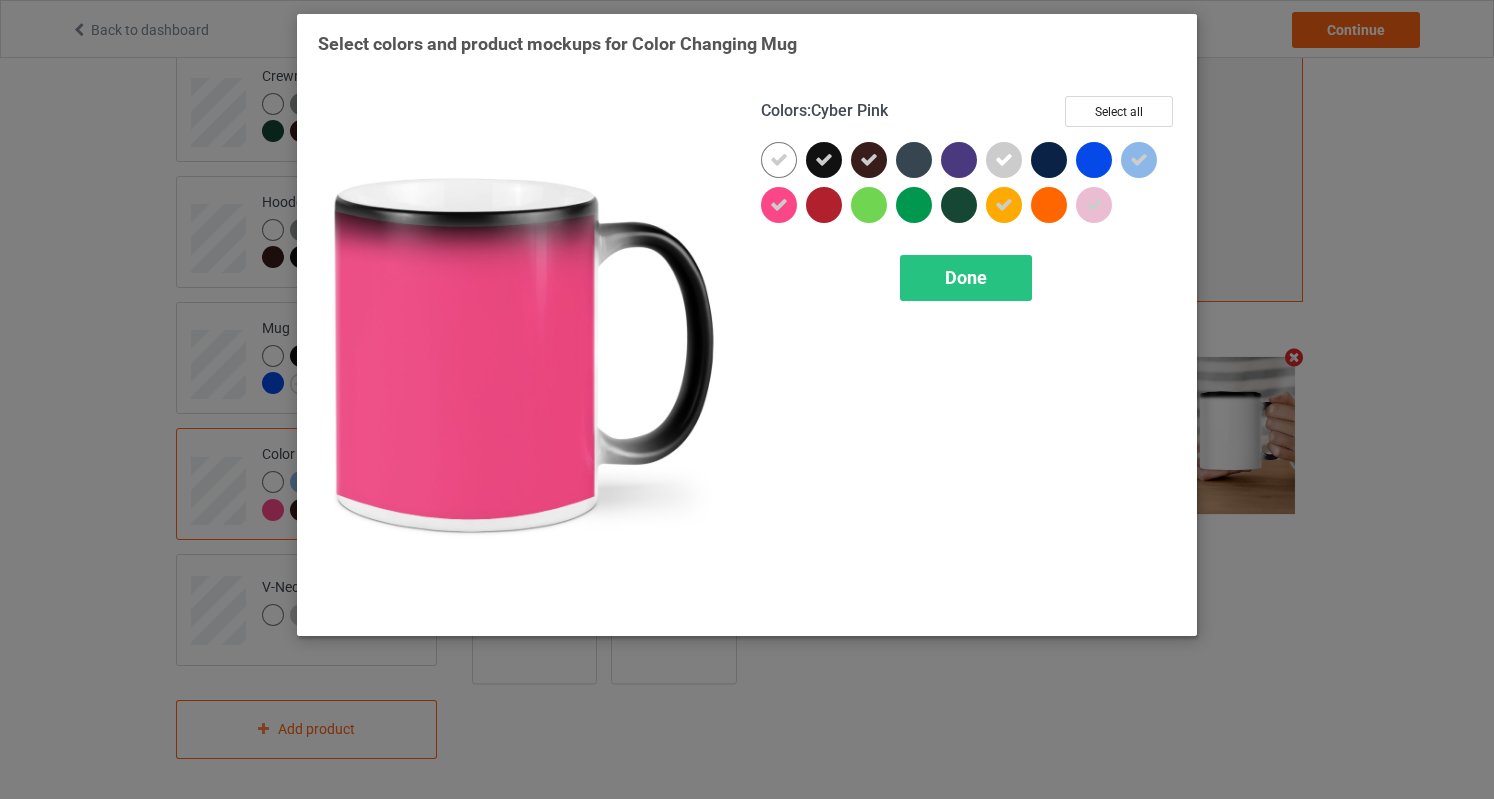 click at bounding box center [779, 205] 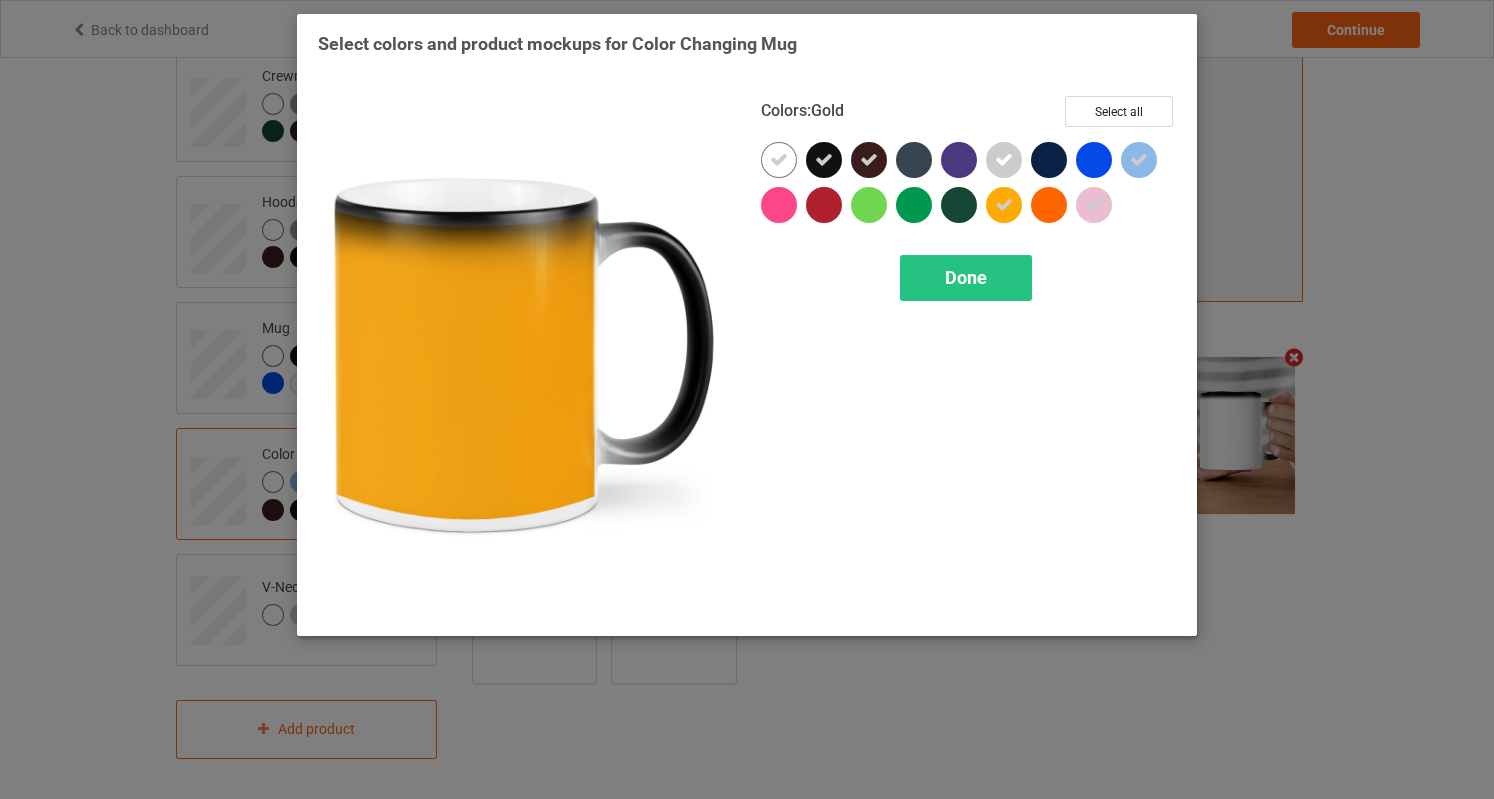 click at bounding box center [1004, 205] 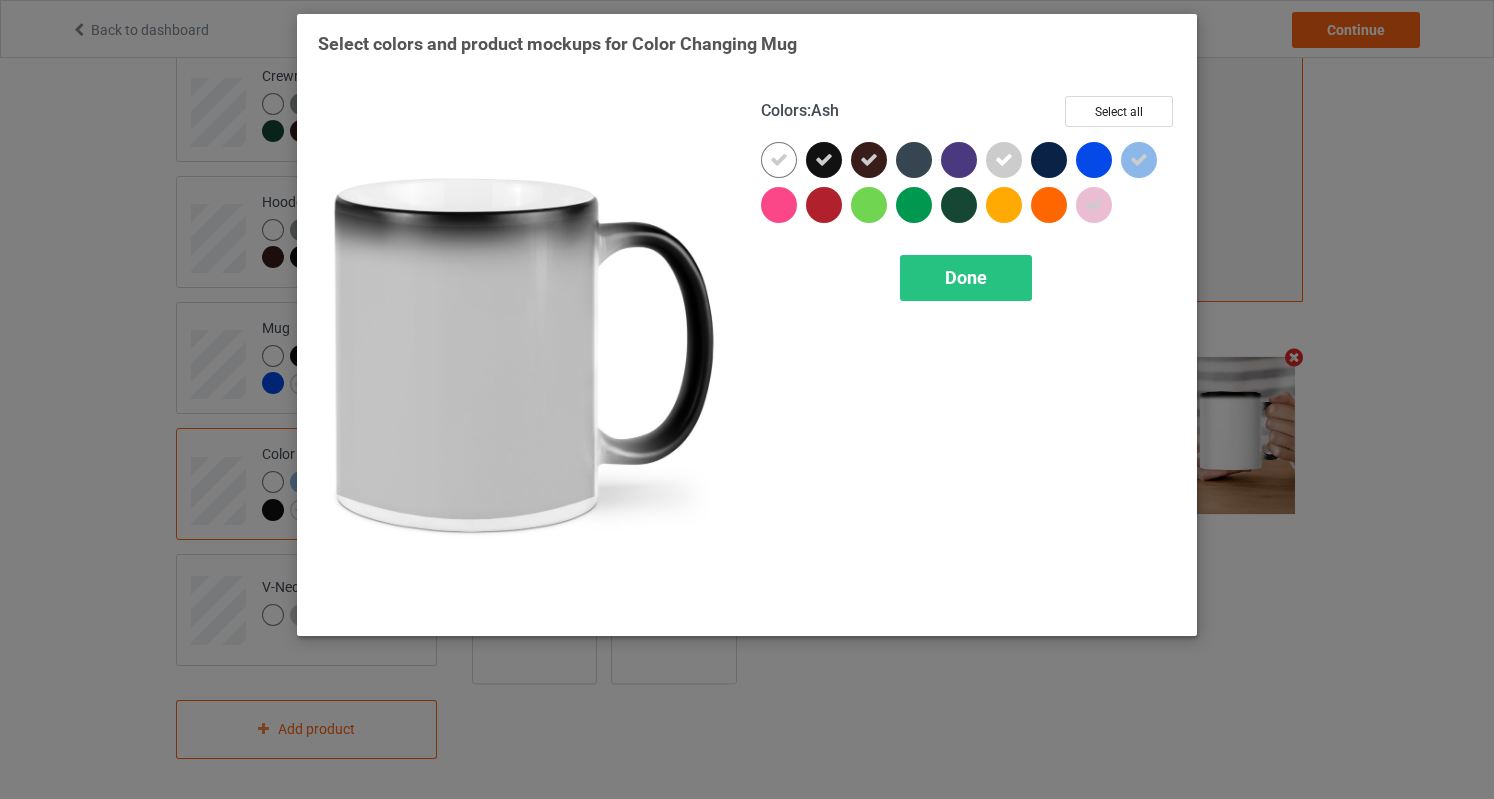 click at bounding box center [1004, 160] 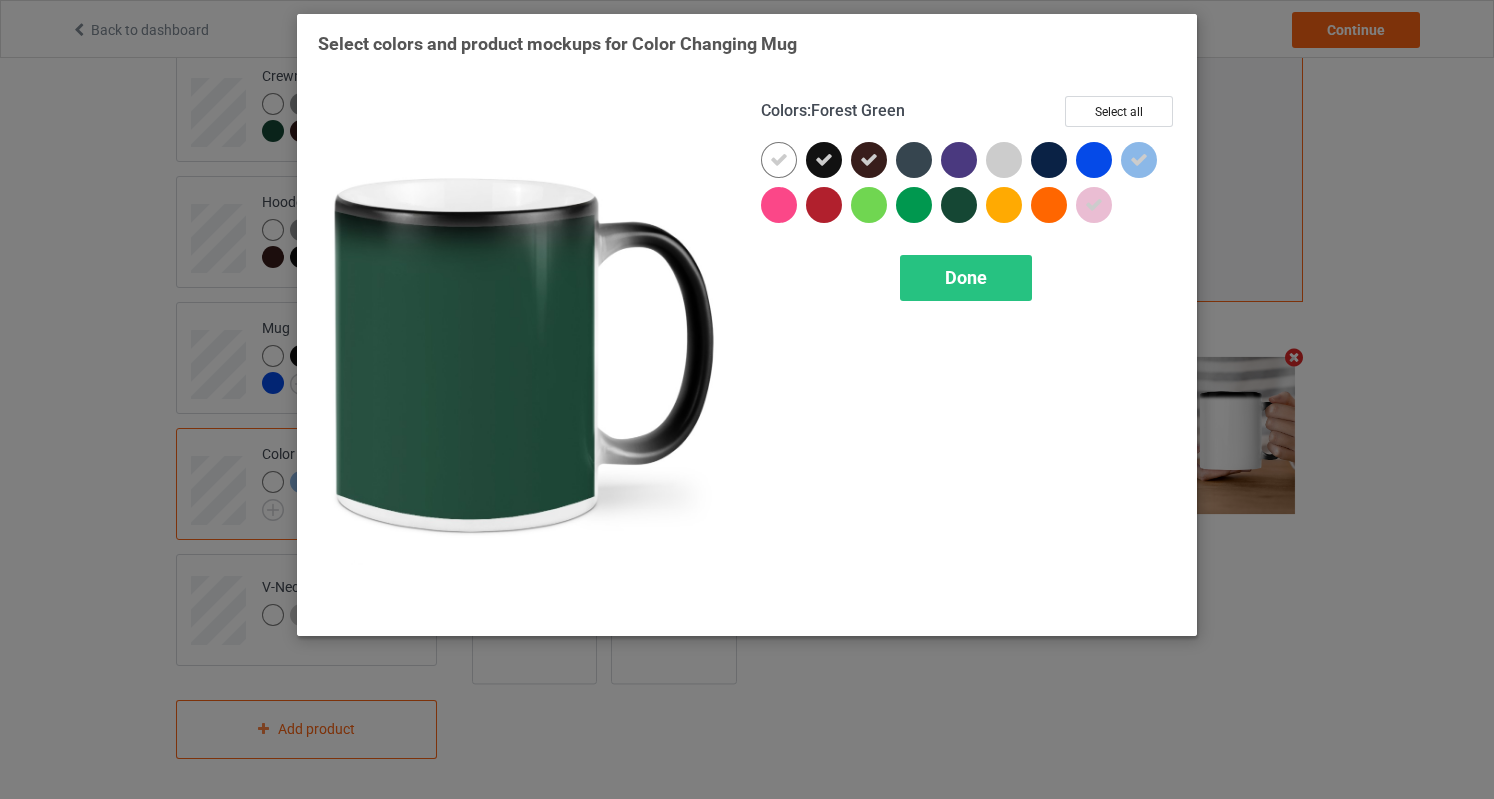 click at bounding box center (959, 205) 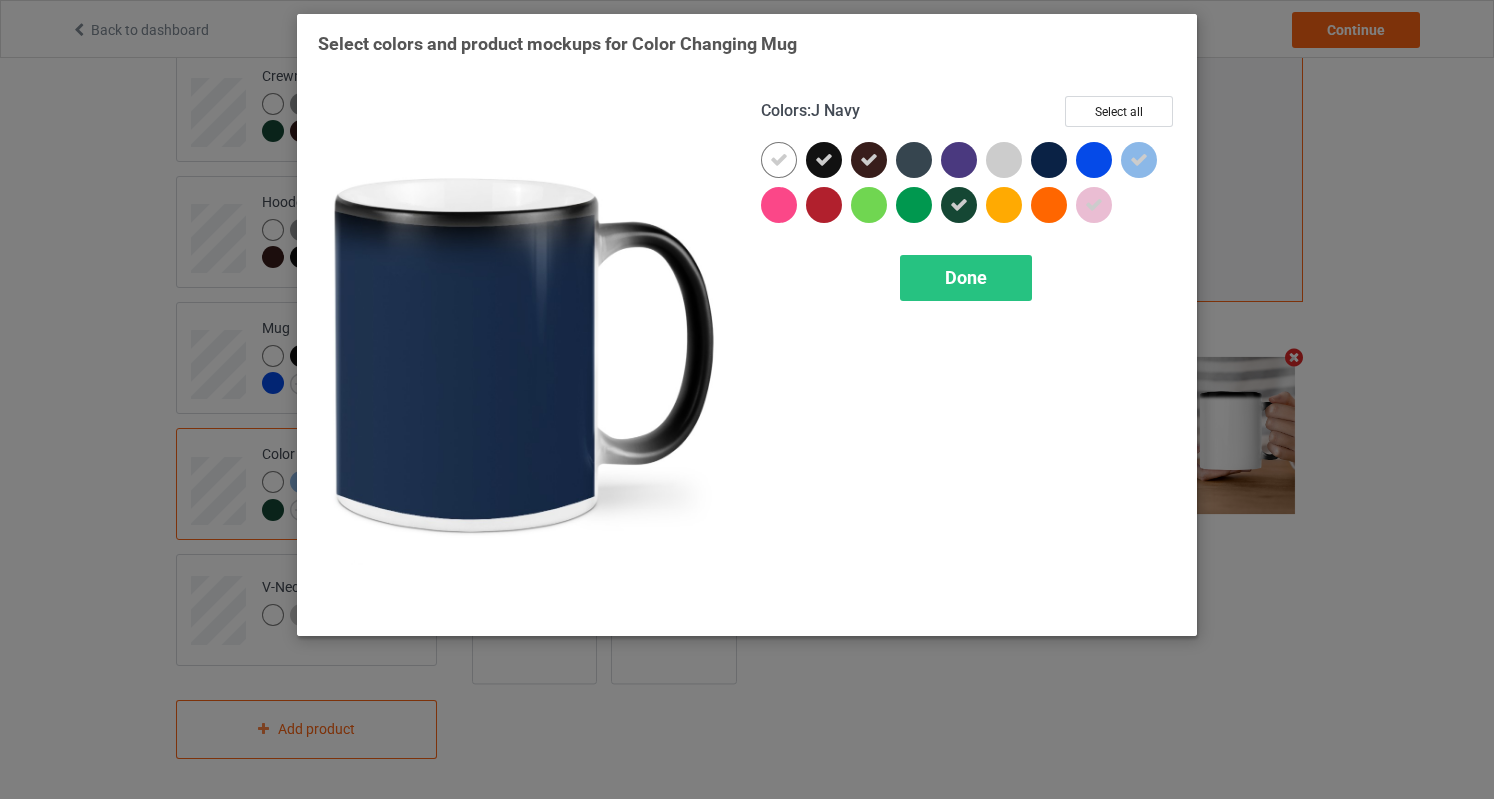 click at bounding box center [1049, 160] 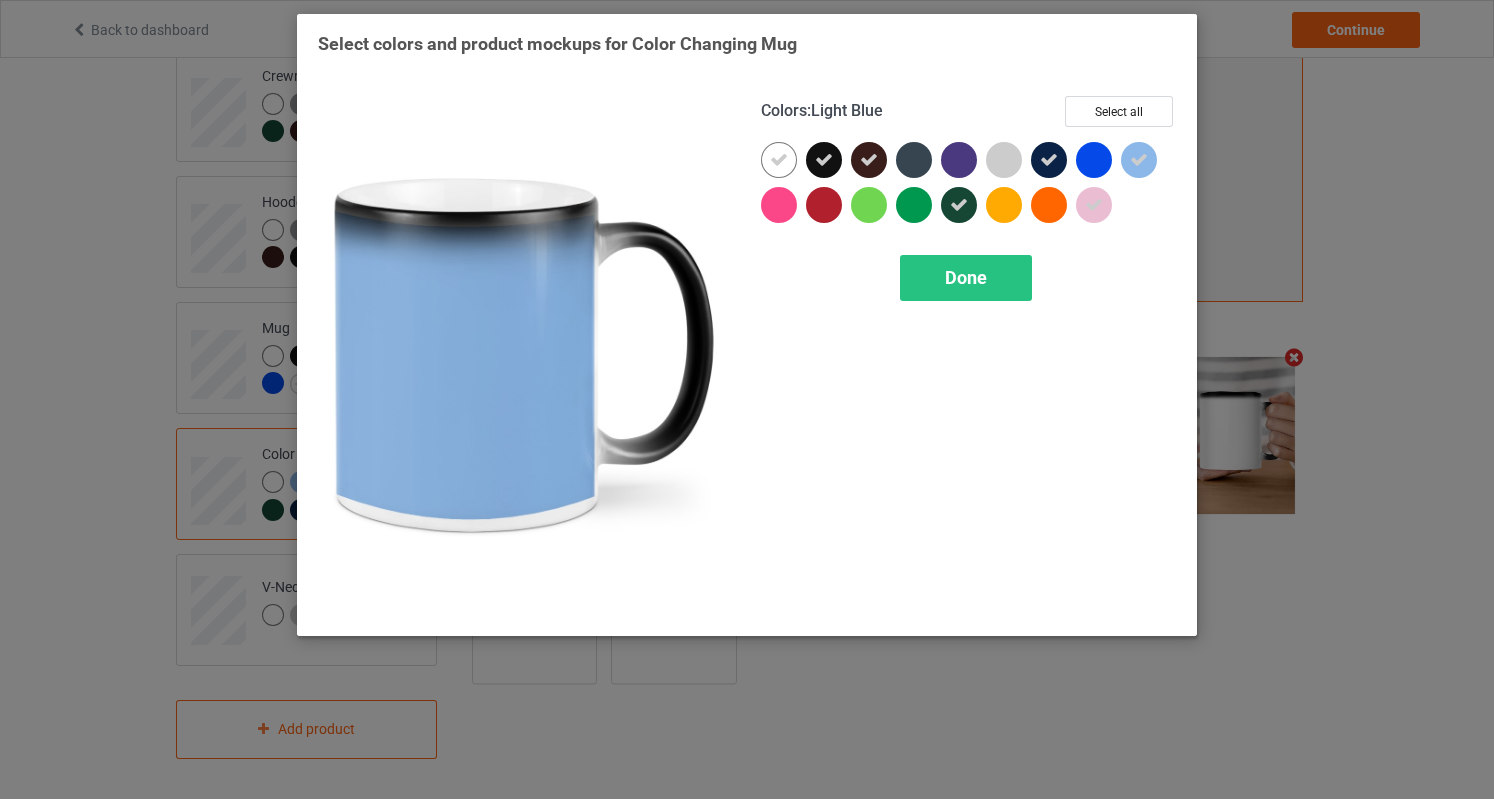 click at bounding box center (1139, 160) 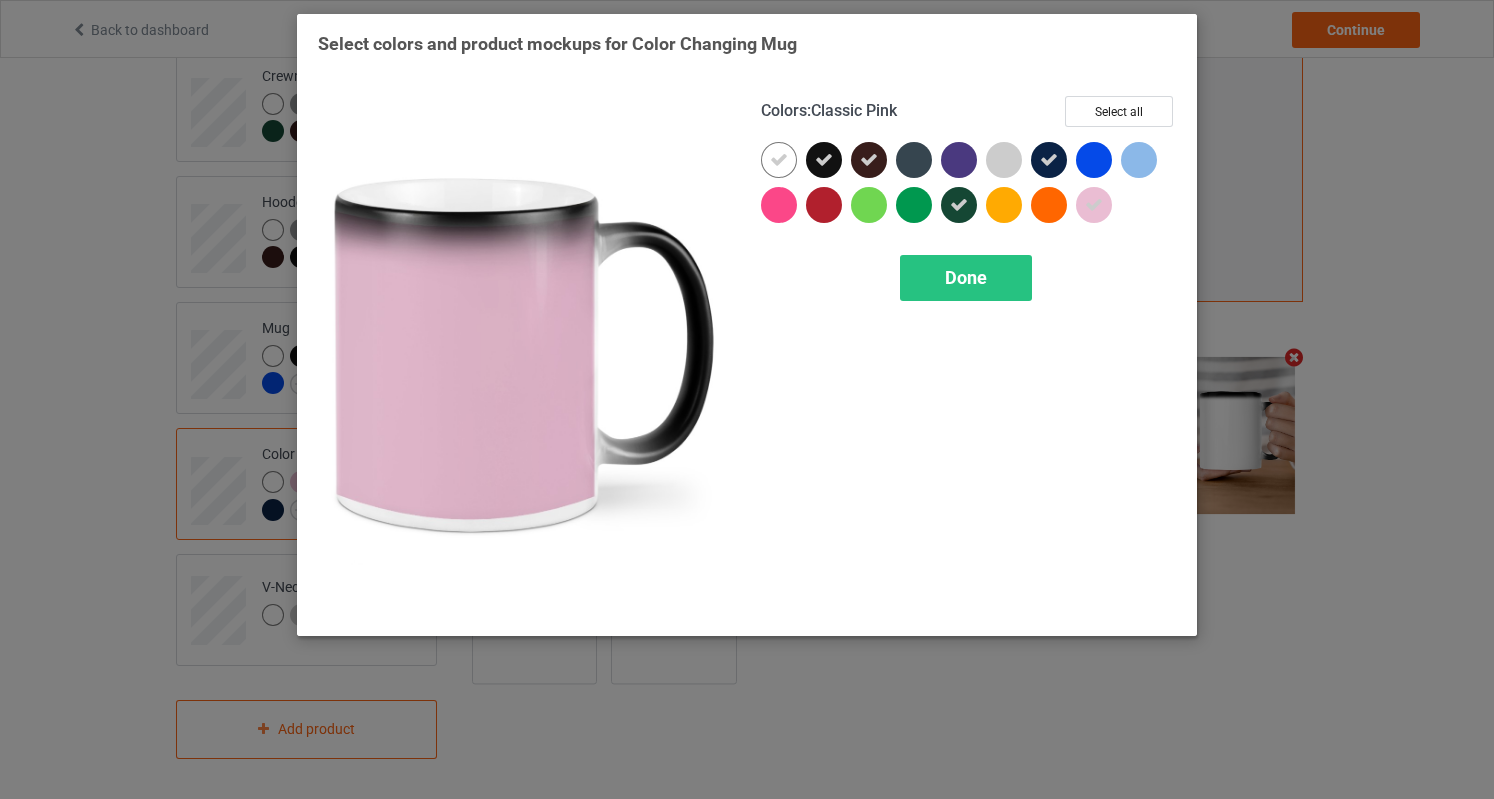 click at bounding box center [1094, 205] 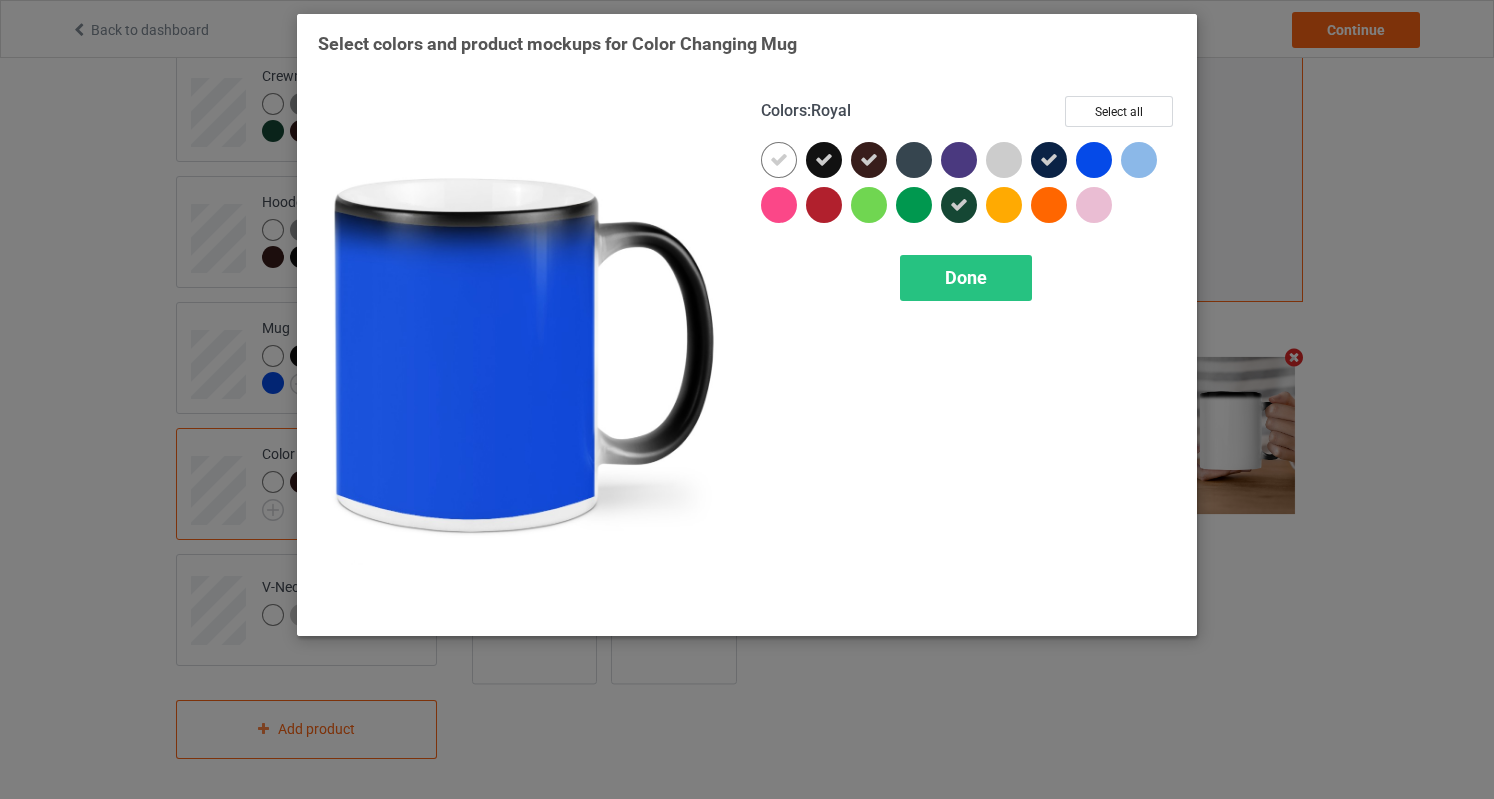 click at bounding box center (1094, 160) 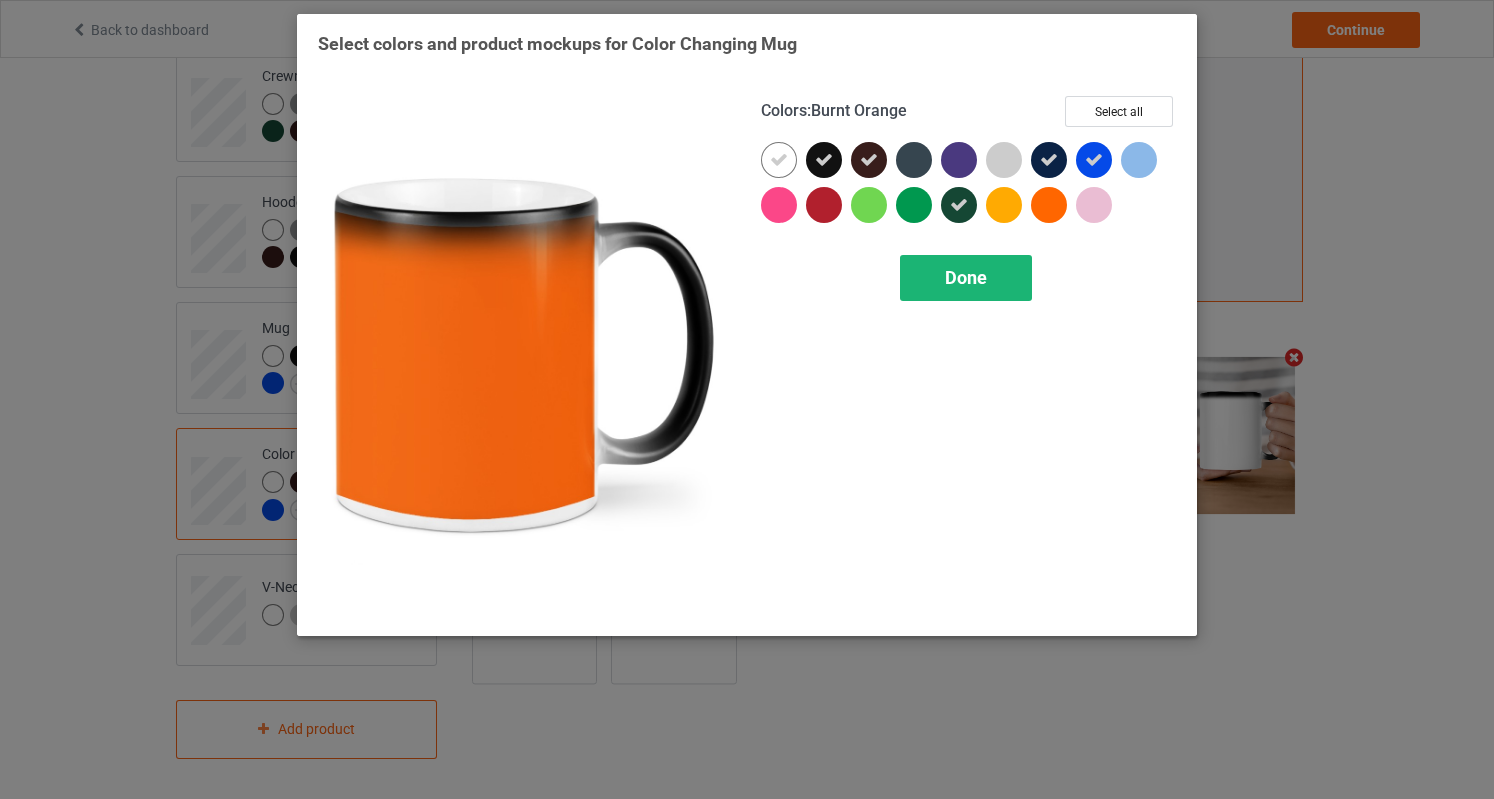 click on "Done" at bounding box center [966, 278] 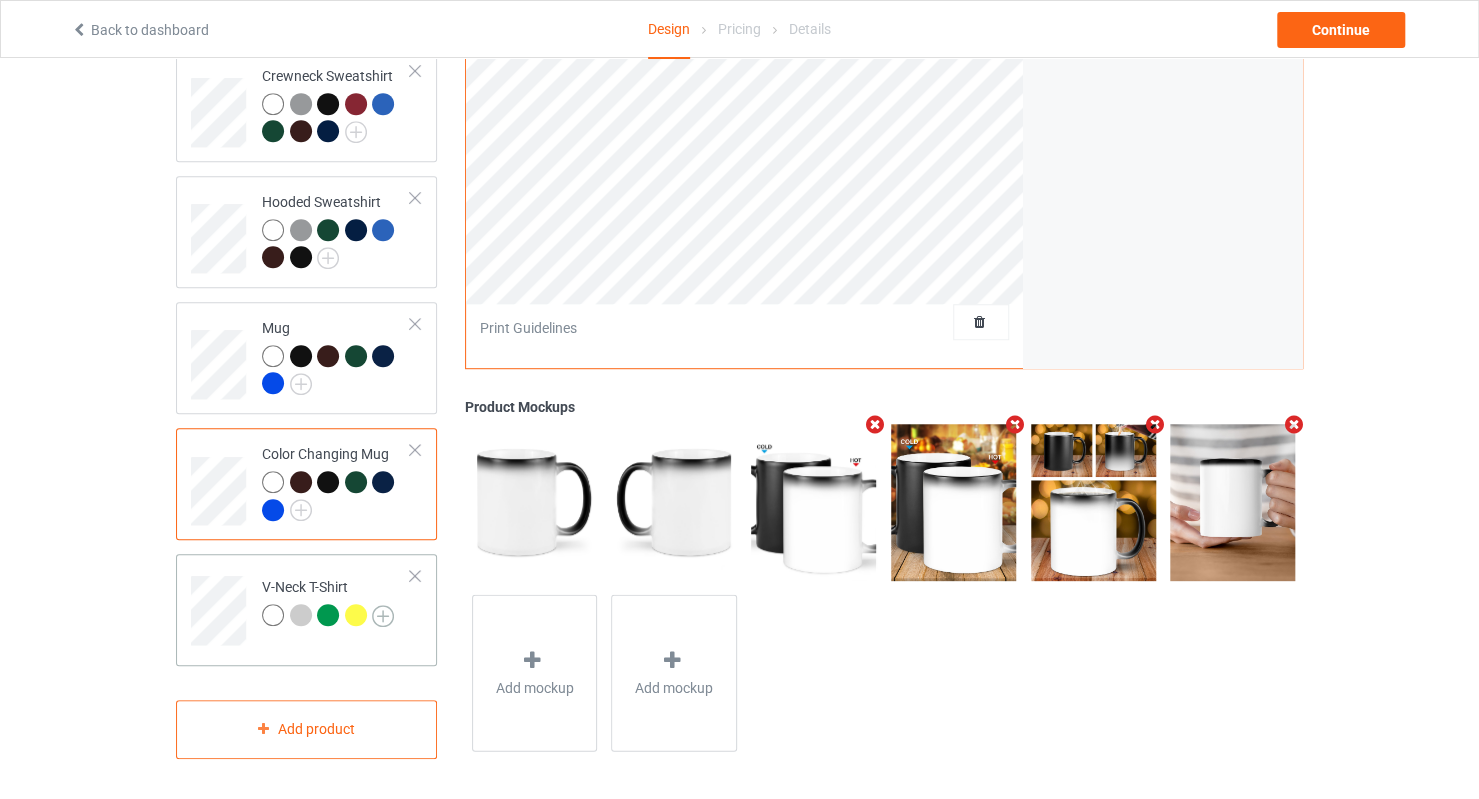 click at bounding box center [383, 616] 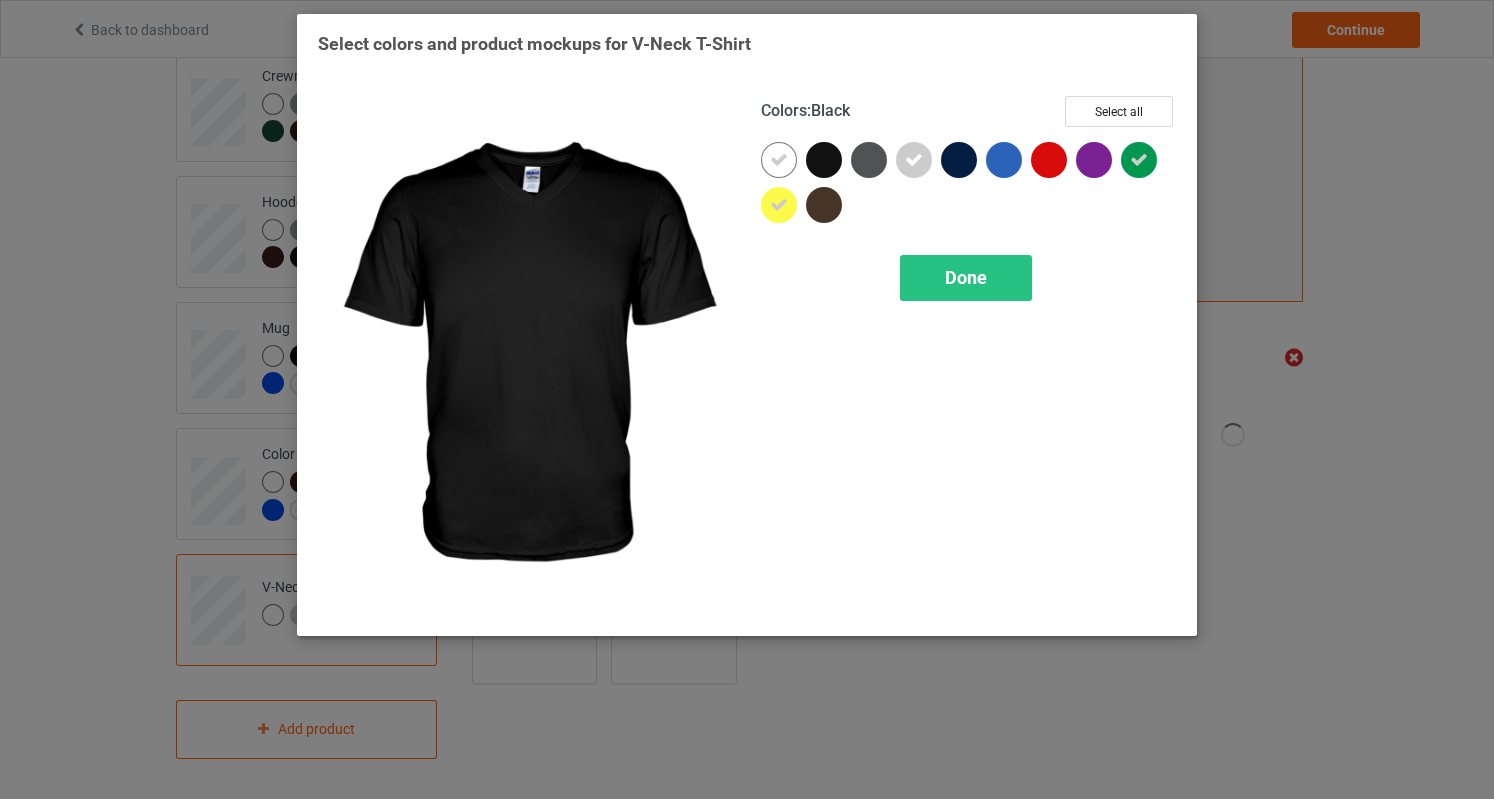 click at bounding box center [824, 160] 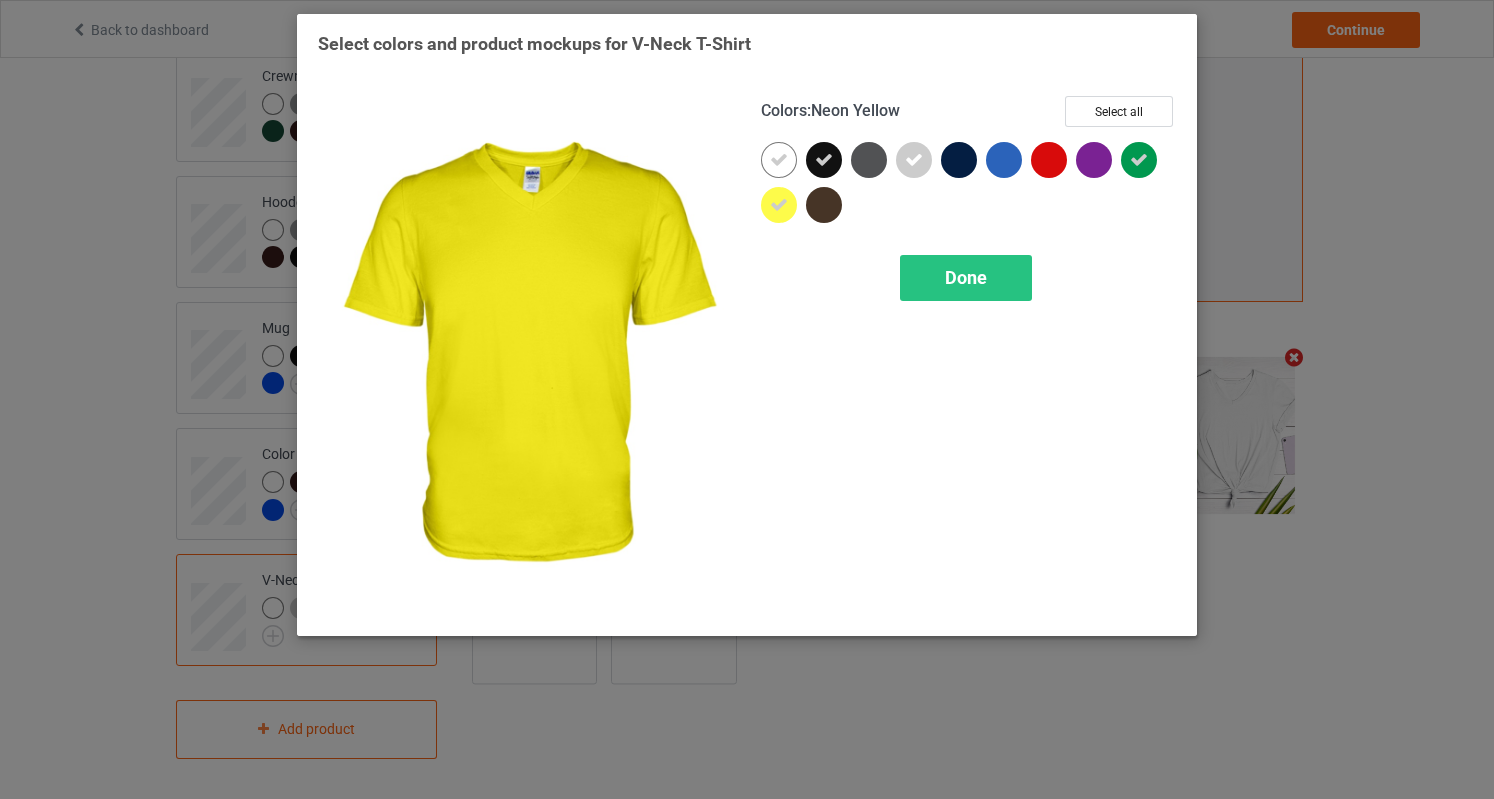 click at bounding box center (779, 205) 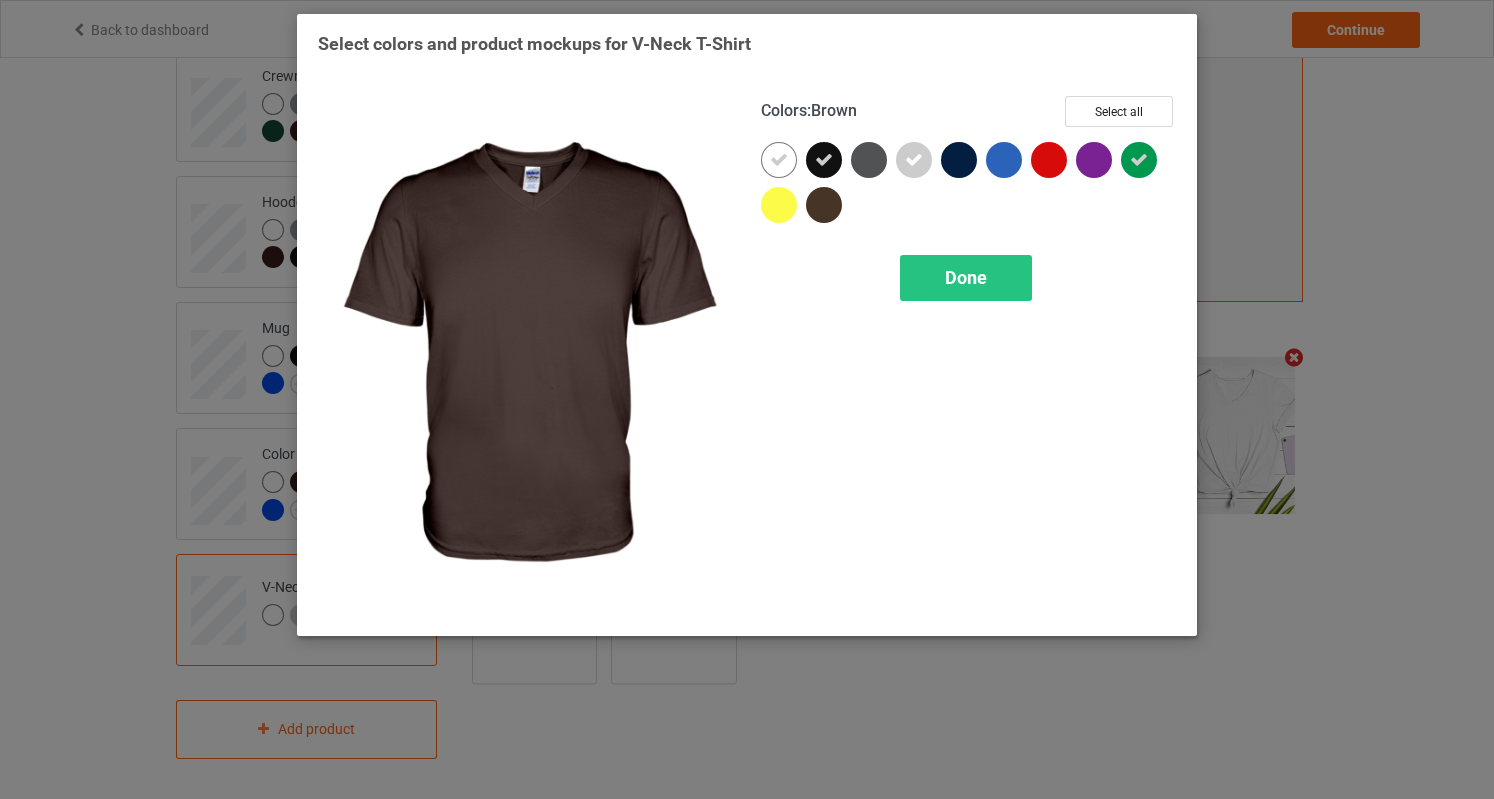 click at bounding box center (824, 205) 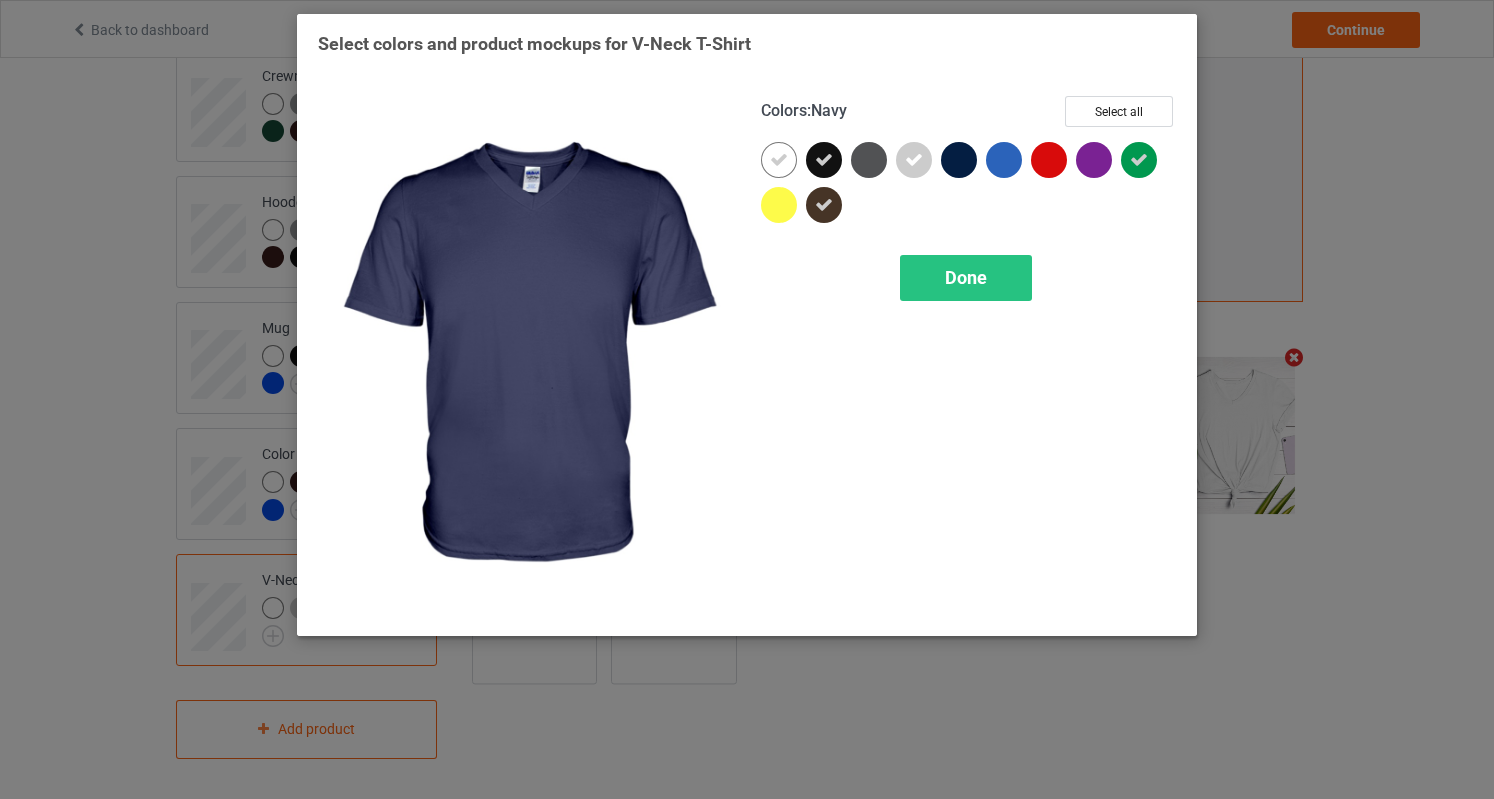click at bounding box center [959, 160] 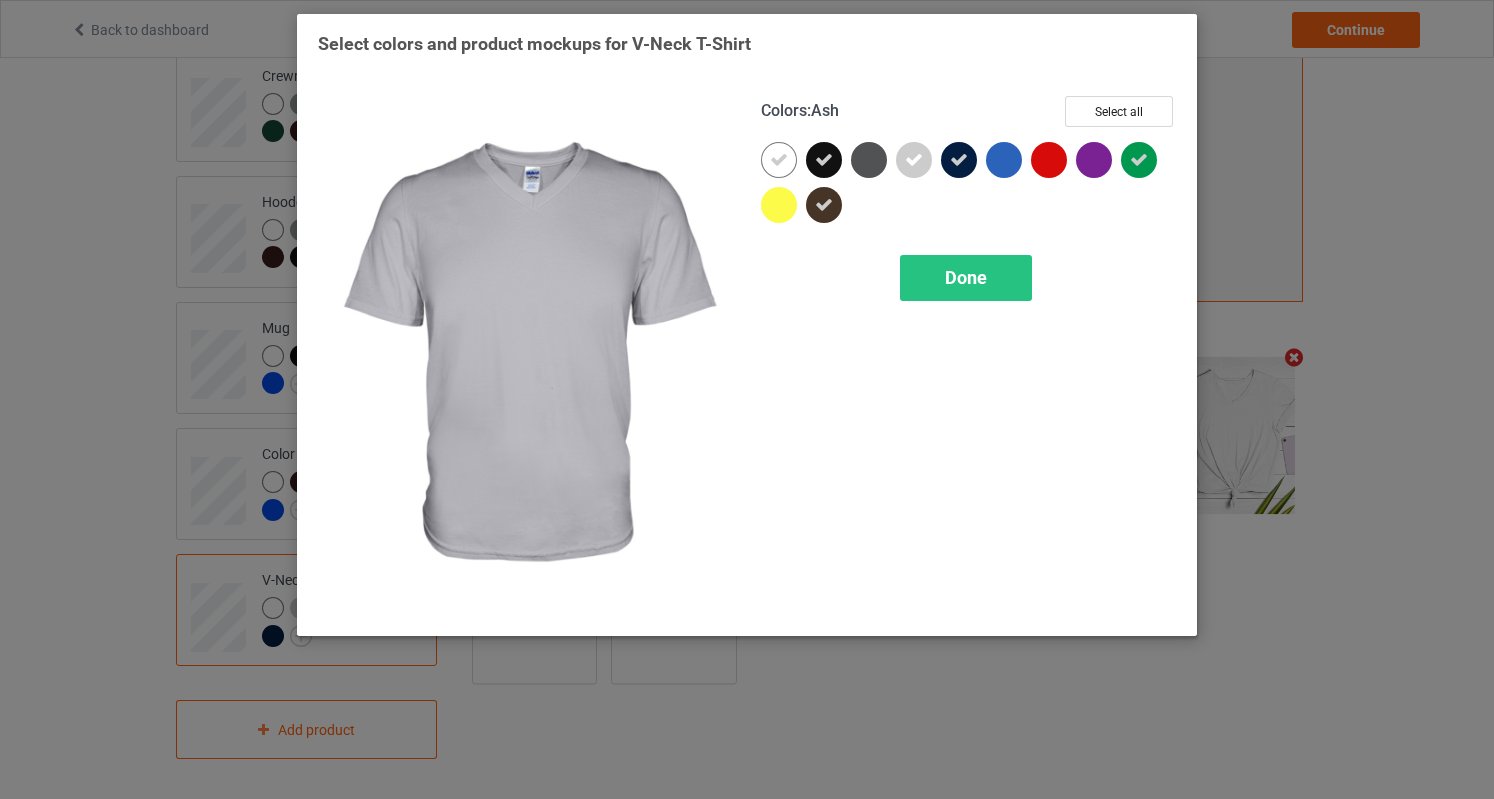 click at bounding box center (914, 160) 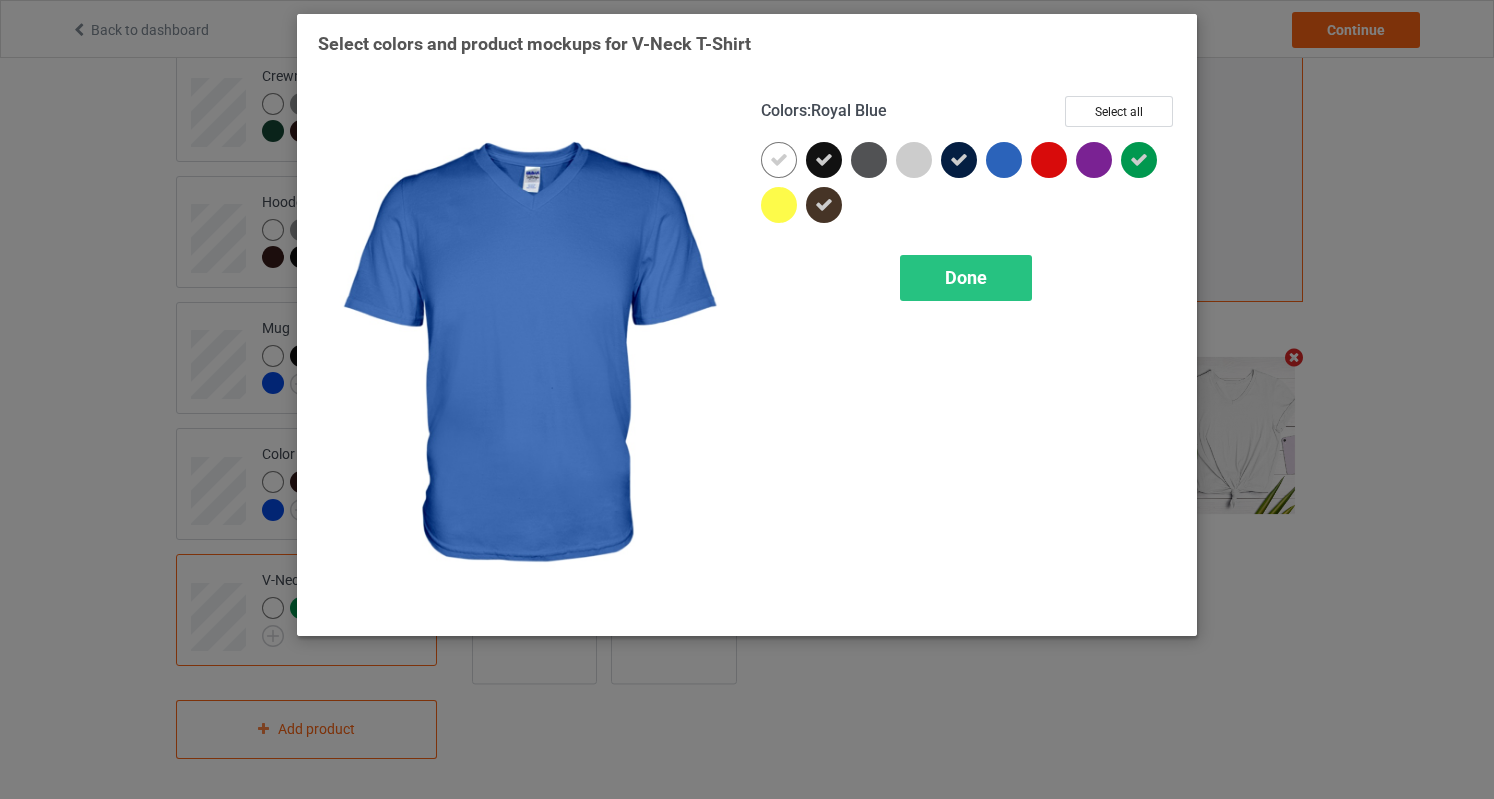 click at bounding box center (1004, 160) 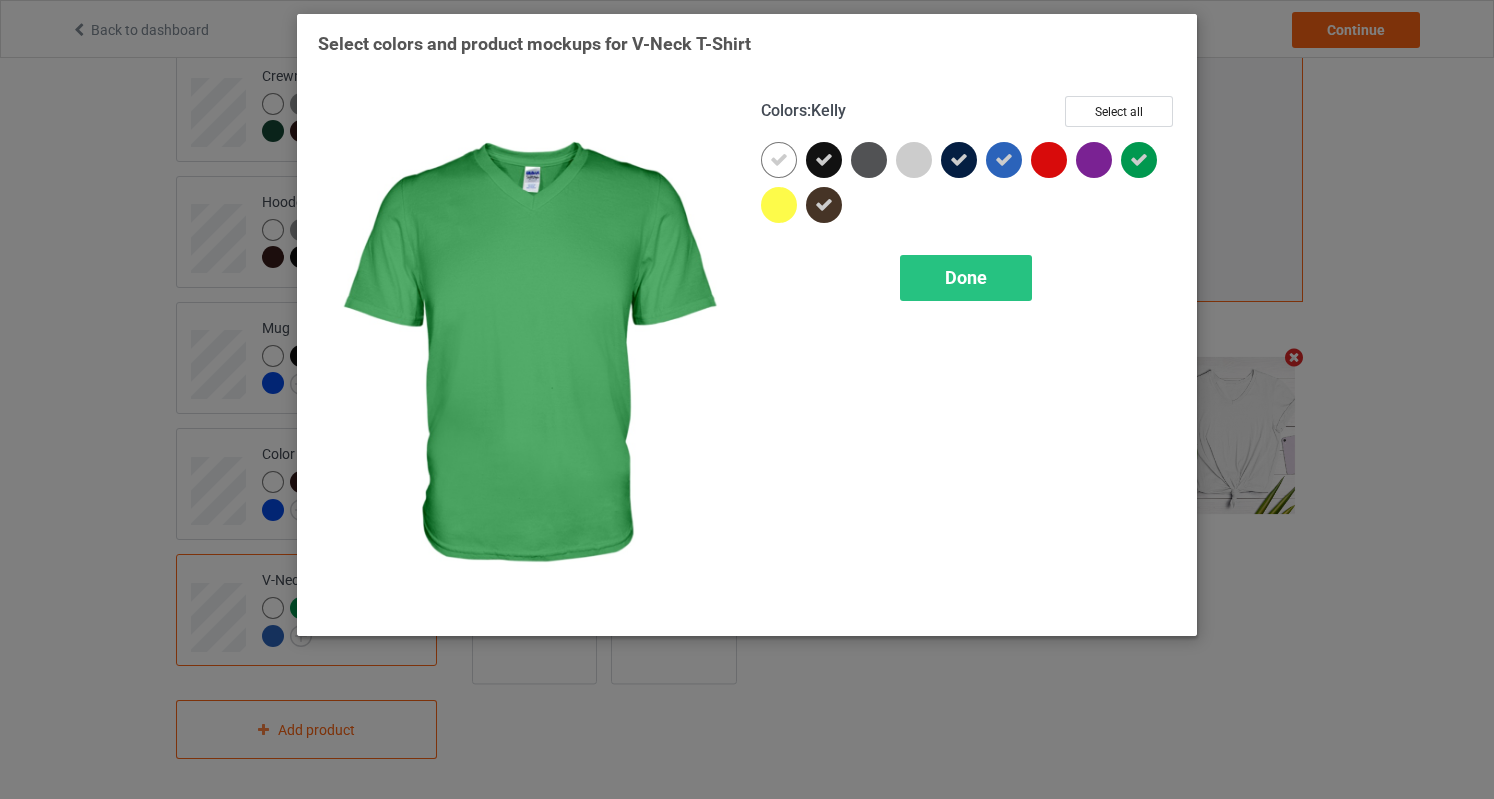 click at bounding box center (1139, 160) 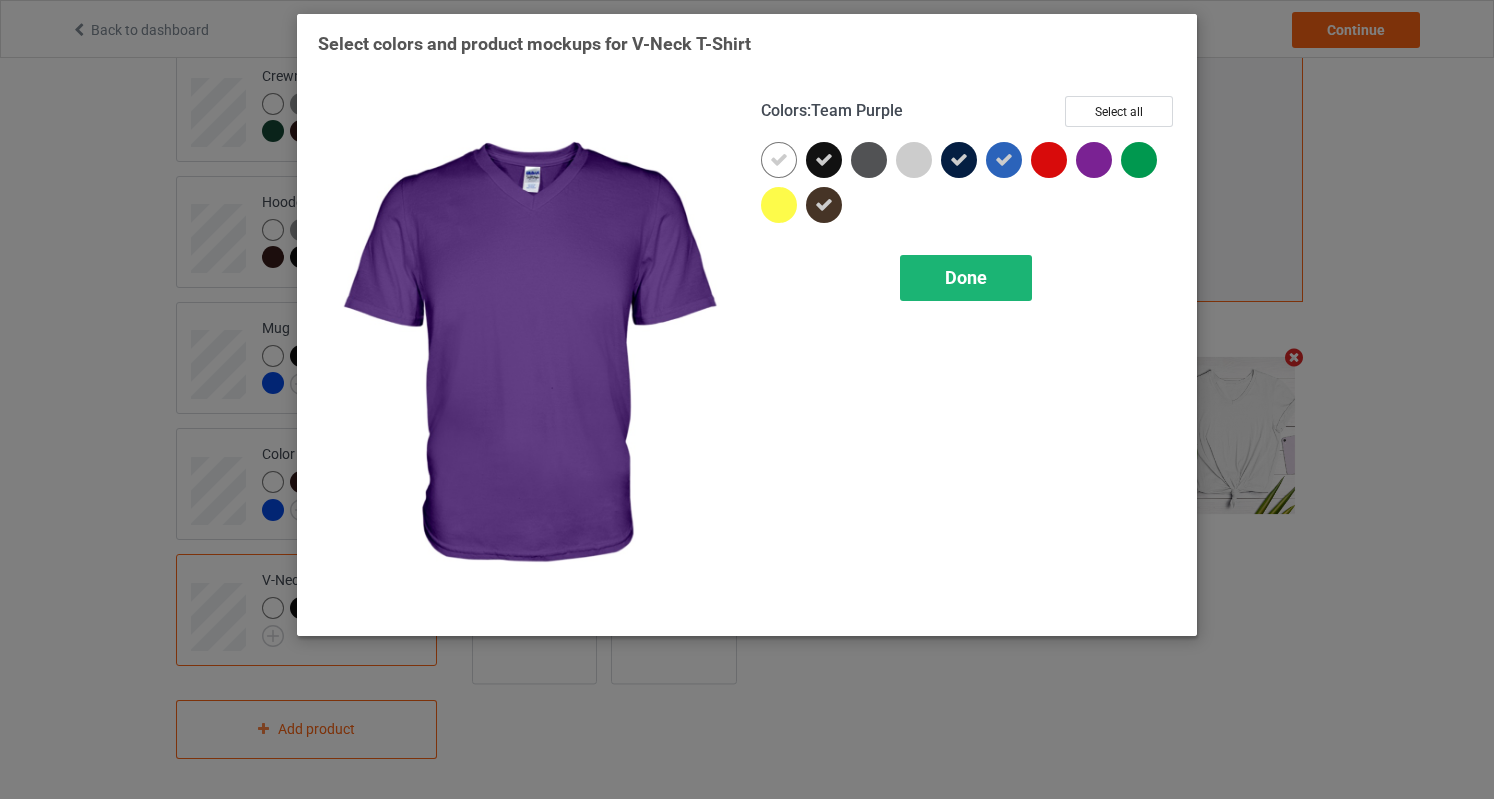 click on "Done" at bounding box center [966, 278] 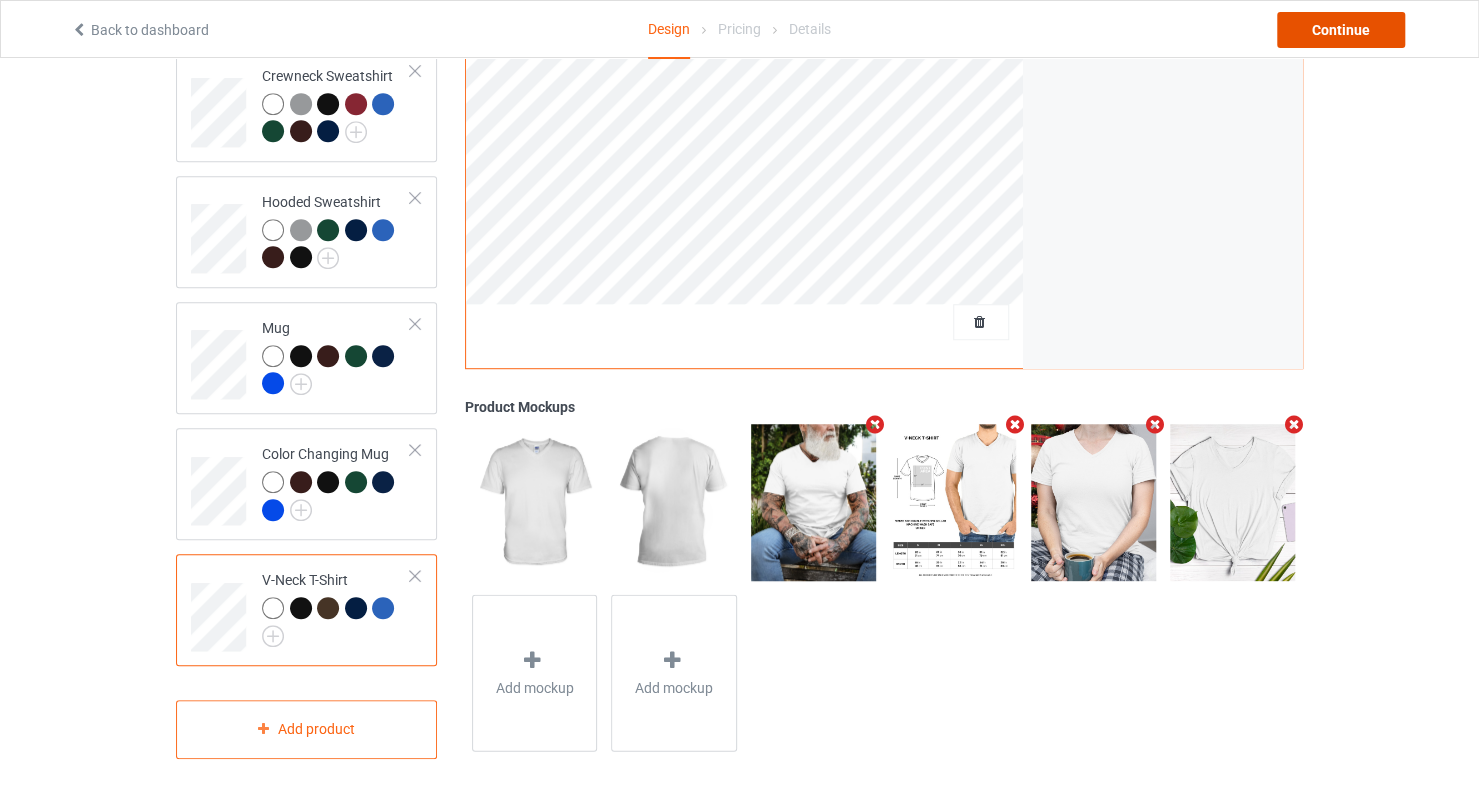 click on "Continue" at bounding box center [1341, 30] 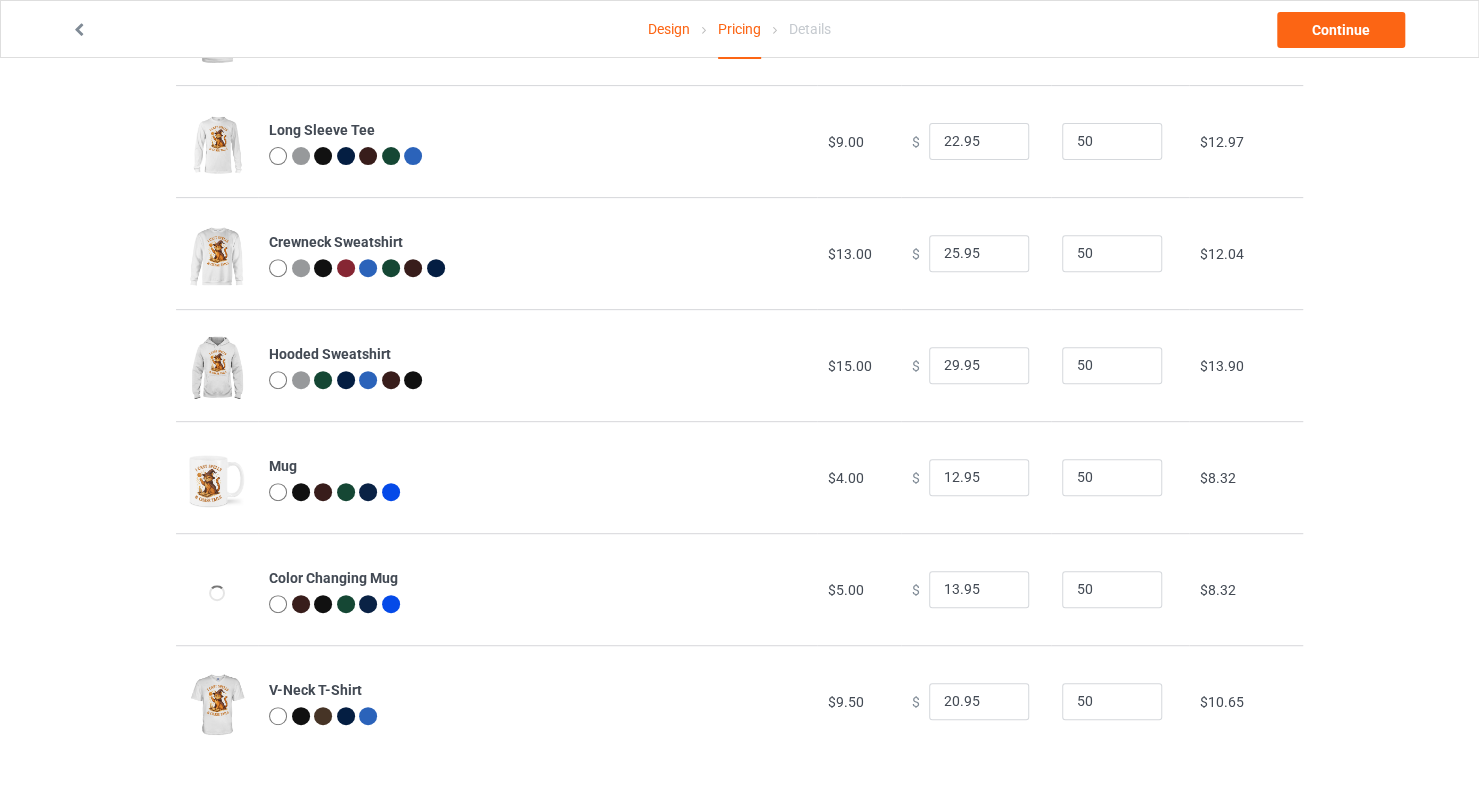 scroll, scrollTop: 0, scrollLeft: 0, axis: both 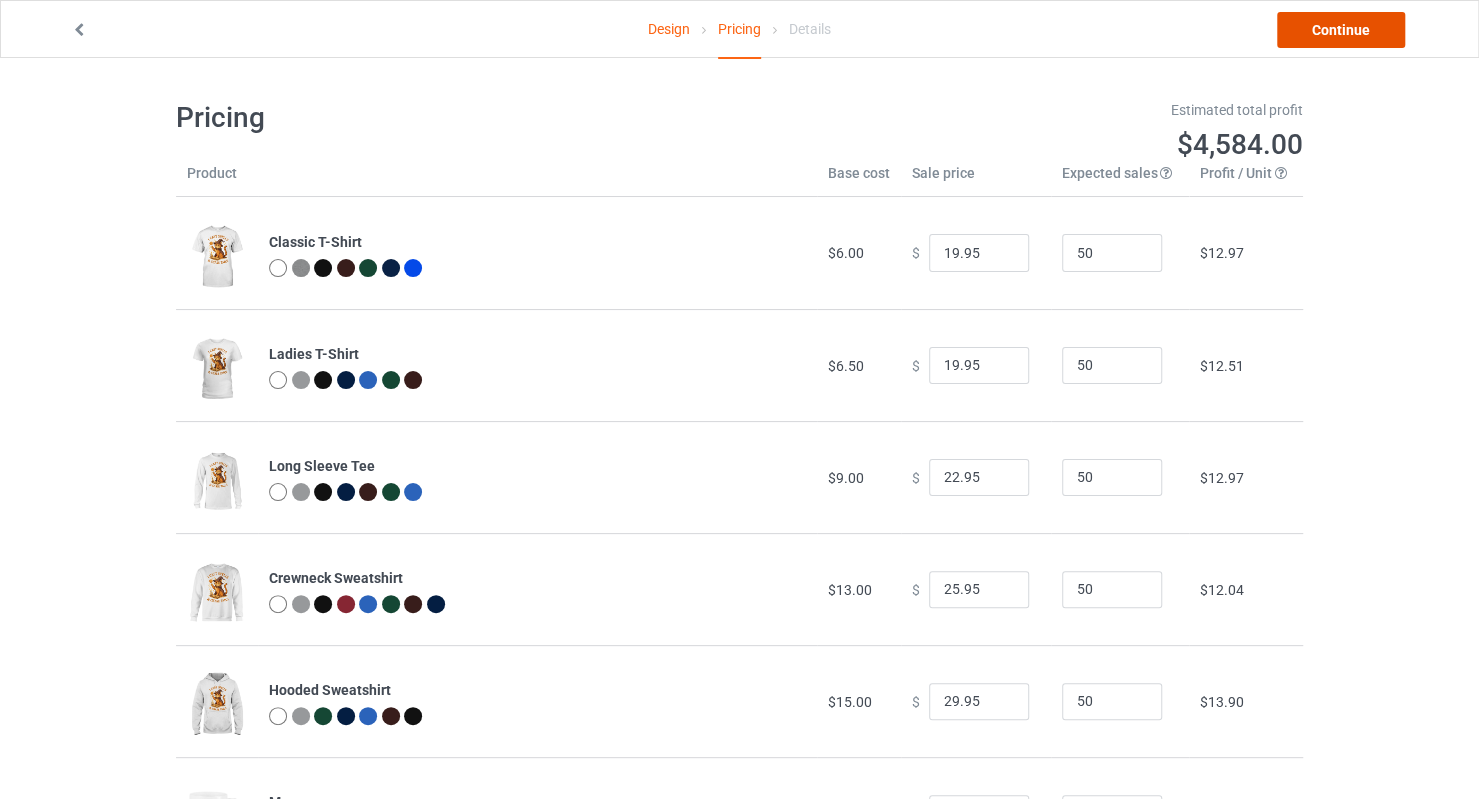 click on "Continue" at bounding box center [1341, 30] 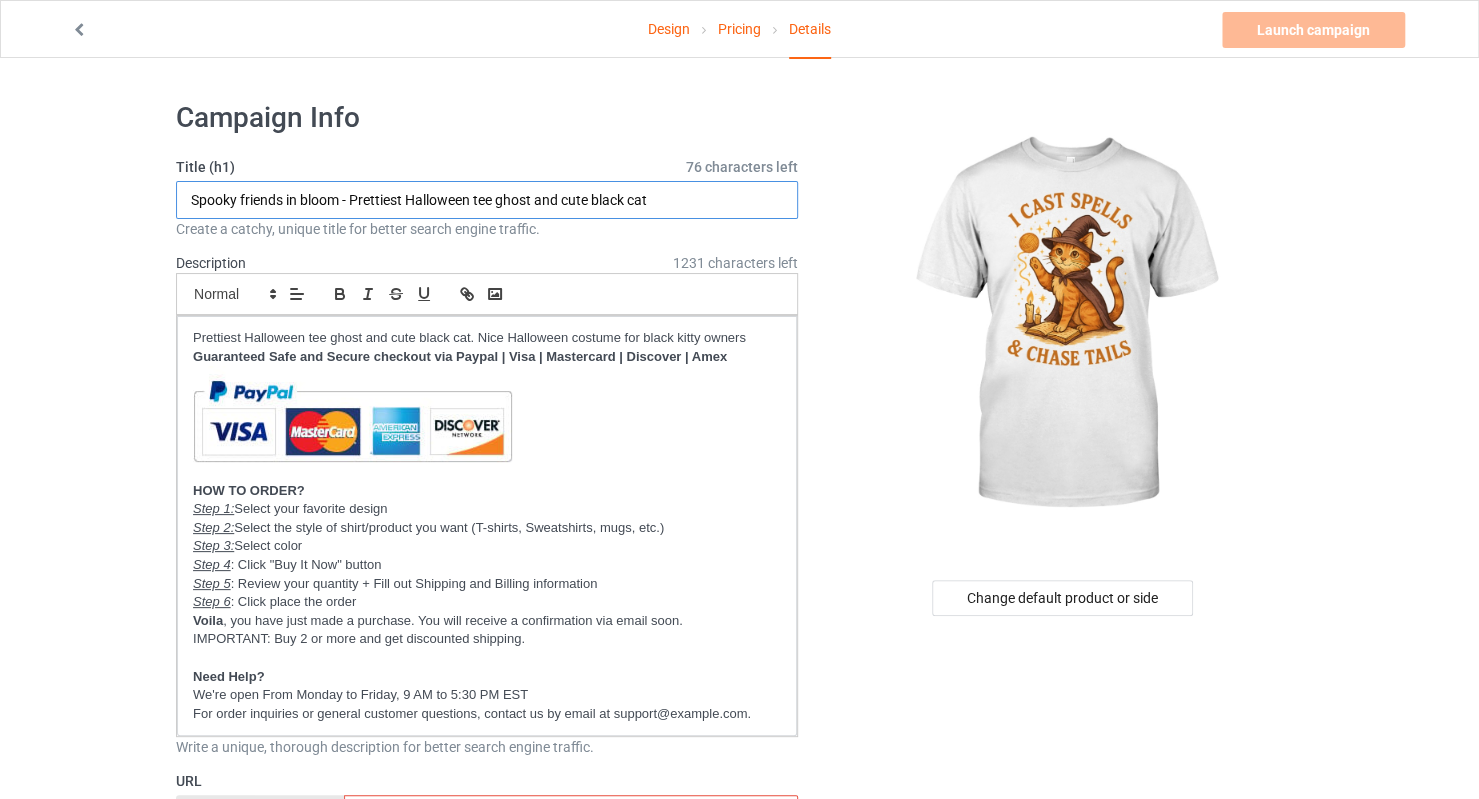 drag, startPoint x: 170, startPoint y: 201, endPoint x: 82, endPoint y: 201, distance: 88 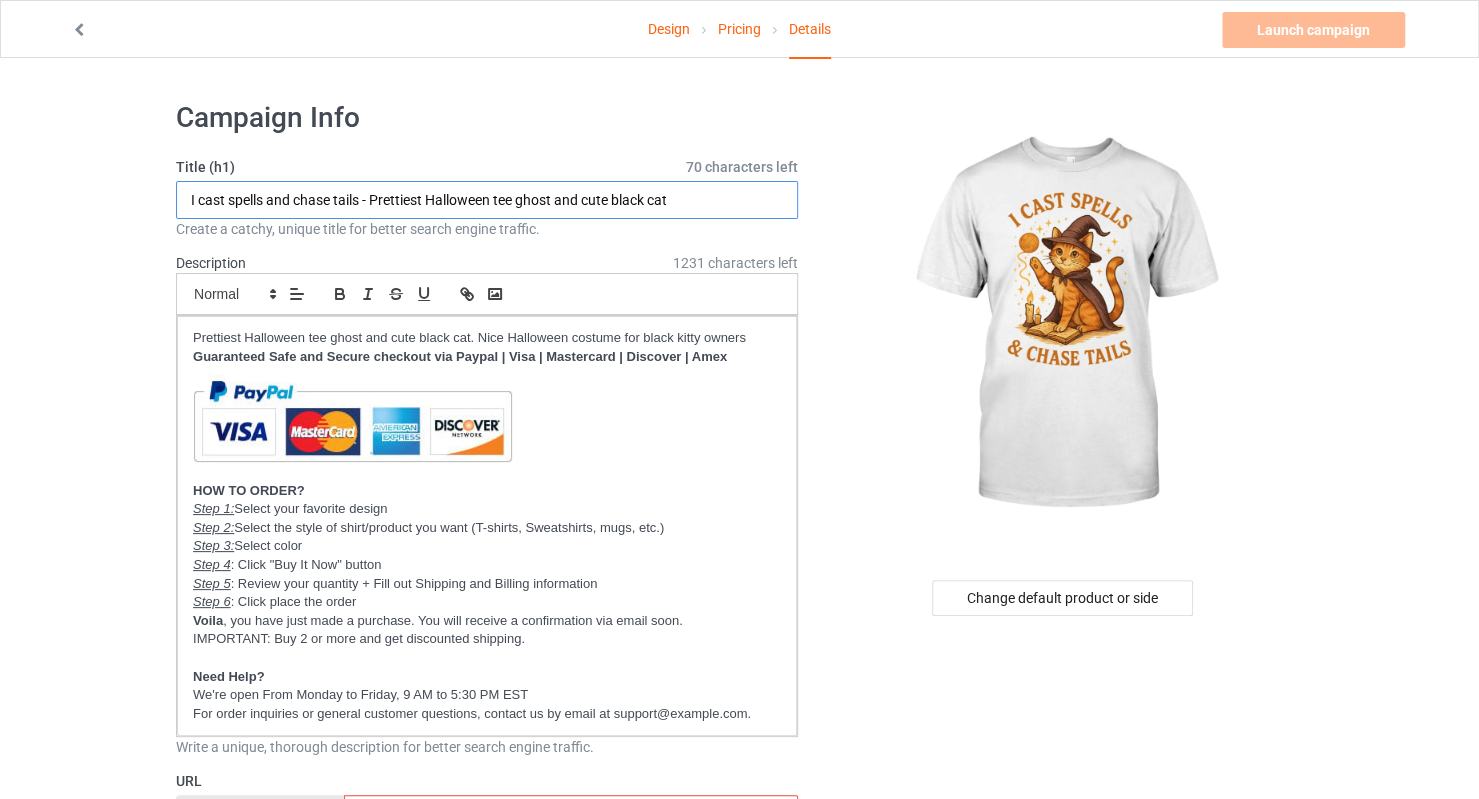 click on "I cast spells and chase tails - Prettiest Halloween tee ghost and cute black cat" at bounding box center [487, 200] 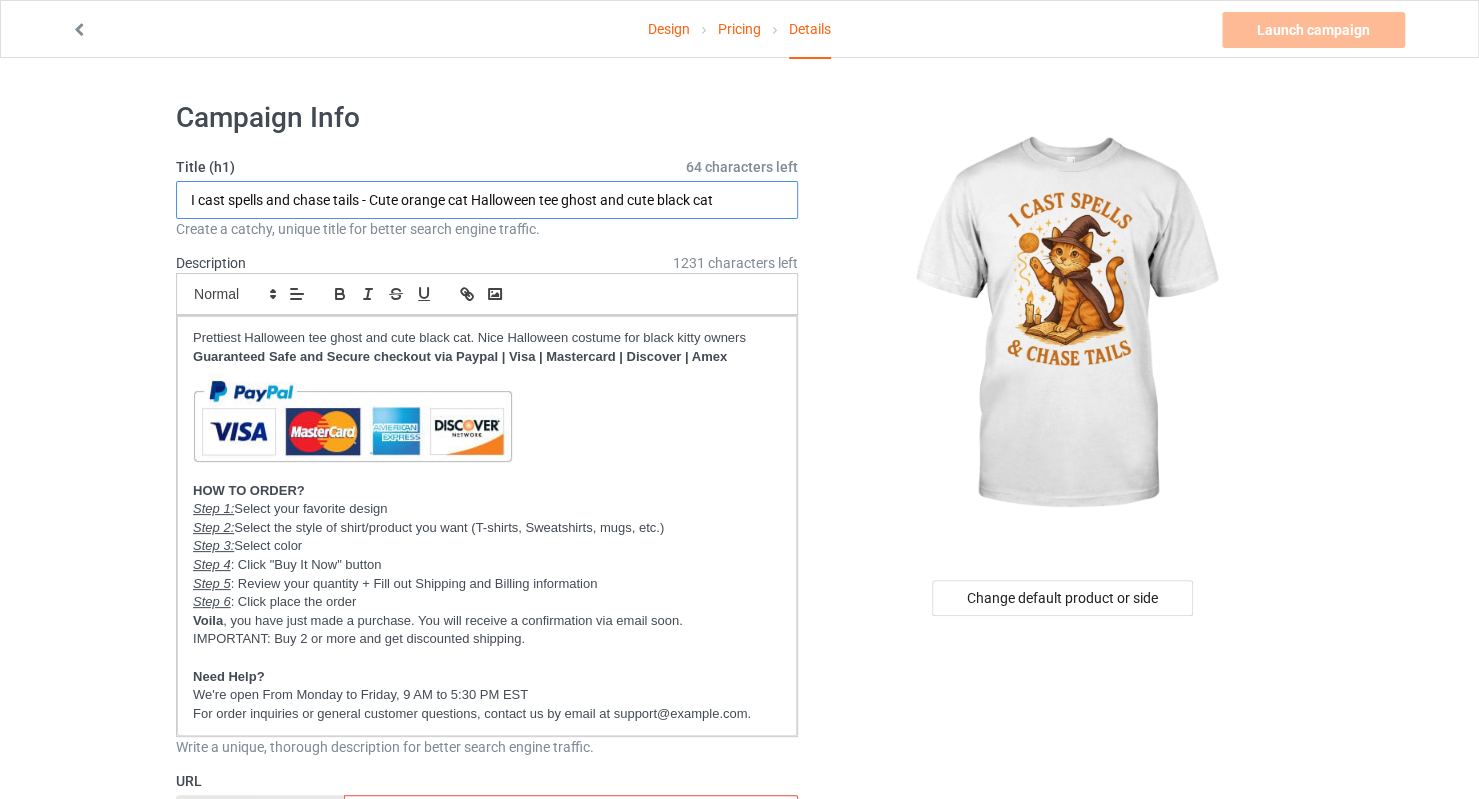 drag, startPoint x: 406, startPoint y: 199, endPoint x: 466, endPoint y: 178, distance: 63.56886 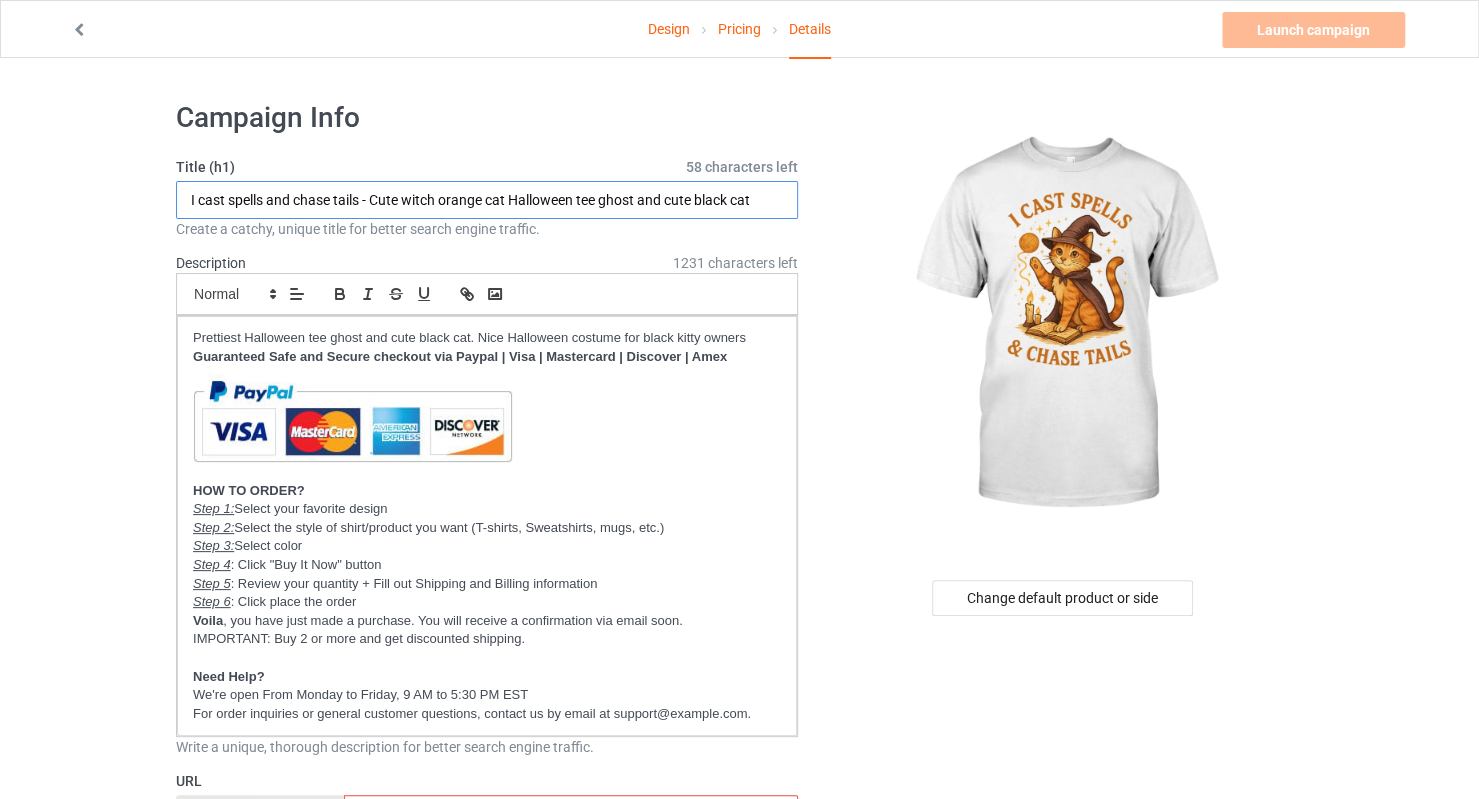 click on "I cast spells and chase tails - Cute witch orange cat Halloween tee ghost and cute black cat" at bounding box center [487, 200] 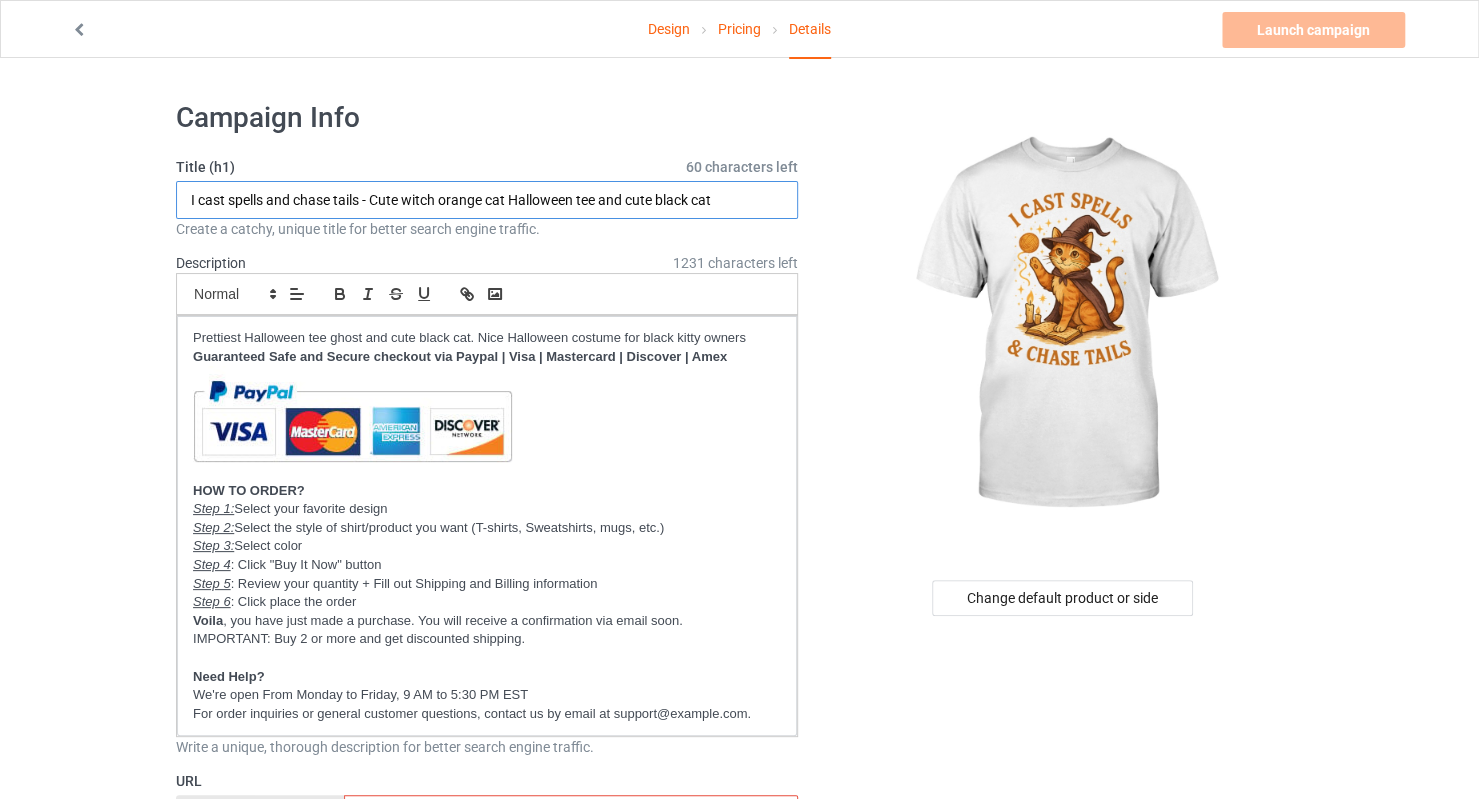 drag, startPoint x: 745, startPoint y: 194, endPoint x: 766, endPoint y: 194, distance: 21 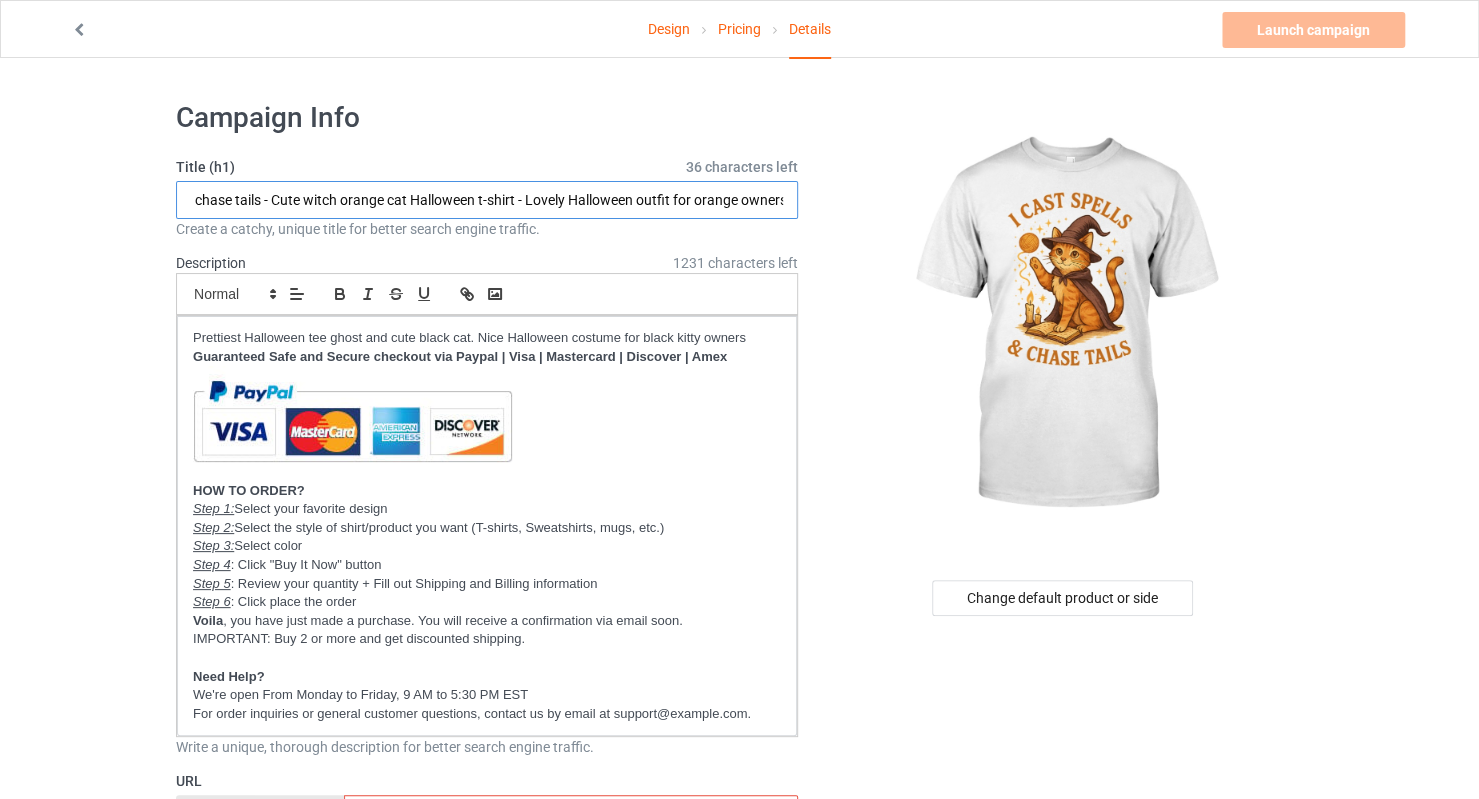 scroll, scrollTop: 0, scrollLeft: 106, axis: horizontal 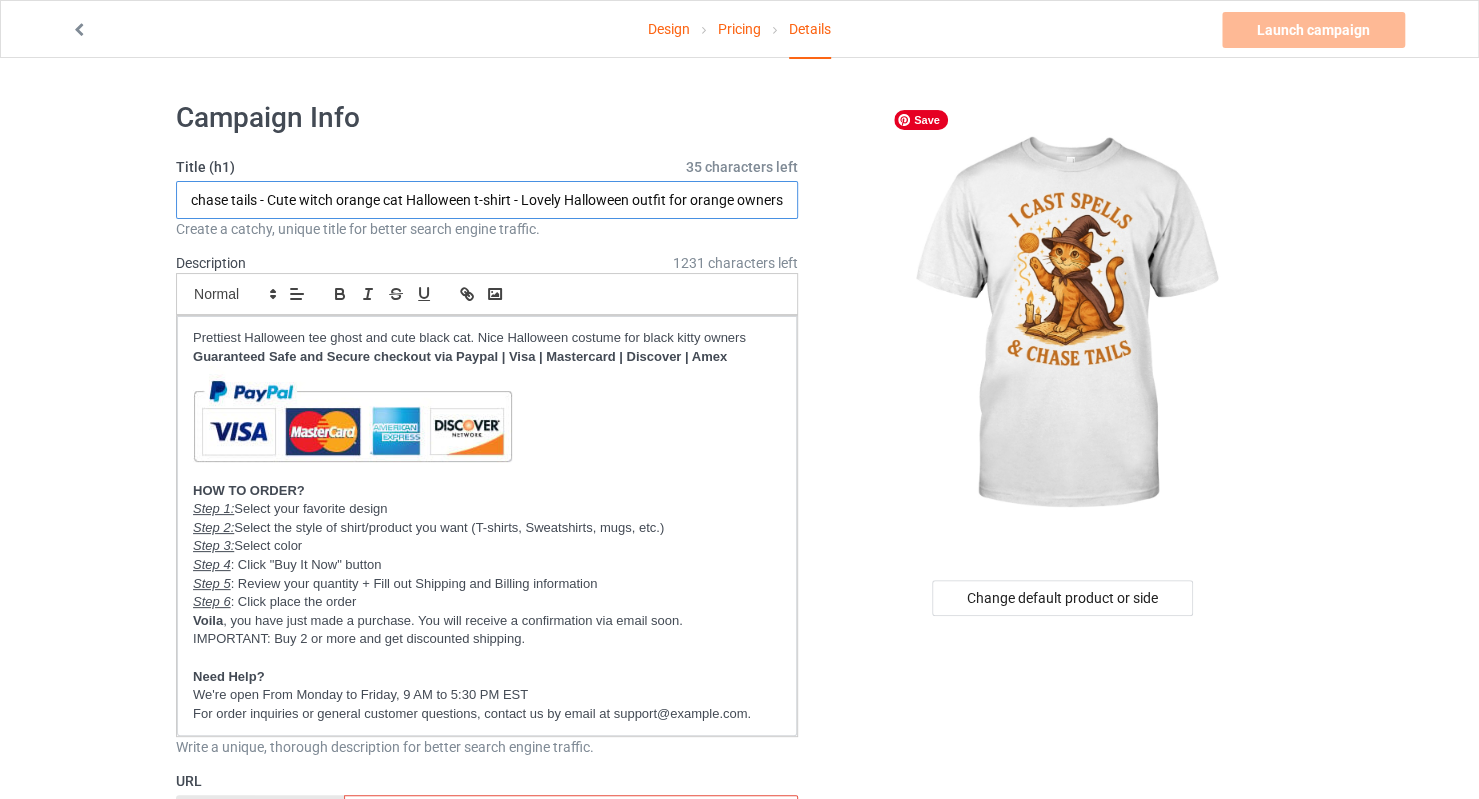 drag, startPoint x: 265, startPoint y: 195, endPoint x: 1001, endPoint y: 171, distance: 736.3912 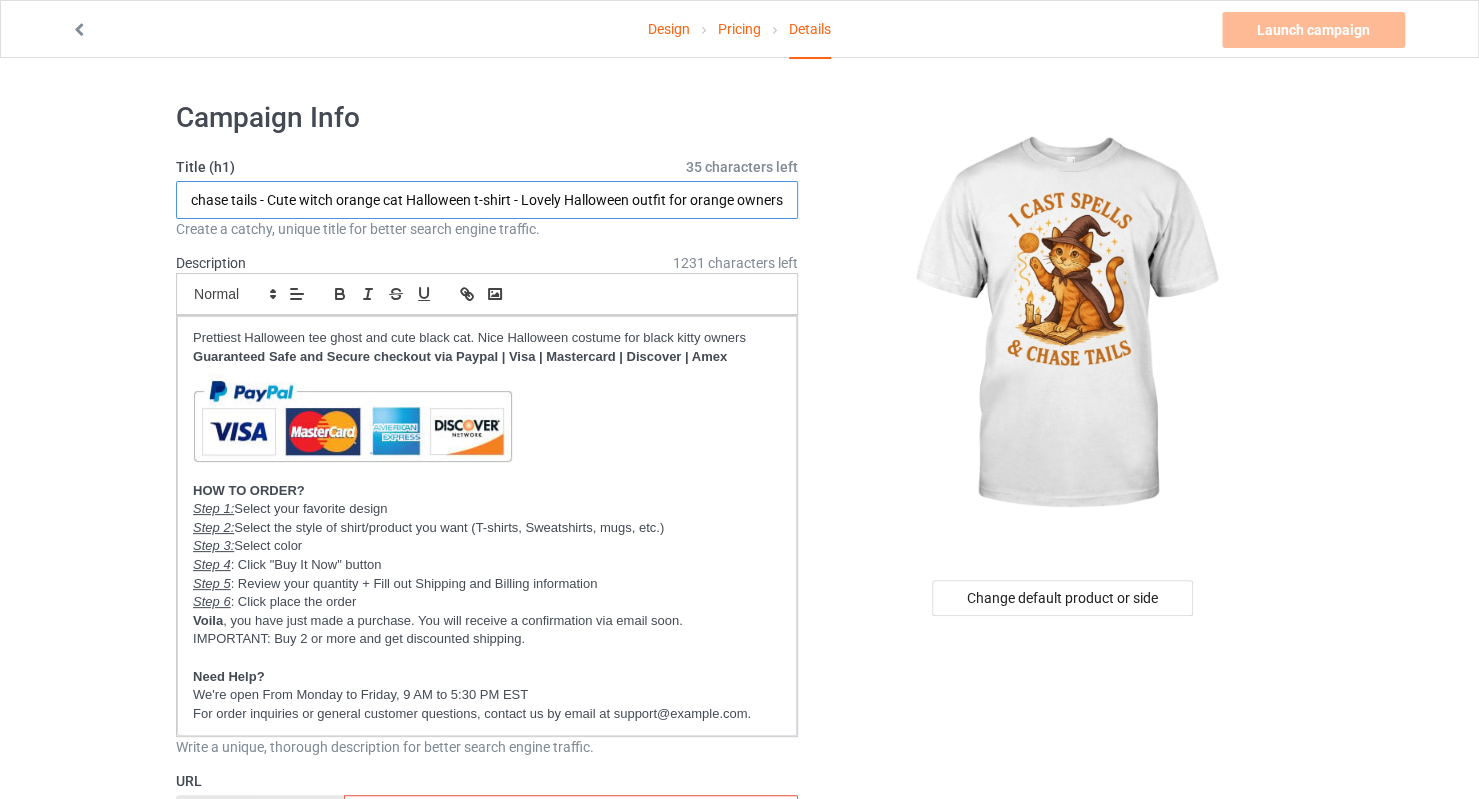 click on "I cast spells and chase tails - Cute witch orange cat Halloween t-shirt - Lovely Halloween outfit for orange owners" at bounding box center [487, 200] 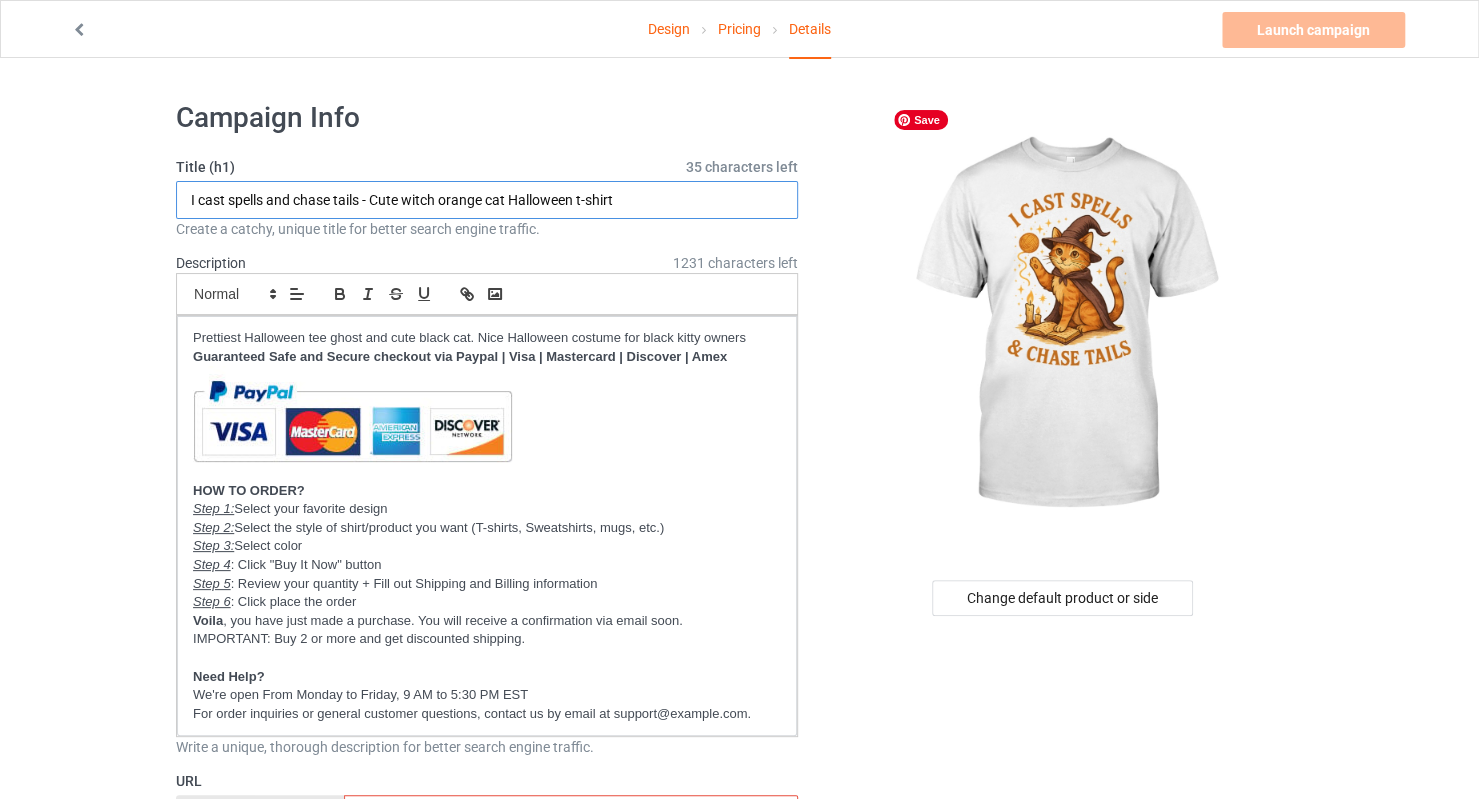 scroll, scrollTop: 0, scrollLeft: 0, axis: both 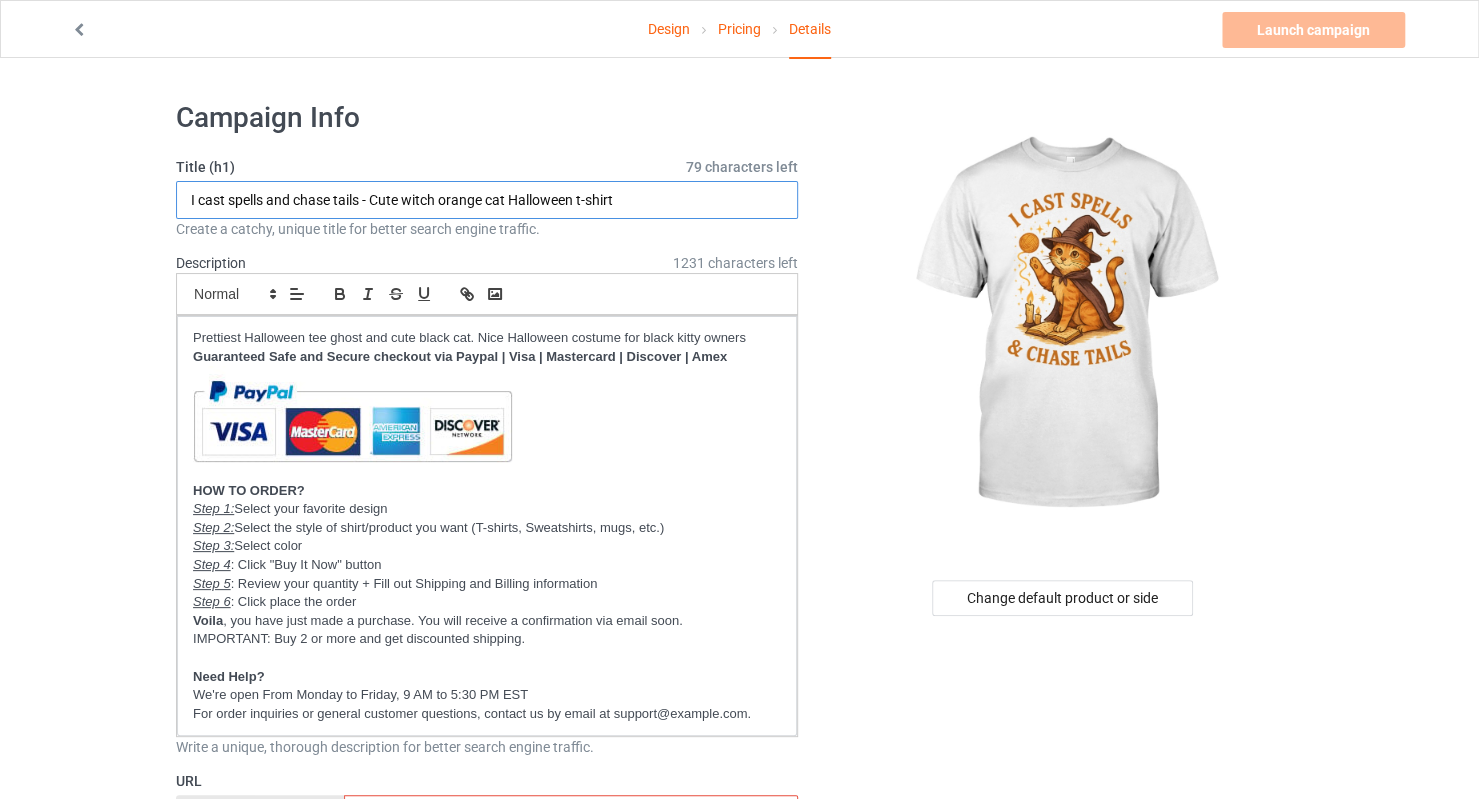 type on "I cast spells and chase tails - Cute witch orange cat Halloween t-shirt" 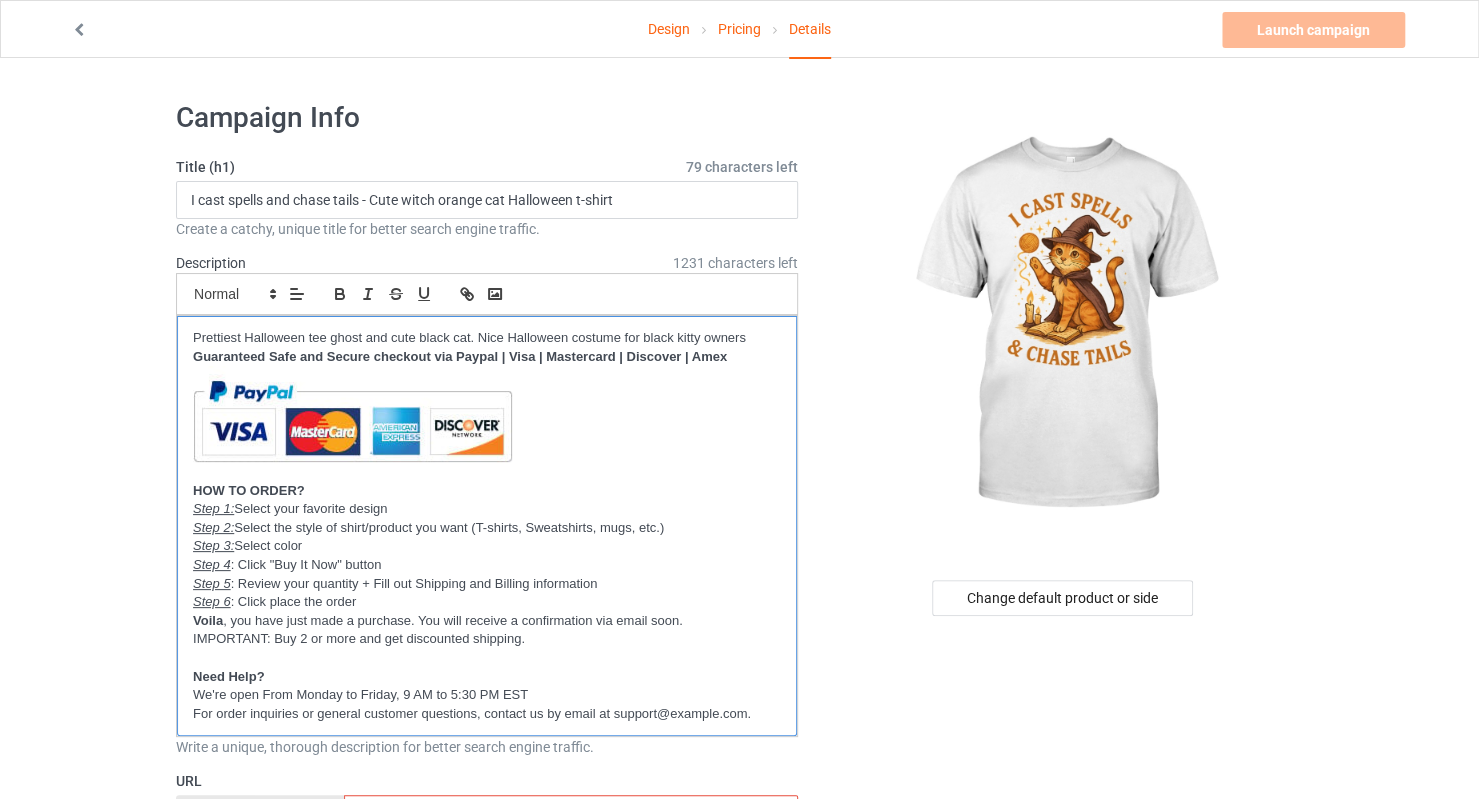 click on "Prettiest Halloween tee ghost and cute black cat. Nice Halloween costume for black kitty owners" at bounding box center (487, 338) 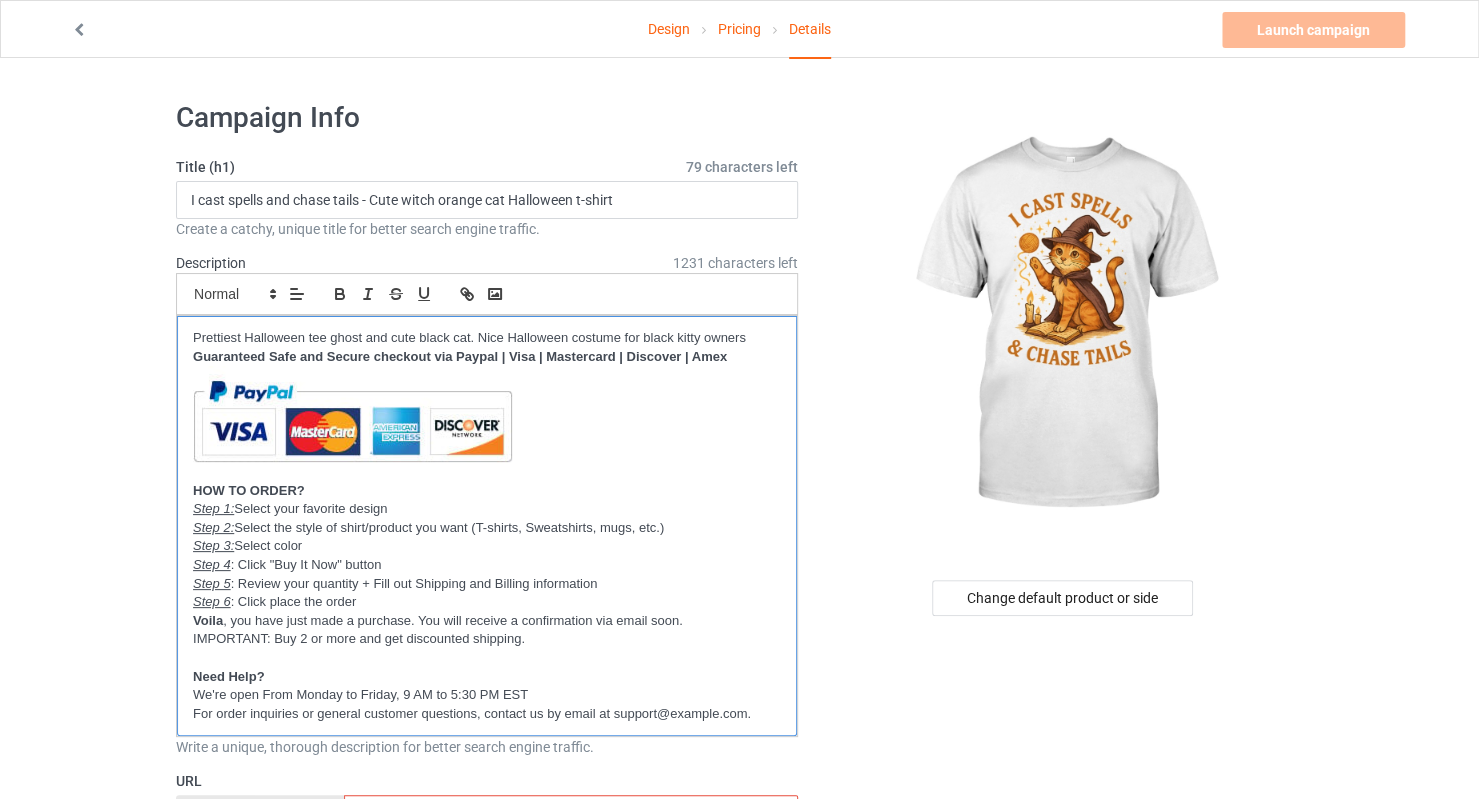click on "Prettiest Halloween tee ghost and cute black cat. Nice Halloween costume for black kitty owners Guaranteed Safe and Secure checkout via Paypal | Visa | Mastercard | Discover | Amex HOW TO ORDER? Step 1:  Select your favorite design Step 2:  Select the style of shirt/product you want (T-shirts, Sweatshirts, mugs, etc.) Step 3:  Select color Step 4 : Click "Buy It Now" button Step 5 : Review your quantity + Fill out Shipping and Billing information Step 6 : Click place the order Voila , you have just made a purchase. You will receive a confirmation via email soon. IMPORTANT: Buy 2 or more and get discounted shipping. Need Help?  We're open From Monday to Friday, 9 AM to 5:30 PM EST For order inquiries or general customer questions, contact us by email at support@example.com." at bounding box center (487, 526) 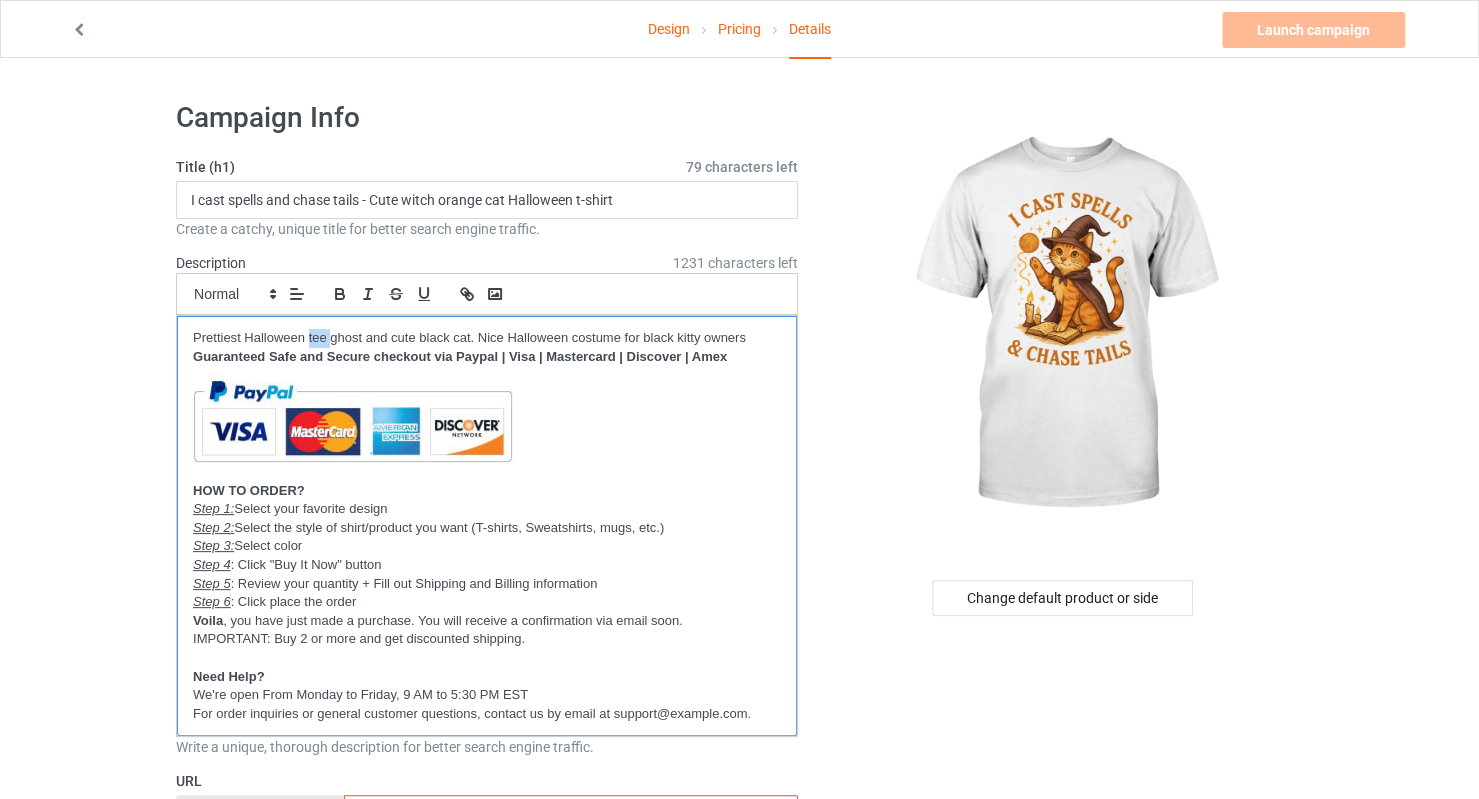 click on "Prettiest Halloween tee ghost and cute black cat. Nice Halloween costume for black kitty owners" at bounding box center (487, 338) 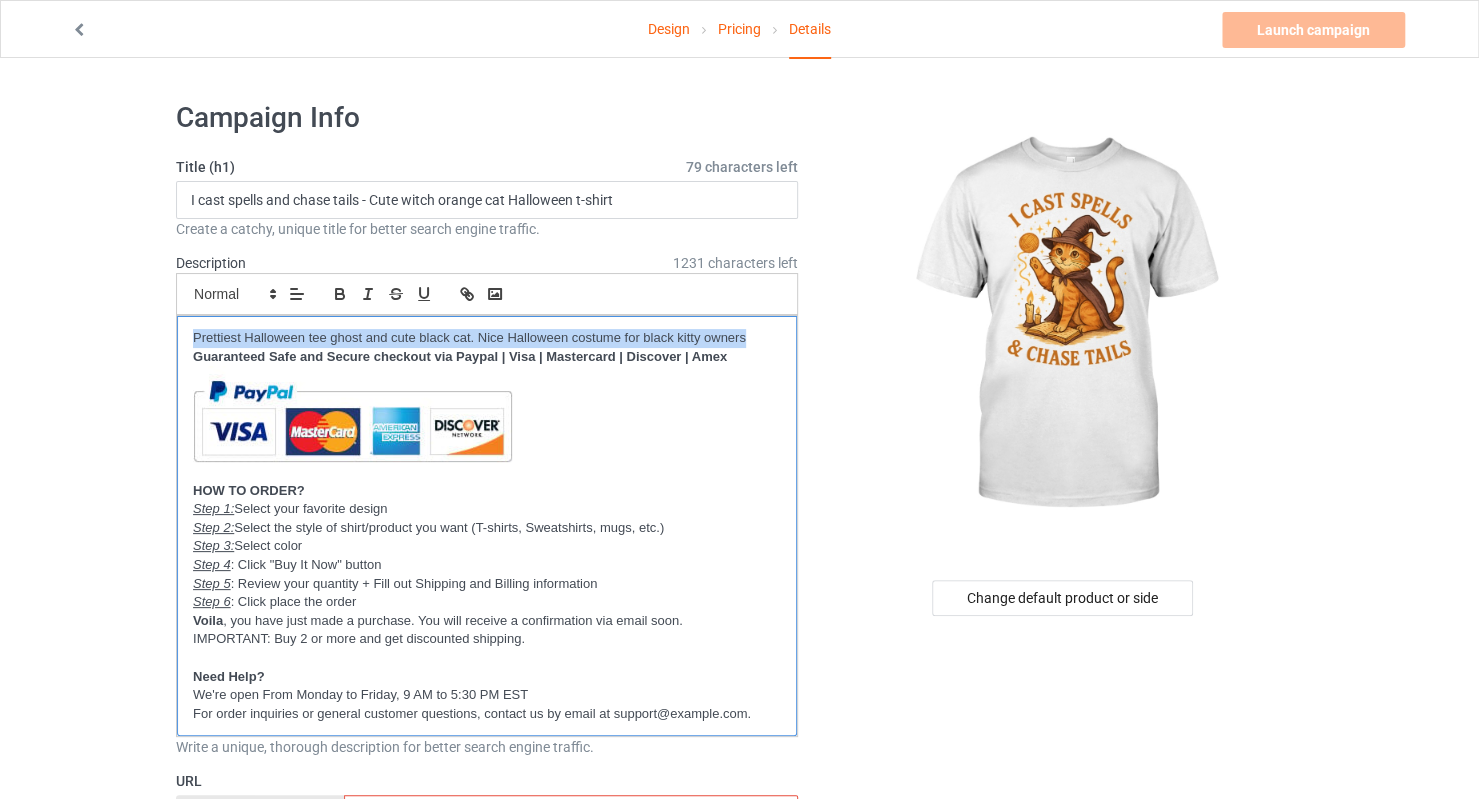 click on "Prettiest Halloween tee ghost and cute black cat. Nice Halloween costume for black kitty owners" at bounding box center [487, 338] 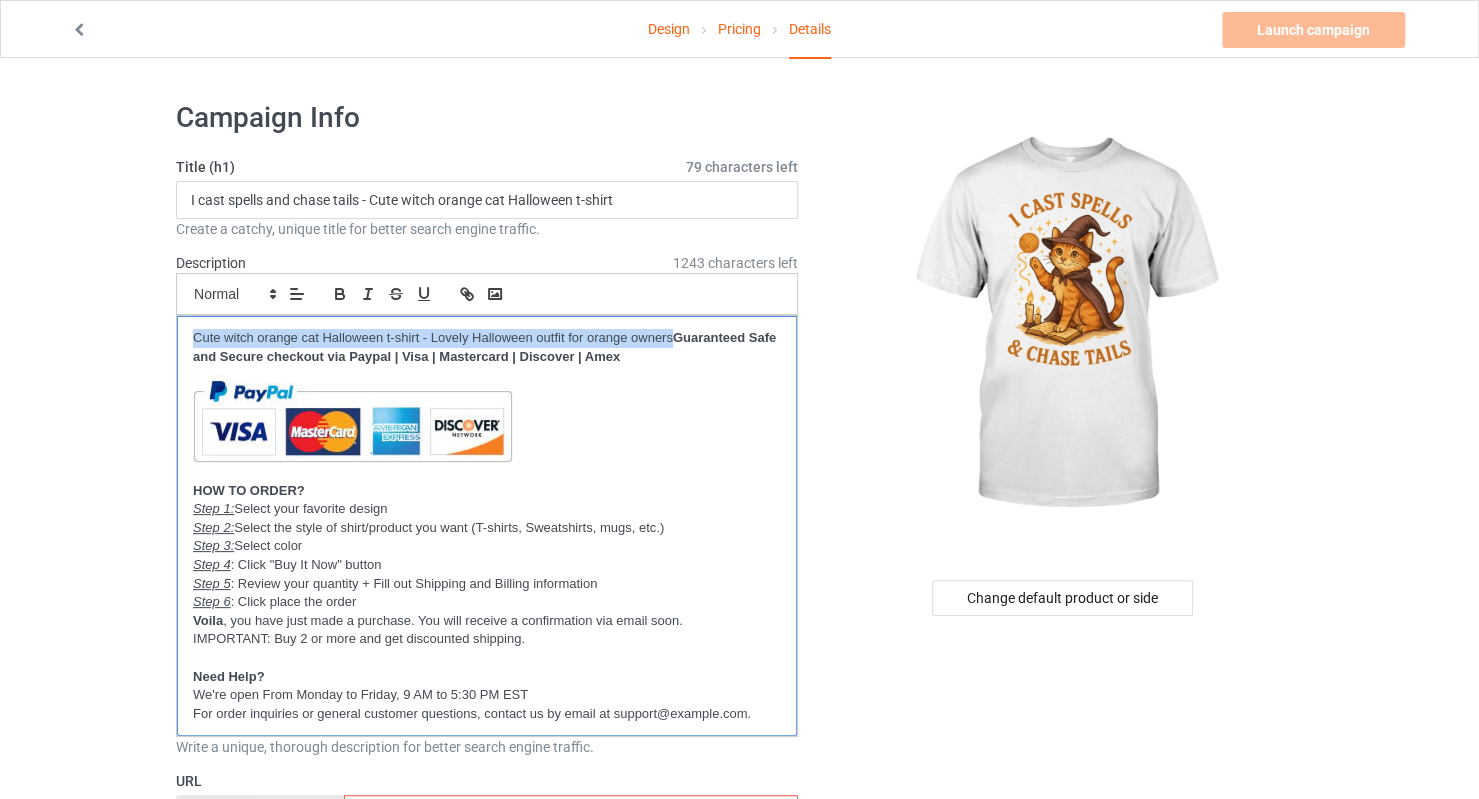 scroll, scrollTop: 0, scrollLeft: 0, axis: both 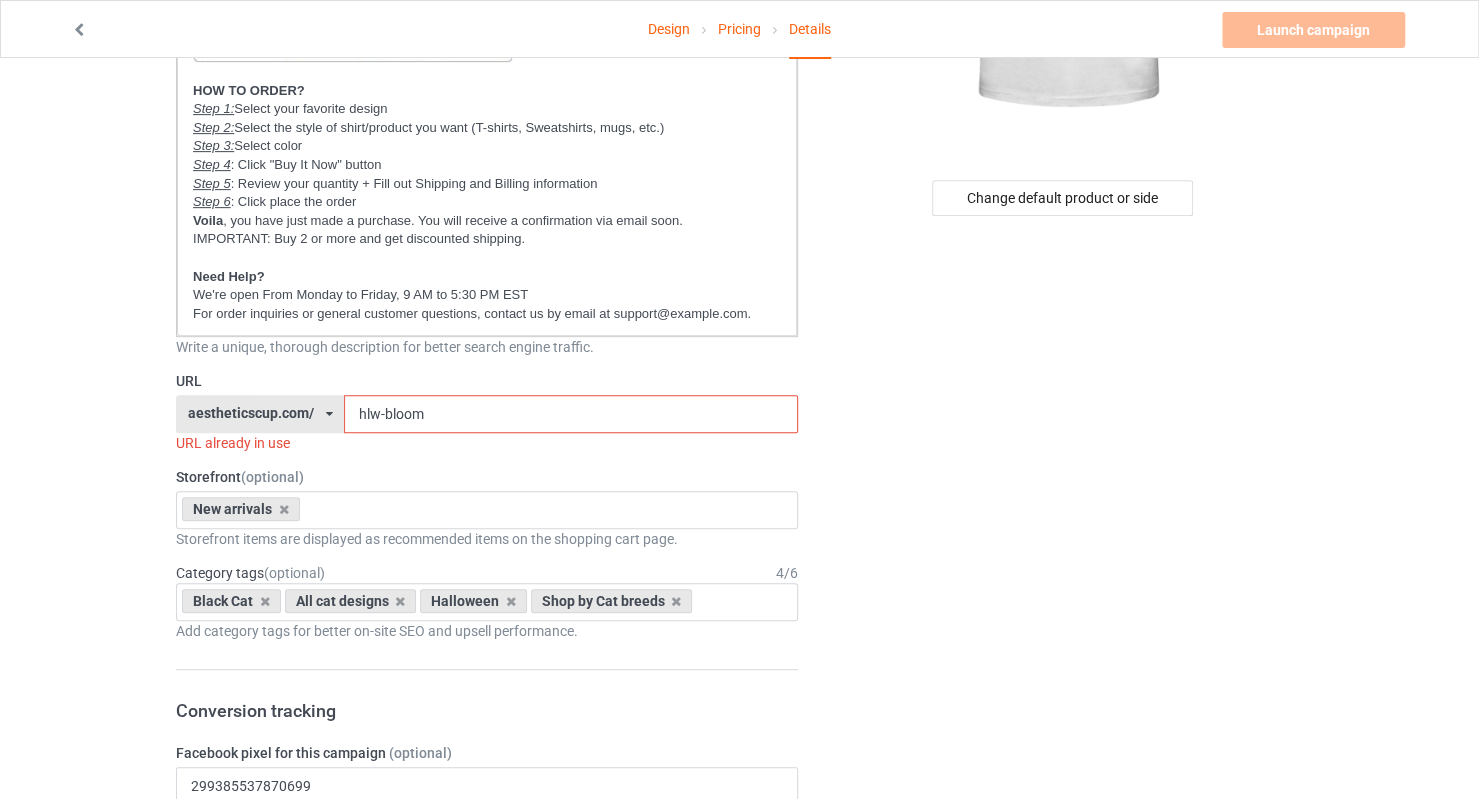 drag, startPoint x: 464, startPoint y: 424, endPoint x: 383, endPoint y: 419, distance: 81.154175 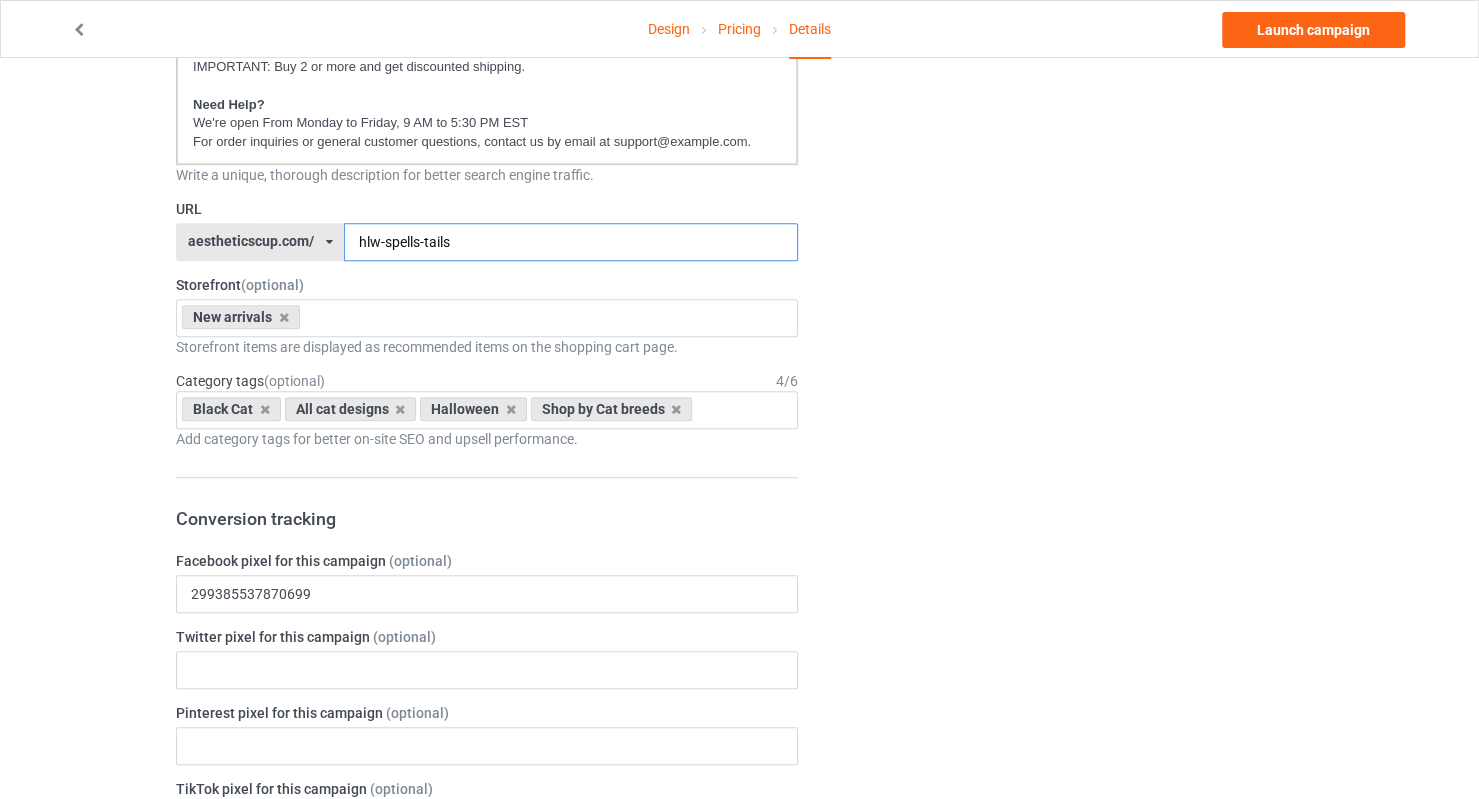scroll, scrollTop: 600, scrollLeft: 0, axis: vertical 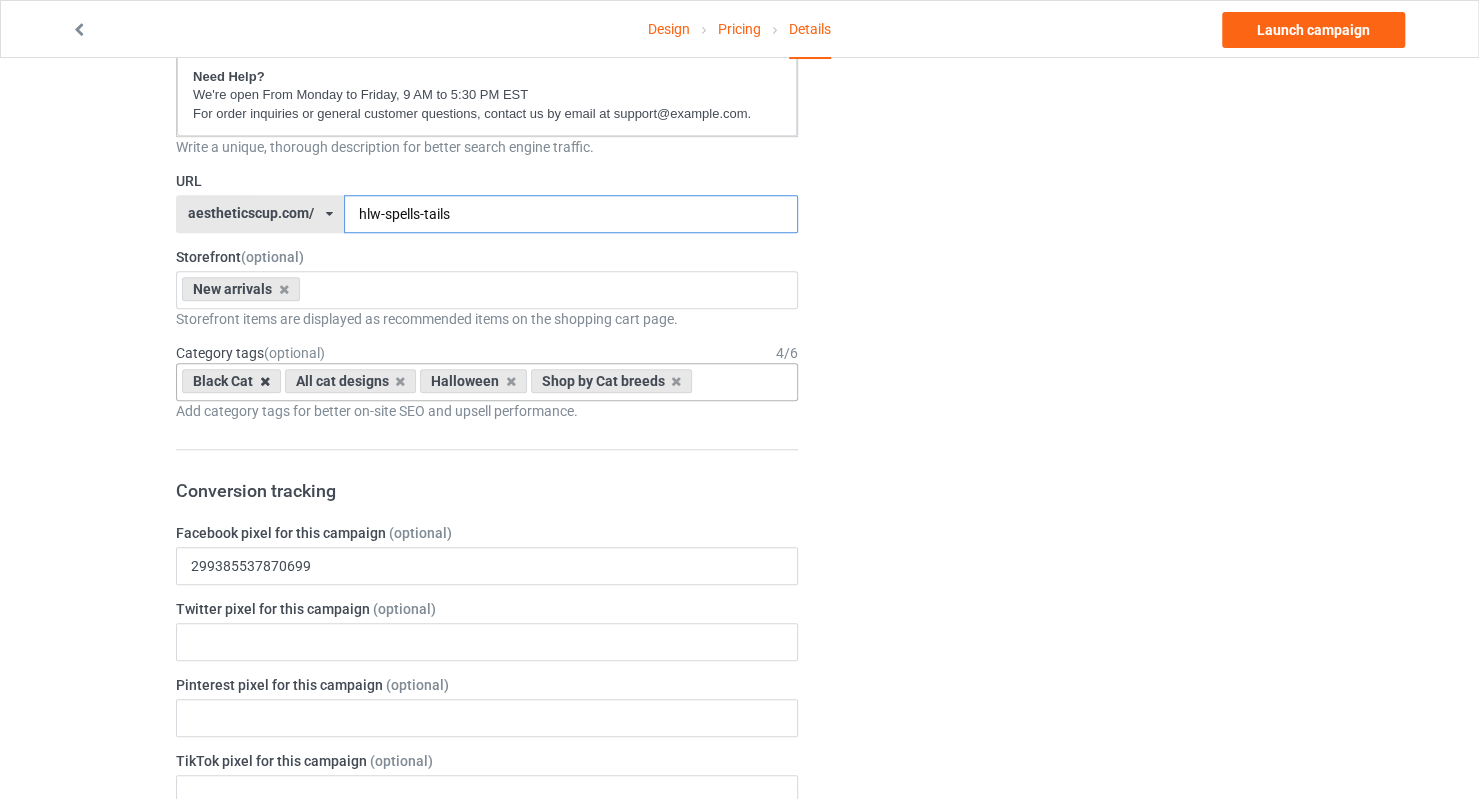 type on "hlw-spells-tails" 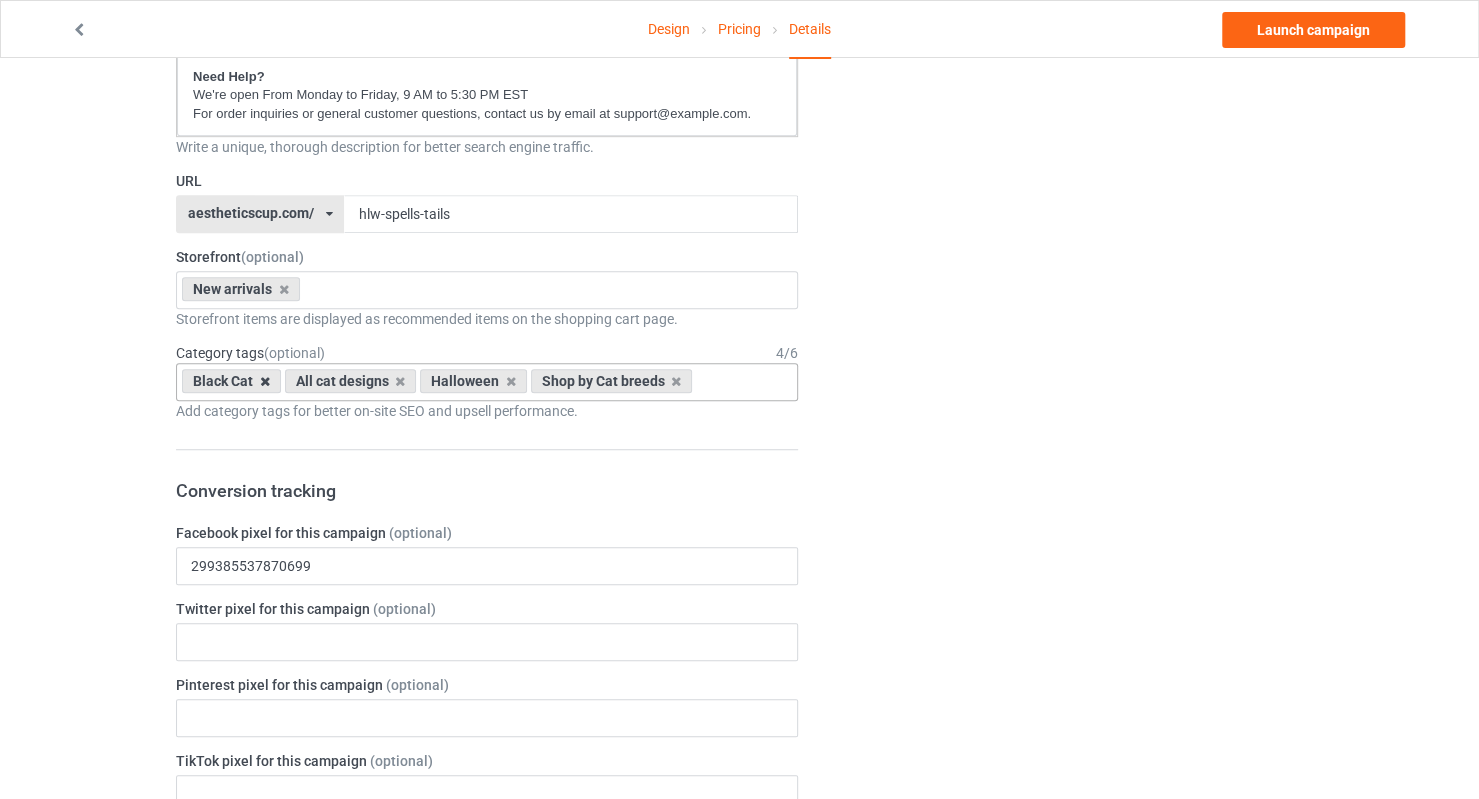 click at bounding box center (265, 381) 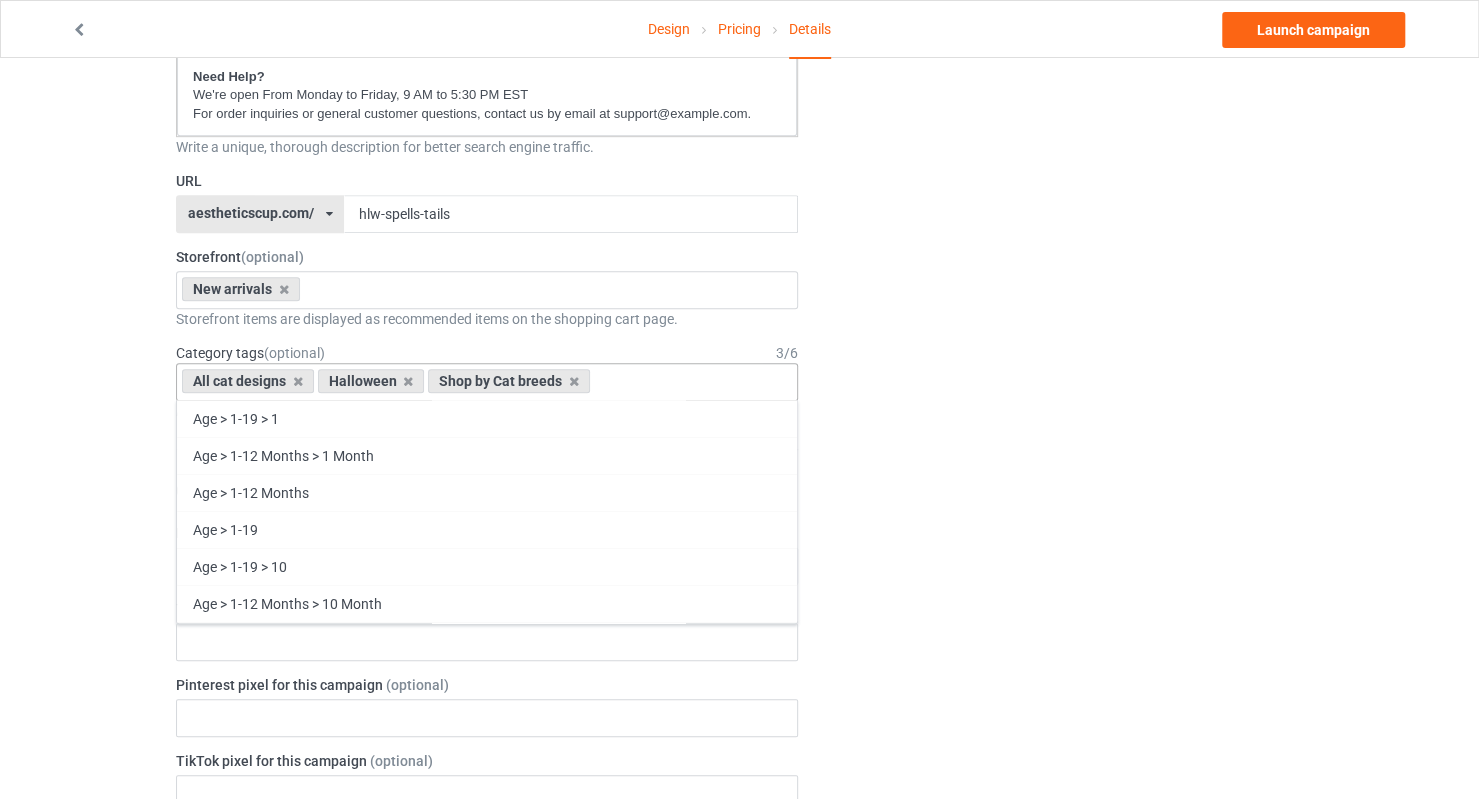 click on "All cat designs Halloween Shop by Cat breeds Age > 1-19 > 1 Age > 1-12 Months > 1 Month Age > 1-12 Months Age > 1-19 Age > 1-19 > 10 Age > 1-12 Months > 10 Month Age > 80-100 > 100 Sports > Running > 10K Run Age > 1-19 > 11 Age > 1-12 Months > 11 Month Age > 1-19 > 12 Age > 1-12 Months > 12 Month Age > 1-19 > 13 Age > 1-19 > 14 Age > 1-19 > 15 Sports > Running > 15K Run Age > 1-19 > 16 Age > 1-19 > 17 Age > 1-19 > 18 Age > 1-19 > 19 Age > Decades > 1920s Age > Decades > 1930s Age > Decades > 1940s Age > Decades > 1950s Age > Decades > 1960s Age > Decades > 1970s Age > Decades > 1980s Age > Decades > 1990s Age > 1-19 > 2 Age > 1-12 Months > 2 Month Age > 20-39 > 20 Age > 20-39 Age > Decades > 2000s Age > Decades > 2010s Age > 20-39 > 21 Age > 20-39 > 22 Age > 20-39 > 23 Age > 20-39 > 24 Age > 20-39 > 25 Age > 20-39 > 26 Age > 20-39 > 27 Age > 20-39 > 28 Age > 20-39 > 29 Age > 1-19 > 3 Age > 1-12 Months > 3 Month Sports > Basketball > 3-Pointer Age > 20-39 > 30 Age > 20-39 > 31 Age > 20-39 > 32 Age > 20-39 > 33" at bounding box center (487, 382) 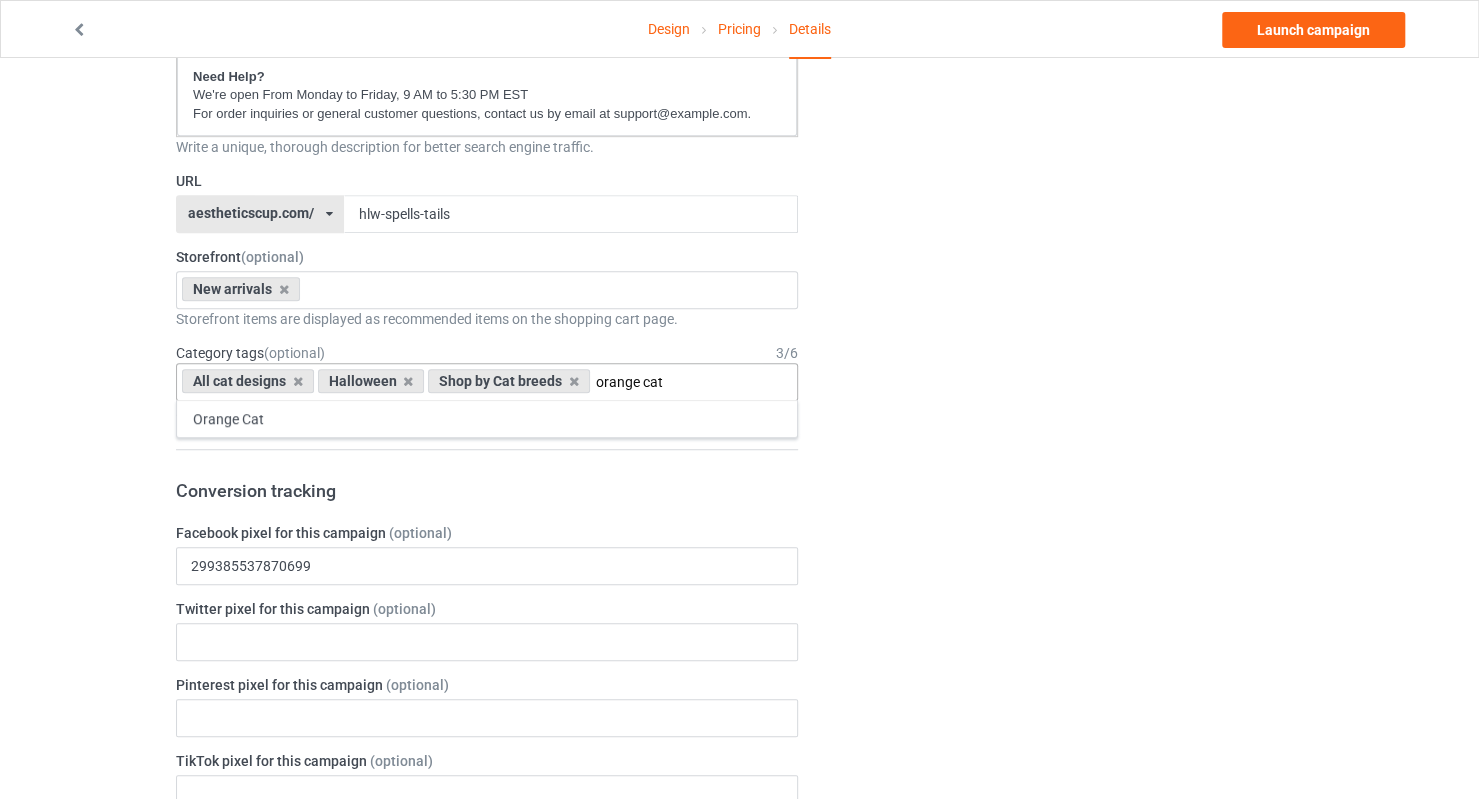 type on "orange cat" 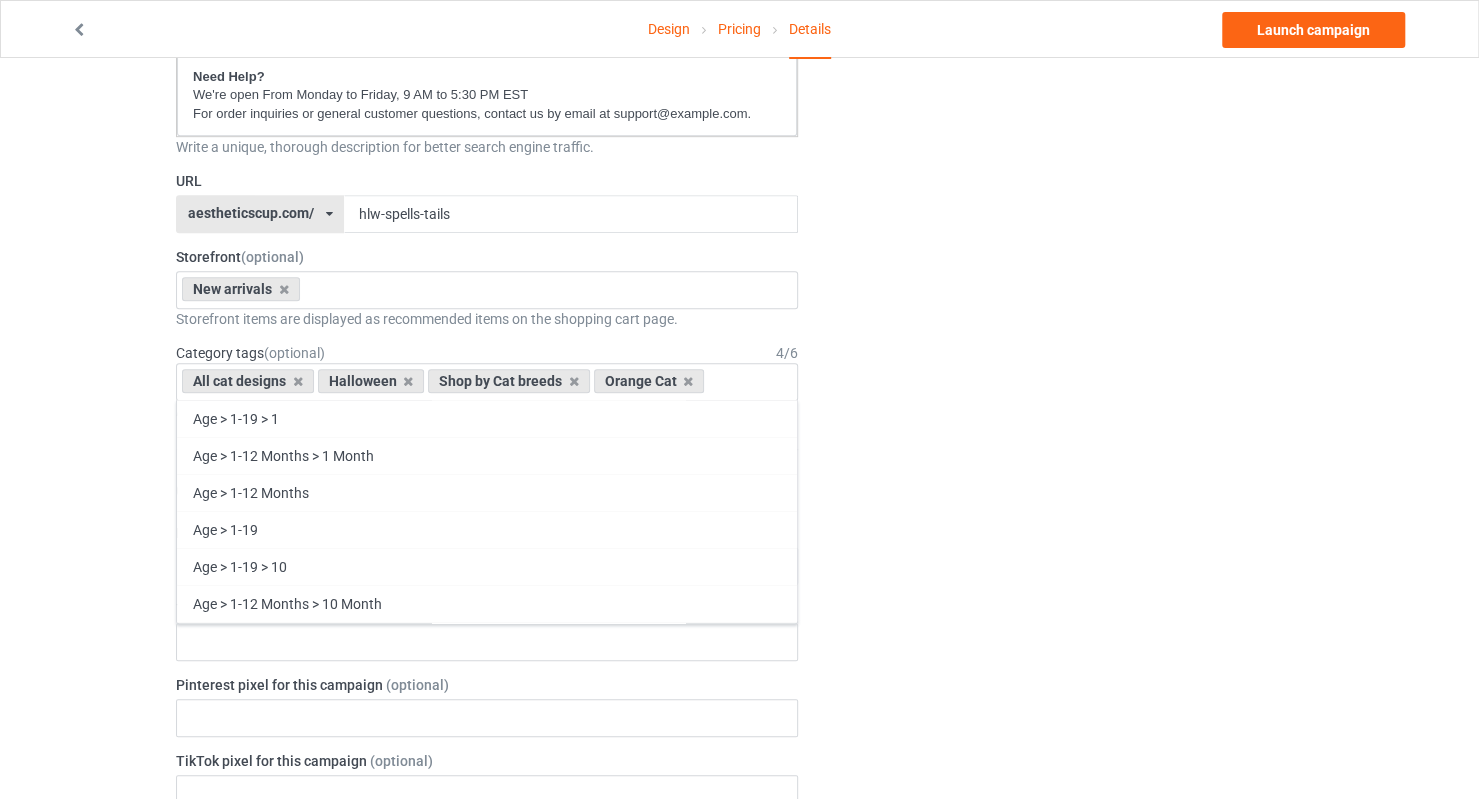 click on "Change default product or side" at bounding box center (1064, 1205) 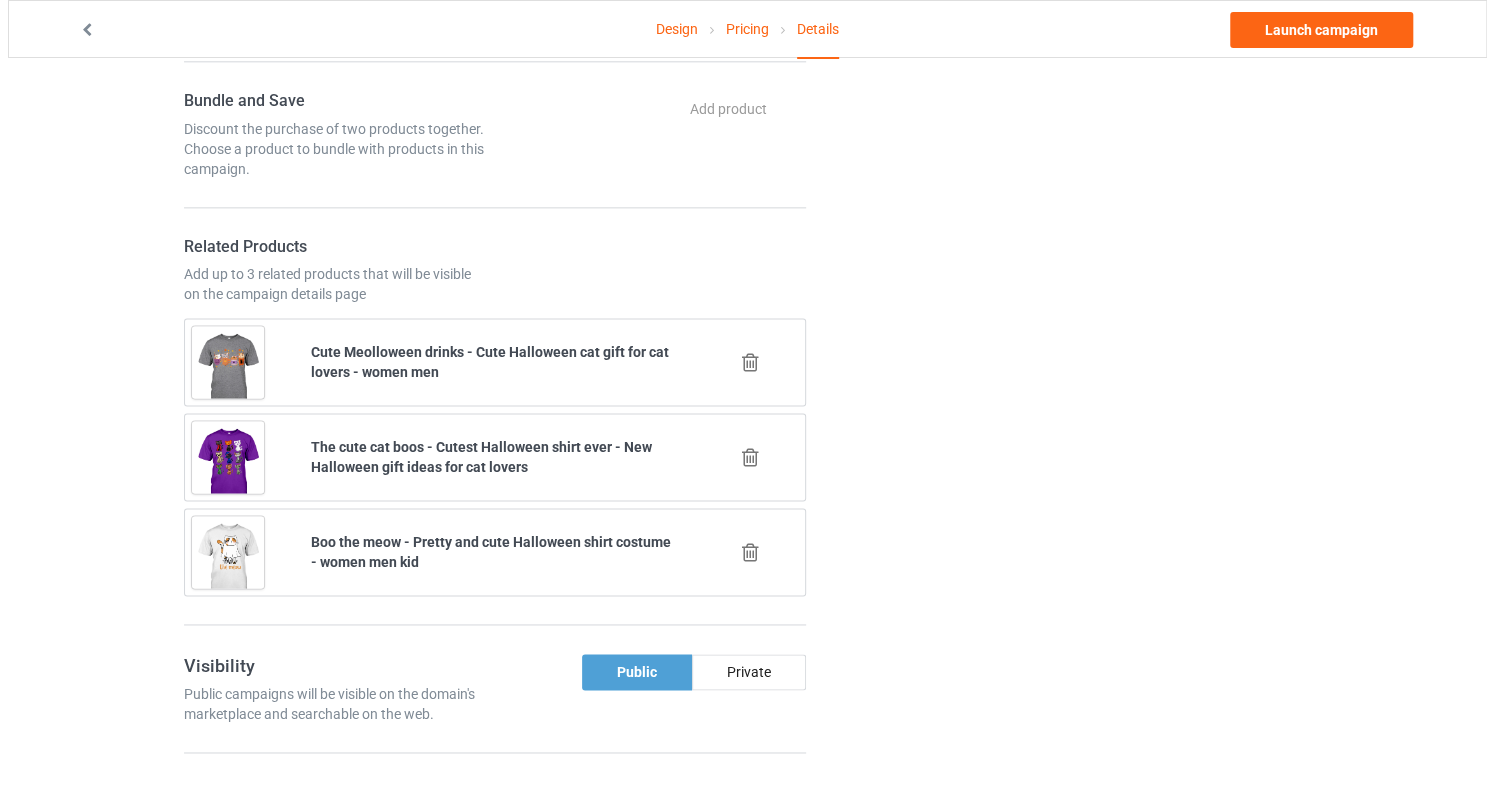 scroll, scrollTop: 1400, scrollLeft: 0, axis: vertical 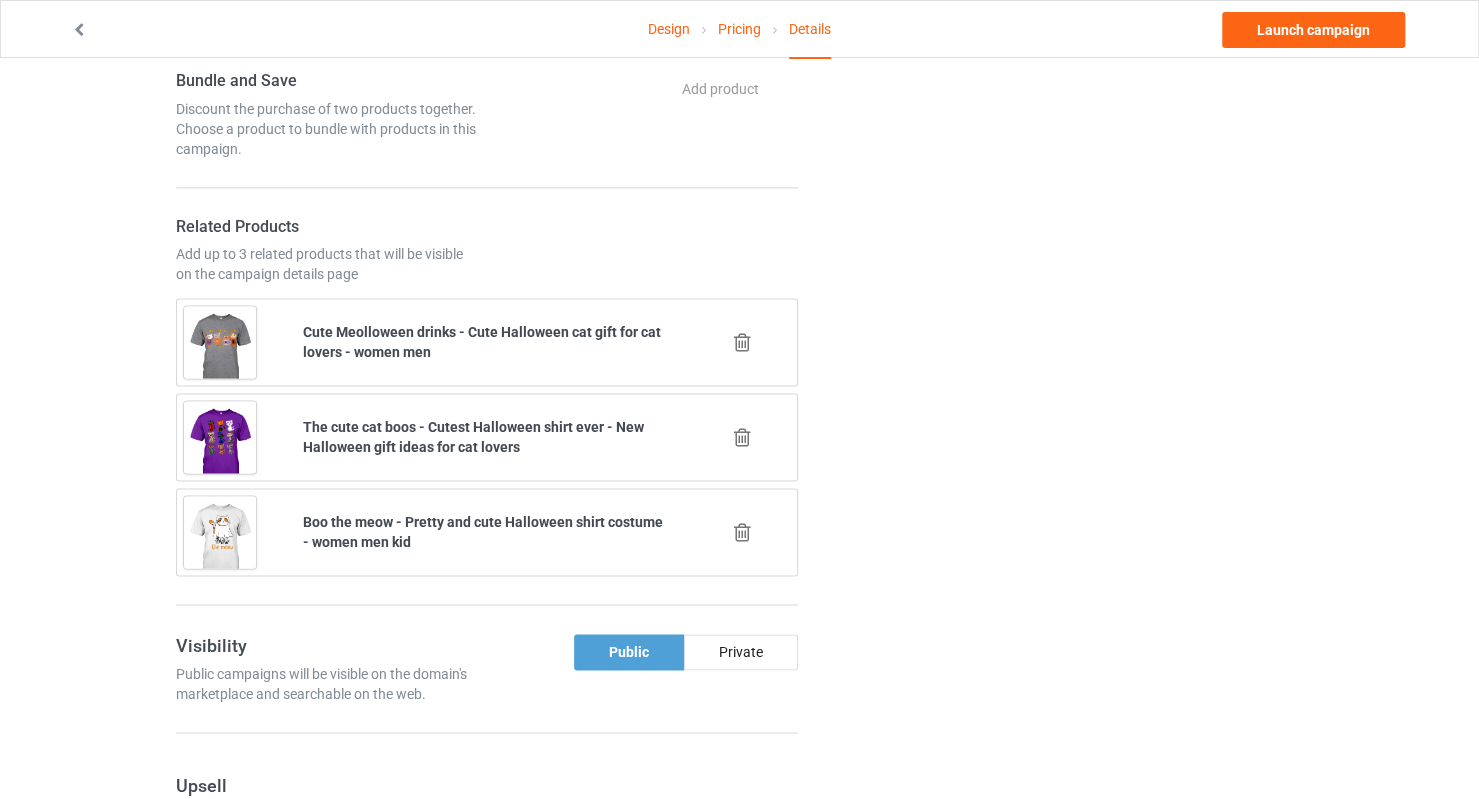 click at bounding box center (742, 342) 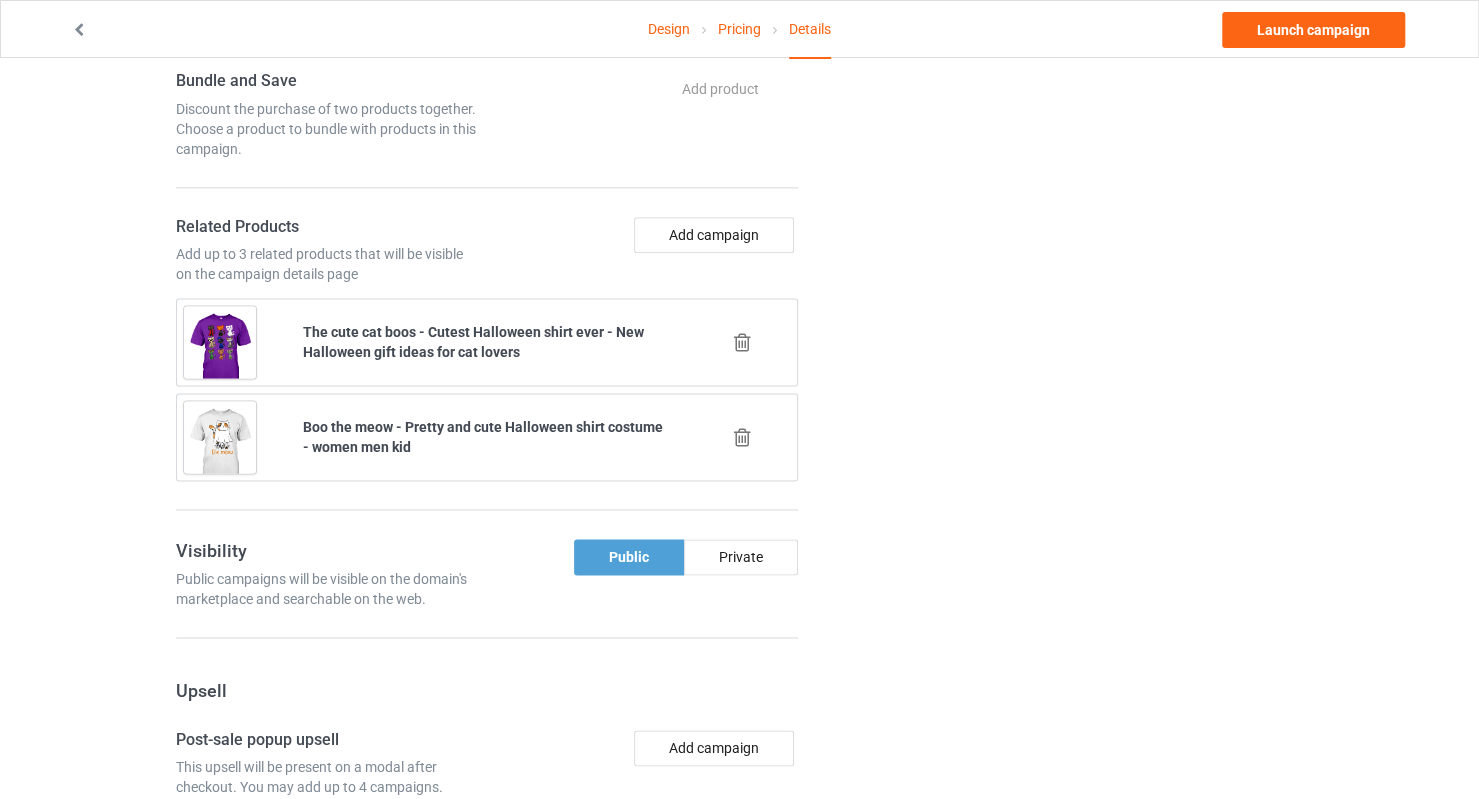 click at bounding box center [742, 342] 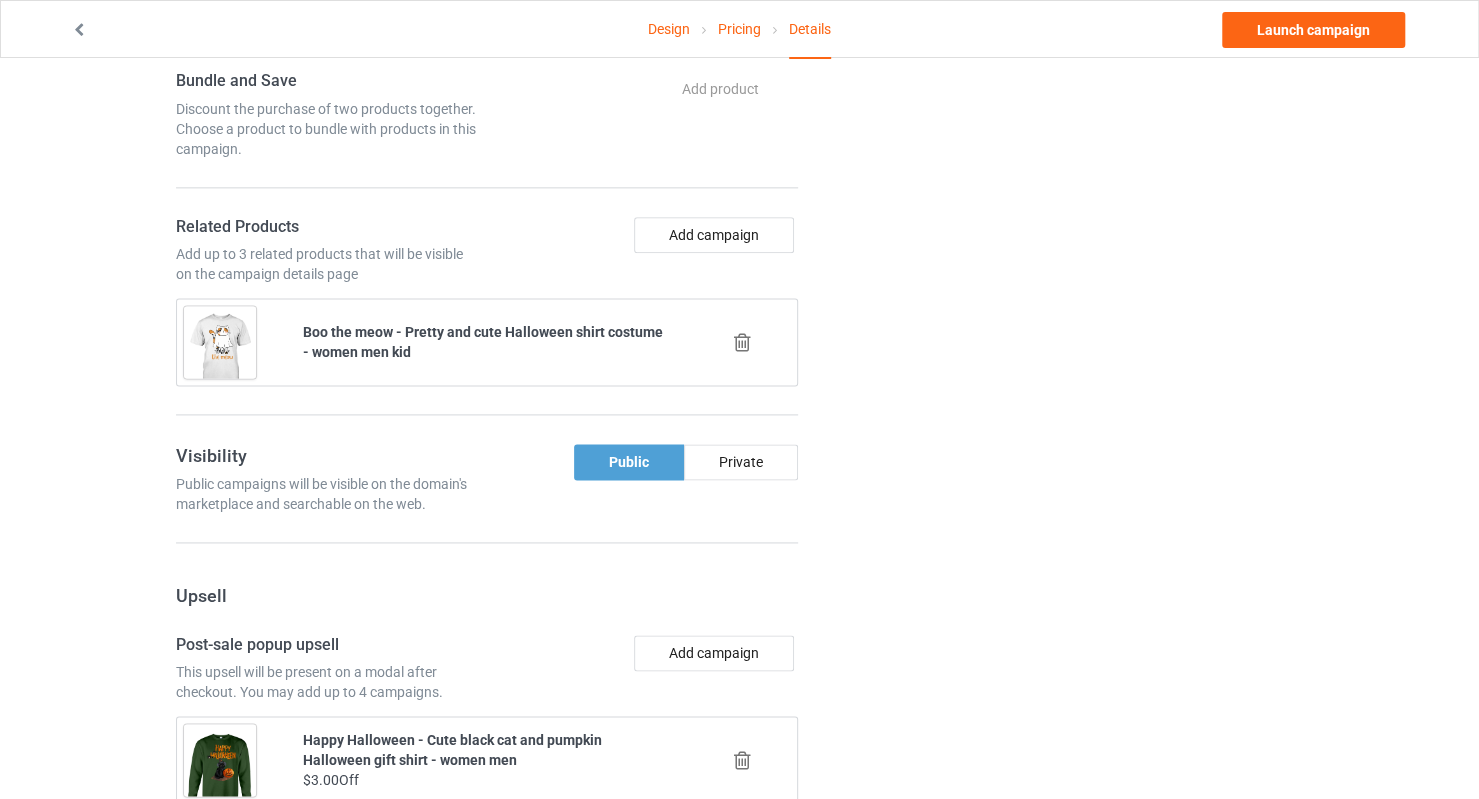 click at bounding box center [742, 342] 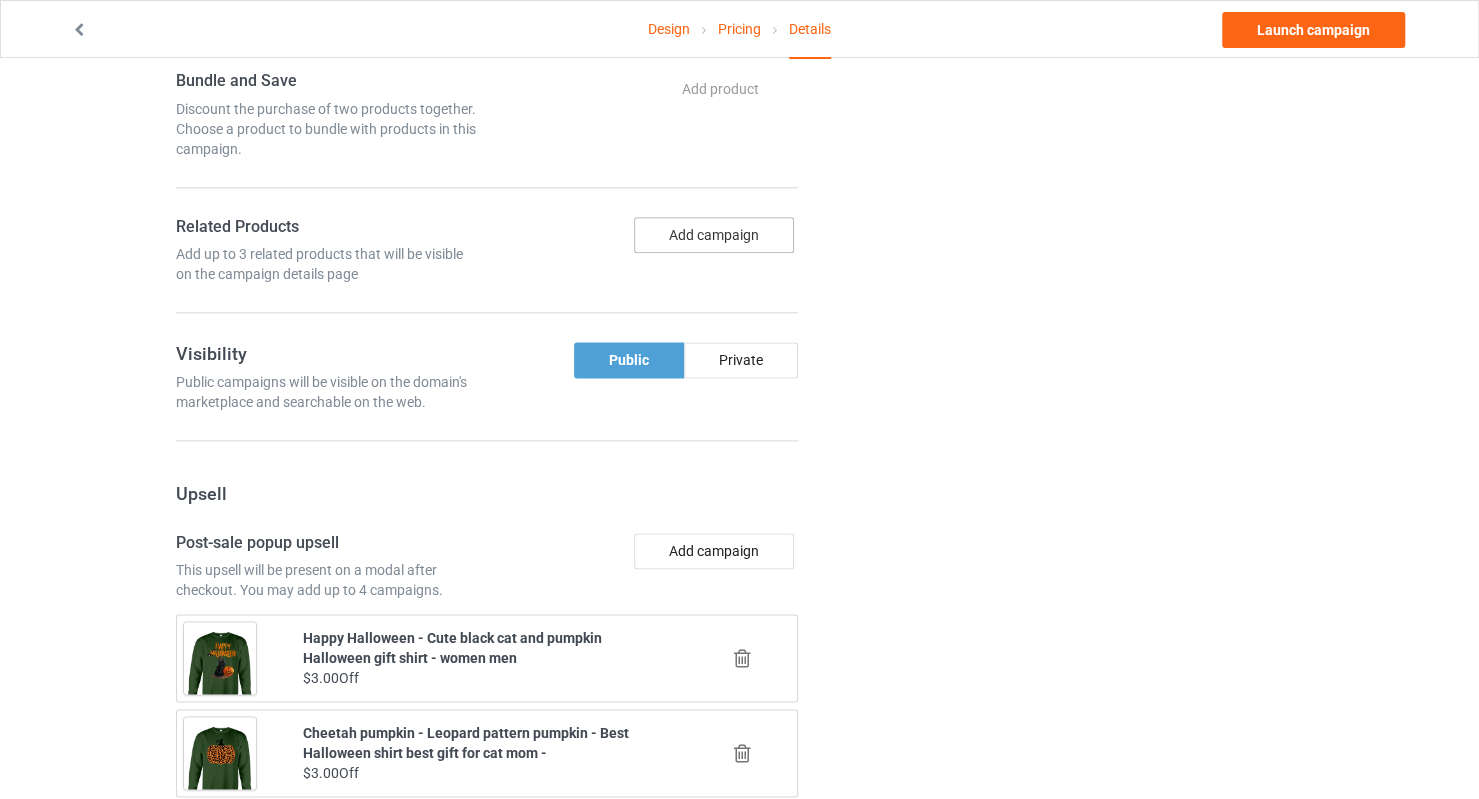 click on "Add campaign" at bounding box center [714, 235] 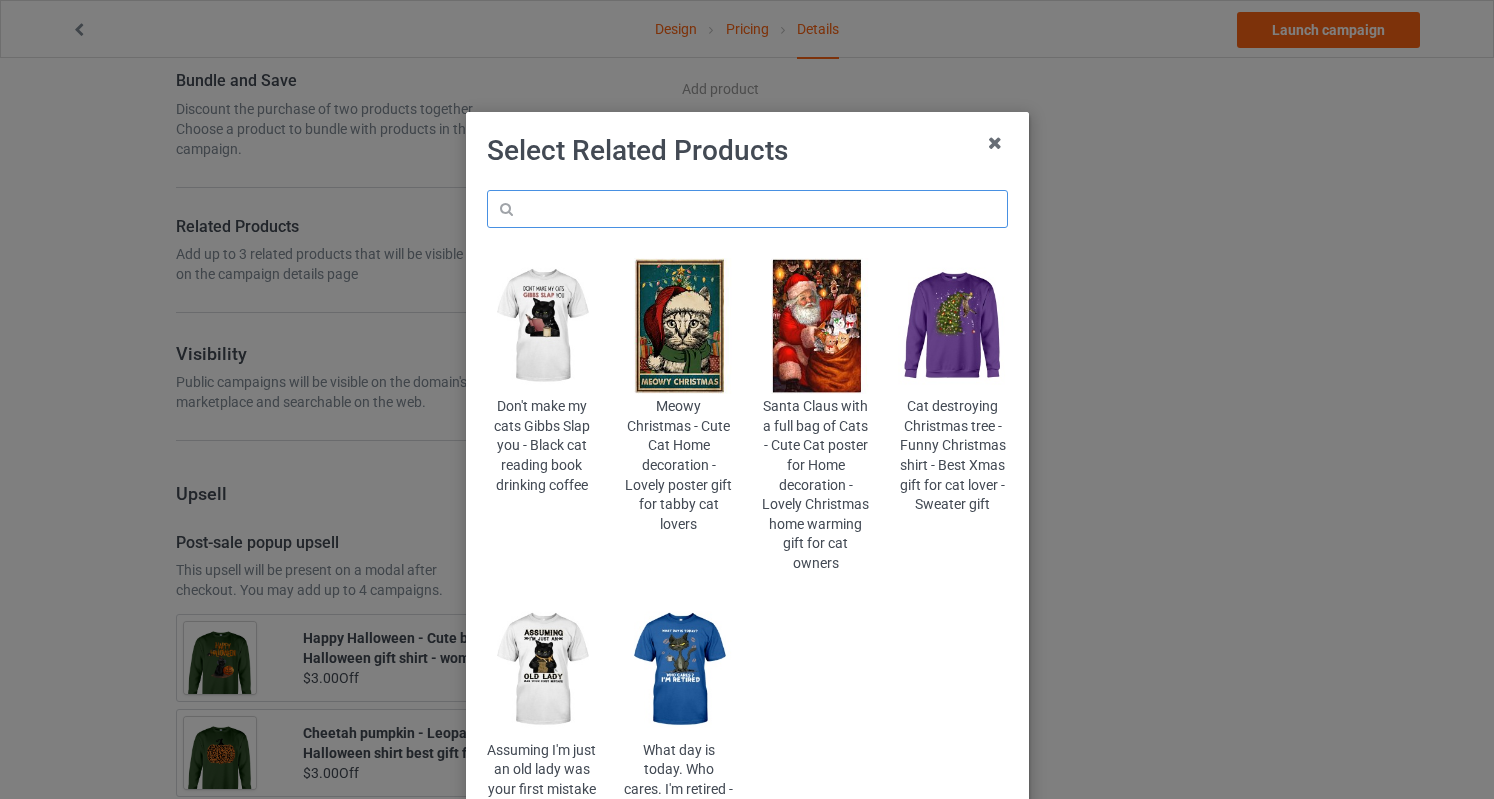 click at bounding box center (747, 209) 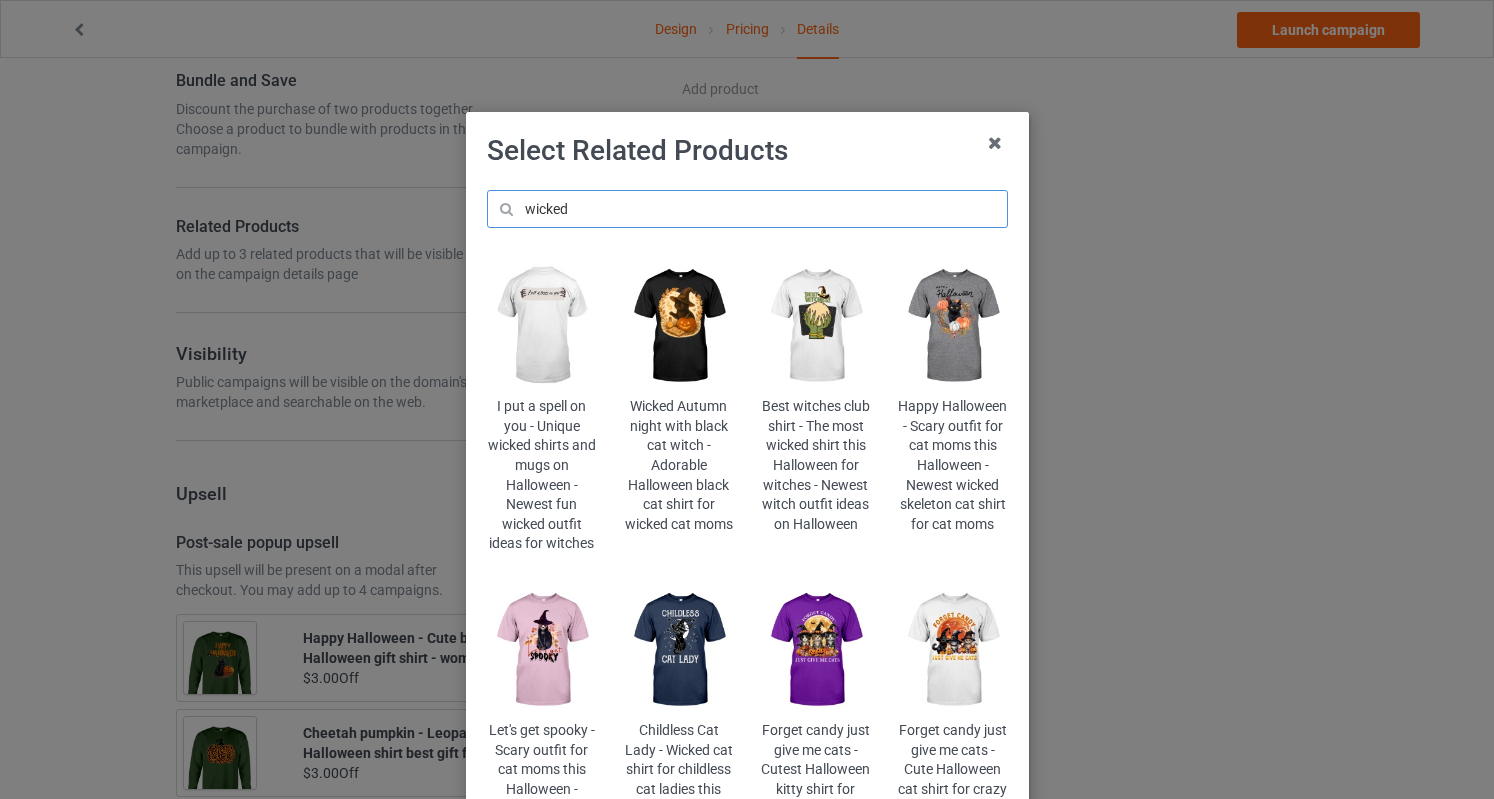 drag, startPoint x: 396, startPoint y: 211, endPoint x: 362, endPoint y: 217, distance: 34.525352 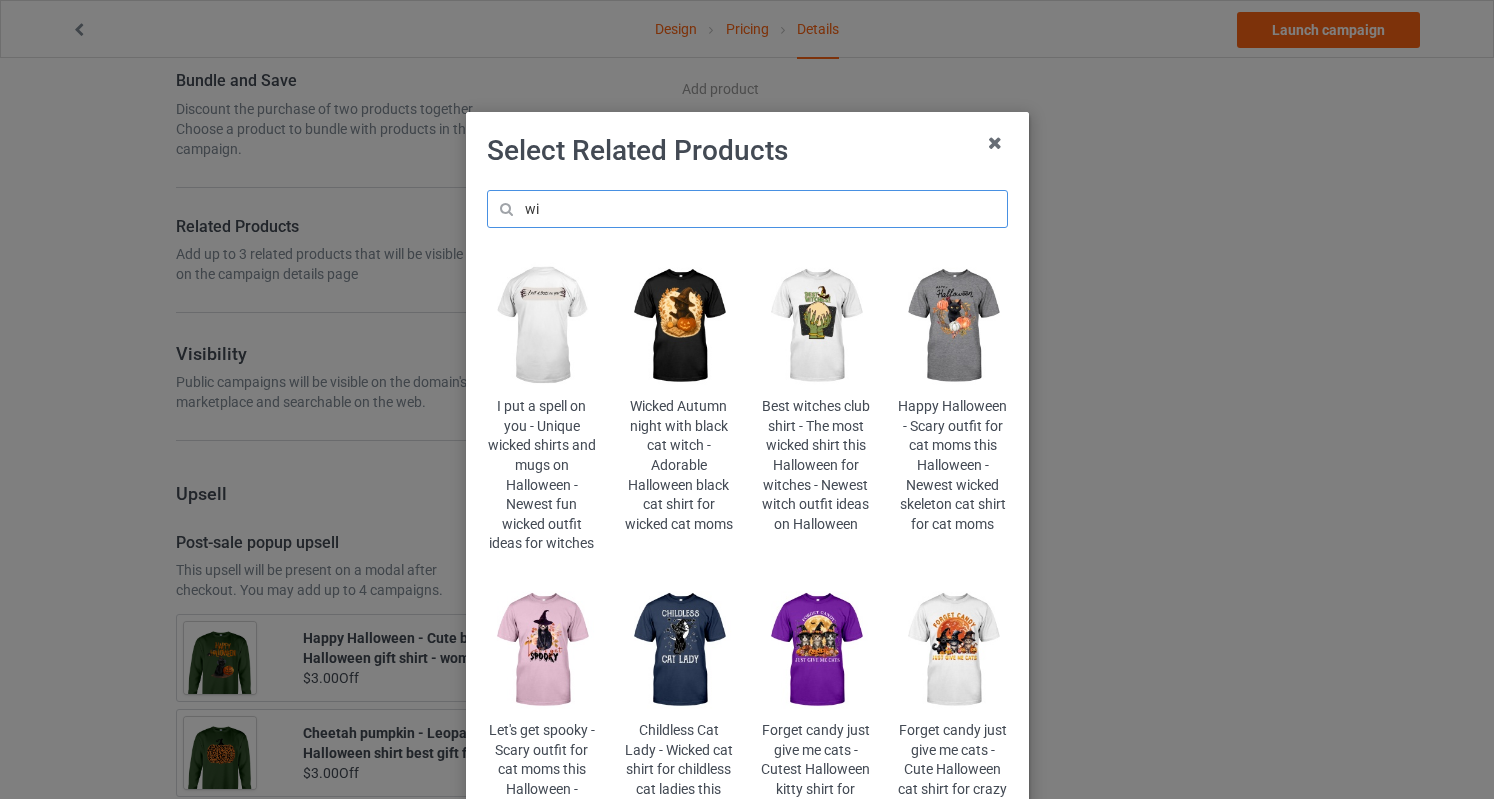 type on "w" 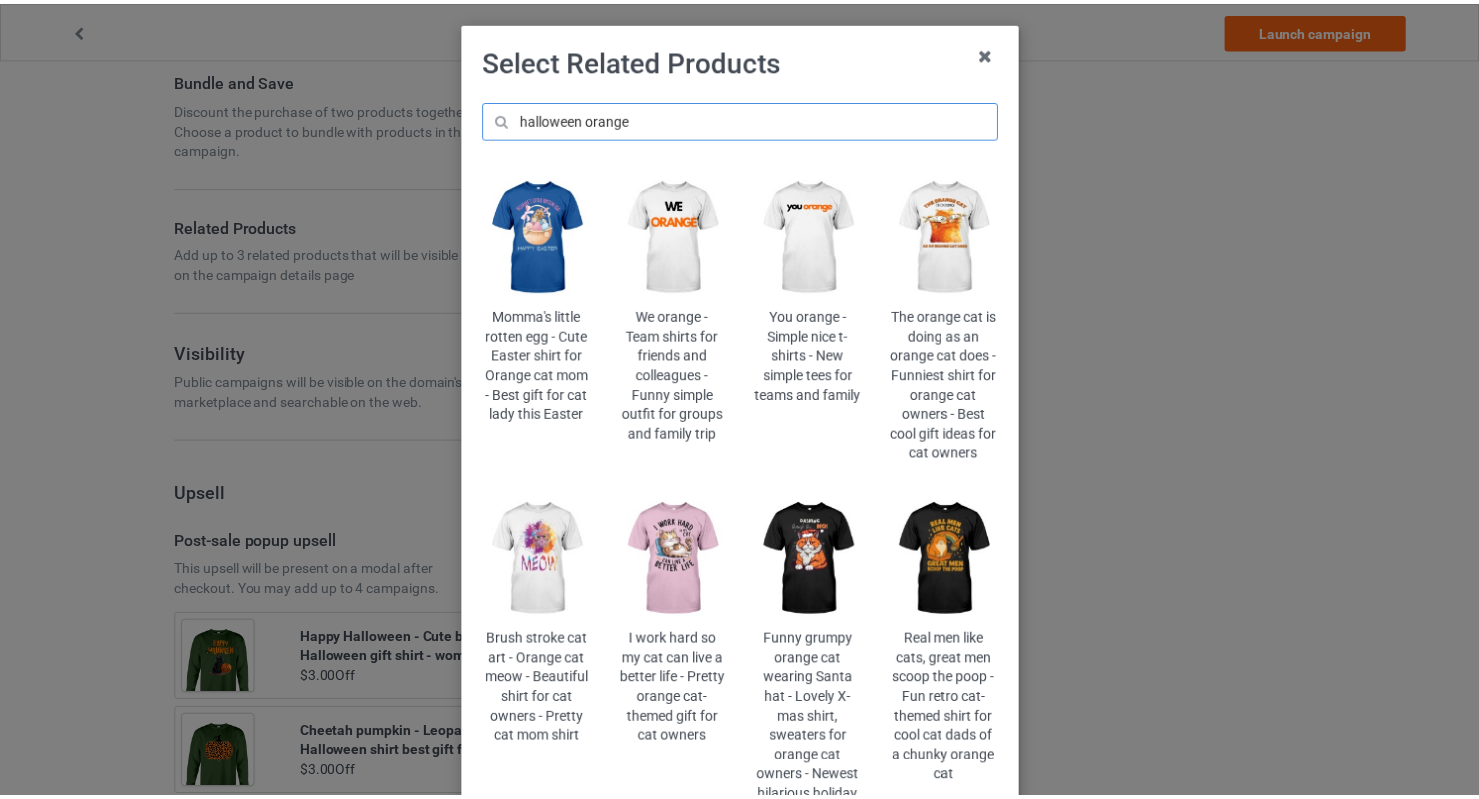 scroll, scrollTop: 0, scrollLeft: 0, axis: both 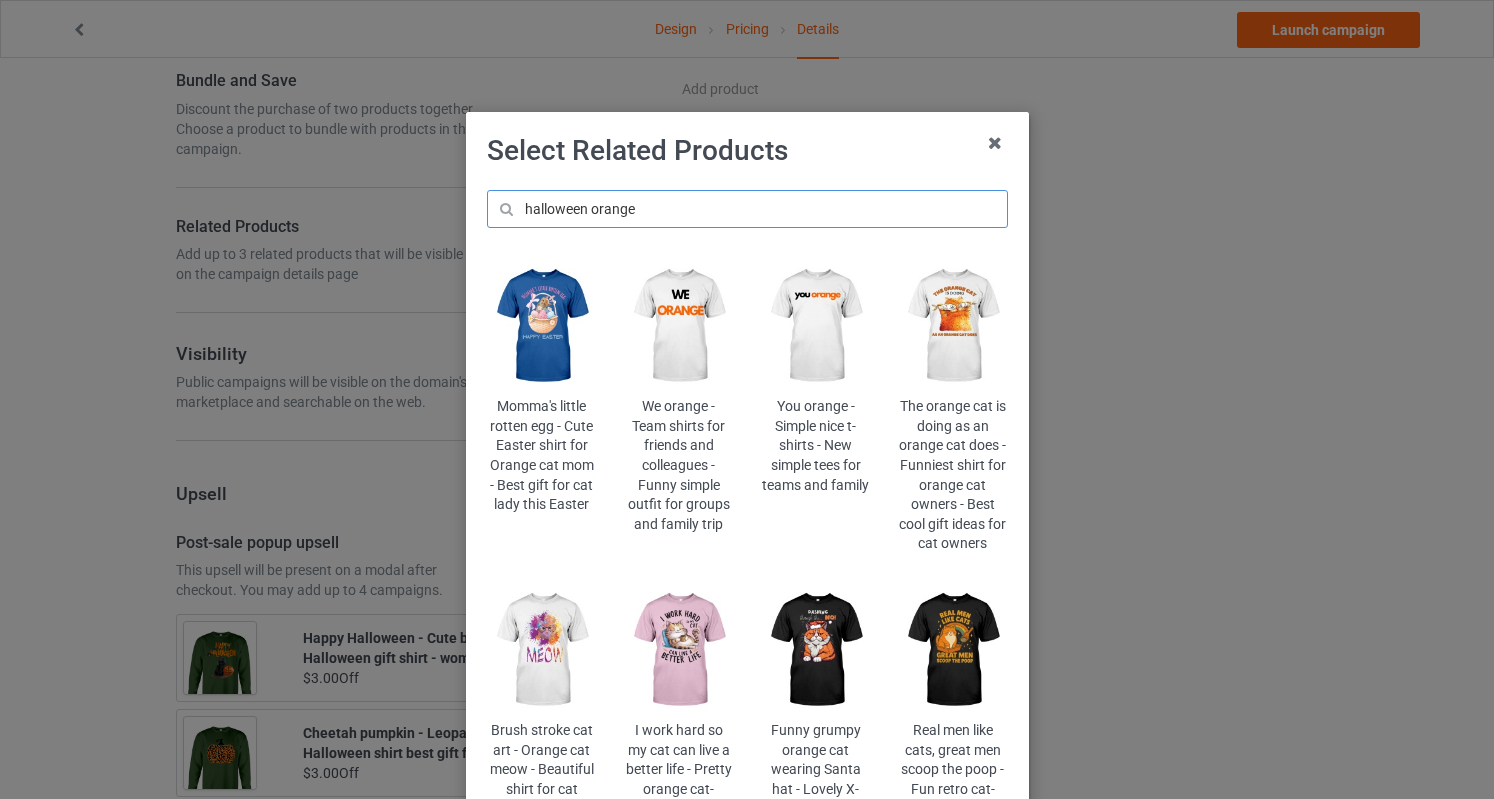 drag, startPoint x: 660, startPoint y: 211, endPoint x: 473, endPoint y: 205, distance: 187.09624 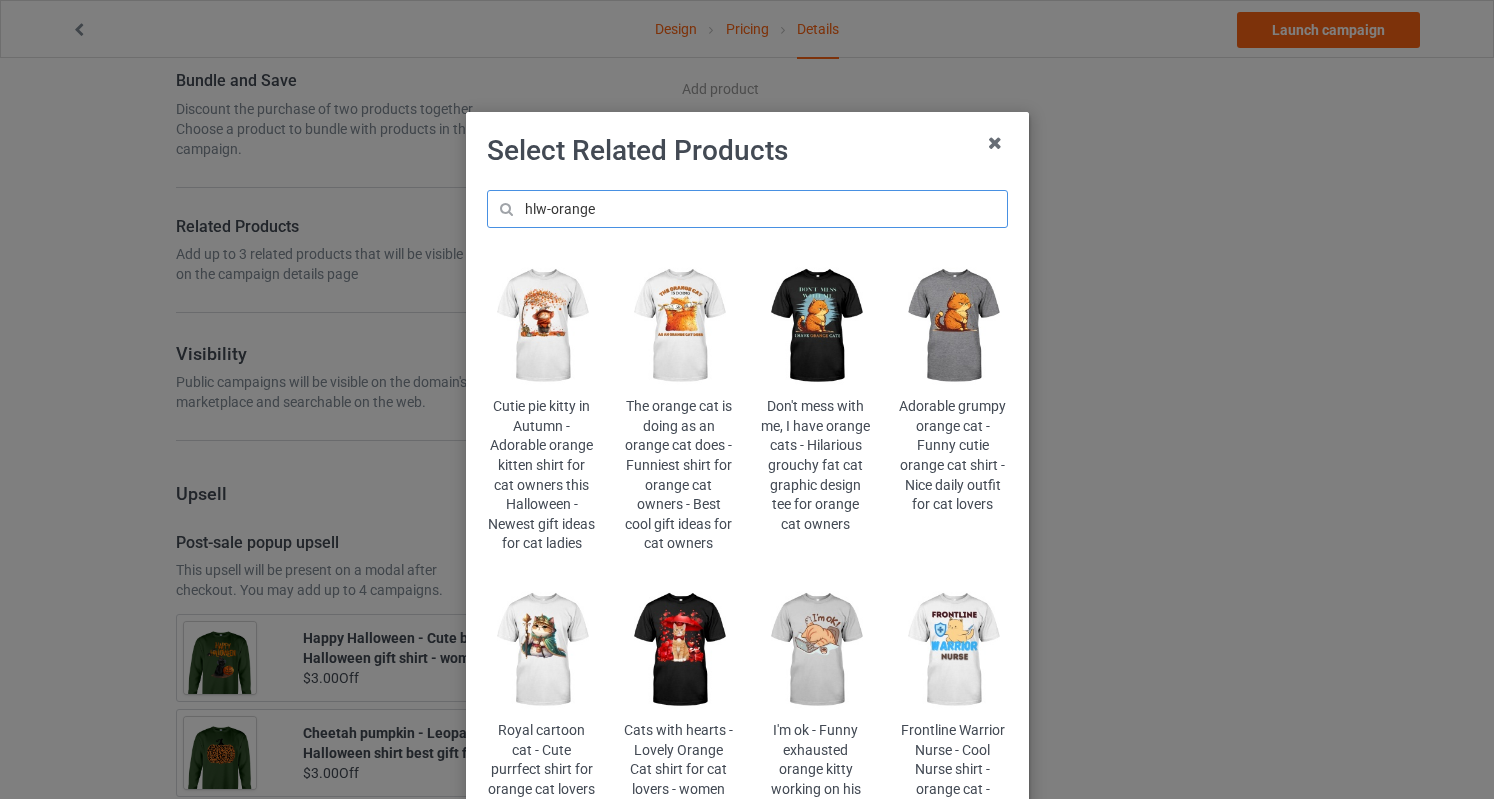 type on "hlw-orange" 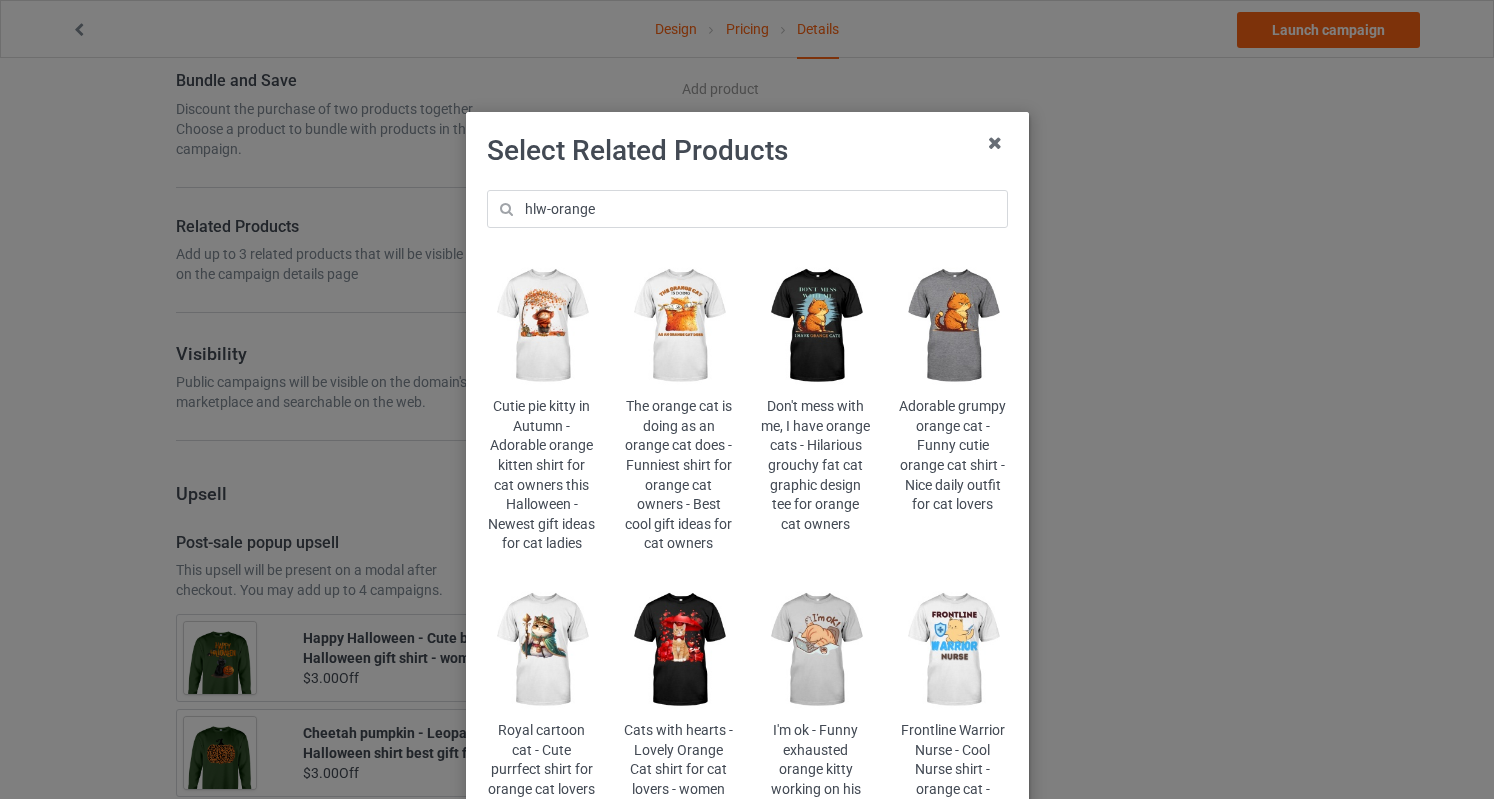 click at bounding box center (541, 326) 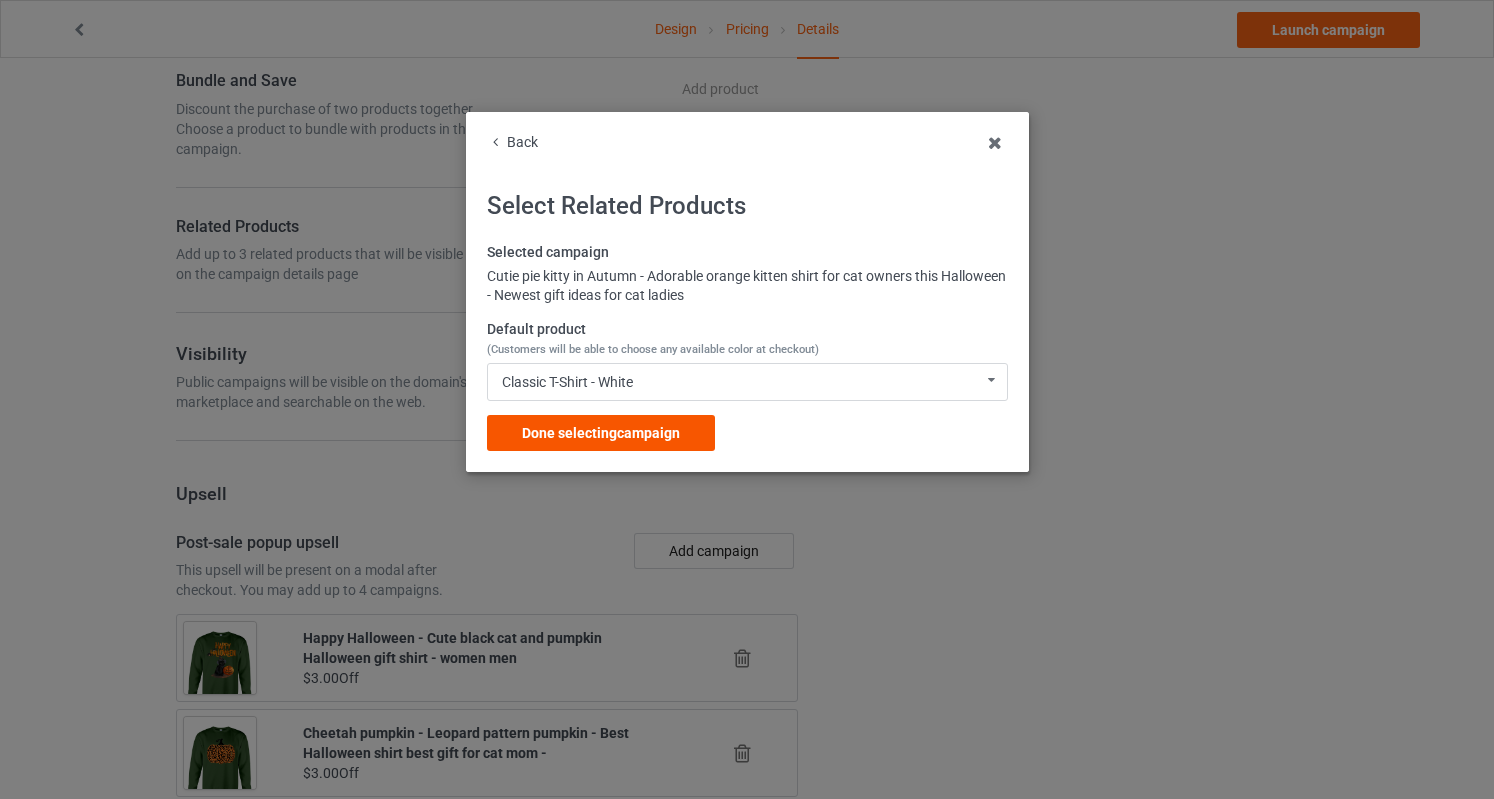 click on "Done selecting  campaign" at bounding box center [601, 433] 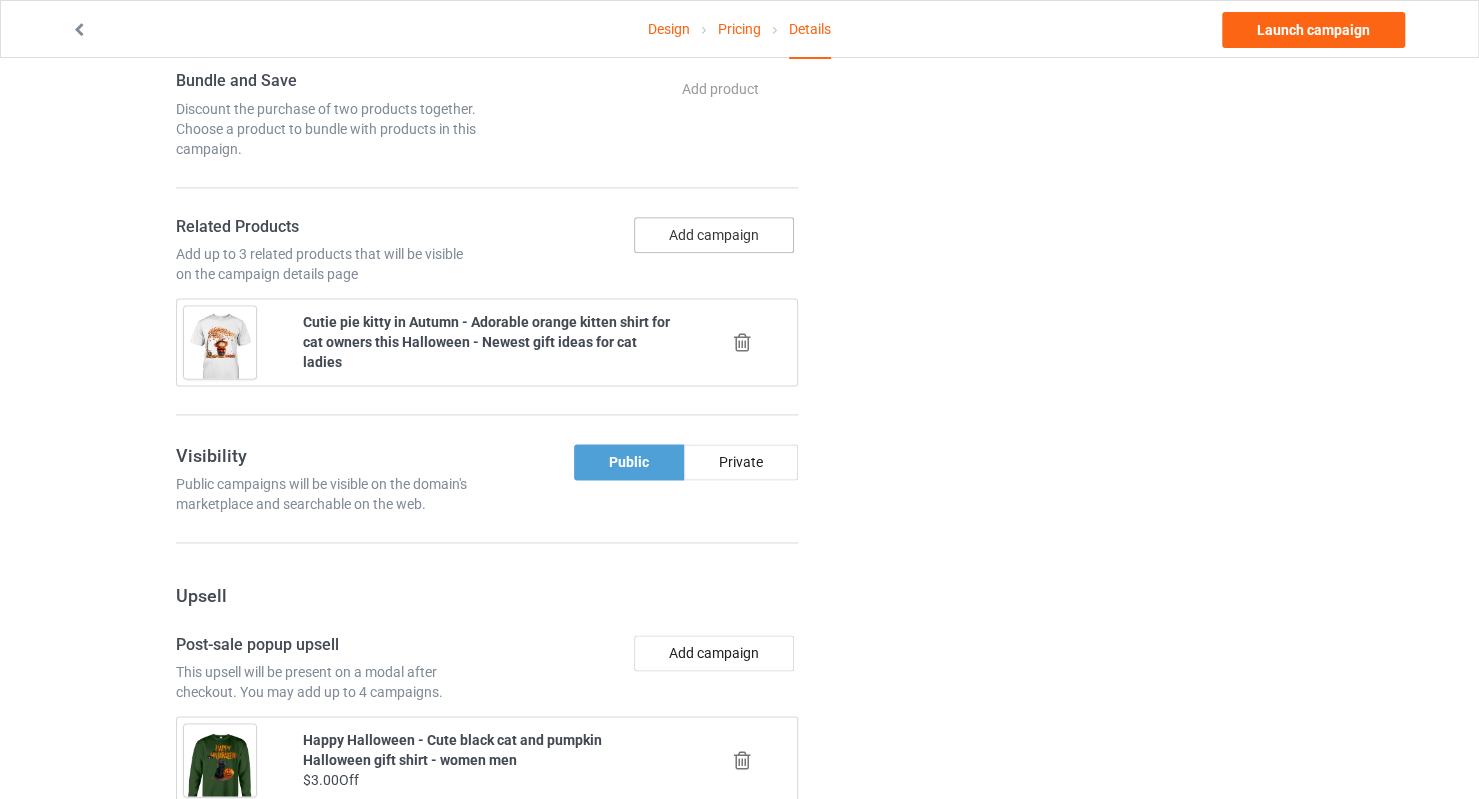 click on "Add campaign" at bounding box center (714, 235) 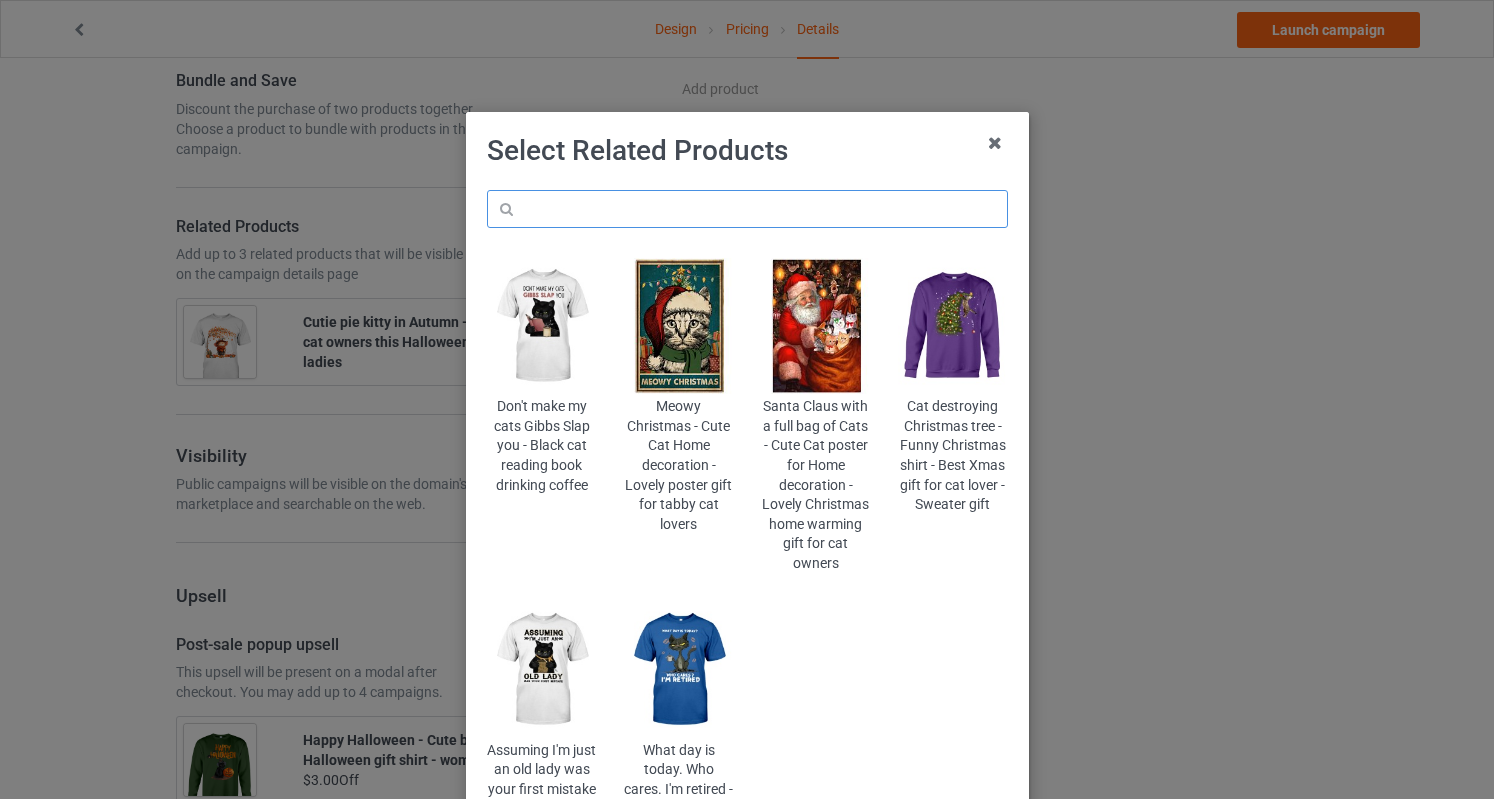 click at bounding box center (747, 209) 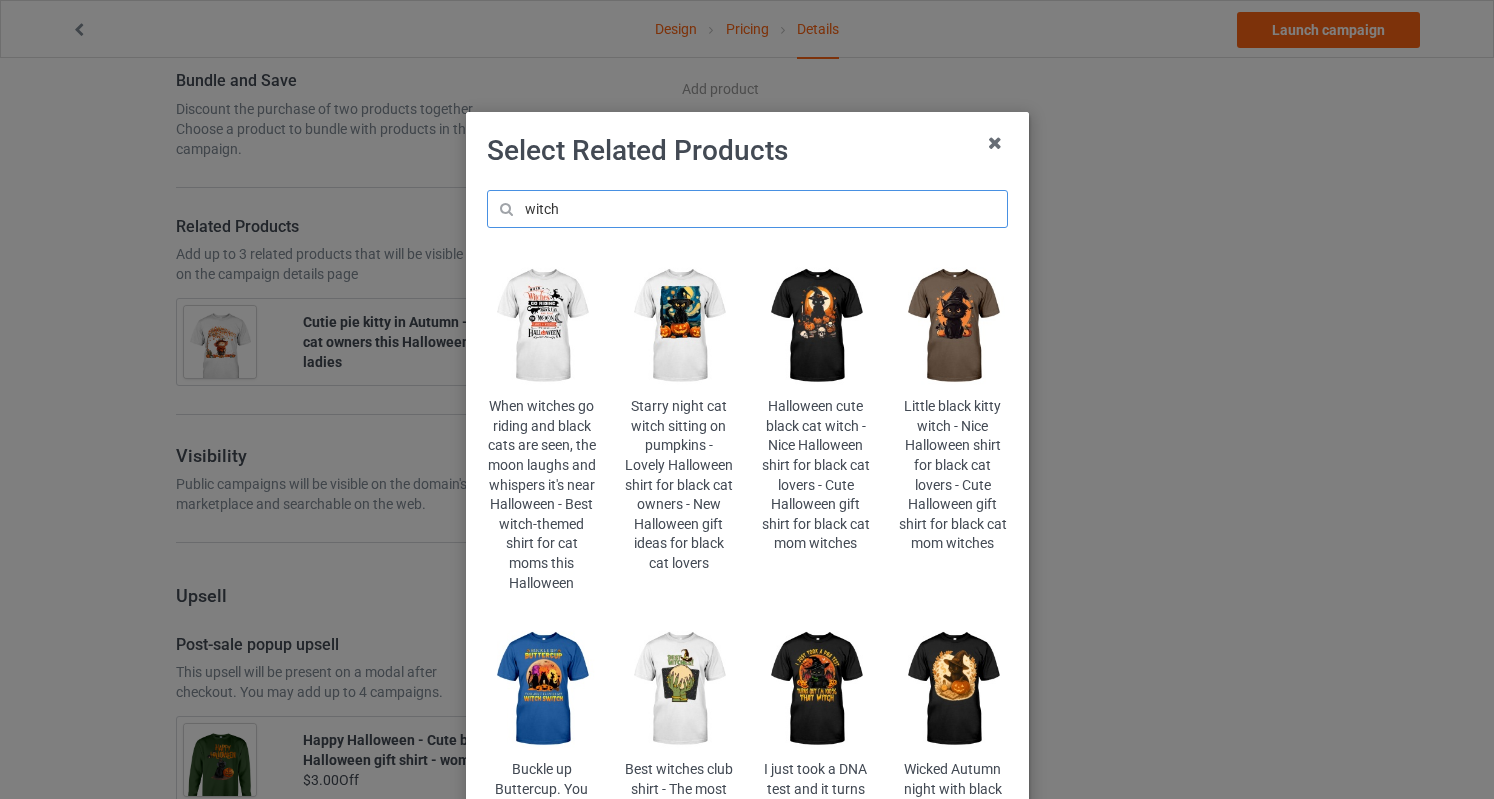 type on "witch" 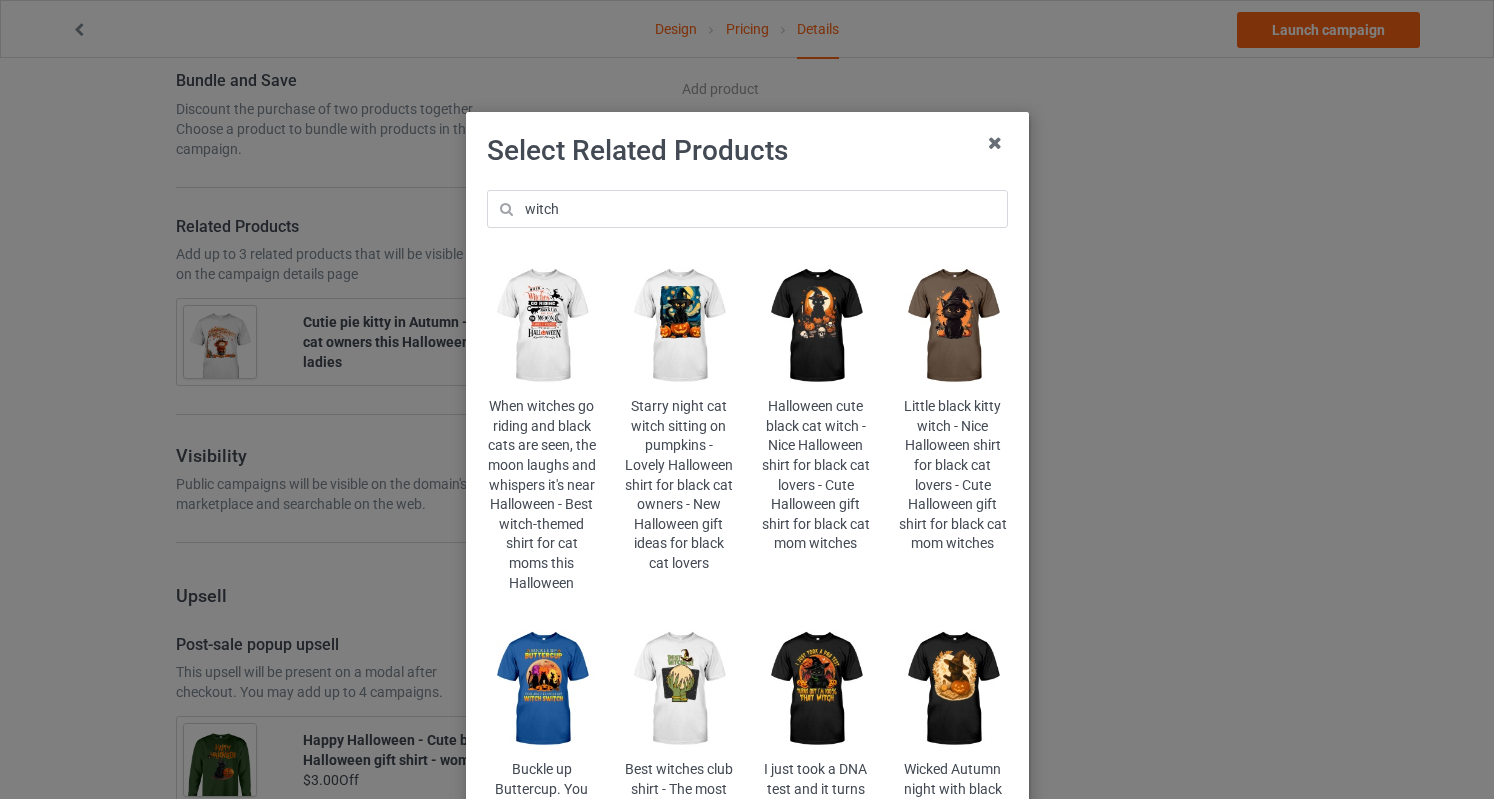 click at bounding box center (952, 689) 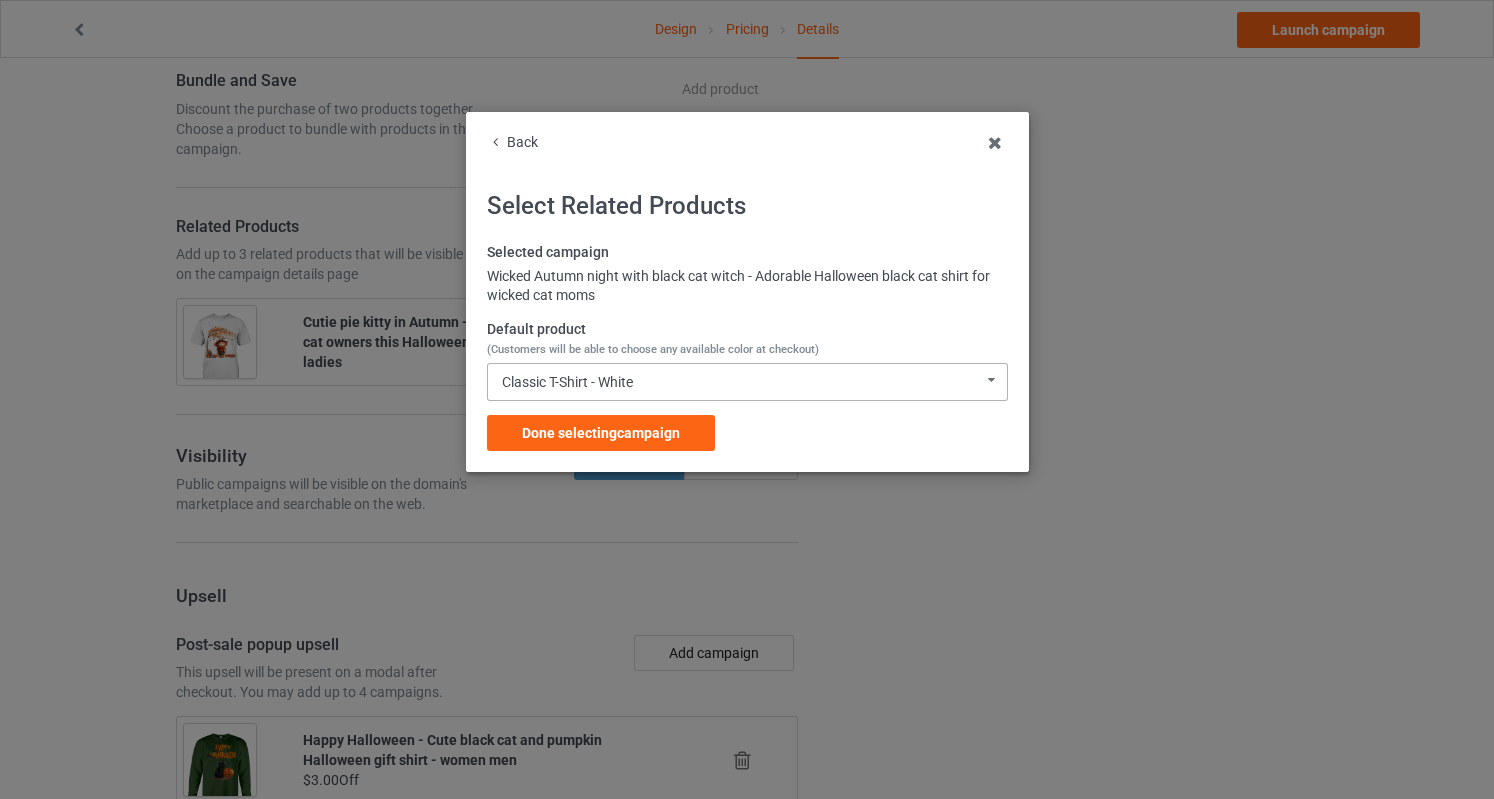 click on "Classic T-Shirt - White Classic T-Shirt - White Classic T-Shirt - Black Classic T-Shirt - Forest Green Classic T-Shirt - J Navy Classic T-Shirt - Chocolate Classic T-Shirt - Athletic Heather Classic T-Shirt - Classic Pink Ladies T-Shirt - White Ladies T-Shirt - Black Ladies T-Shirt - Forest Green Ladies T-Shirt - Navy Ladies T-Shirt - Dark Chocolate Ladies T-Shirt - Light Pink Ladies T-Shirt - Sports Grey Long Sleeve Tee - White Long Sleeve Tee - Black Long Sleeve Tee - Forest Green Long Sleeve Tee - Navy Long Sleeve Tee - Dark Chocolate Long Sleeve Tee - Sports Grey Long Sleeve Tee - Light Pink Crewneck Sweatshirt - White Crewneck Sweatshirt - Black Crewneck Sweatshirt - Maroon Crewneck Sweatshirt - Forest Green Crewneck Sweatshirt - Navy Crewneck Sweatshirt - Dark Chocolate Crewneck Sweatshirt - Sports Grey Crewneck Sweatshirt - Light Pink Hooded Sweatshirt - White Hooded Sweatshirt - Black Hooded Sweatshirt - Forest Green Hooded Sweatshirt - Navy Hooded Sweatshirt - Sports Grey Mug - White Mug - Black" at bounding box center (747, 382) 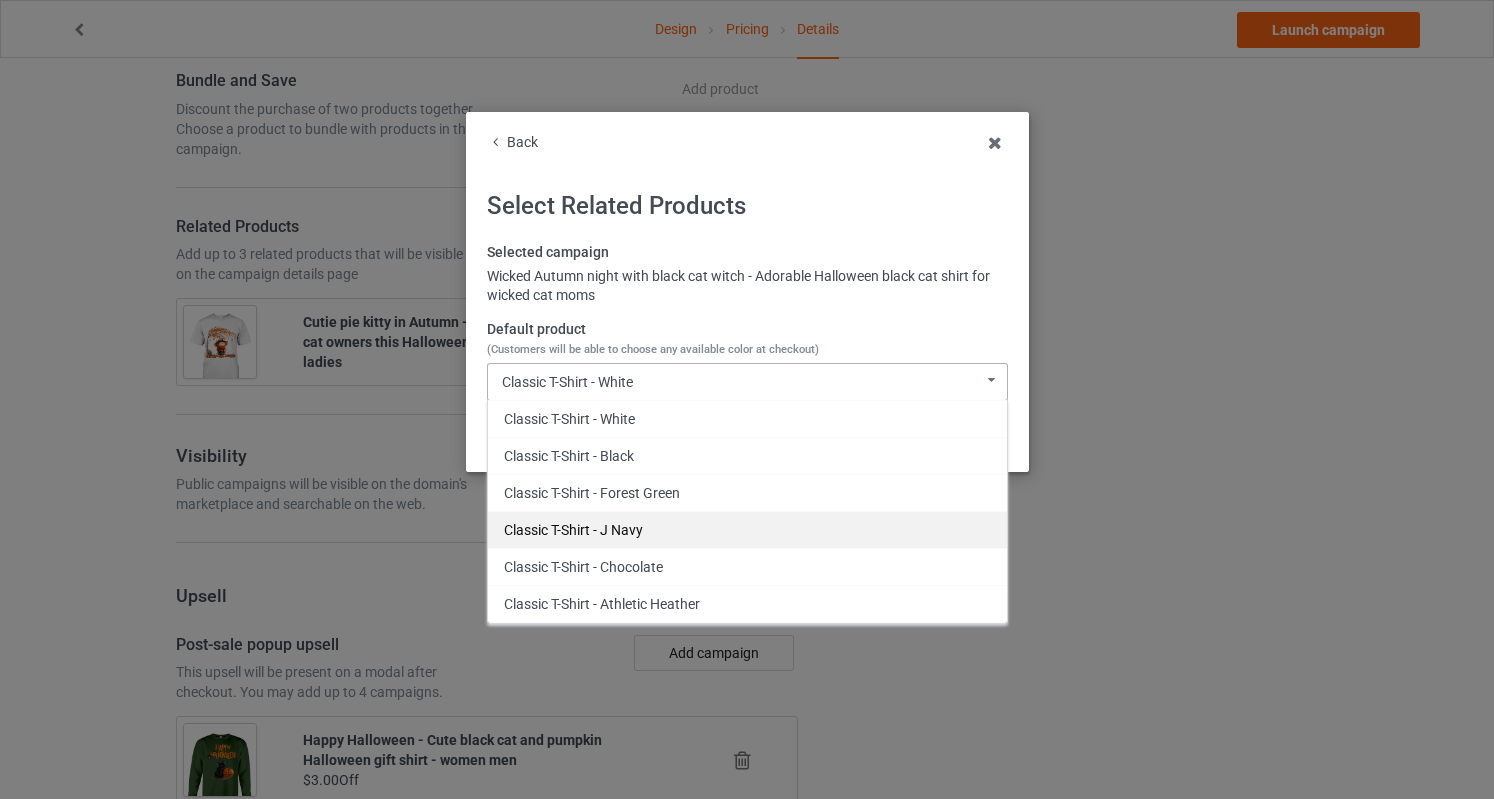 click on "Classic T-Shirt - J Navy" at bounding box center [747, 529] 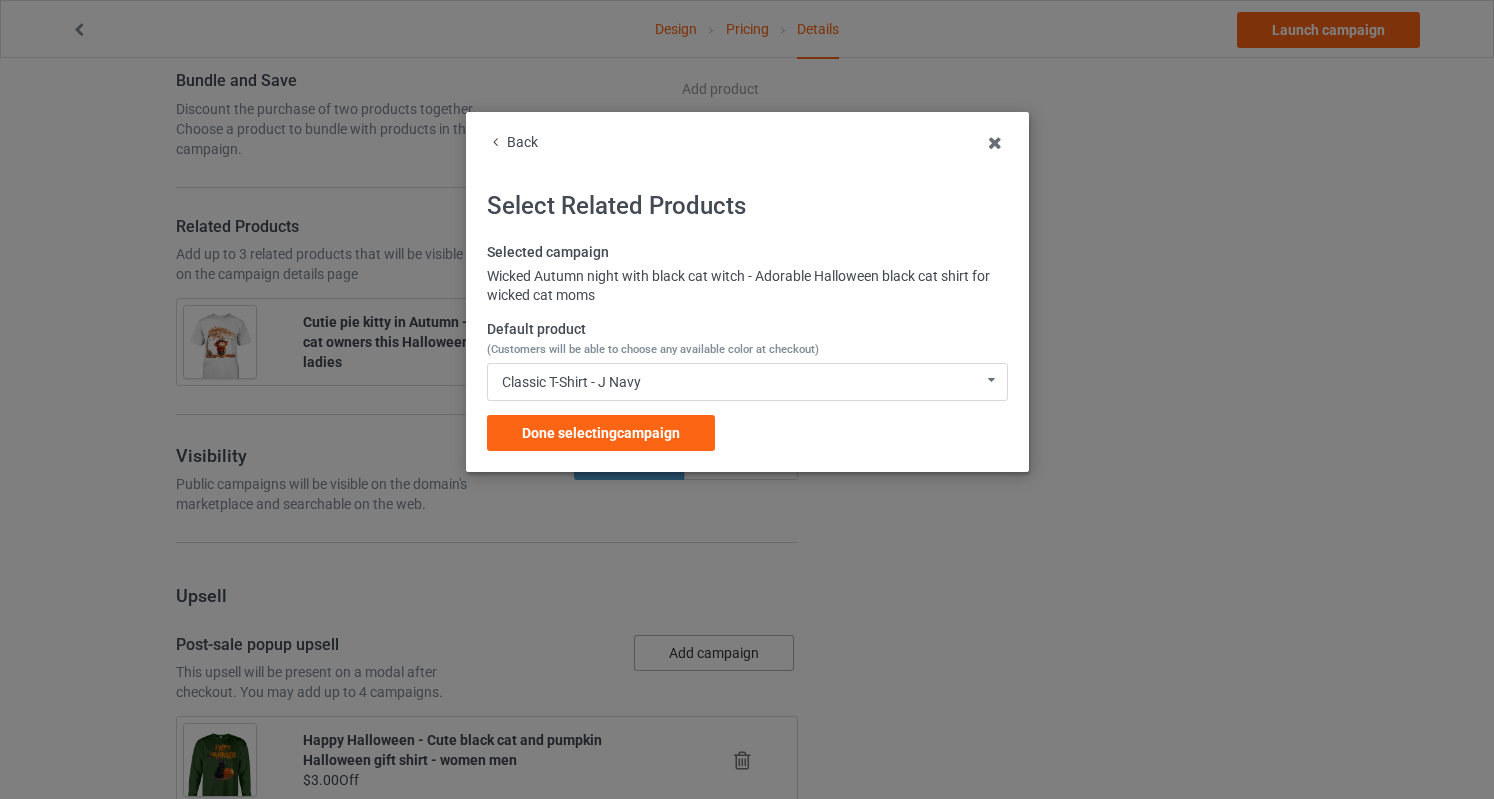 click on "Done selecting  campaign" at bounding box center [601, 433] 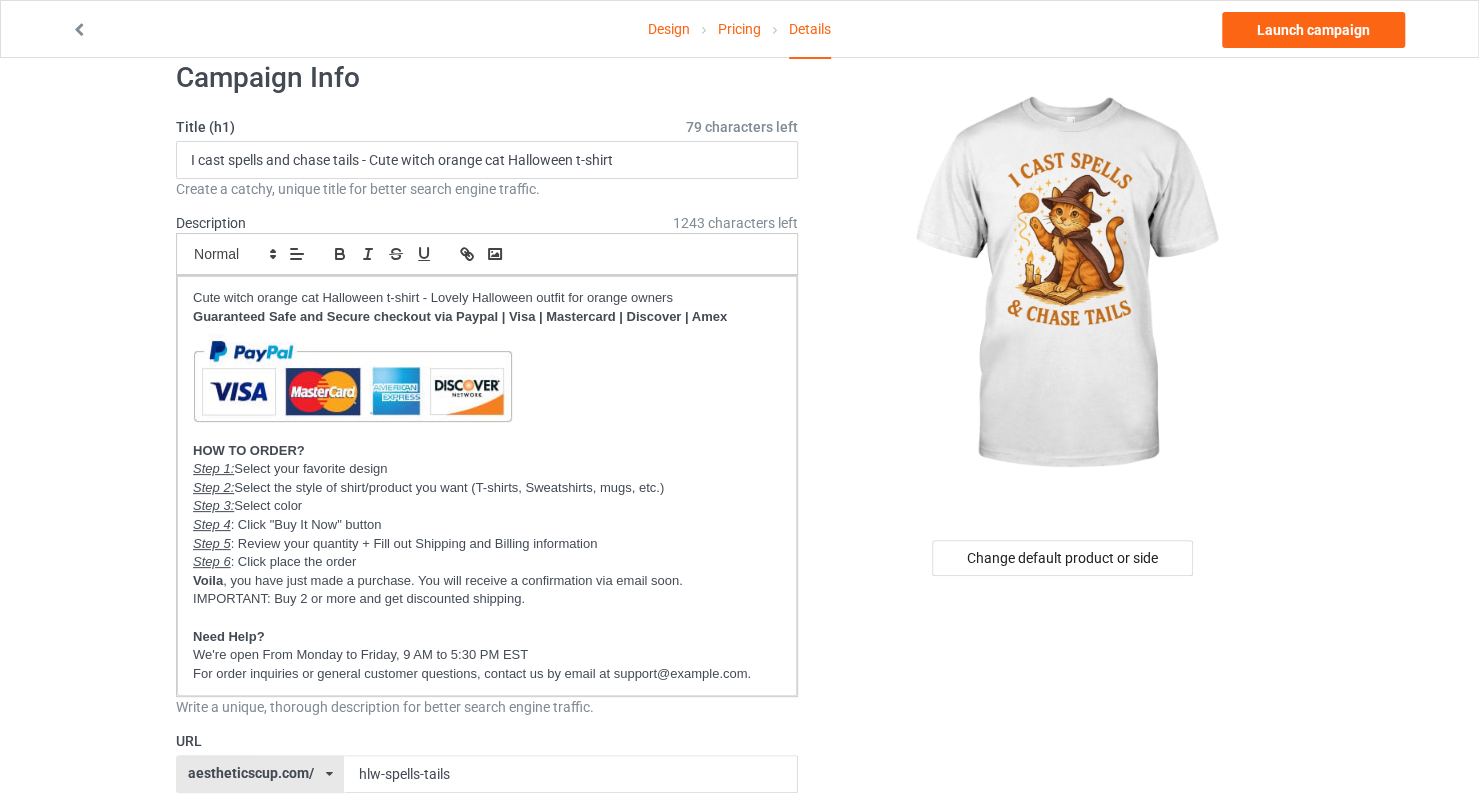 scroll, scrollTop: 0, scrollLeft: 0, axis: both 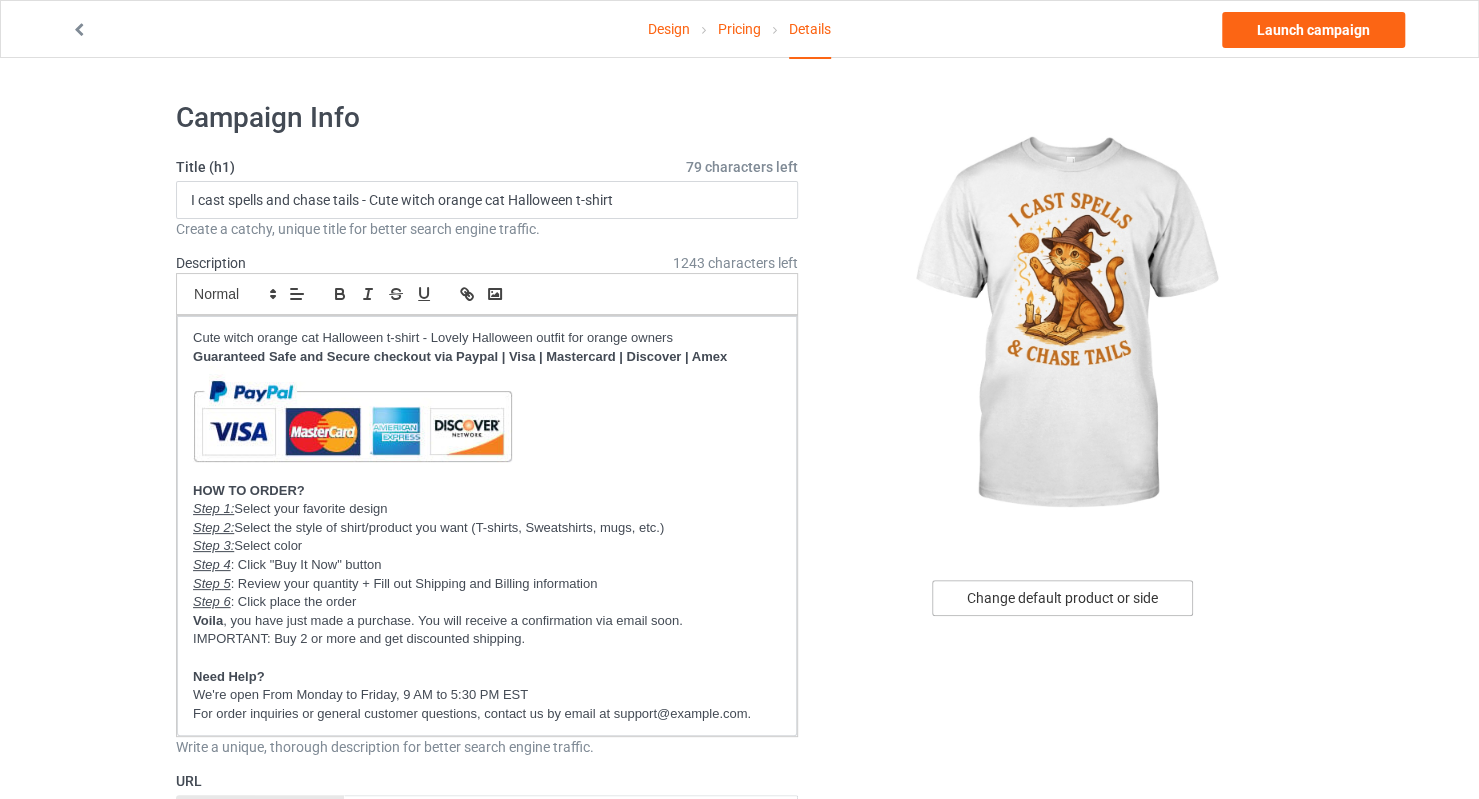 click on "Change default product or side" at bounding box center [1062, 598] 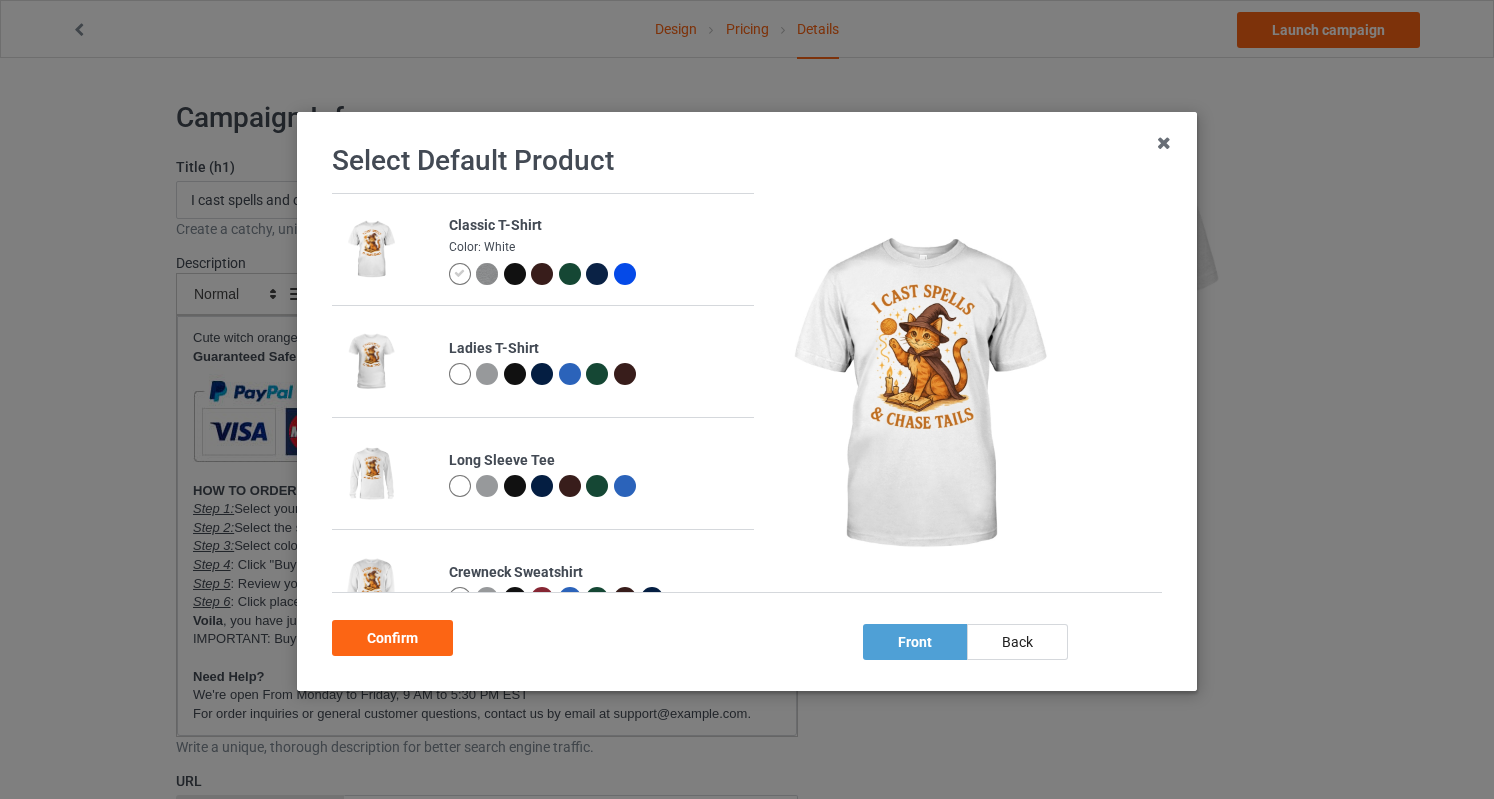 click at bounding box center (515, 274) 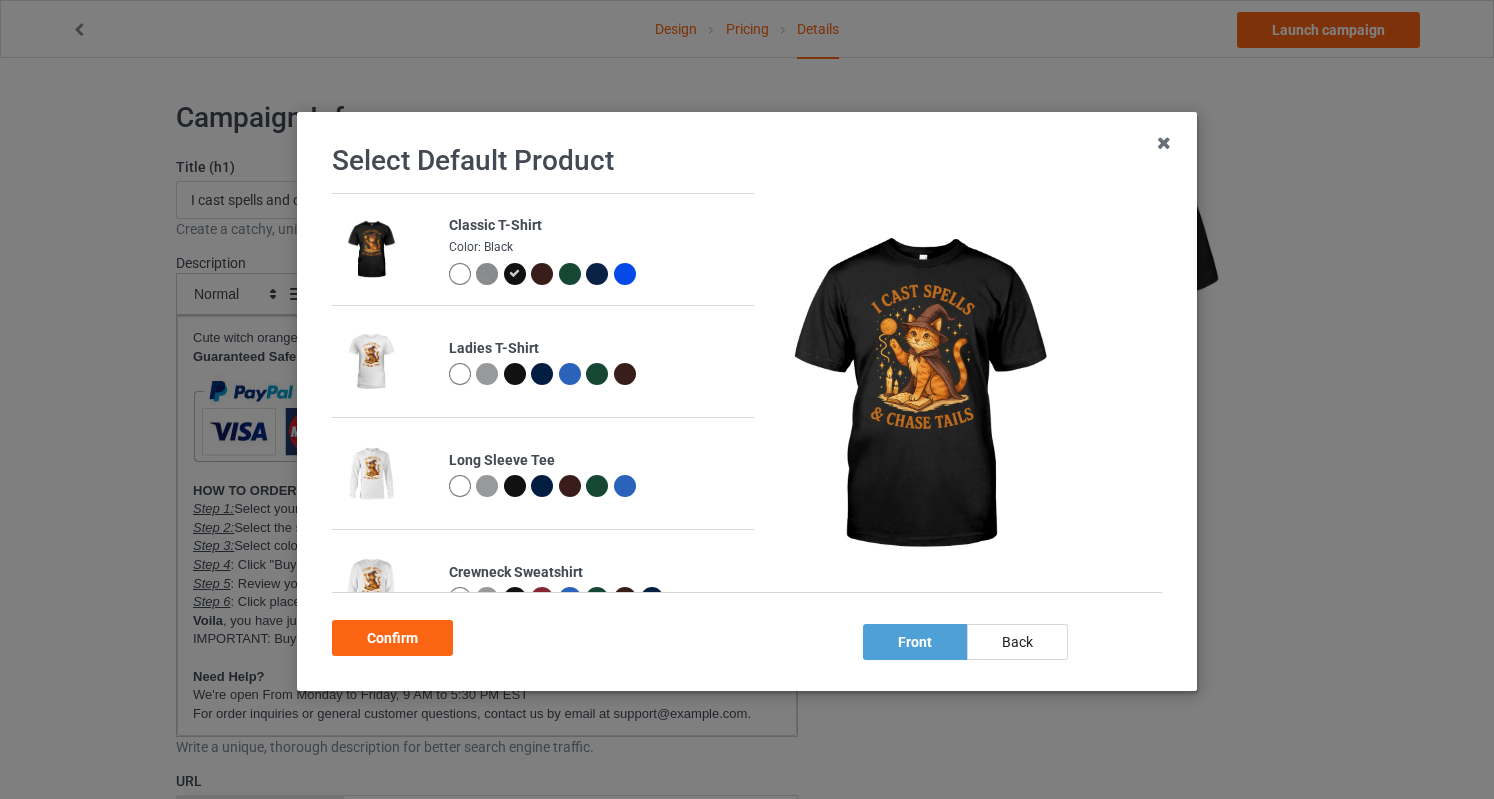 click at bounding box center (542, 274) 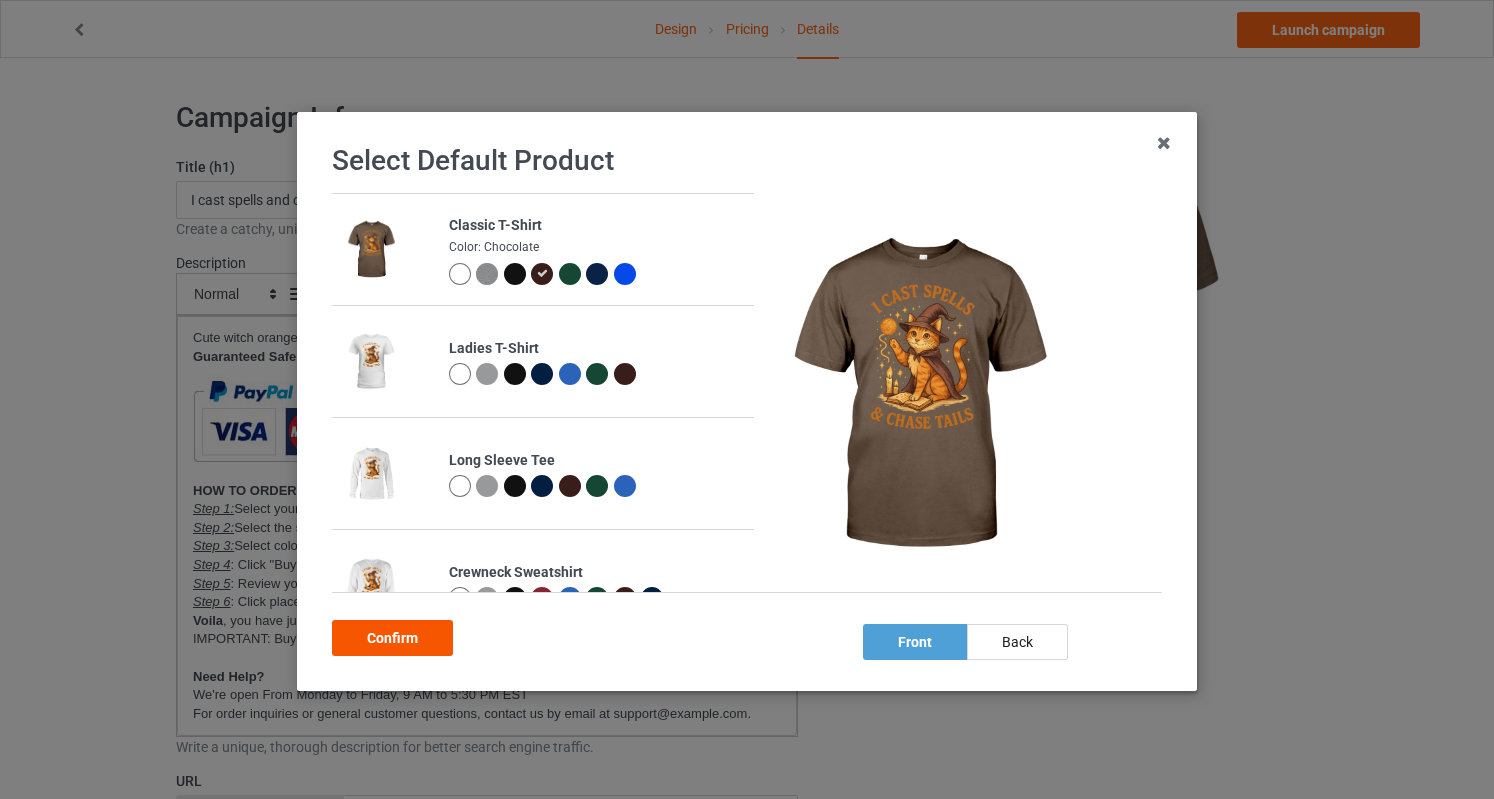 click on "Confirm" at bounding box center (392, 638) 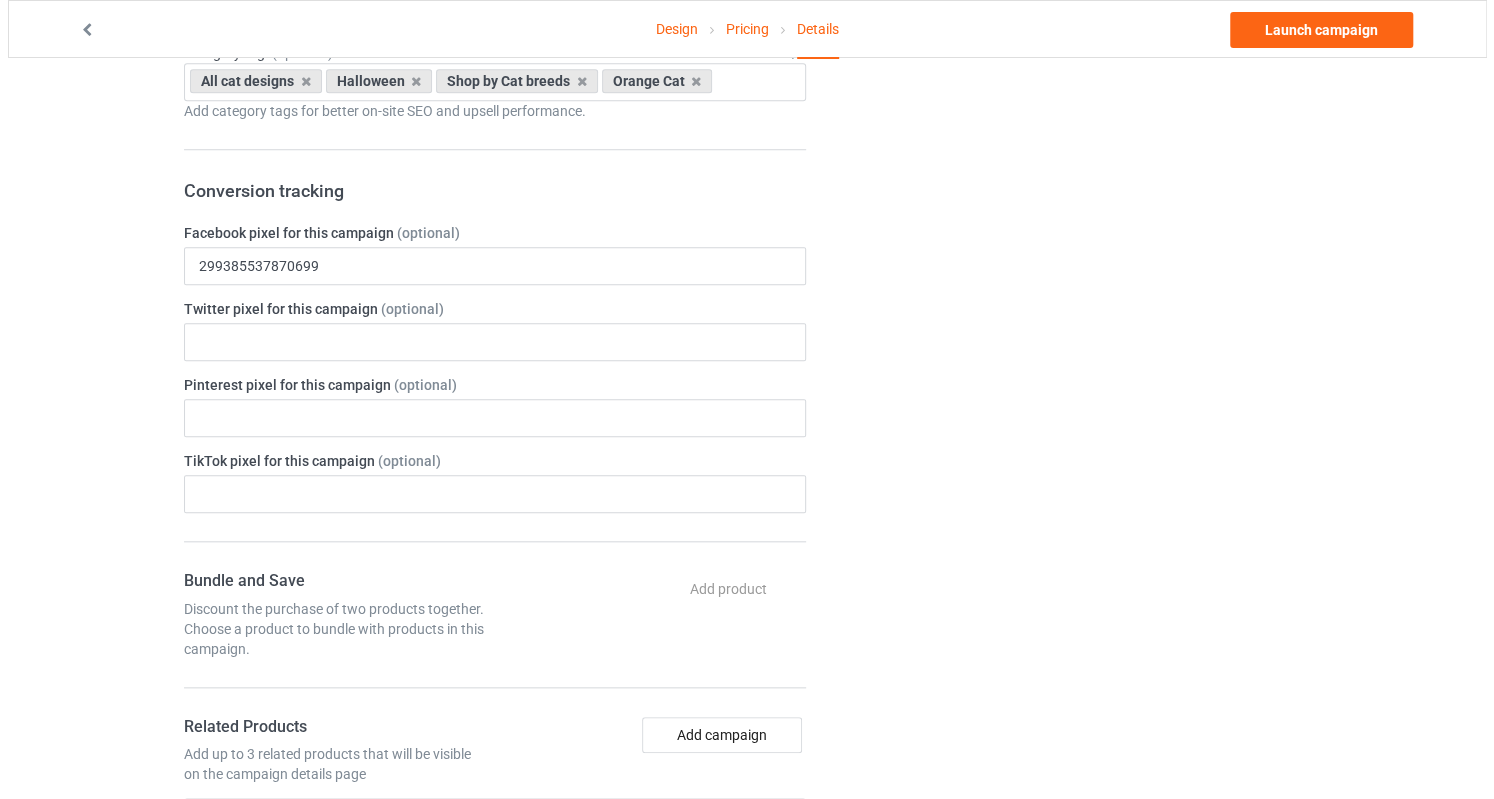 scroll, scrollTop: 1300, scrollLeft: 0, axis: vertical 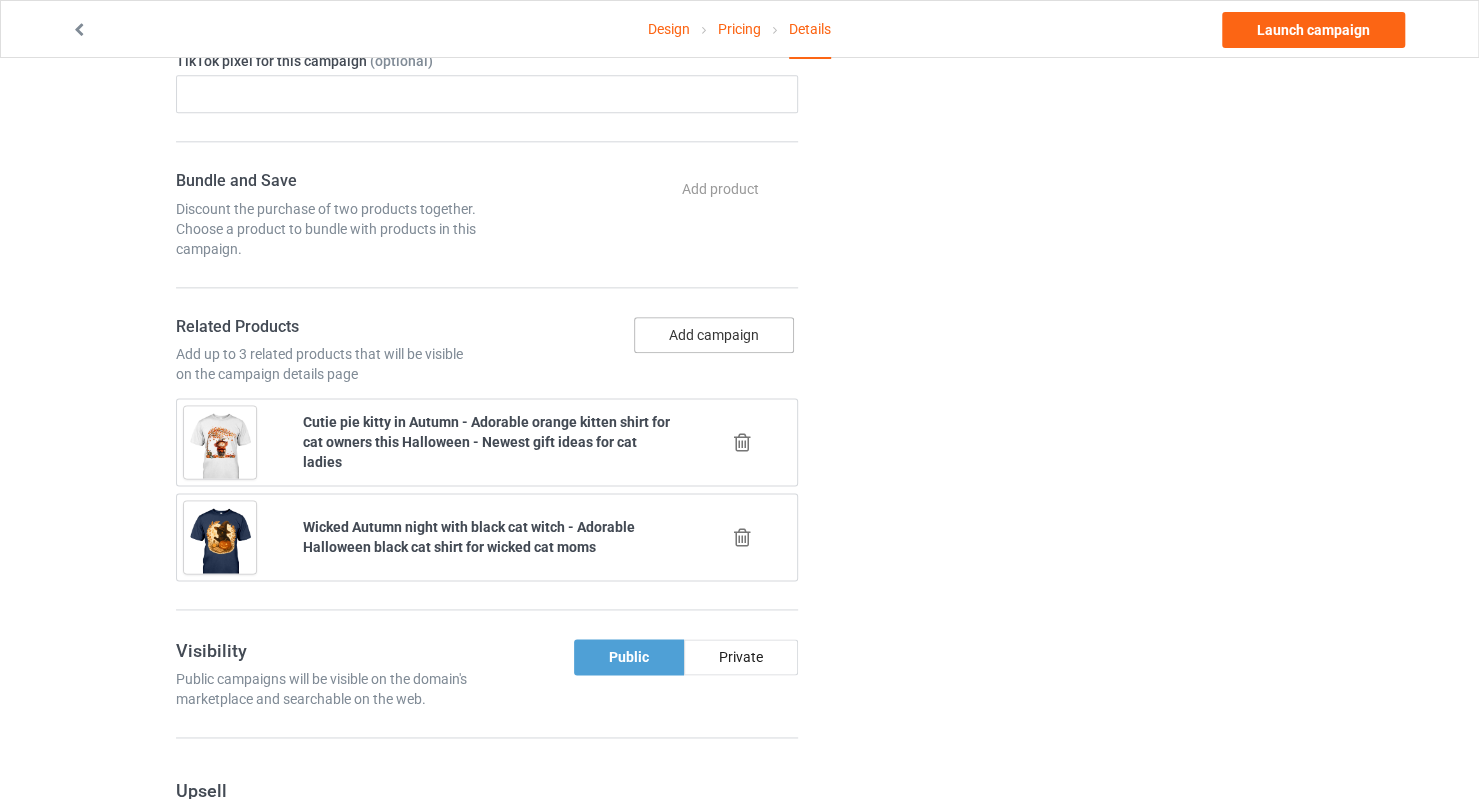click on "Add campaign" at bounding box center [714, 335] 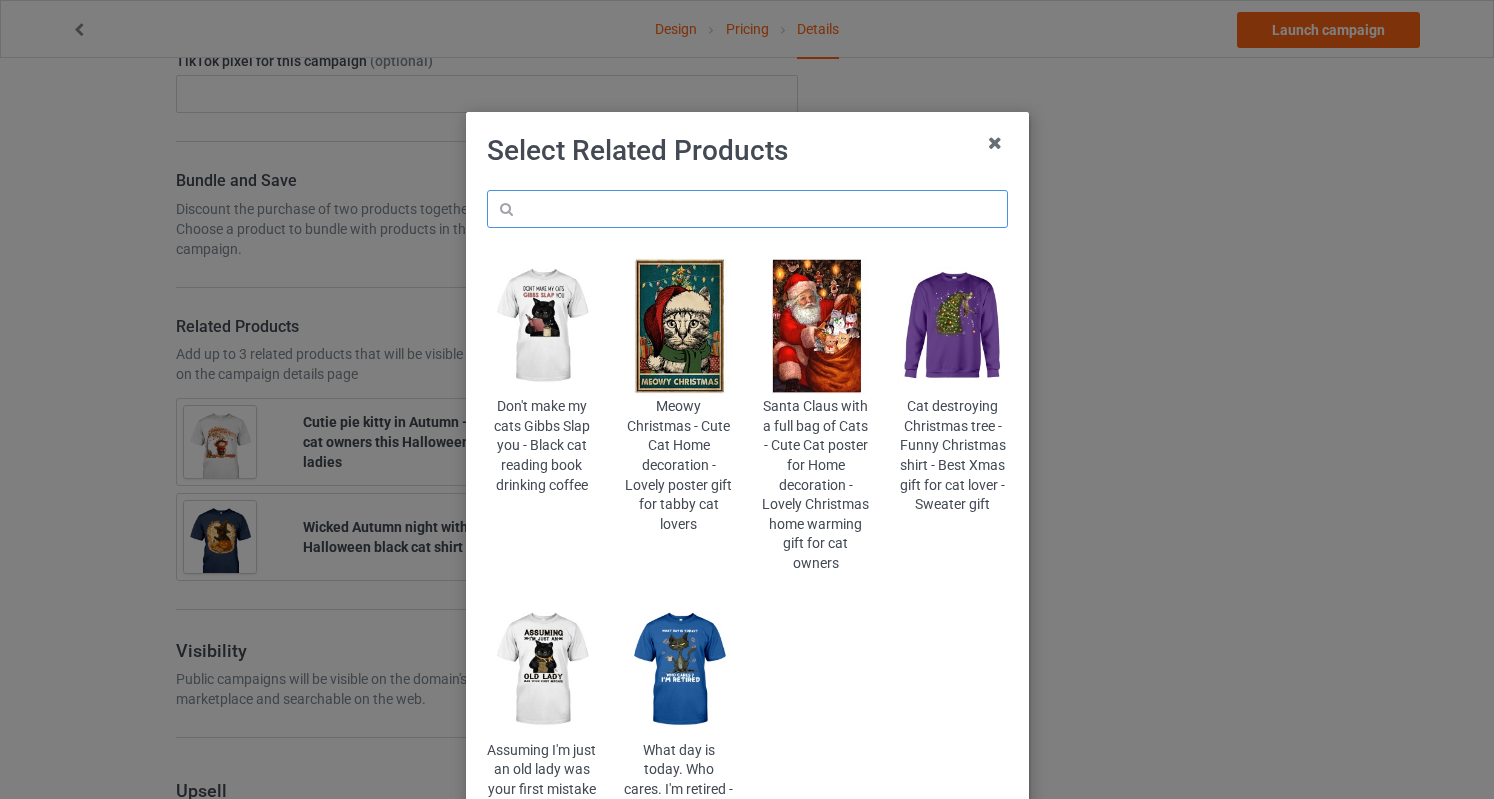 click at bounding box center [747, 209] 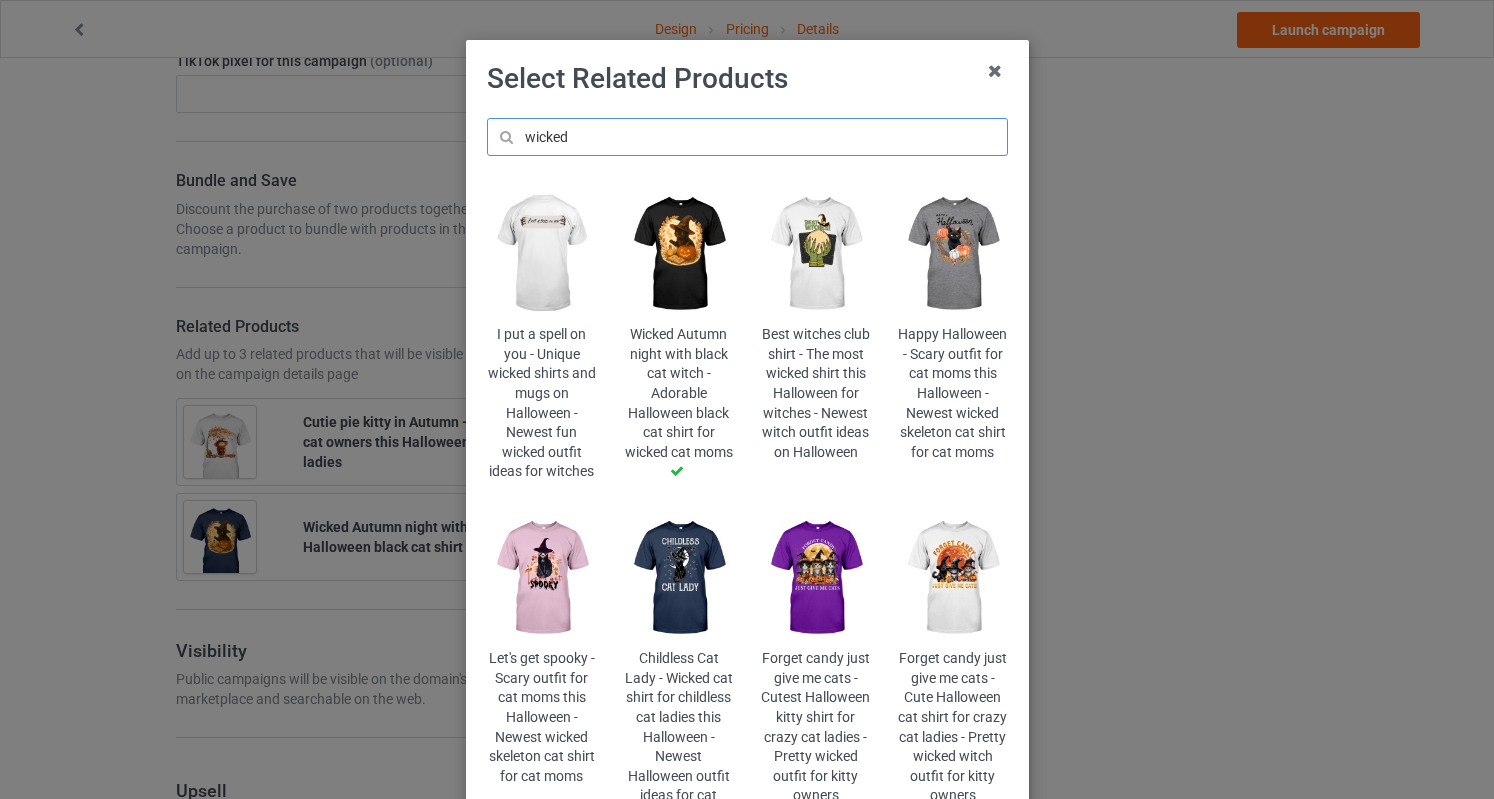 scroll, scrollTop: 100, scrollLeft: 0, axis: vertical 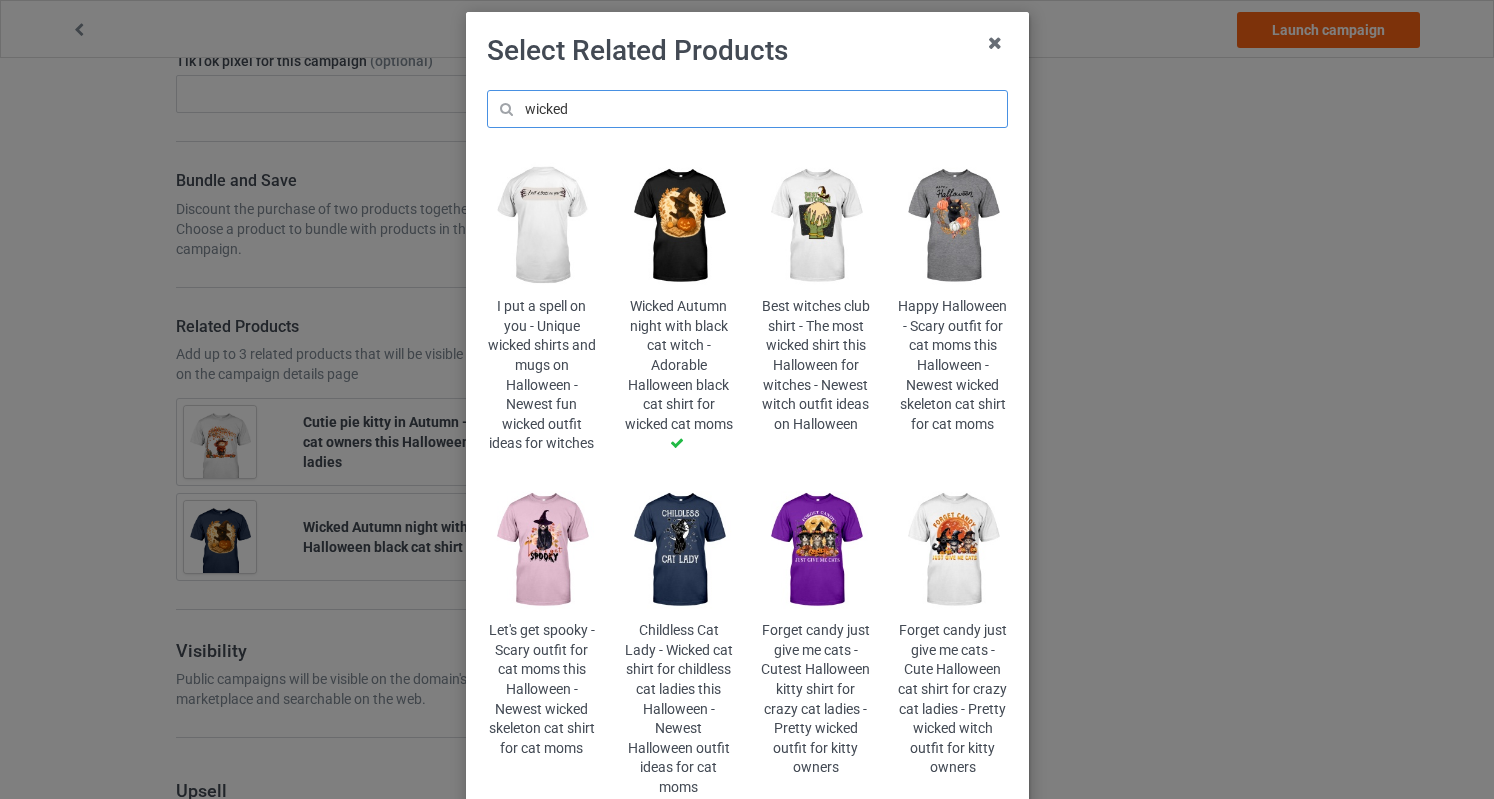 drag, startPoint x: 470, startPoint y: 91, endPoint x: 445, endPoint y: 91, distance: 25 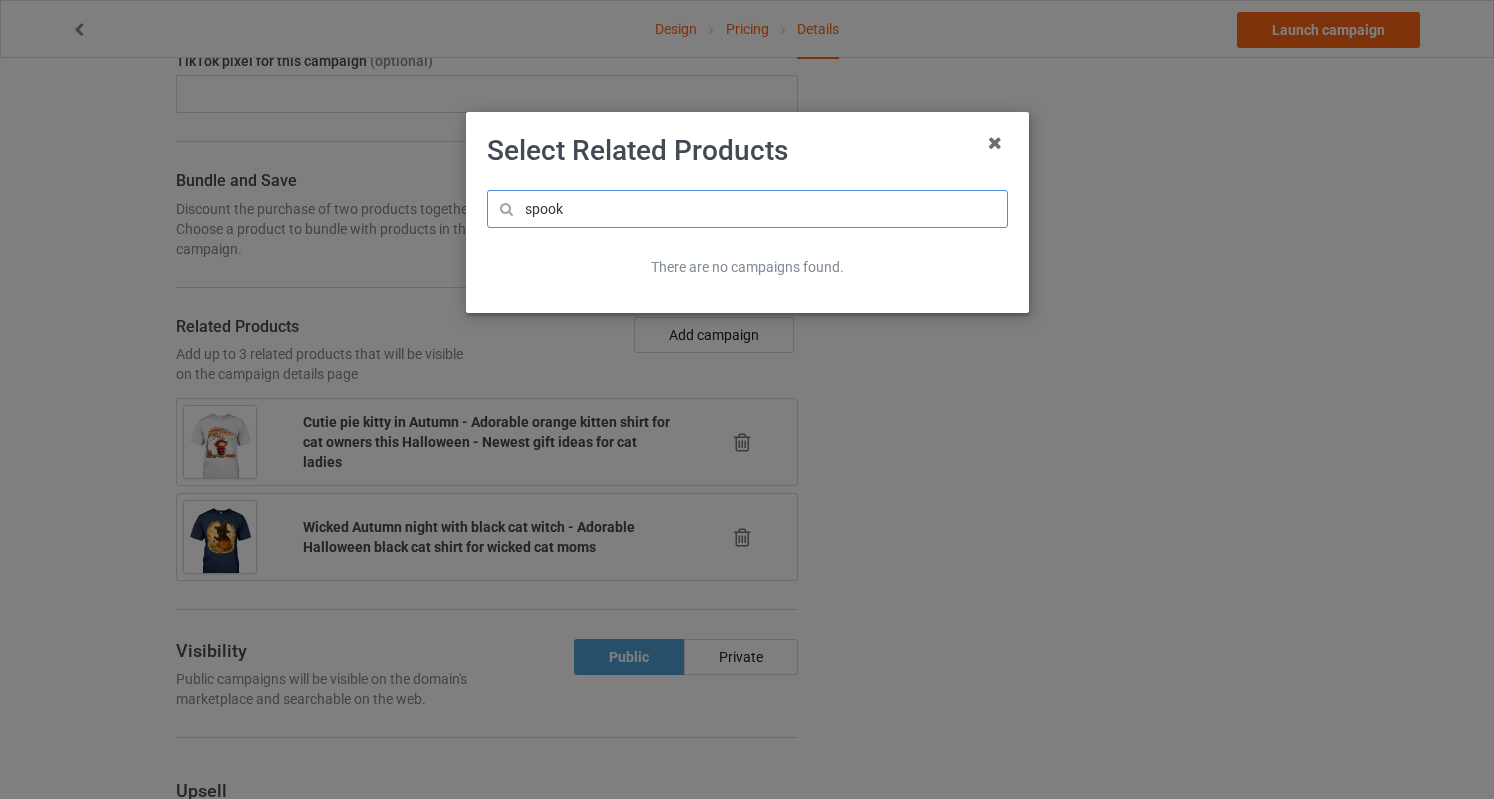 scroll, scrollTop: 0, scrollLeft: 0, axis: both 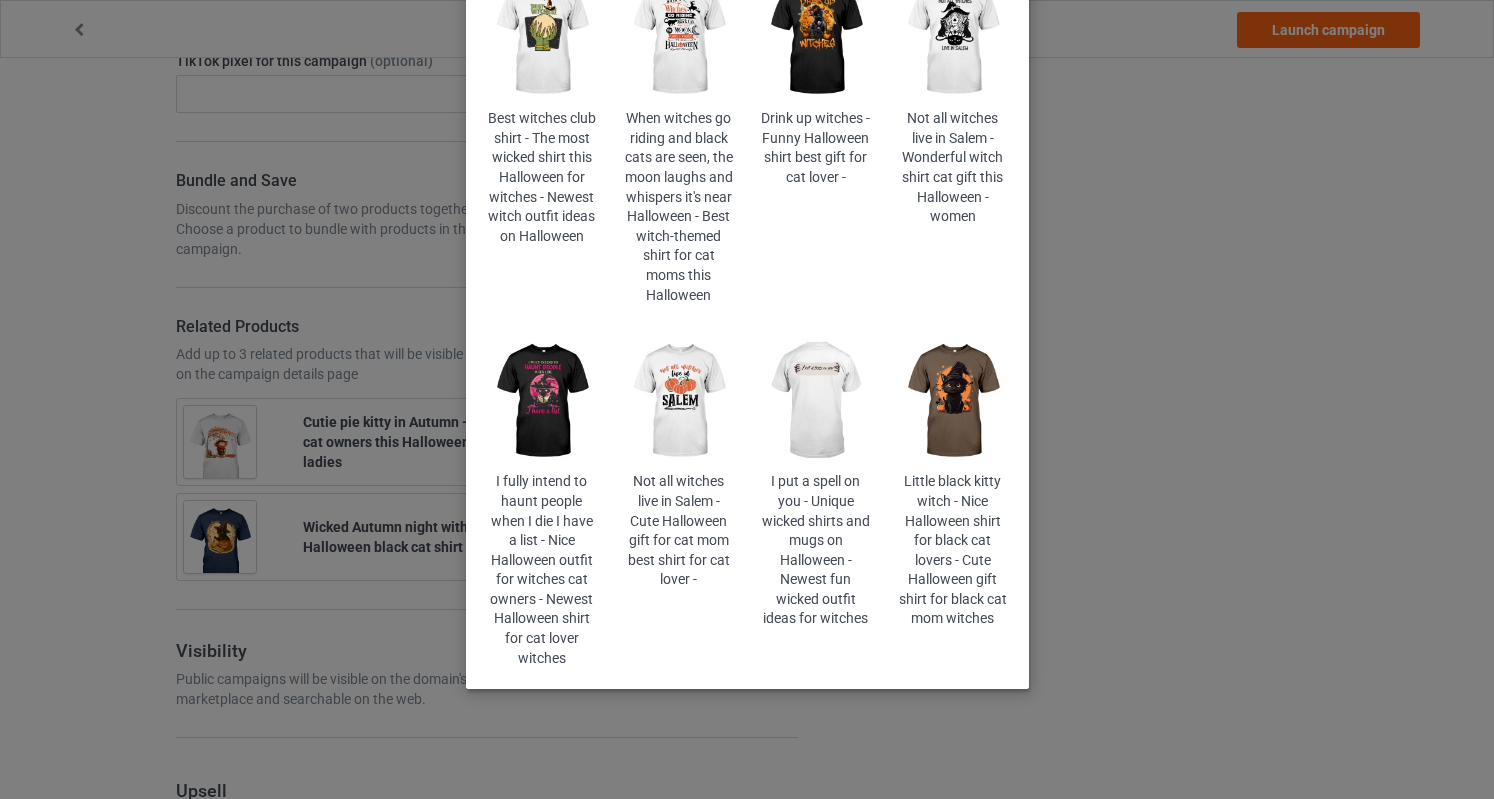 type on "witches" 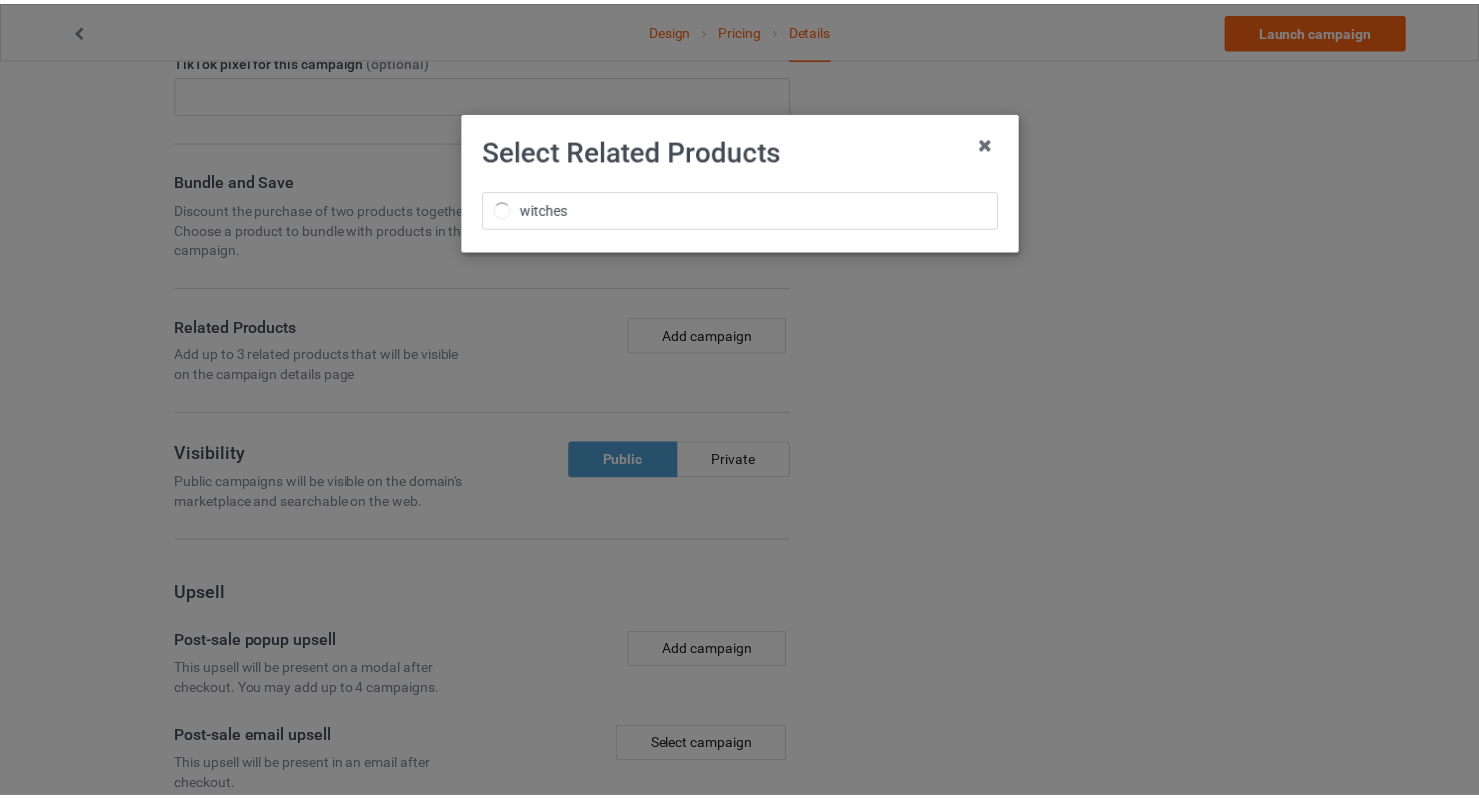 scroll, scrollTop: 0, scrollLeft: 0, axis: both 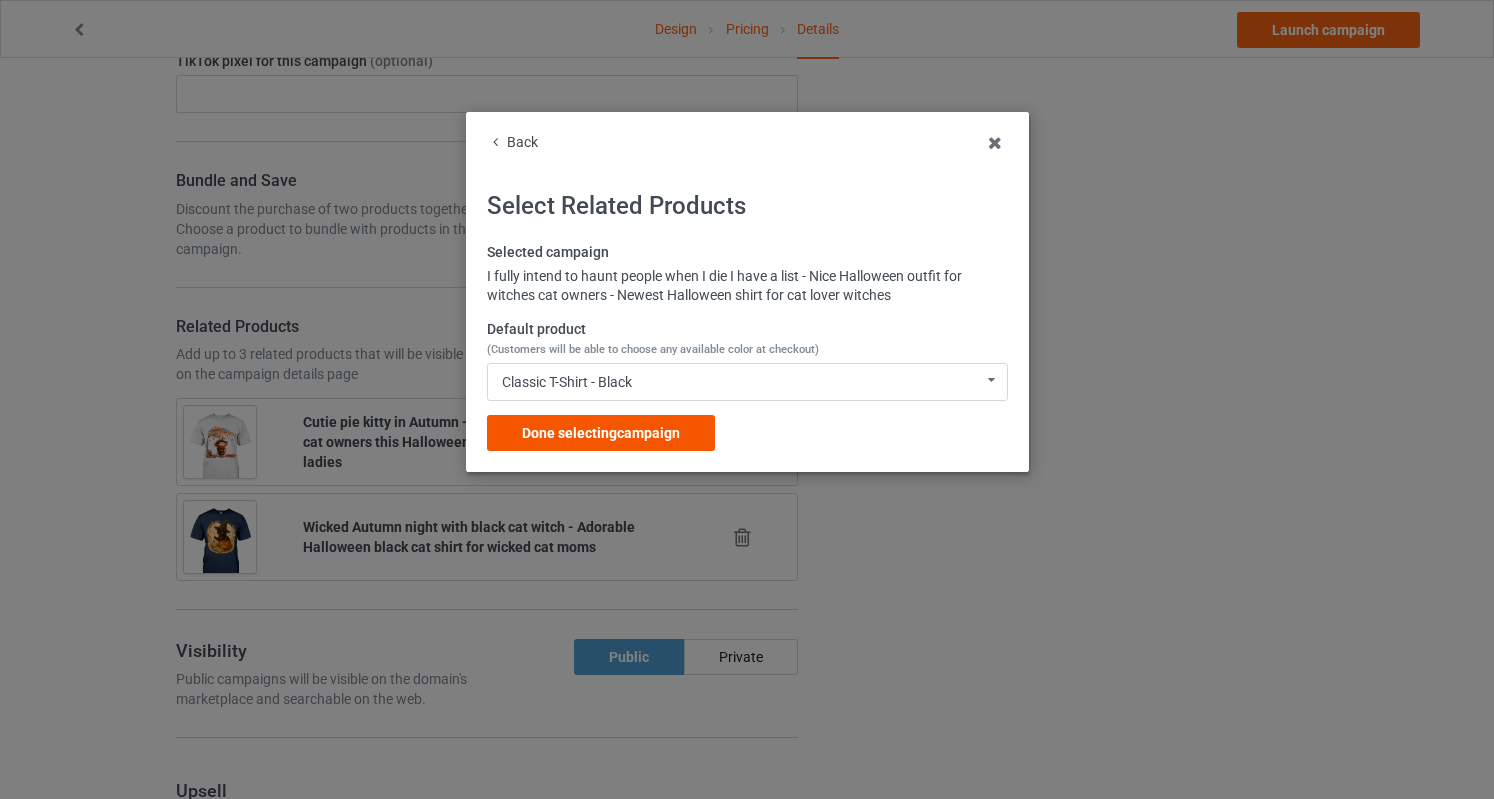 click on "Done selecting  campaign" at bounding box center [601, 433] 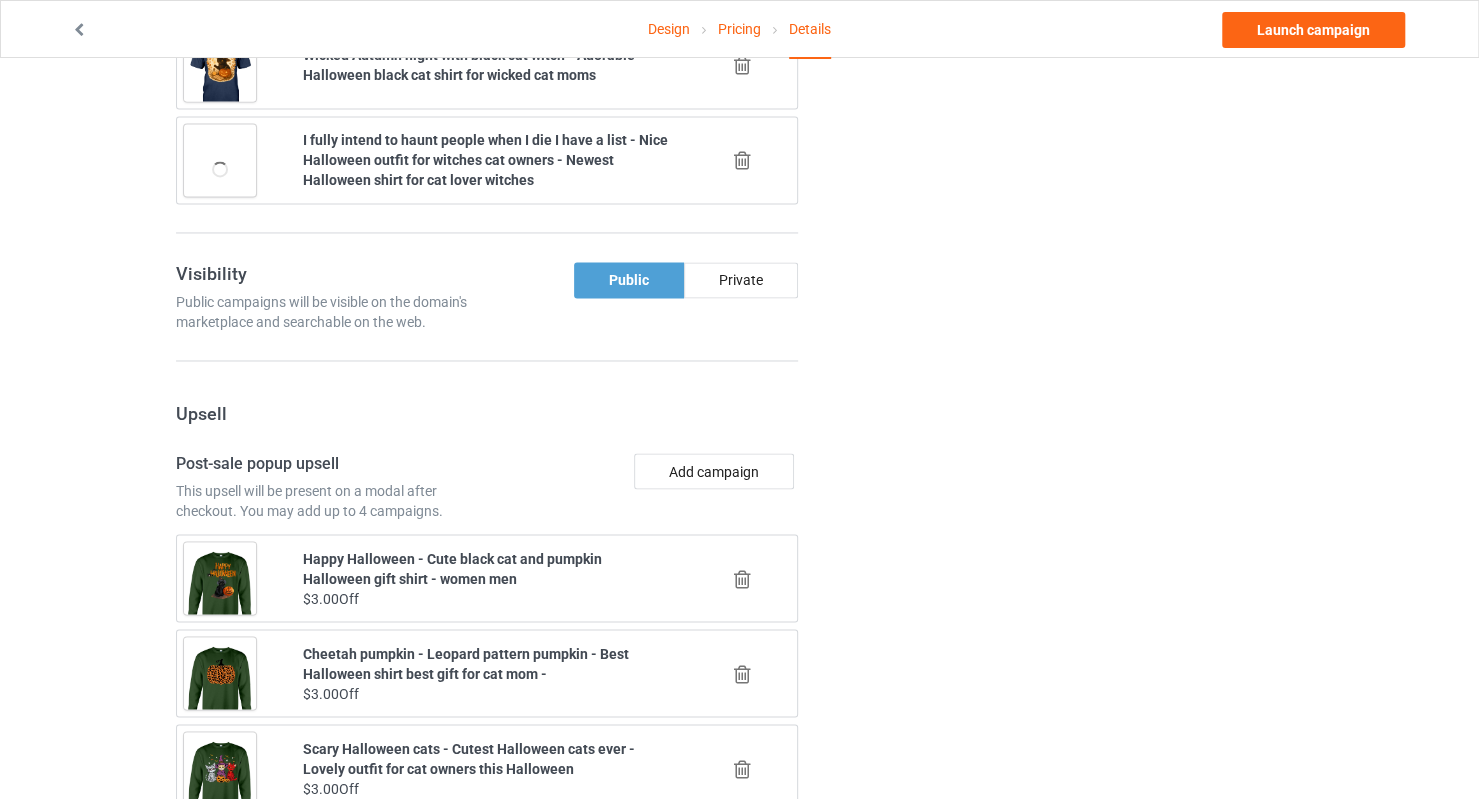 scroll, scrollTop: 1800, scrollLeft: 0, axis: vertical 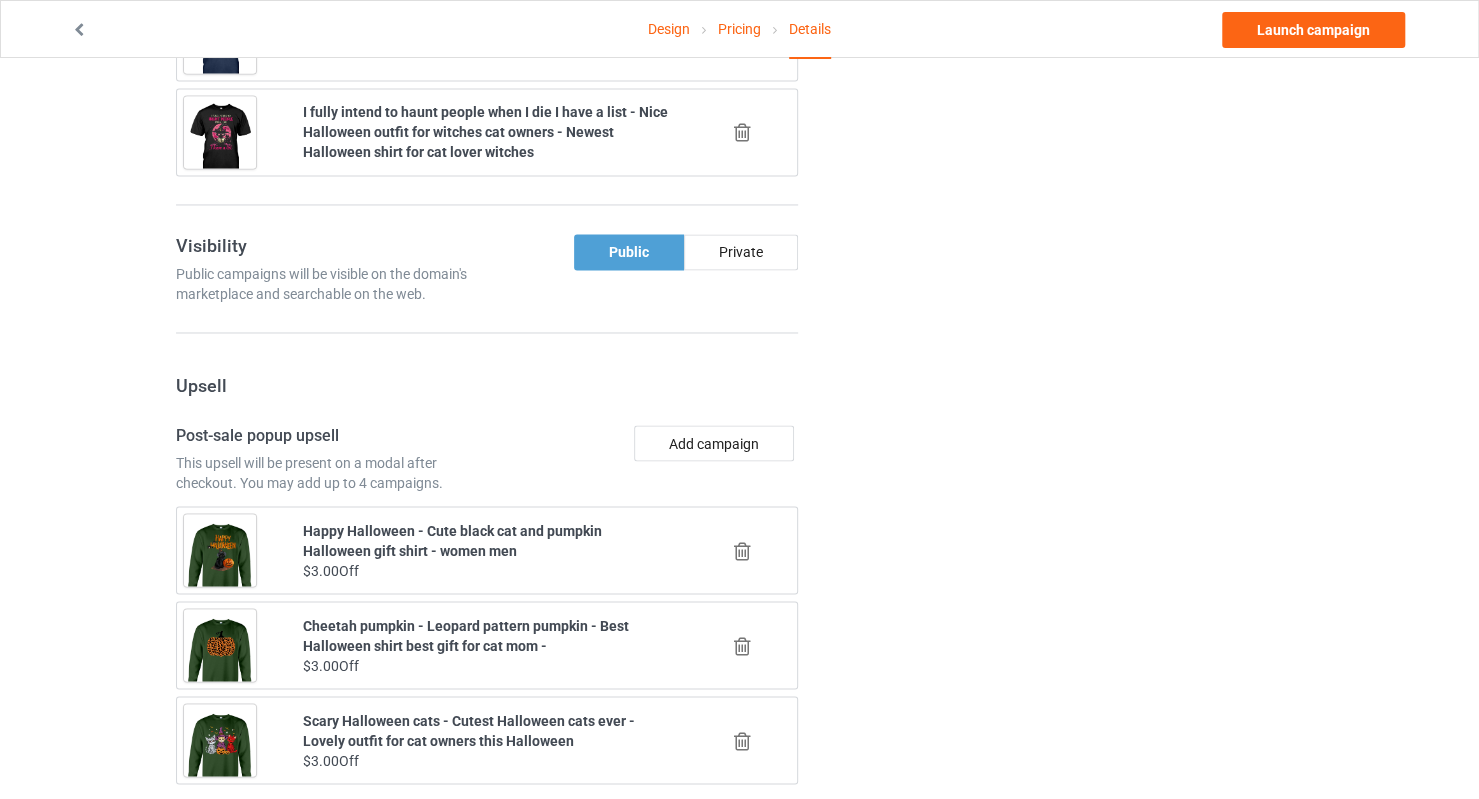 click at bounding box center (744, 551) 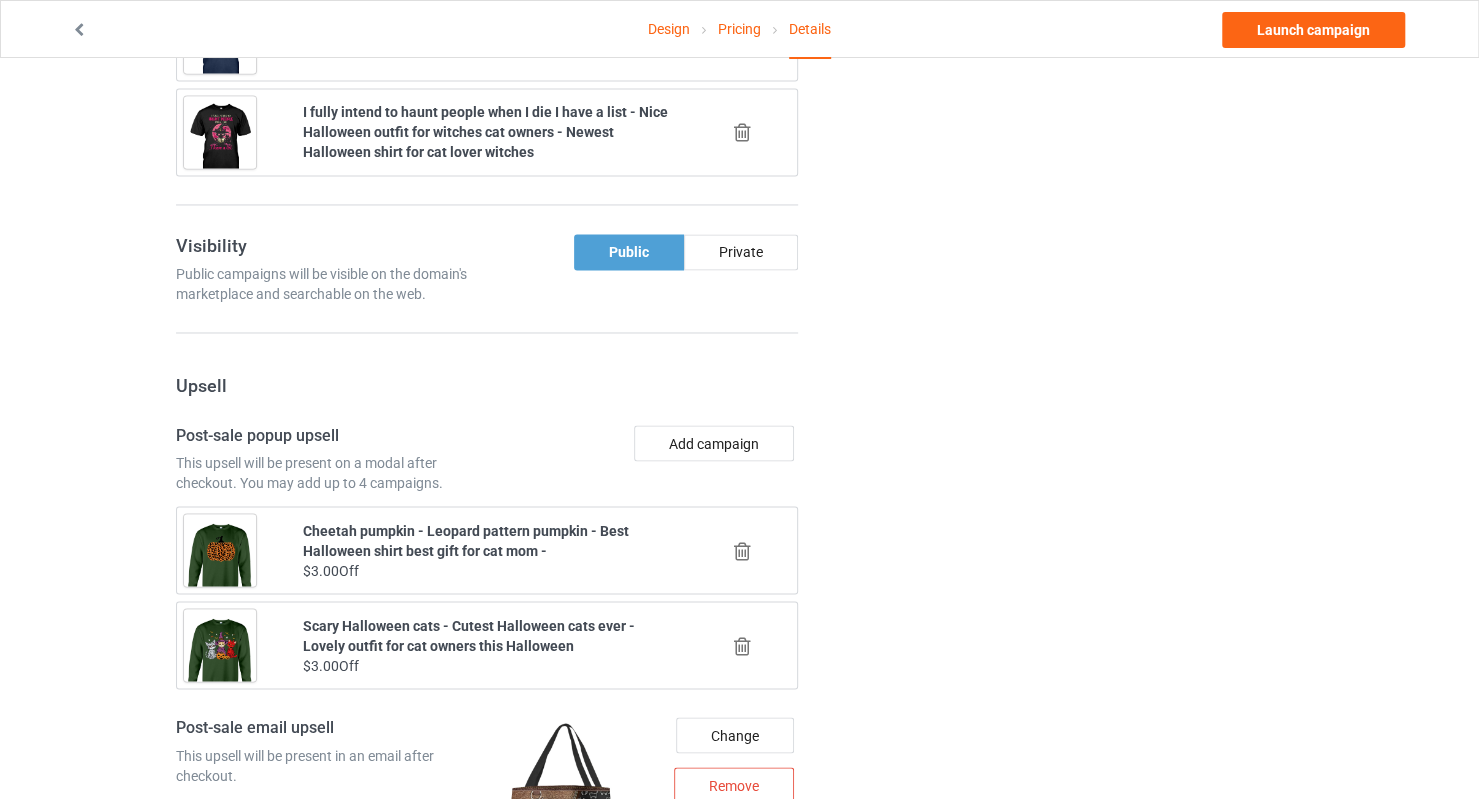 click at bounding box center [742, 550] 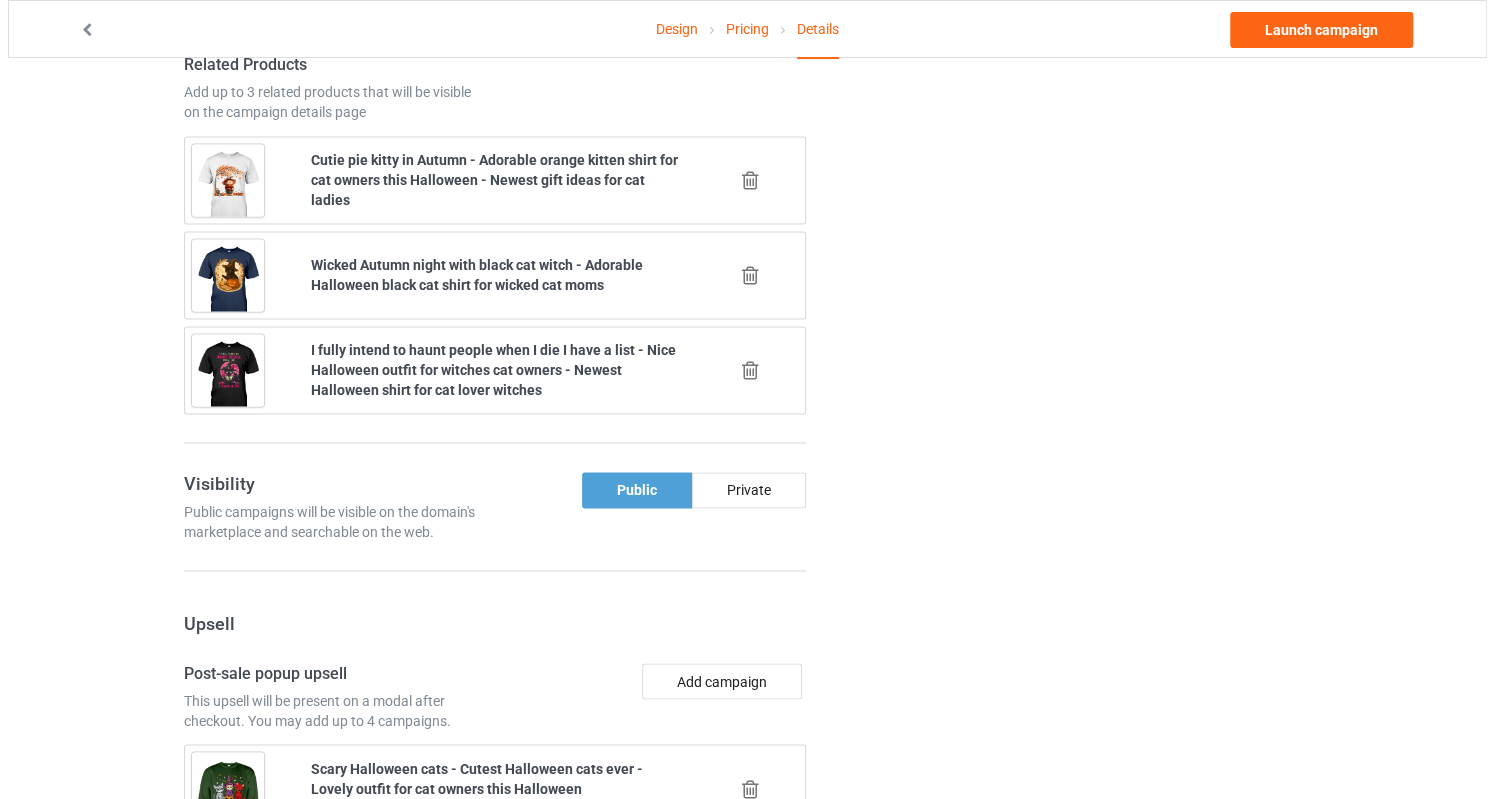 scroll, scrollTop: 1800, scrollLeft: 0, axis: vertical 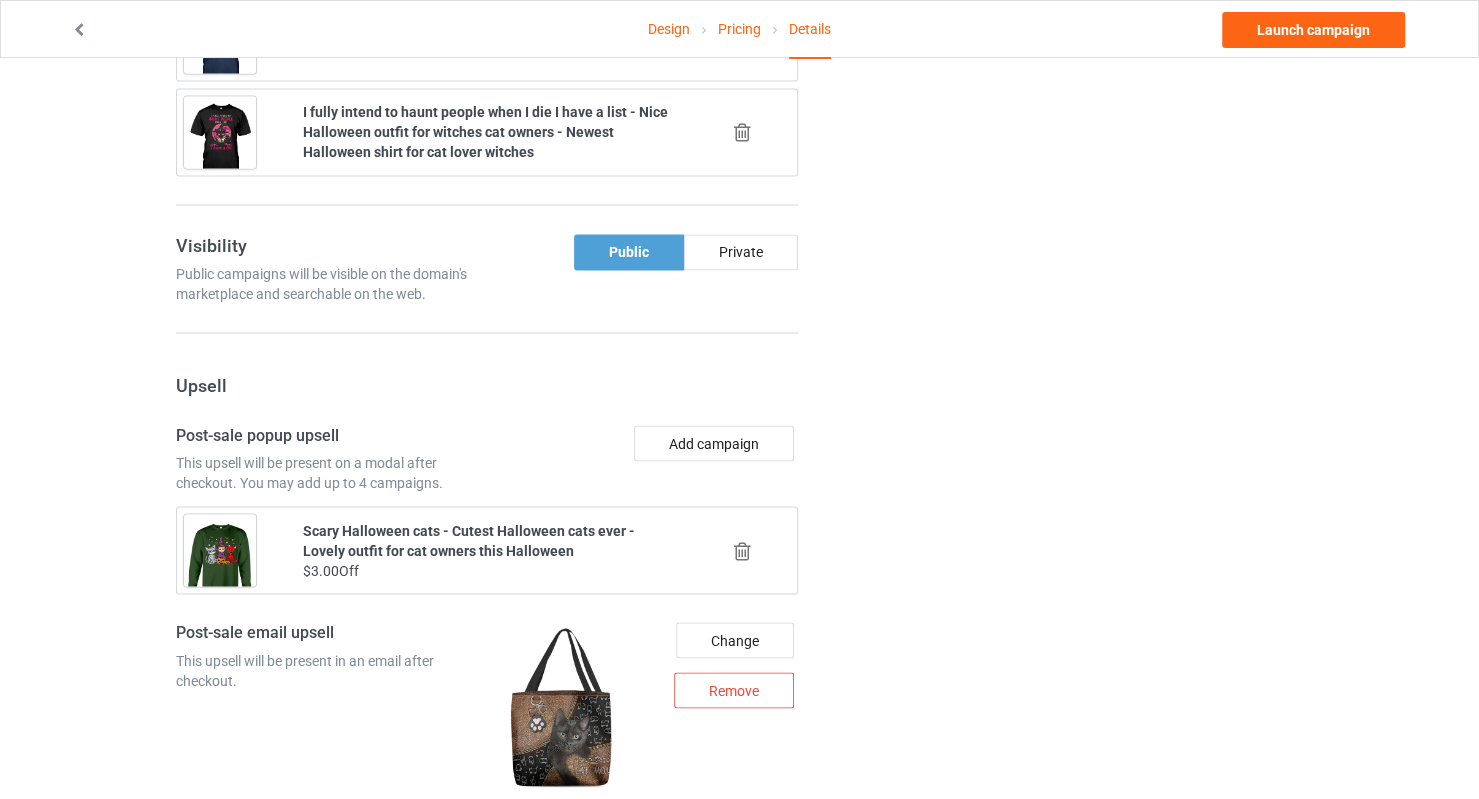 click at bounding box center [742, 550] 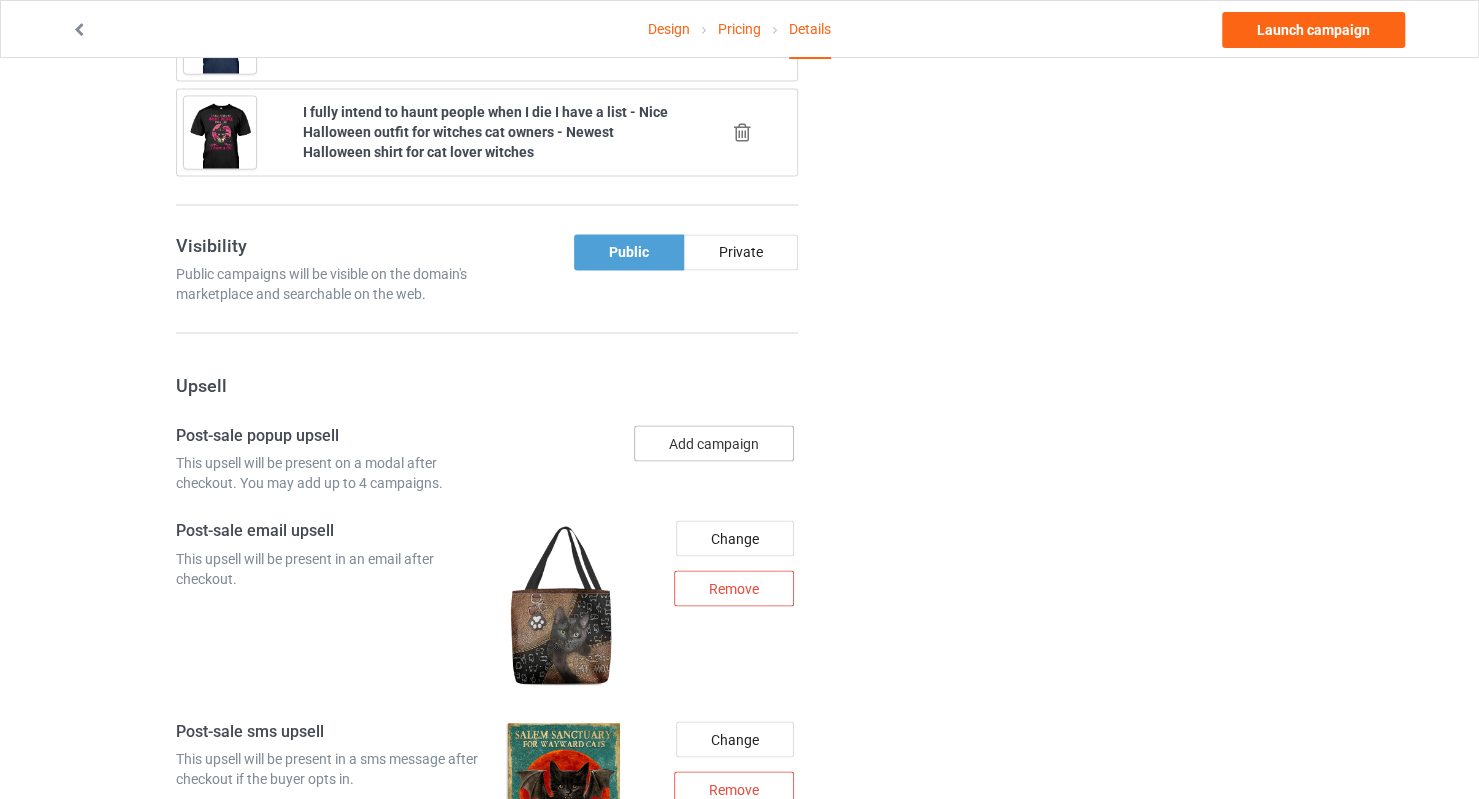 click on "Add campaign" at bounding box center [714, 443] 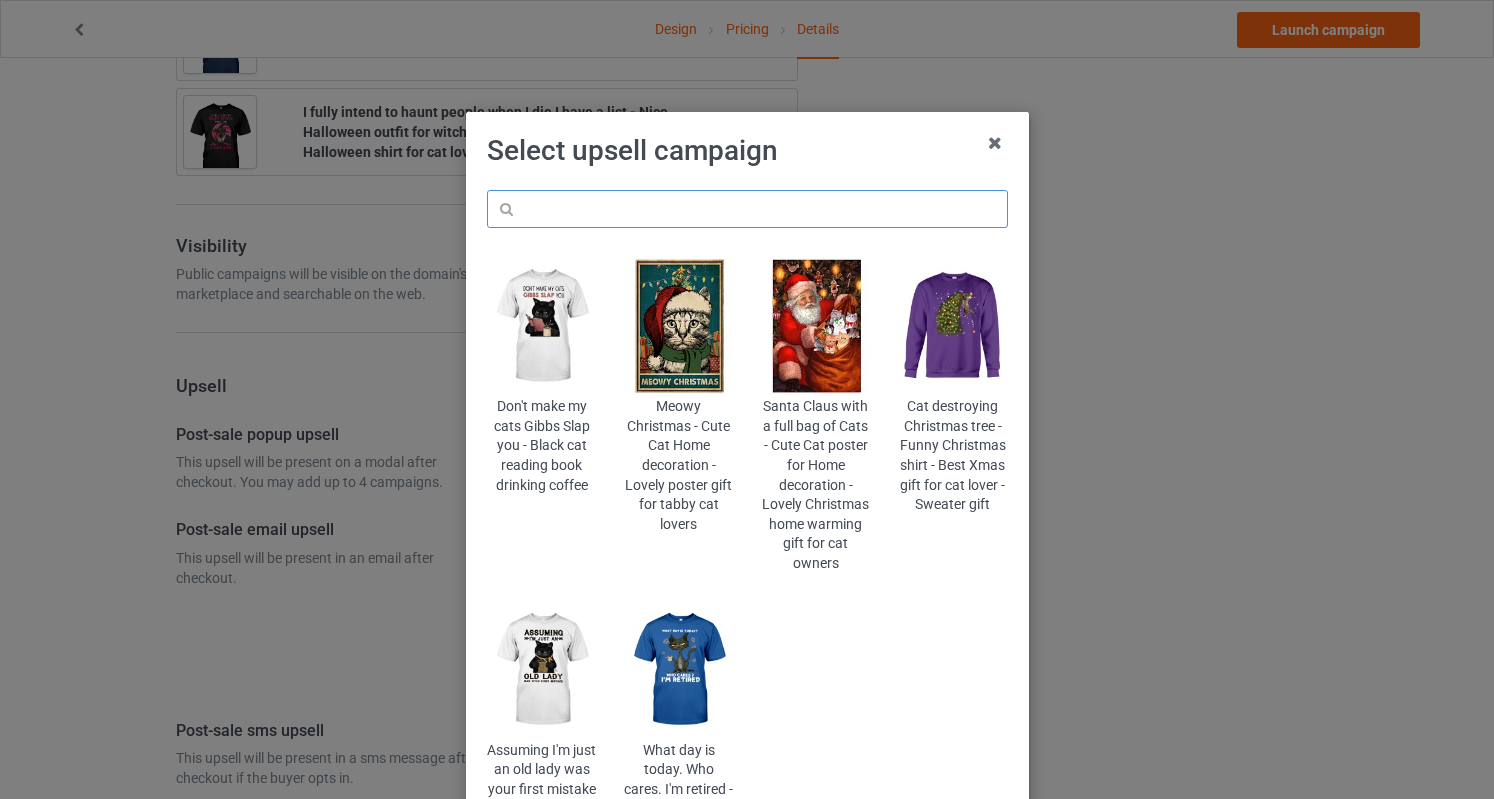 click at bounding box center [747, 209] 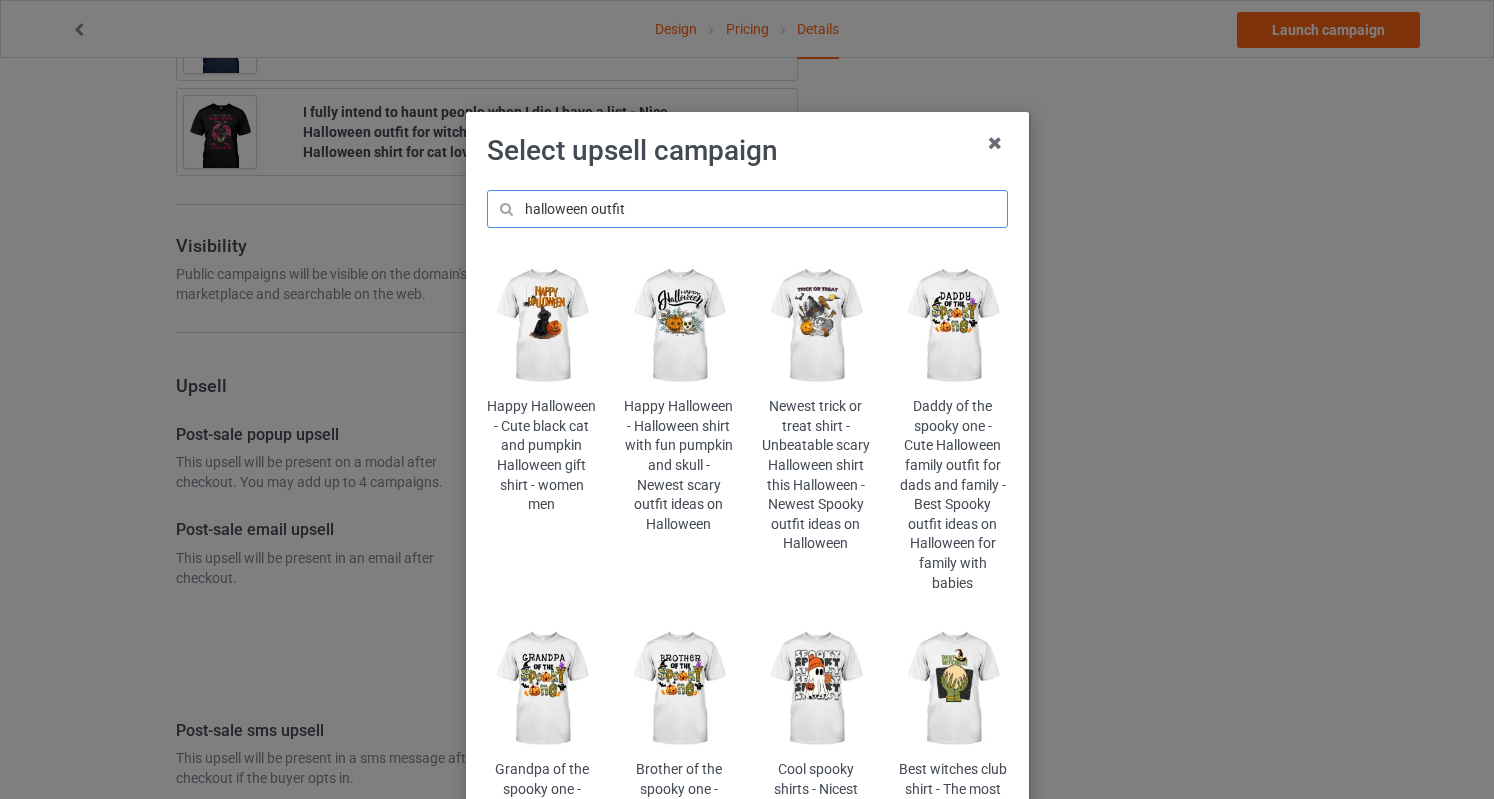type on "halloween outfit" 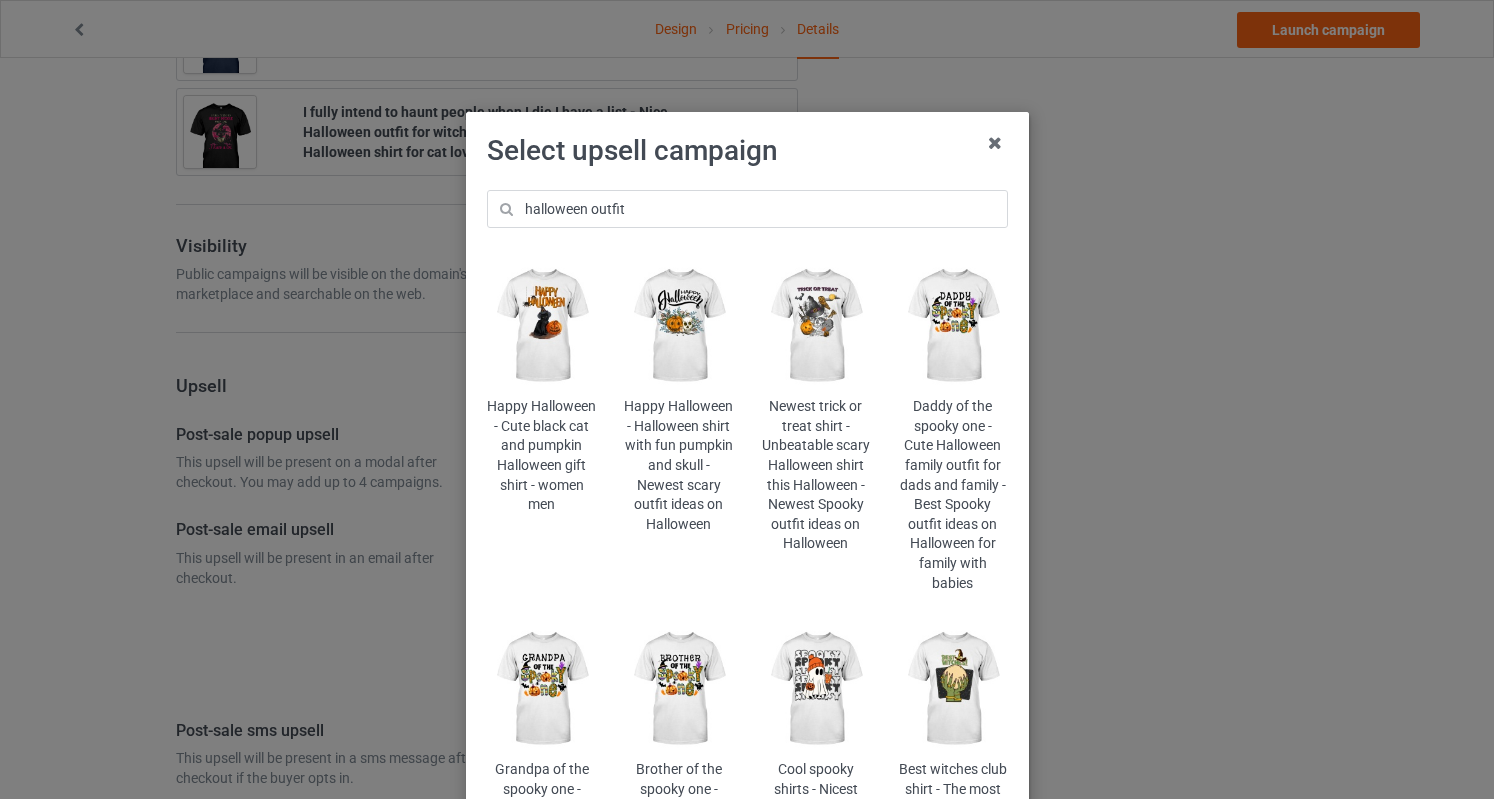 click at bounding box center (952, 689) 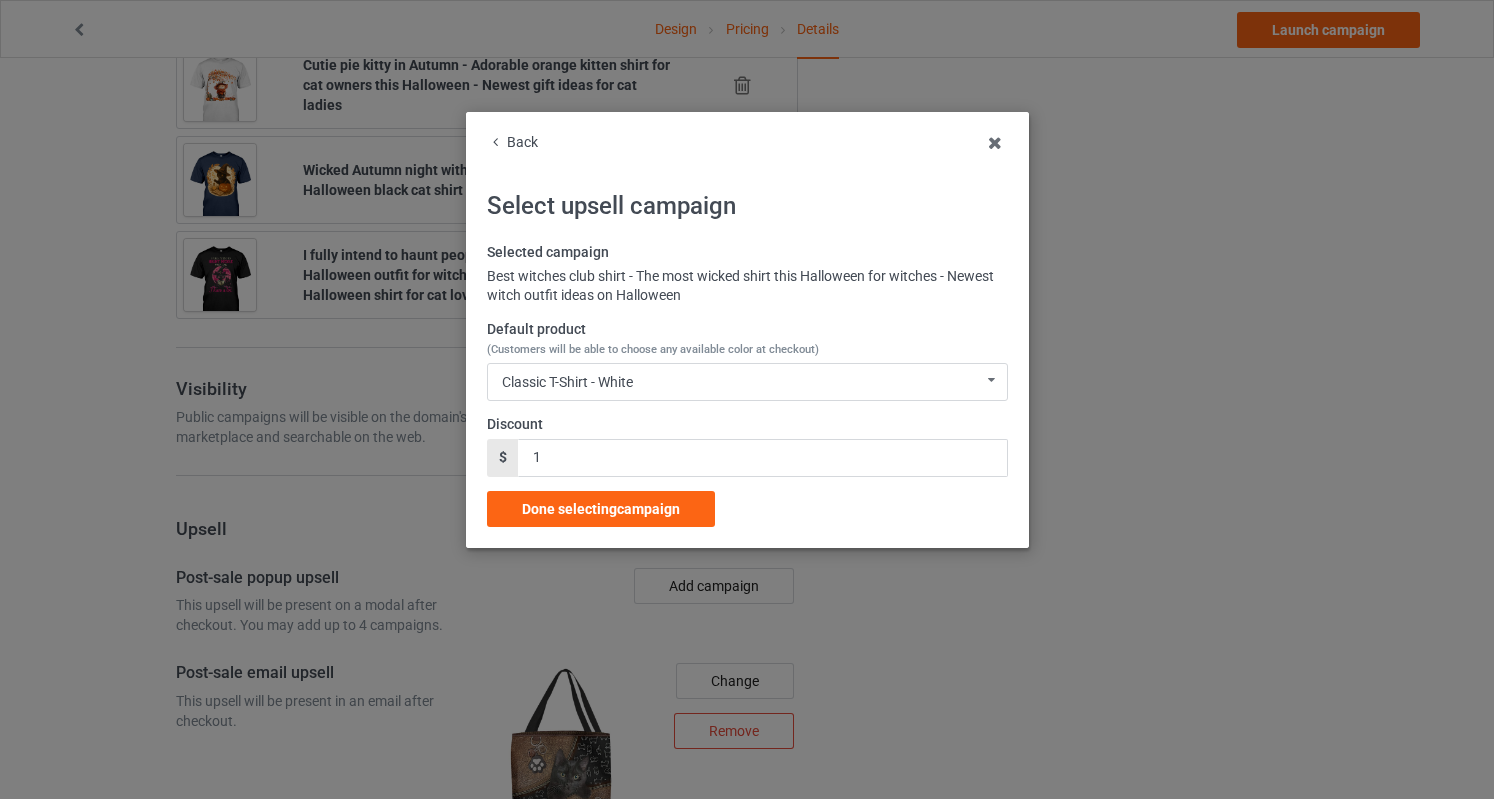 scroll, scrollTop: 1800, scrollLeft: 0, axis: vertical 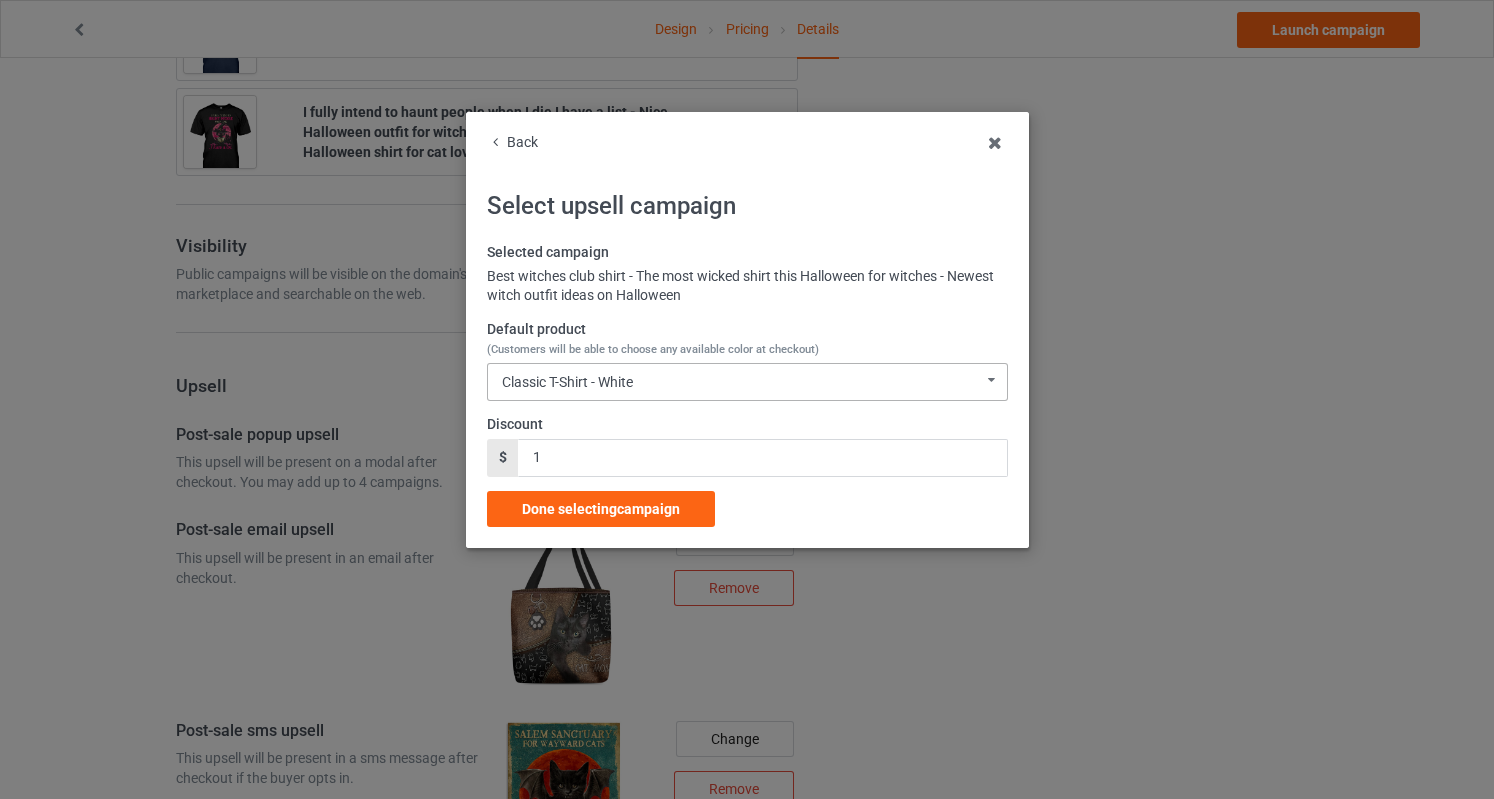 click on "Classic T-Shirt - White" at bounding box center [567, 382] 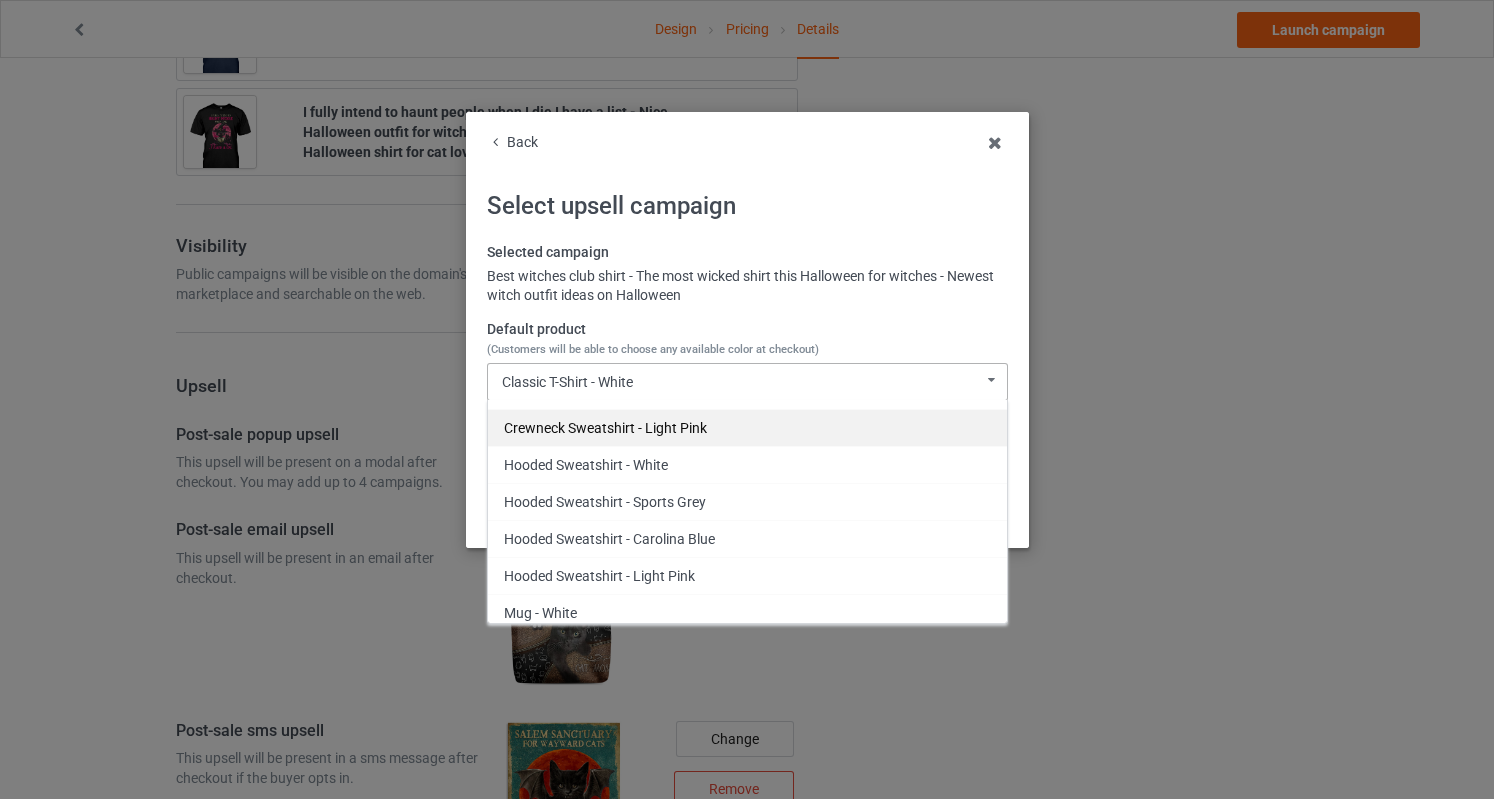 scroll, scrollTop: 446, scrollLeft: 0, axis: vertical 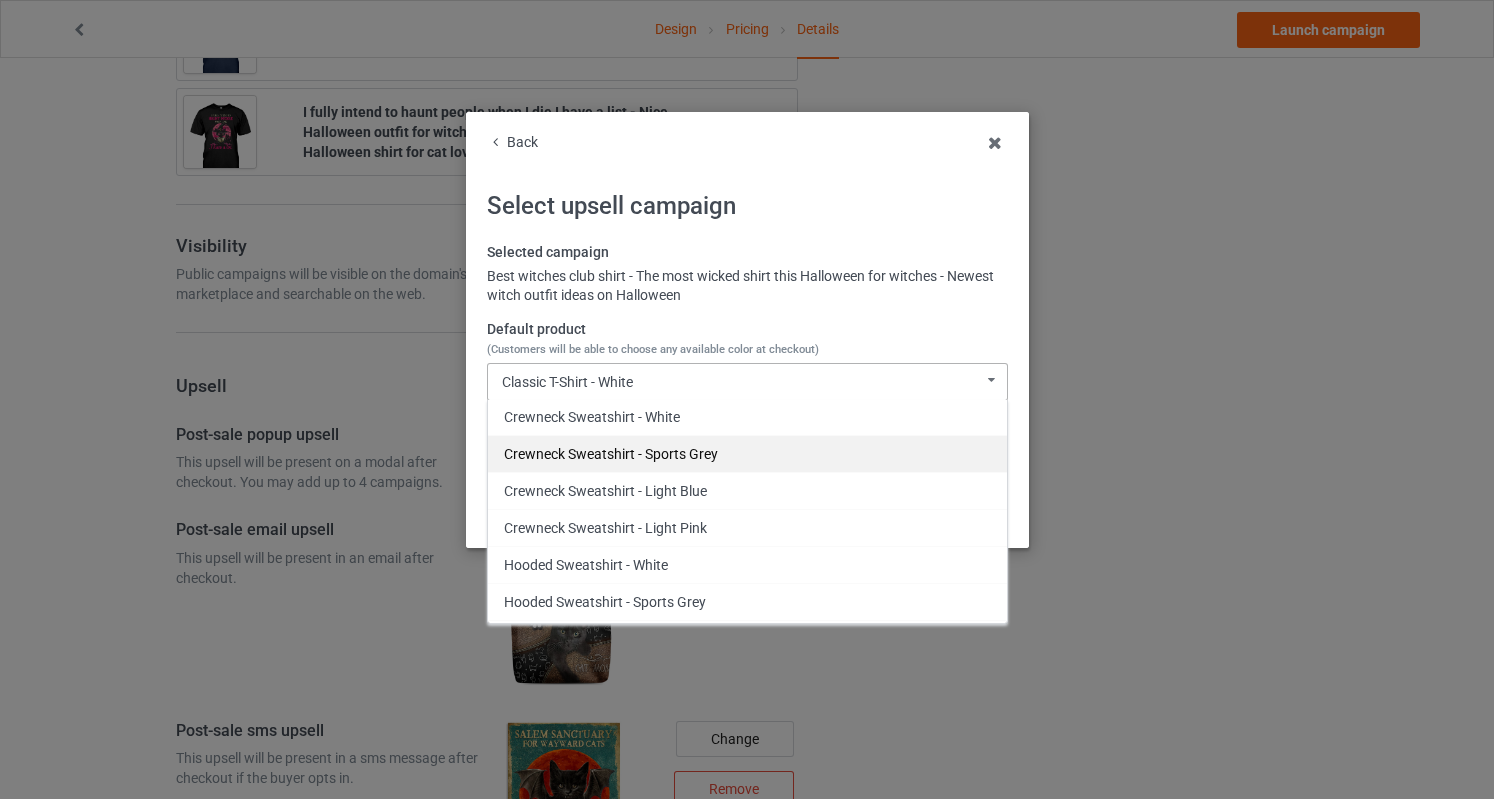 click on "Crewneck Sweatshirt - Sports Grey" at bounding box center [747, 453] 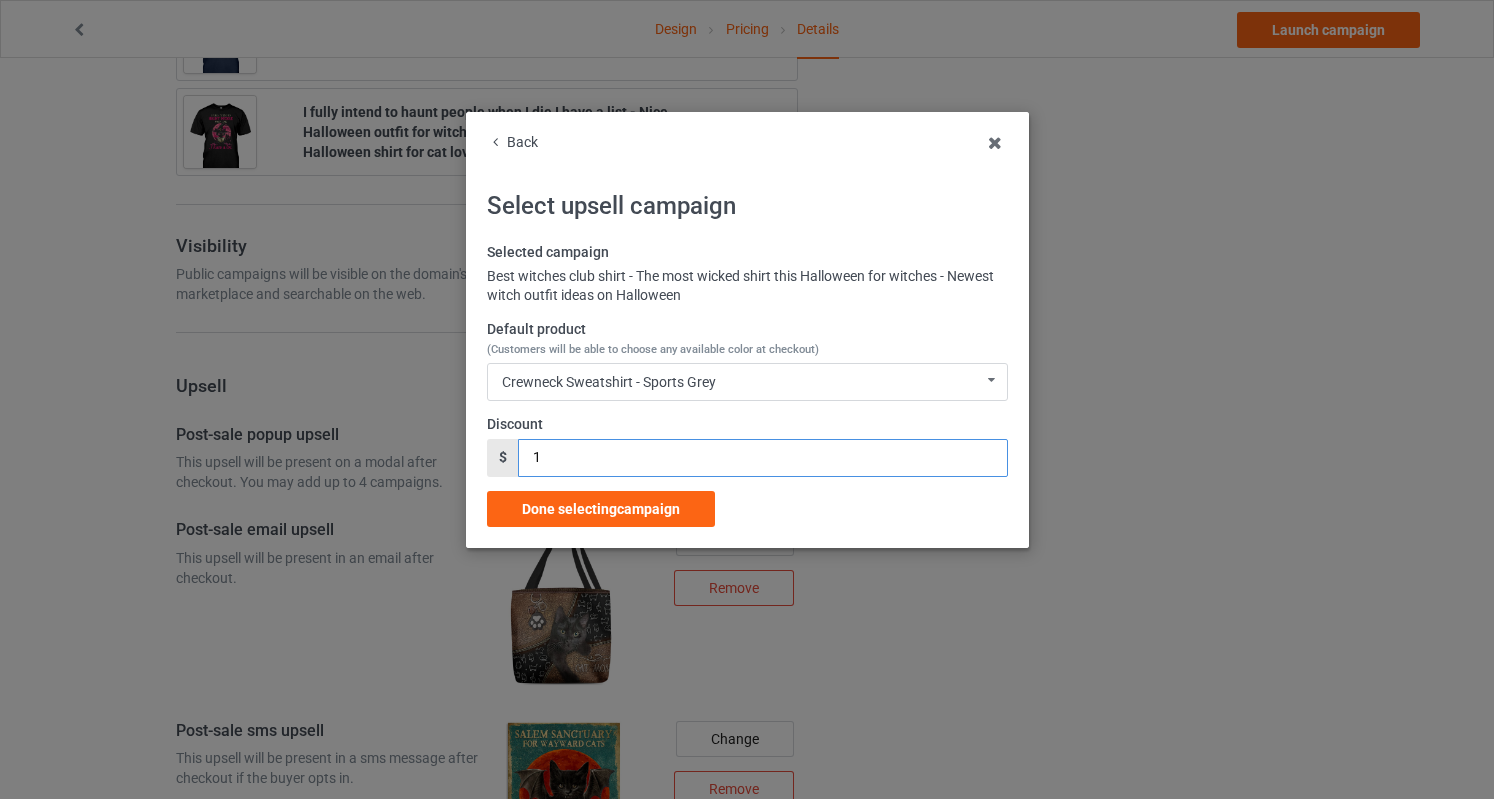 drag, startPoint x: 573, startPoint y: 459, endPoint x: 432, endPoint y: 465, distance: 141.12761 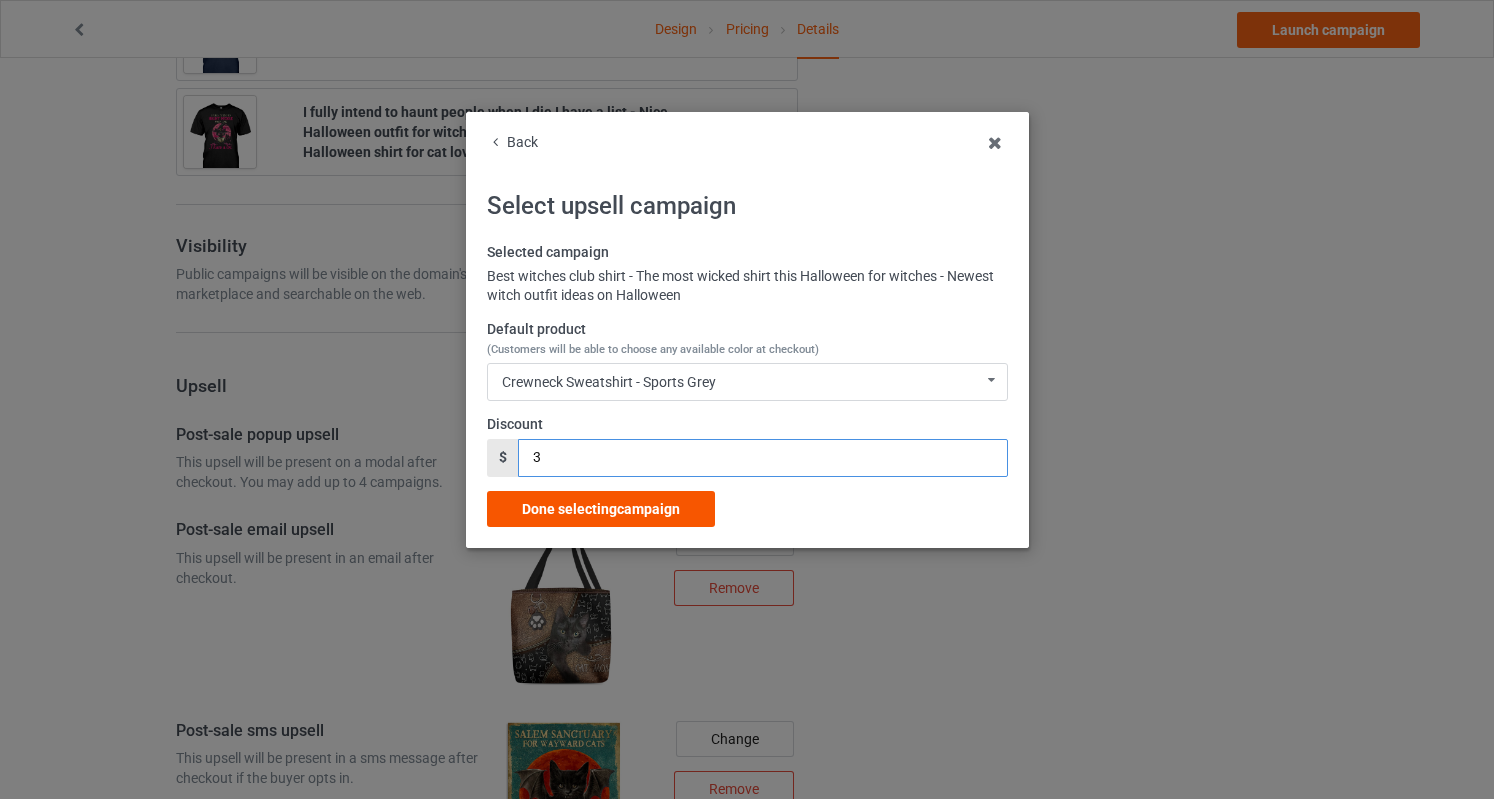 type on "3" 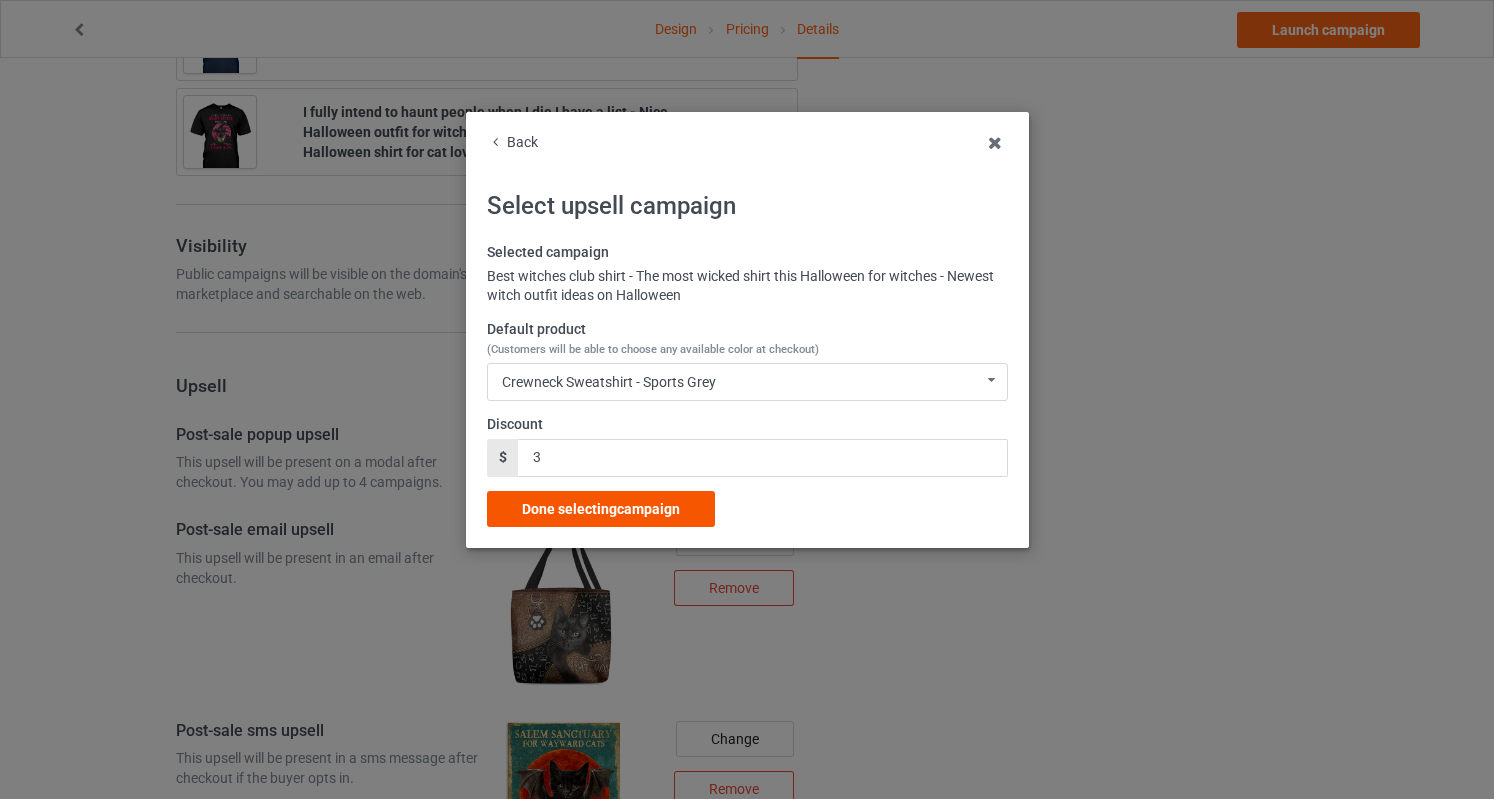 click on "Done selecting  campaign" at bounding box center [601, 509] 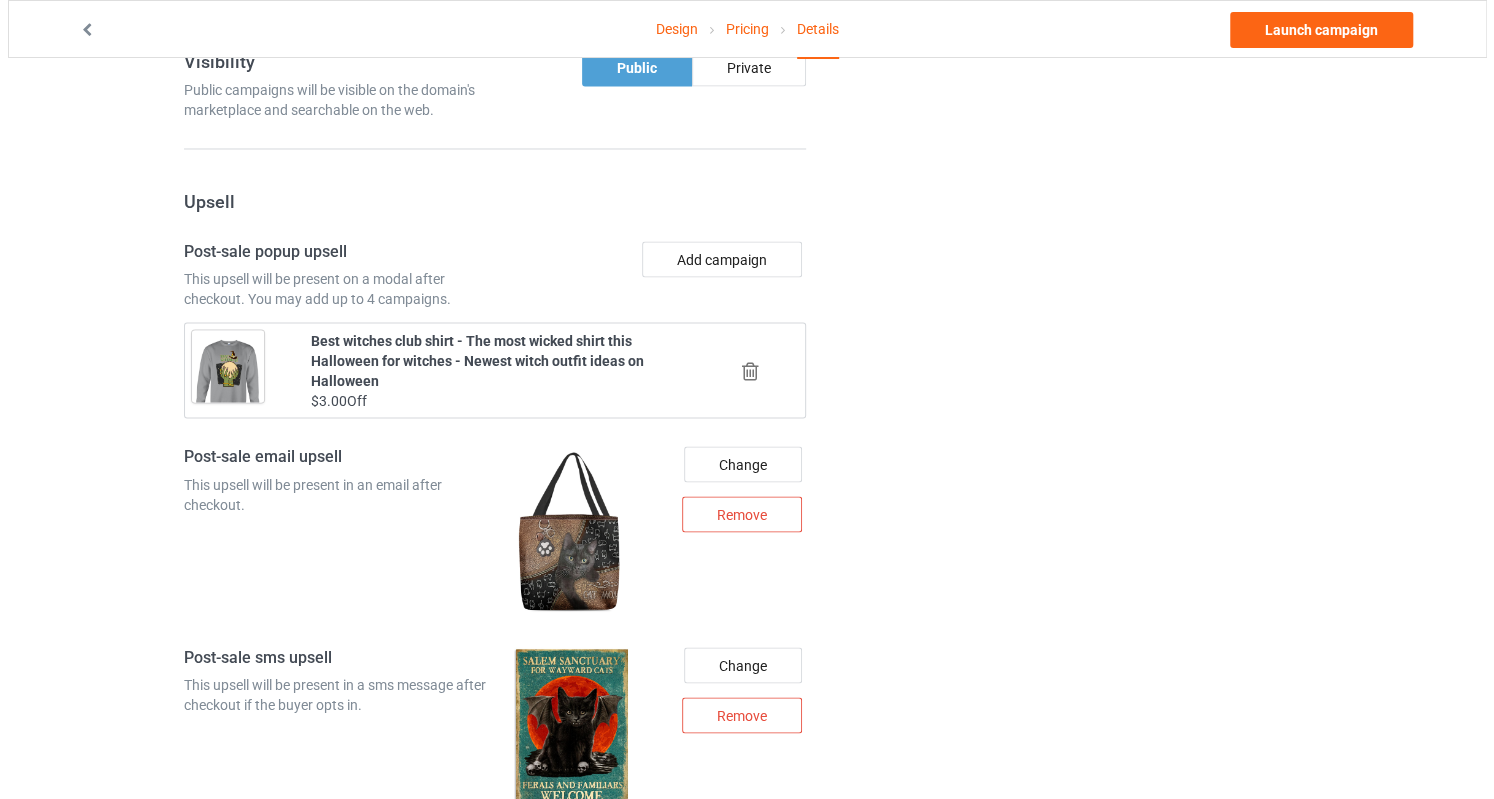 scroll, scrollTop: 2000, scrollLeft: 0, axis: vertical 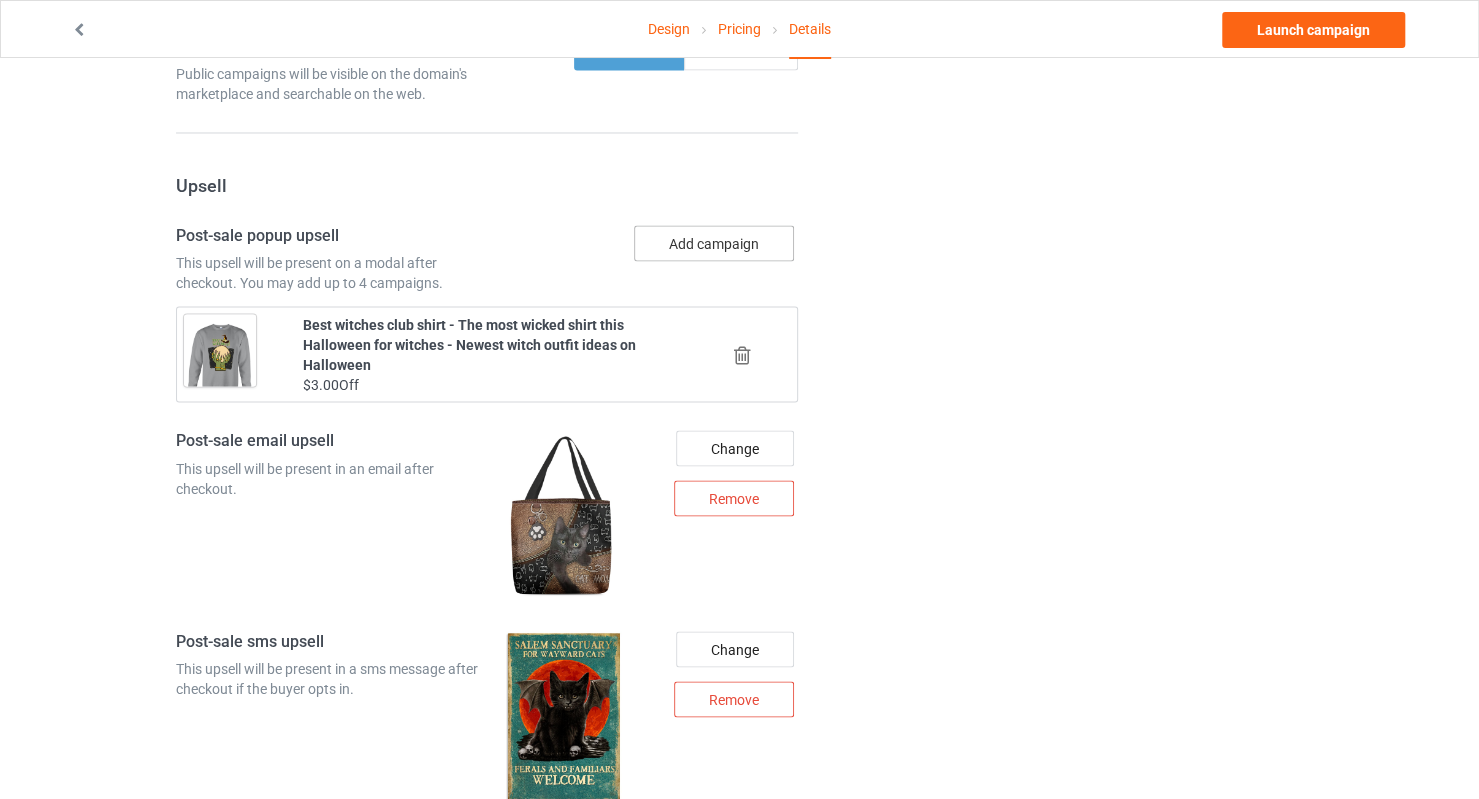 click on "Add campaign" at bounding box center (714, 243) 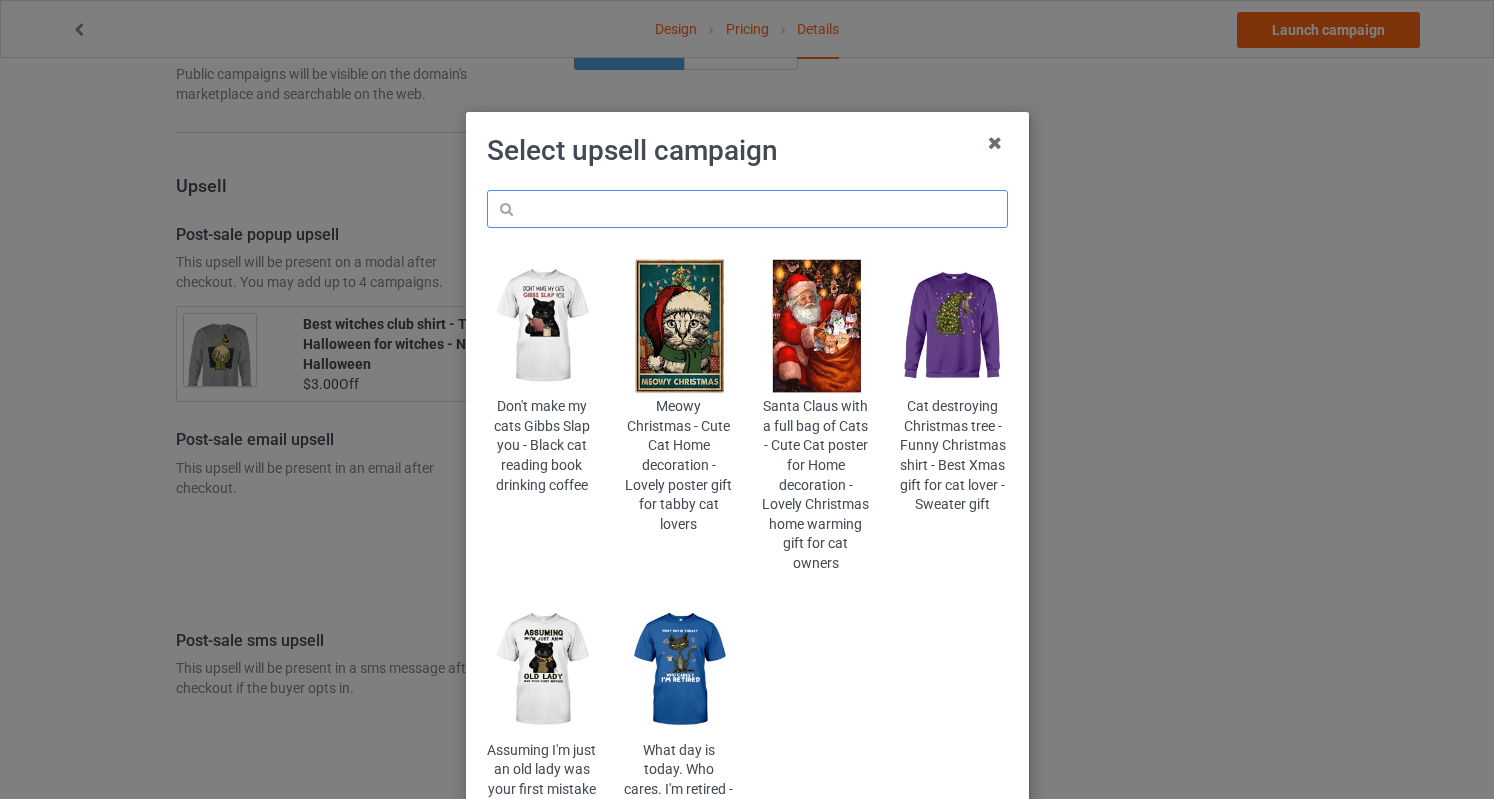 click at bounding box center [747, 209] 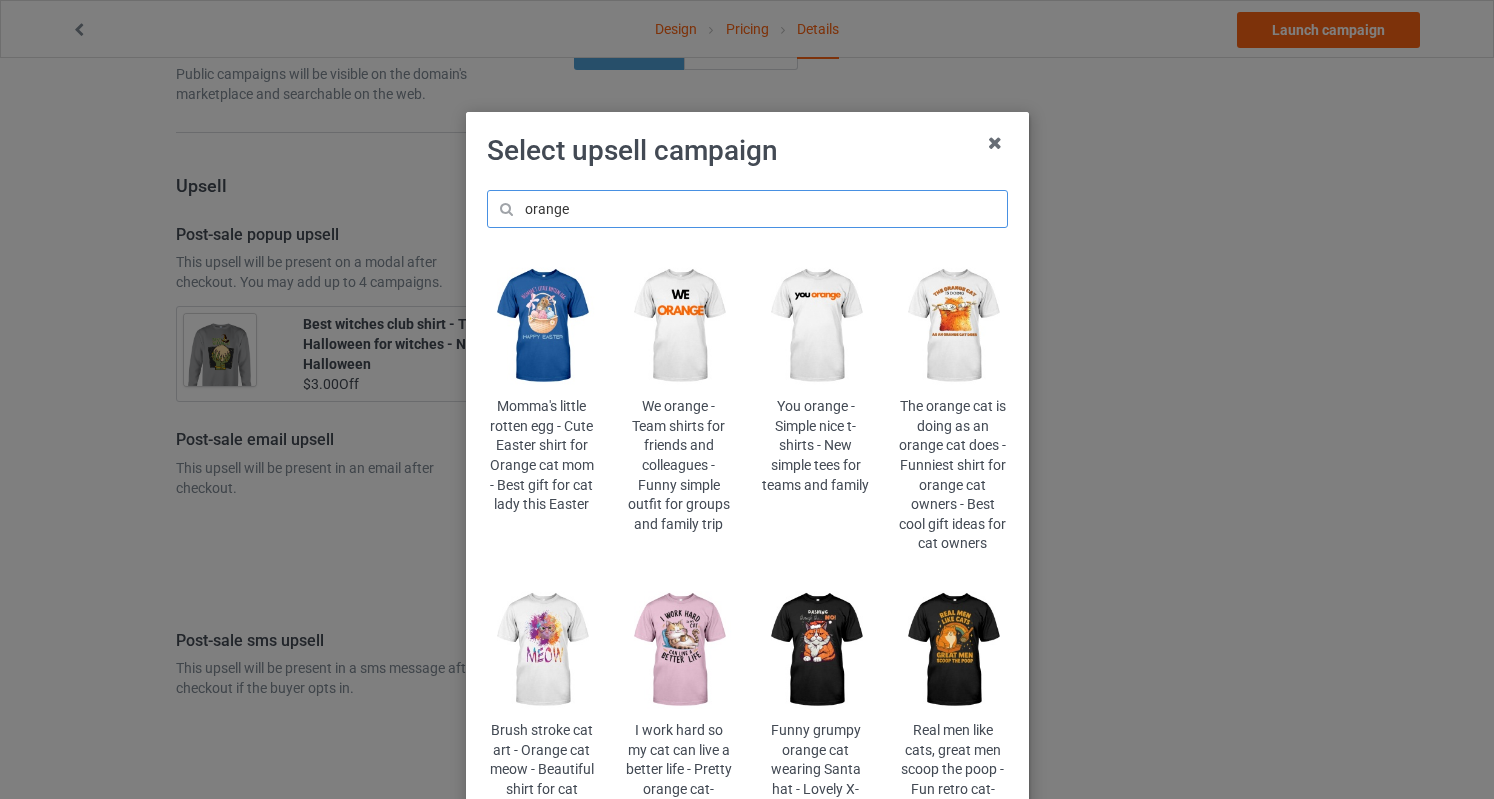 drag, startPoint x: 599, startPoint y: 202, endPoint x: 412, endPoint y: 213, distance: 187.32326 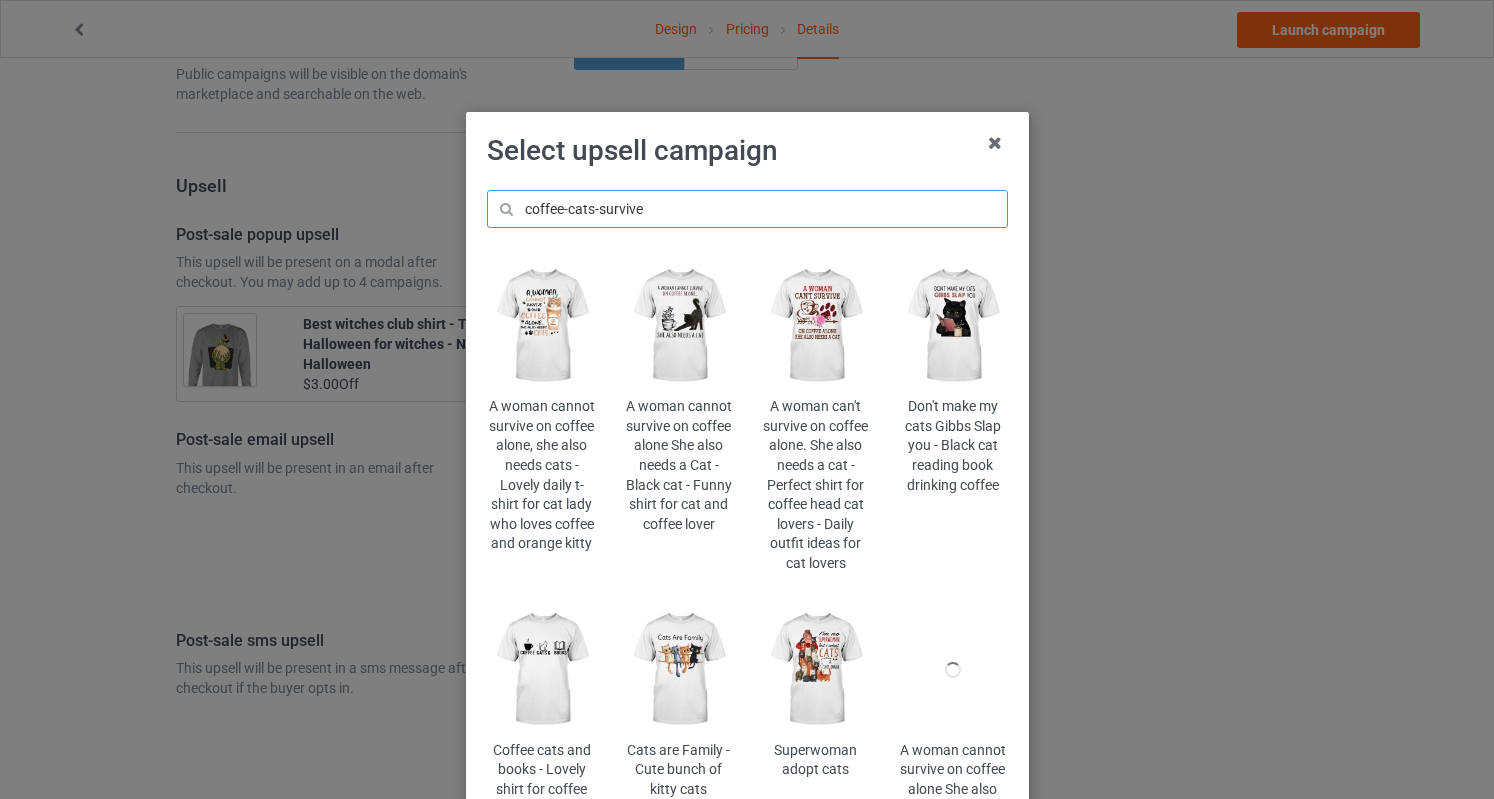 type on "coffee-cats-survive" 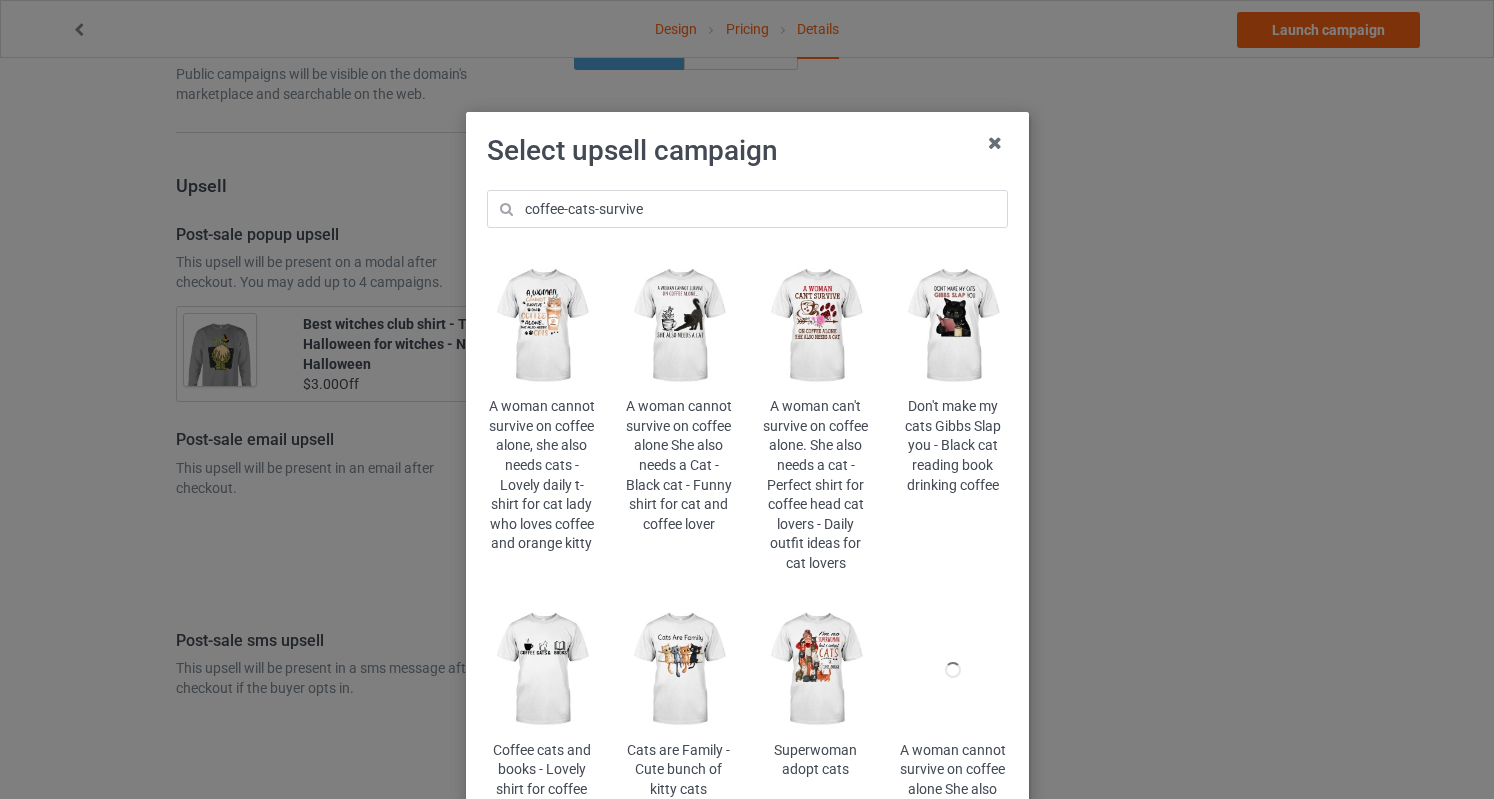click at bounding box center [541, 326] 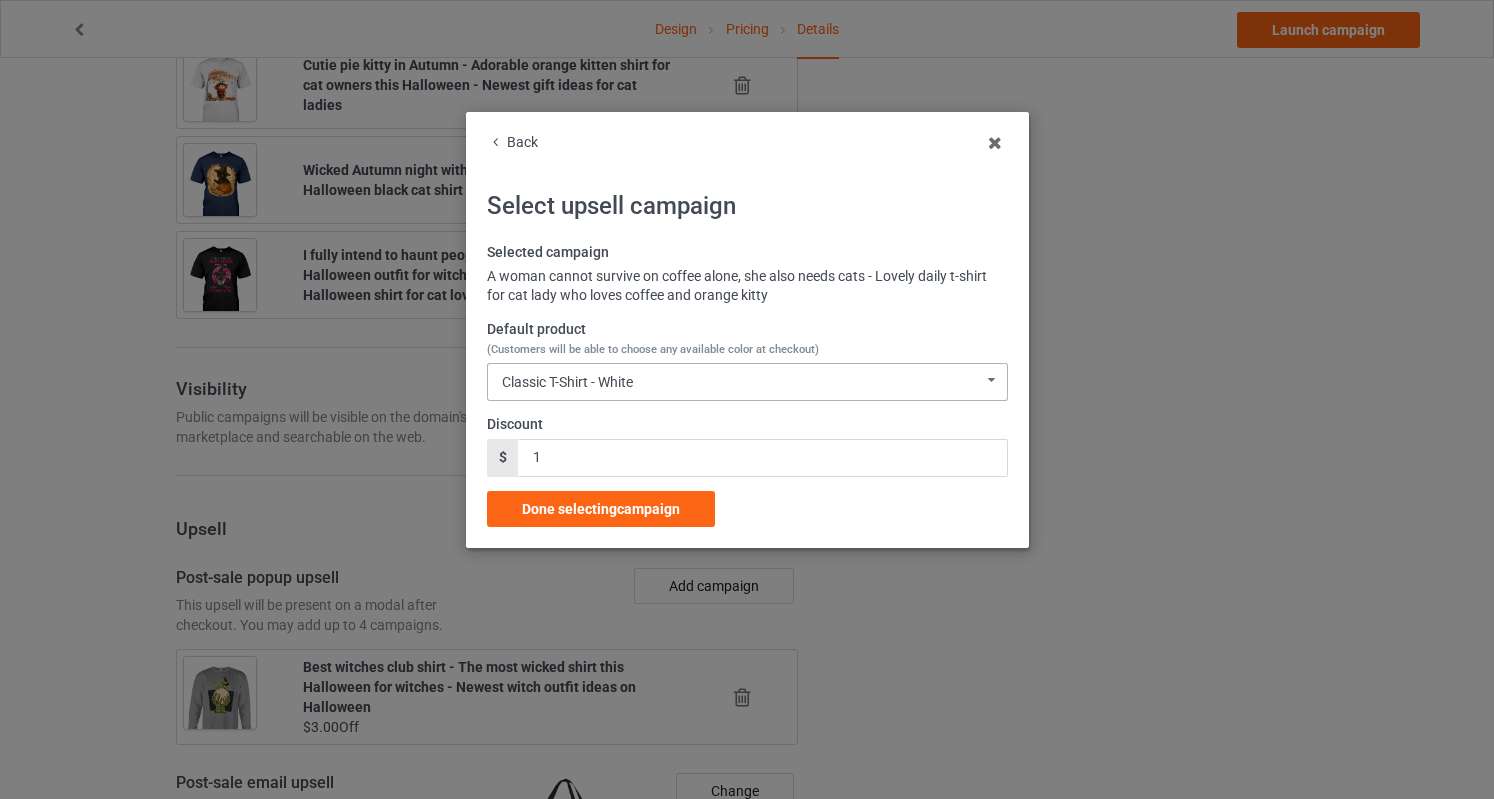 scroll, scrollTop: 2000, scrollLeft: 0, axis: vertical 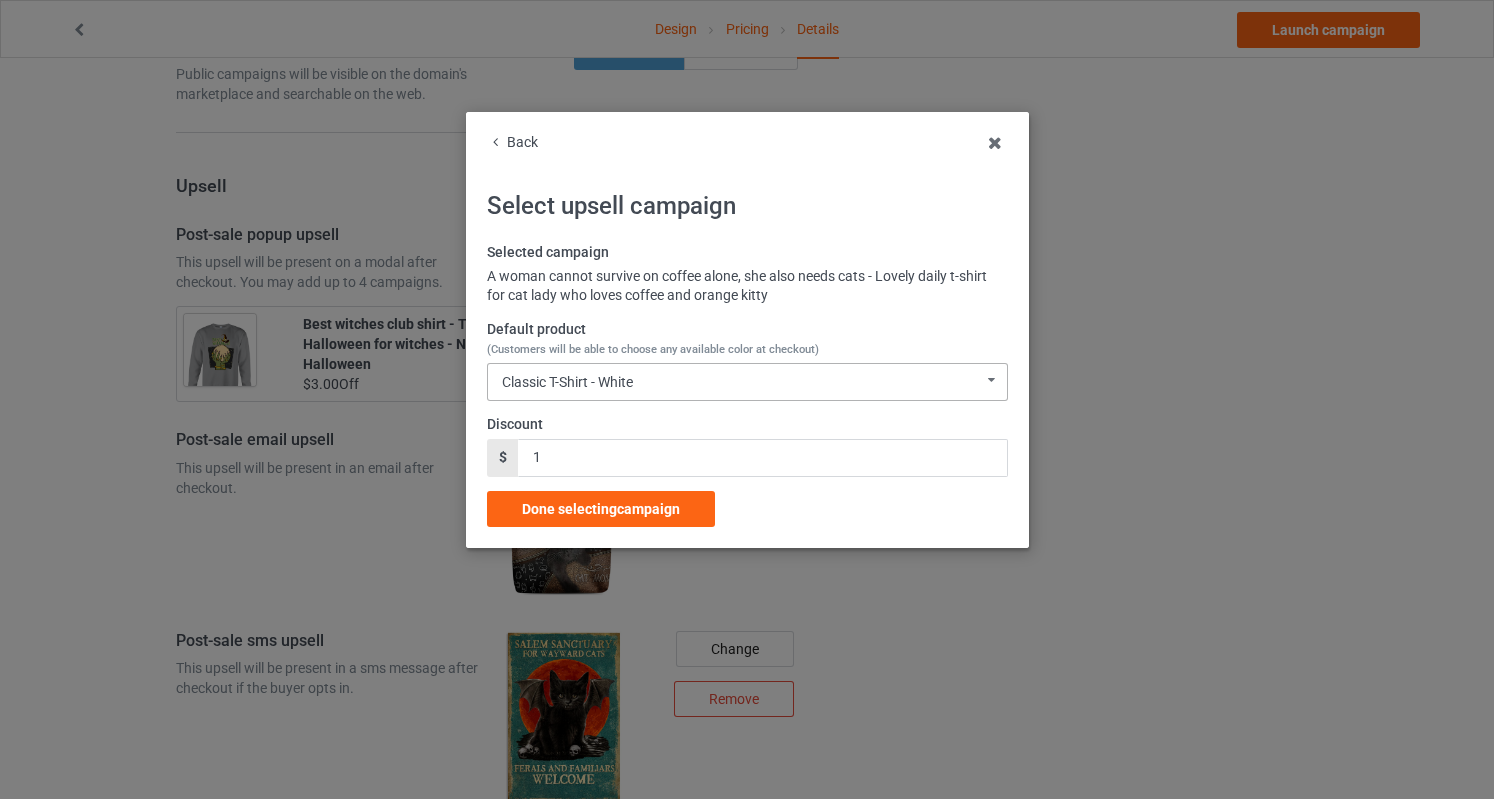 click on "Classic T-Shirt - White" at bounding box center (567, 382) 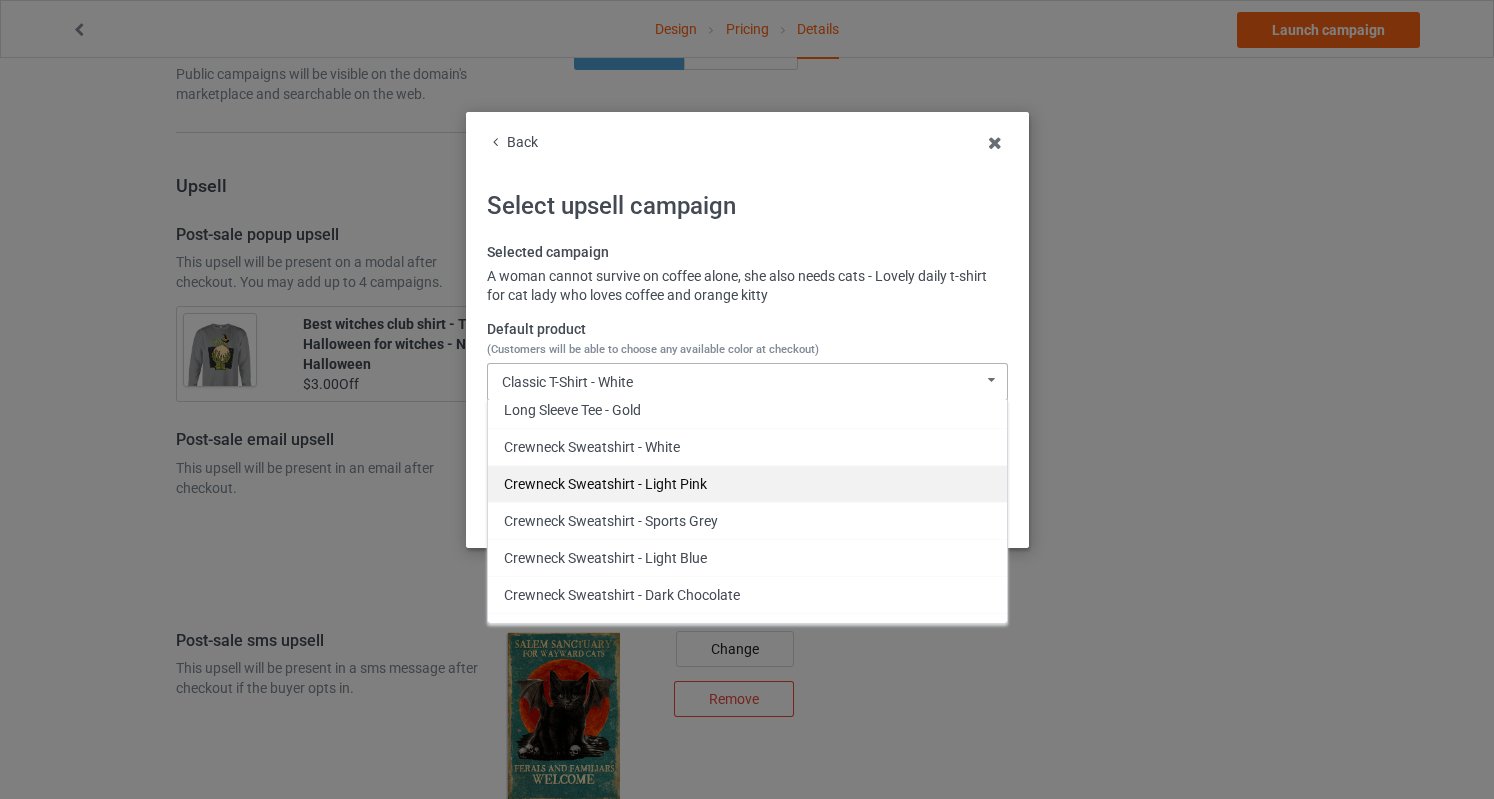 scroll, scrollTop: 666, scrollLeft: 0, axis: vertical 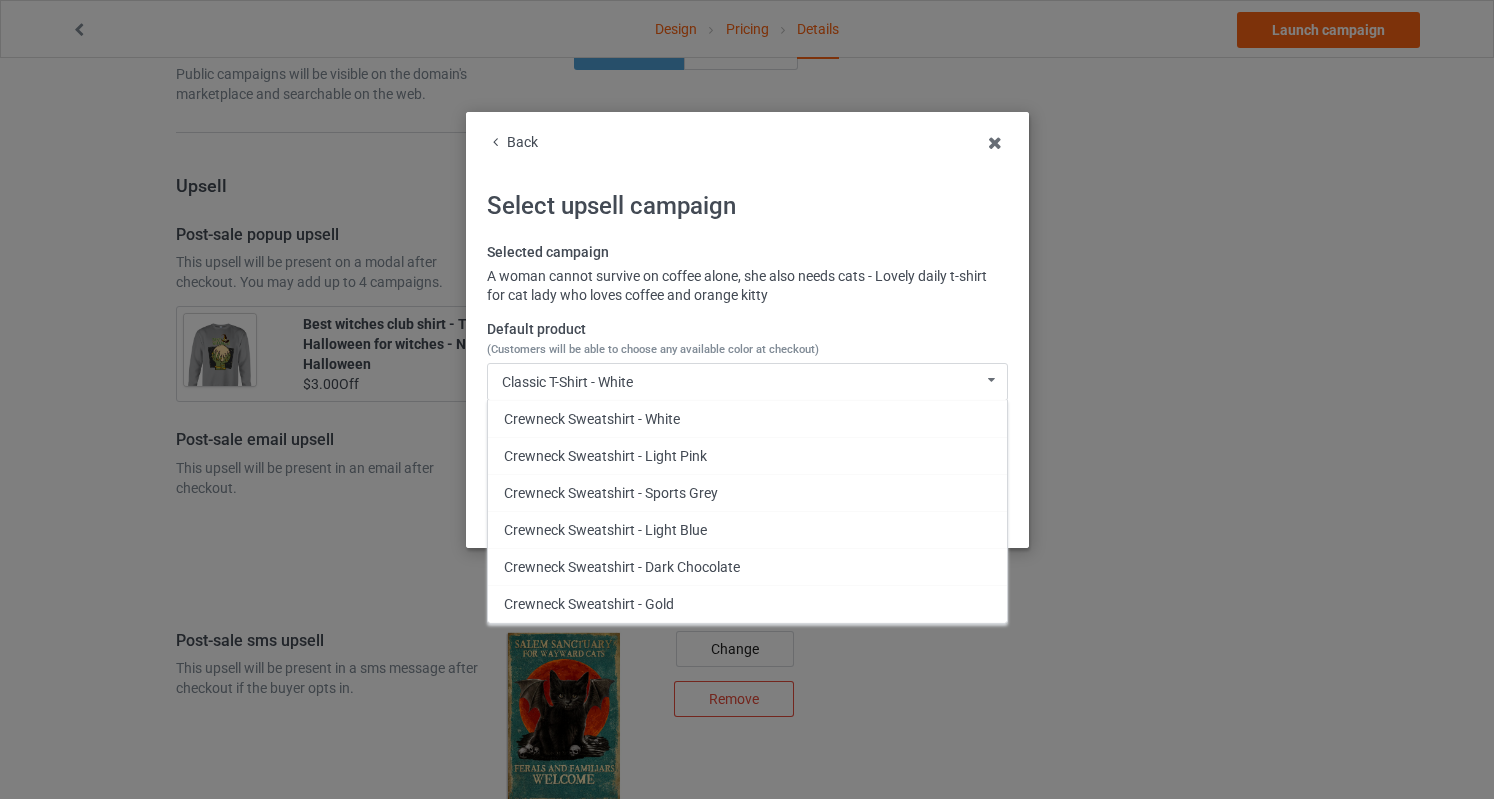 click on "Crewneck Sweatshirt - Sports Grey" at bounding box center (747, 492) 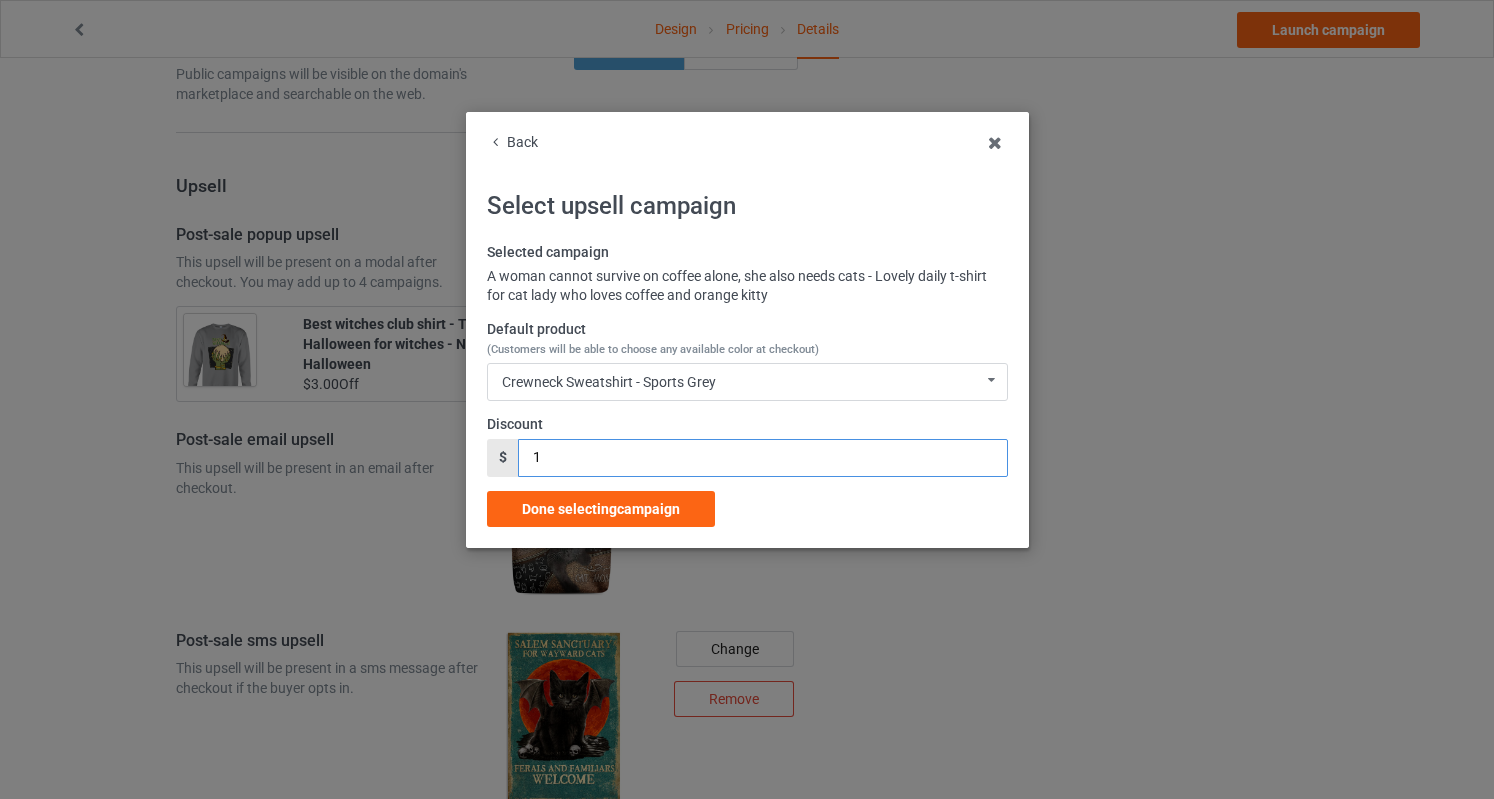 drag, startPoint x: 542, startPoint y: 465, endPoint x: 494, endPoint y: 462, distance: 48.09366 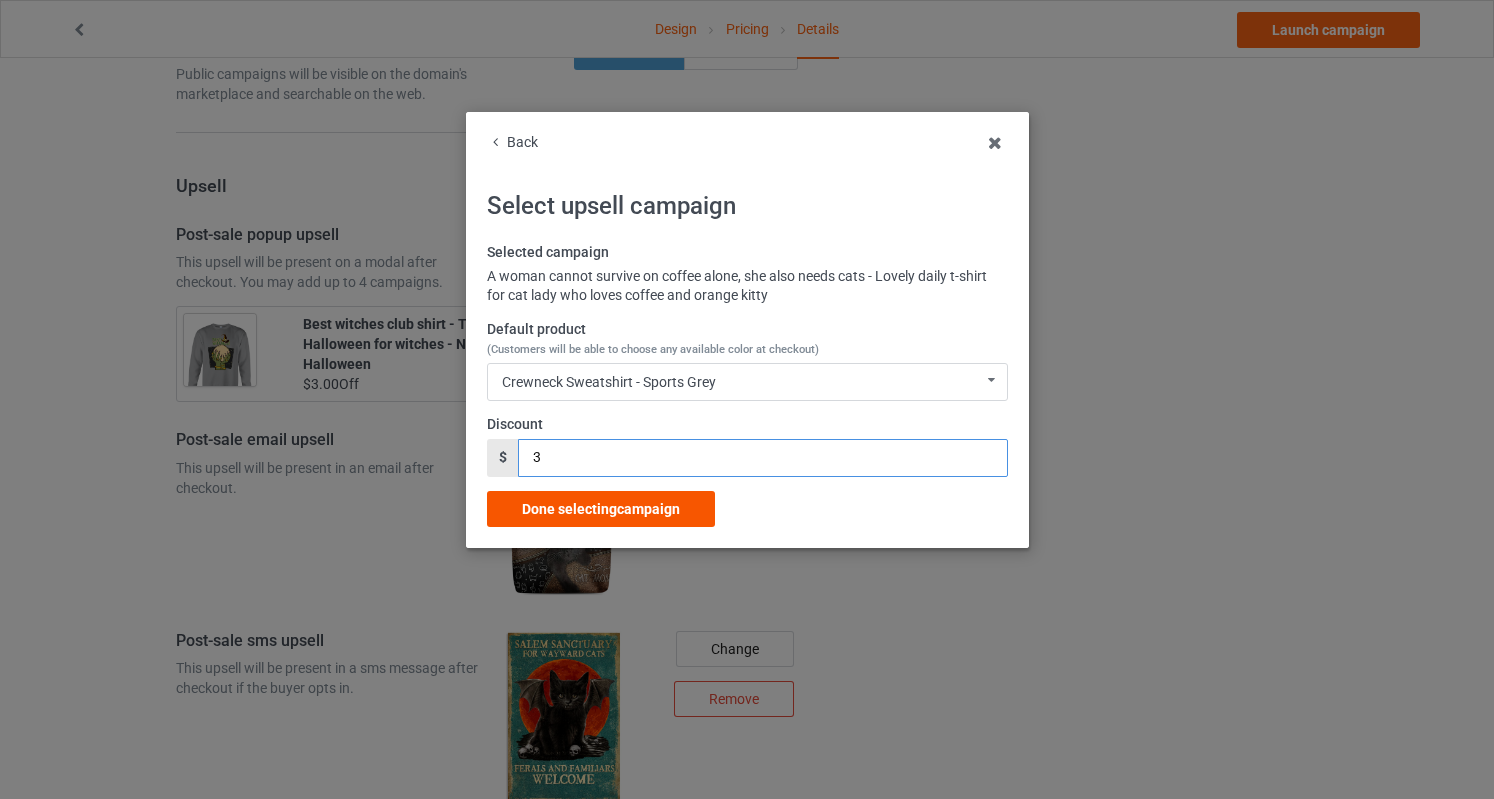 type on "3" 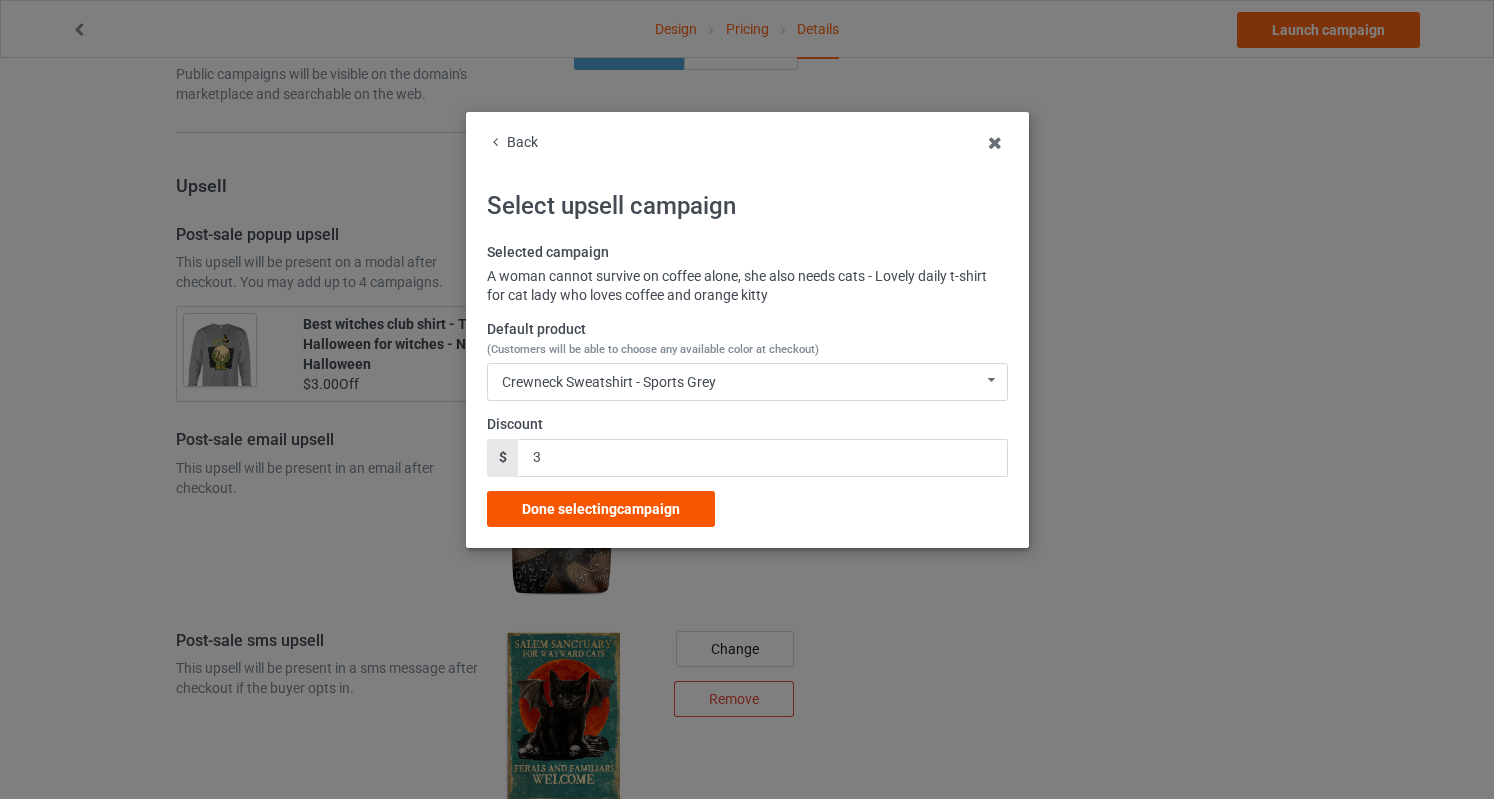 click on "Done selecting  campaign" at bounding box center (601, 509) 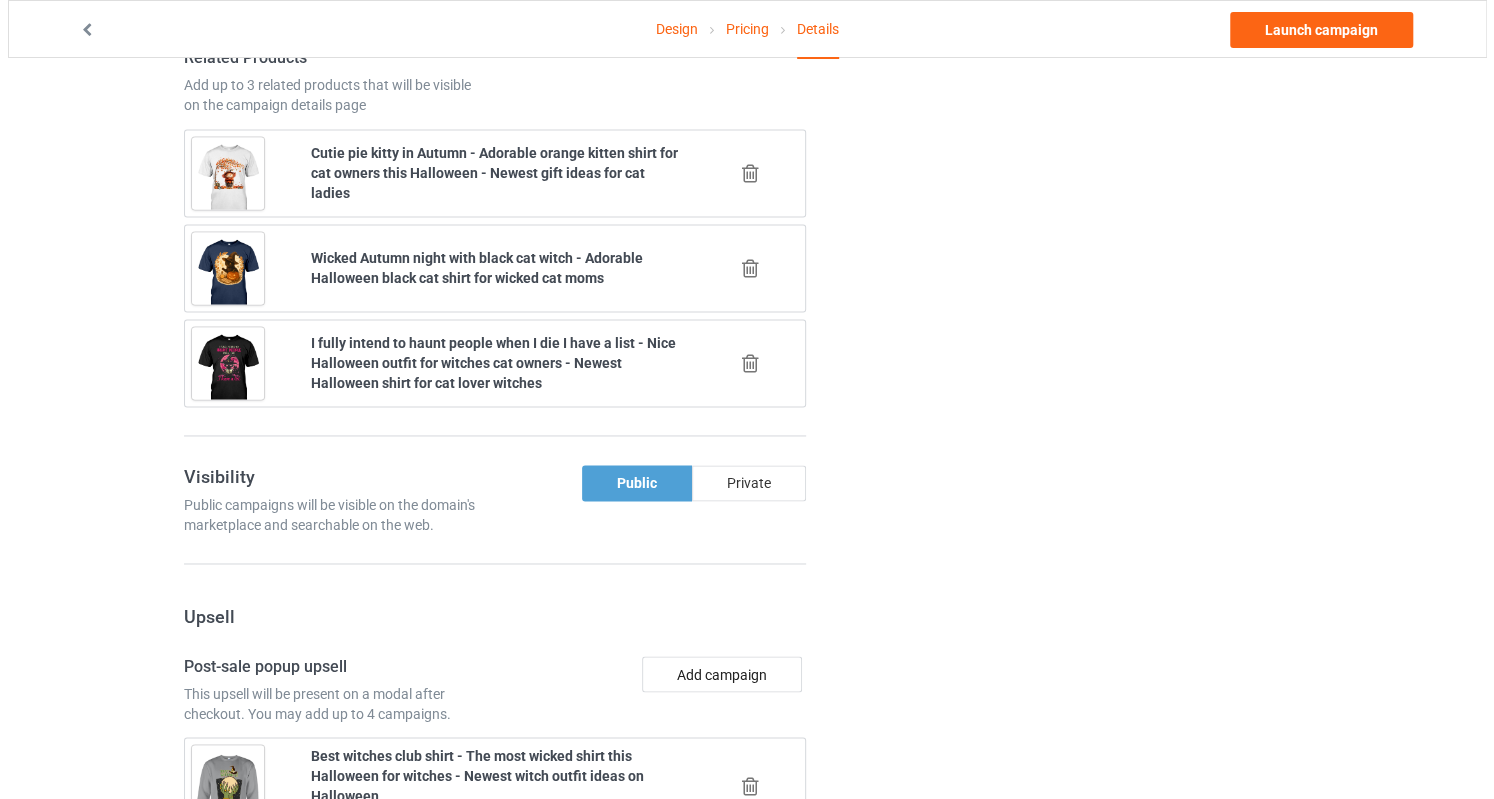 scroll, scrollTop: 1600, scrollLeft: 0, axis: vertical 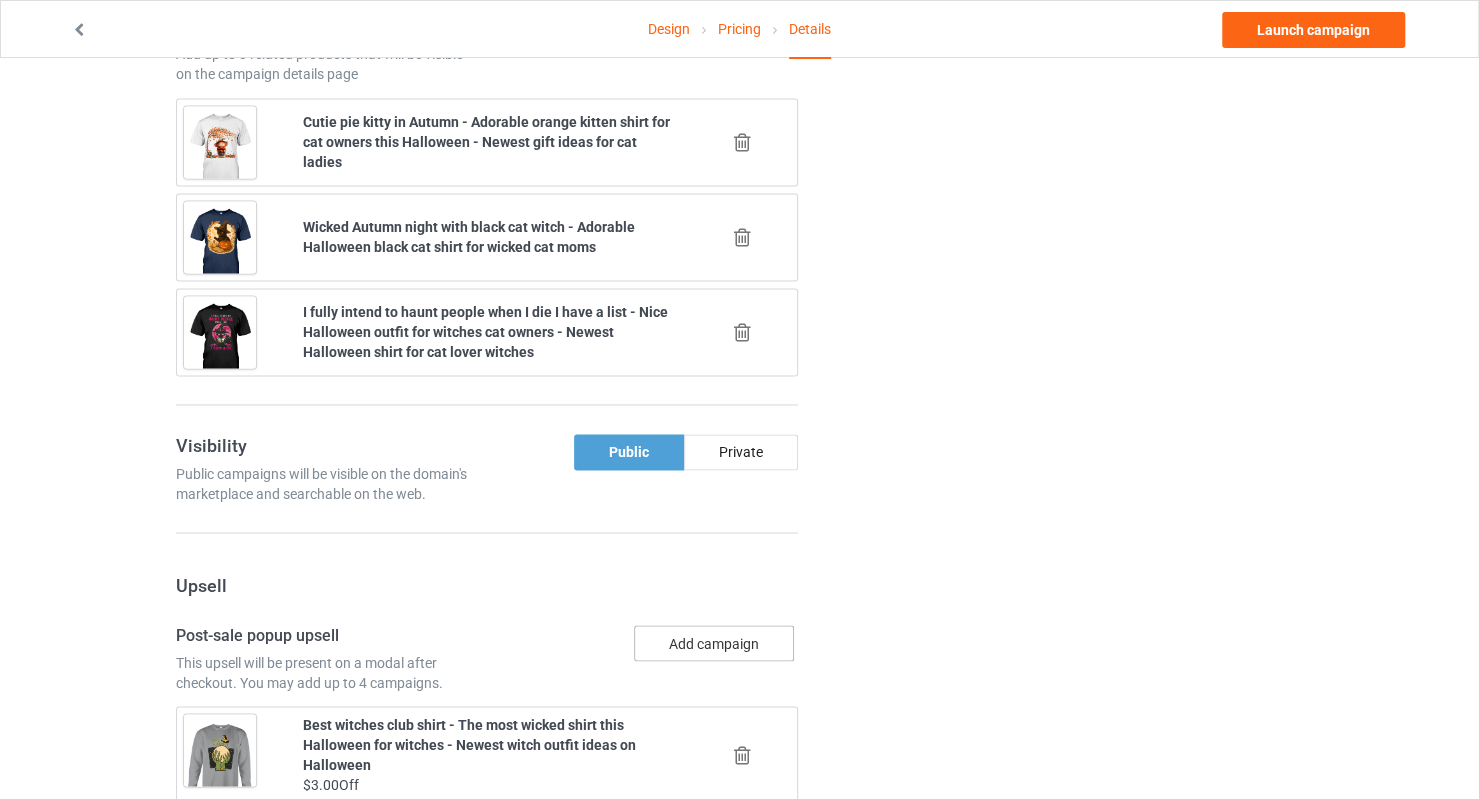 click on "Add campaign" at bounding box center (714, 643) 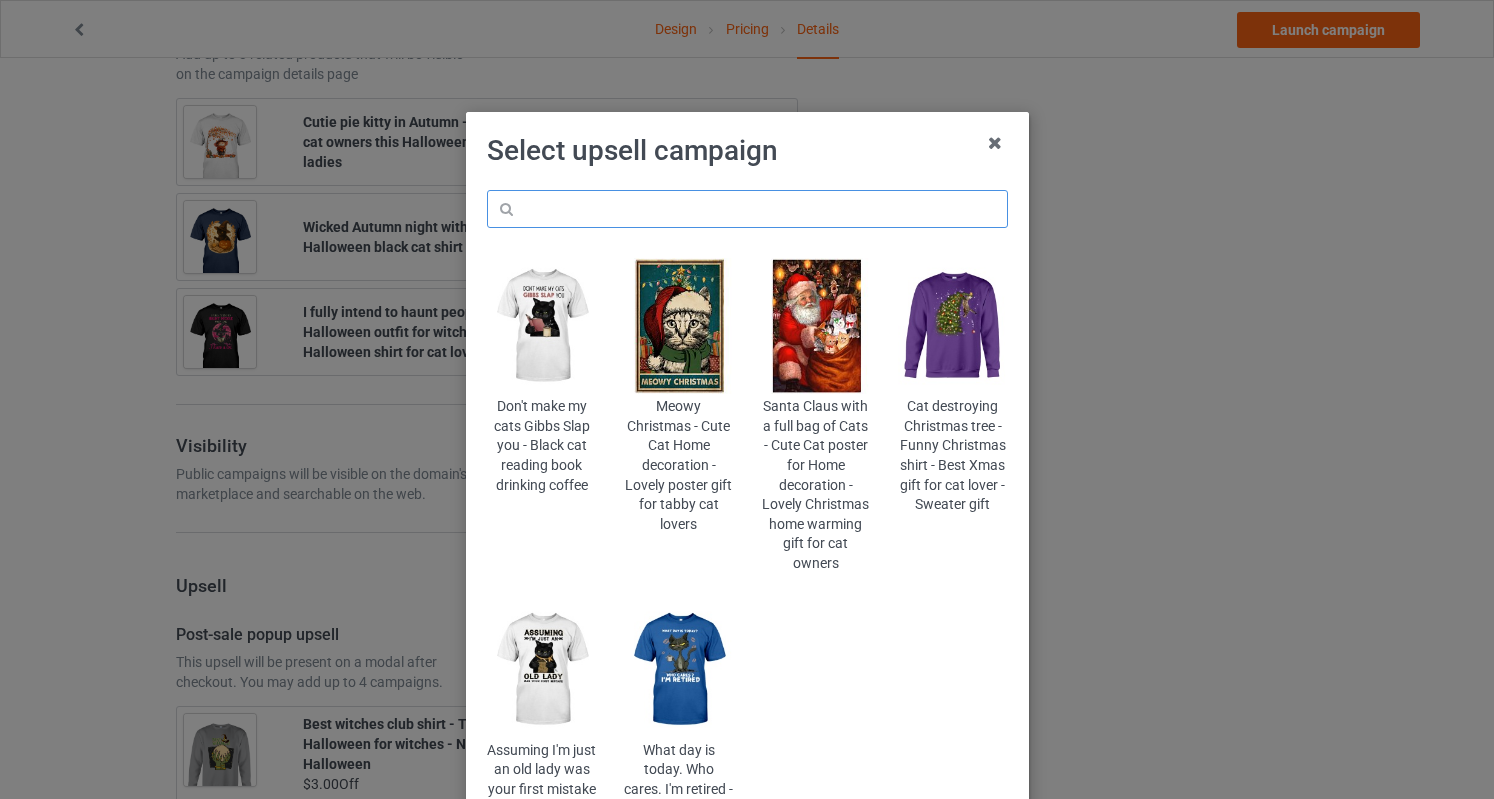 click at bounding box center [747, 209] 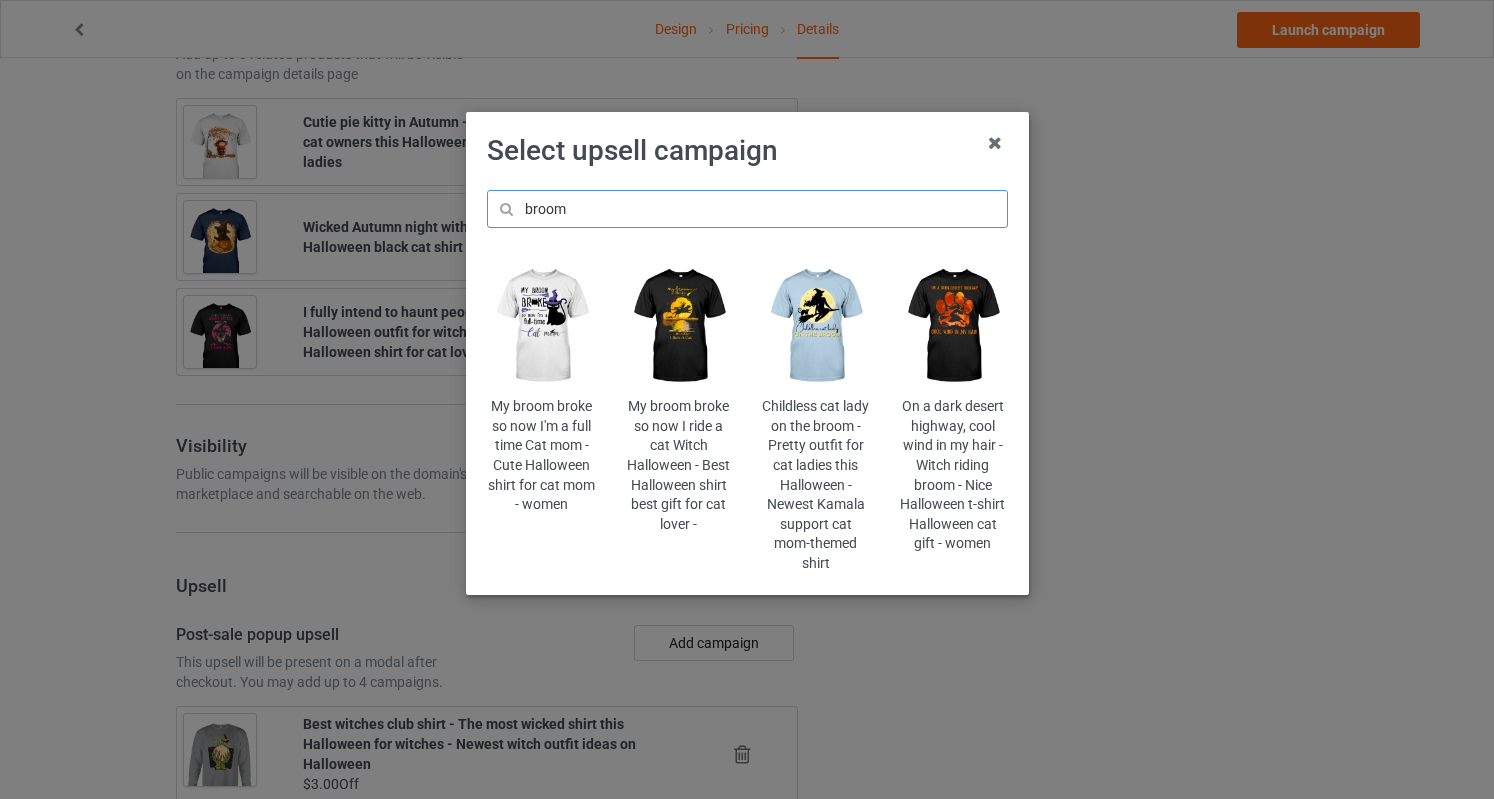 type on "broom" 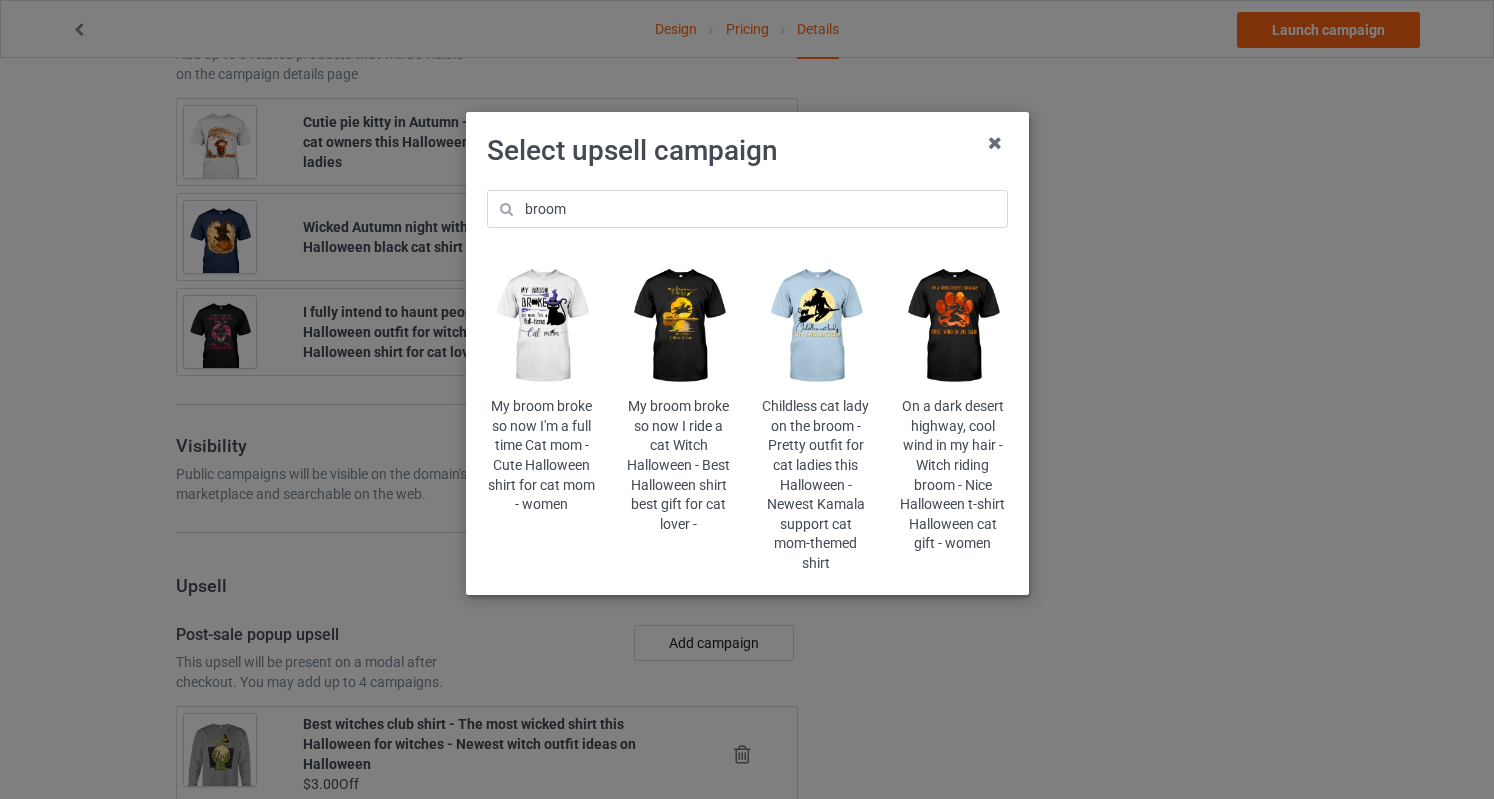 click at bounding box center [952, 326] 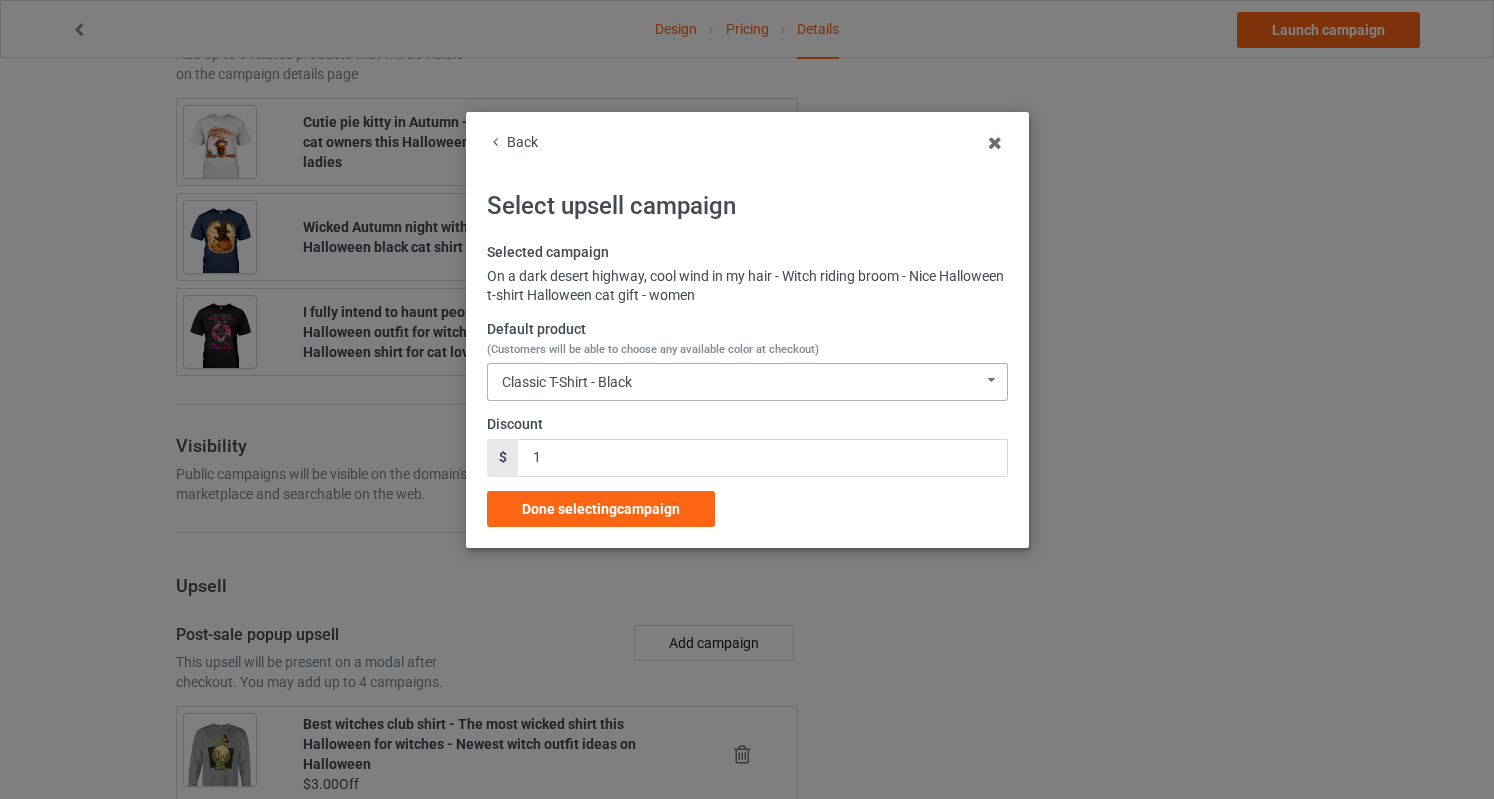 click on "Classic T-Shirt - Black" at bounding box center (567, 382) 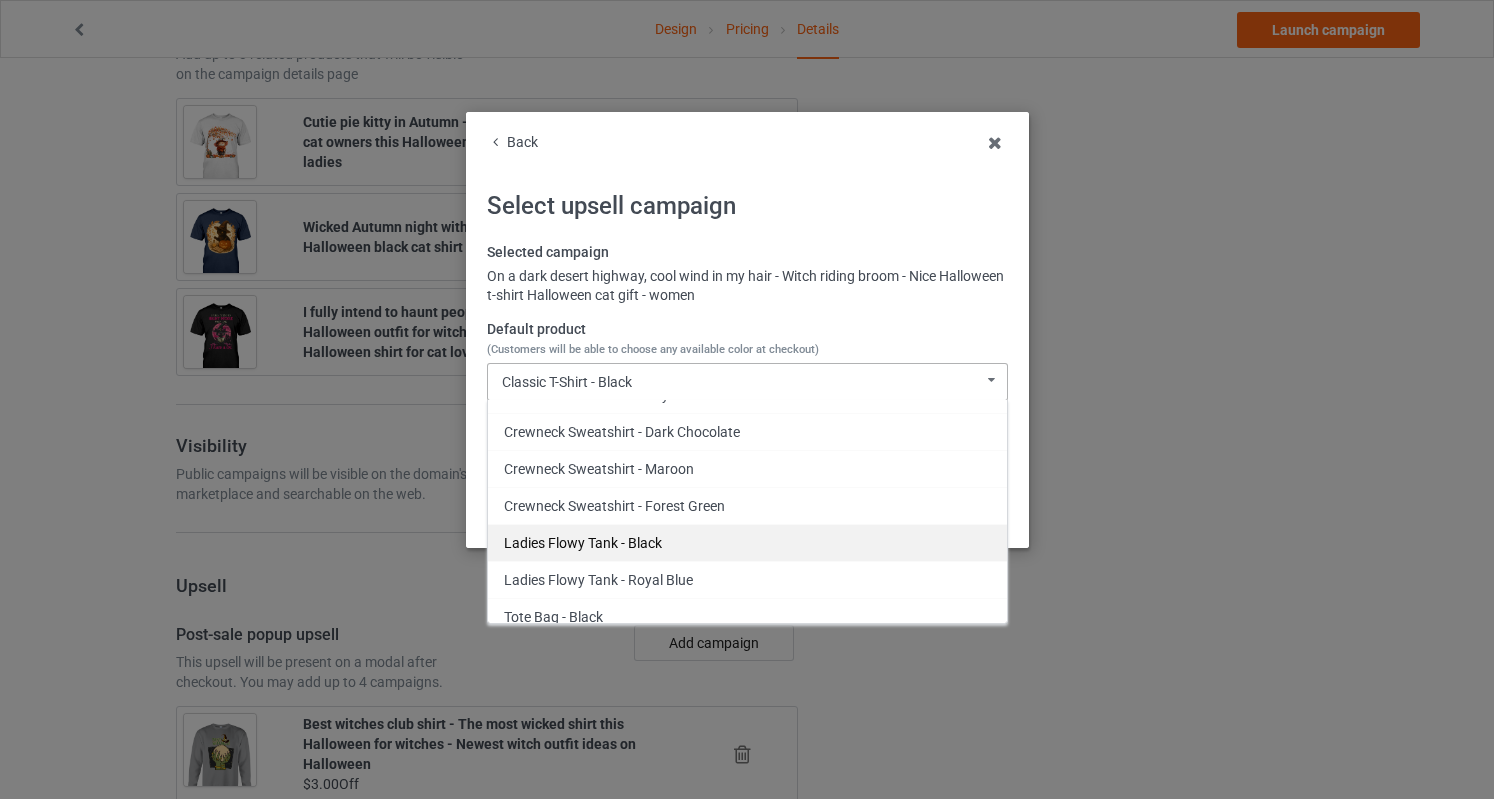 scroll, scrollTop: 923, scrollLeft: 0, axis: vertical 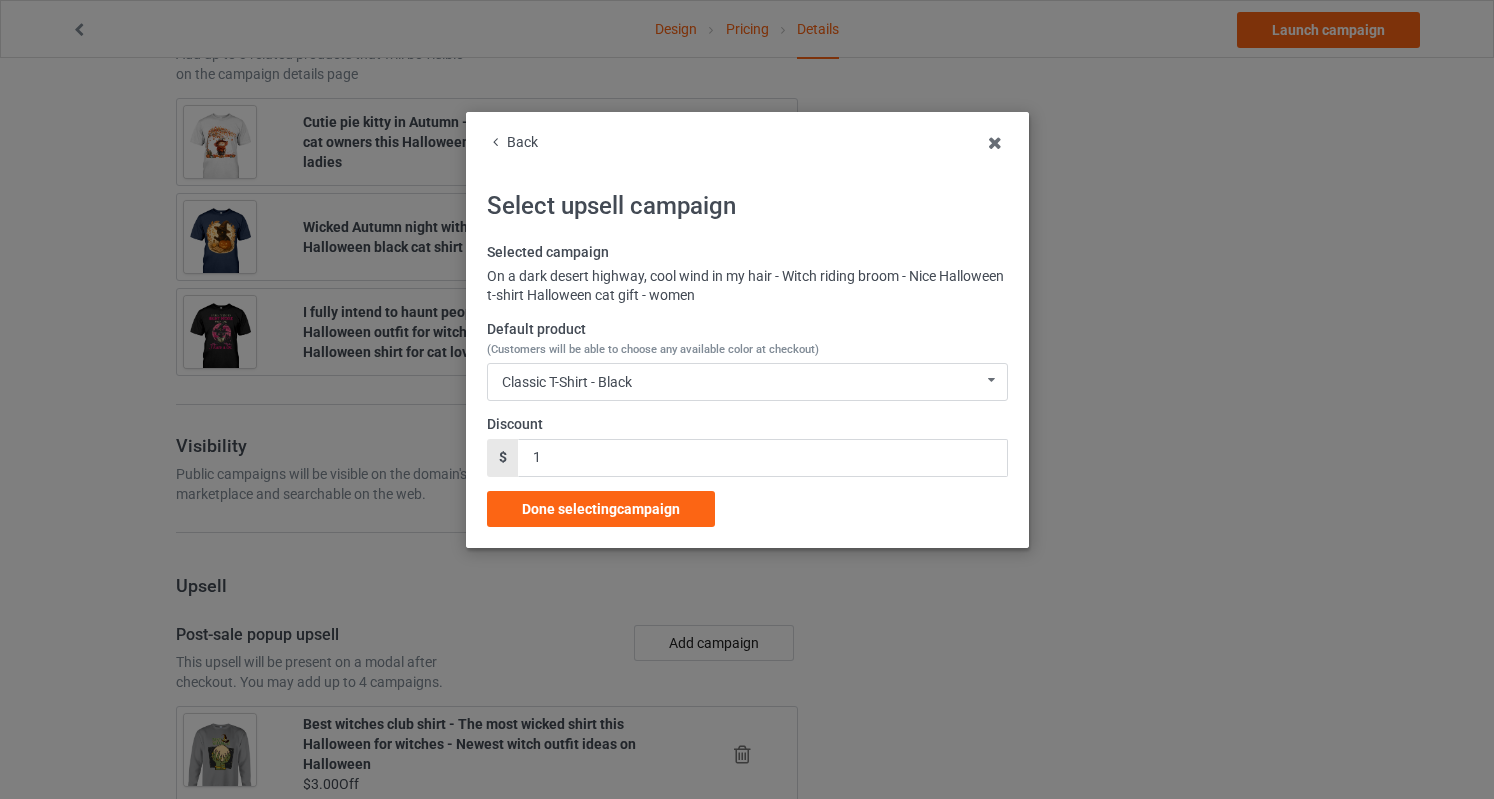 click on "Back" at bounding box center (747, 143) 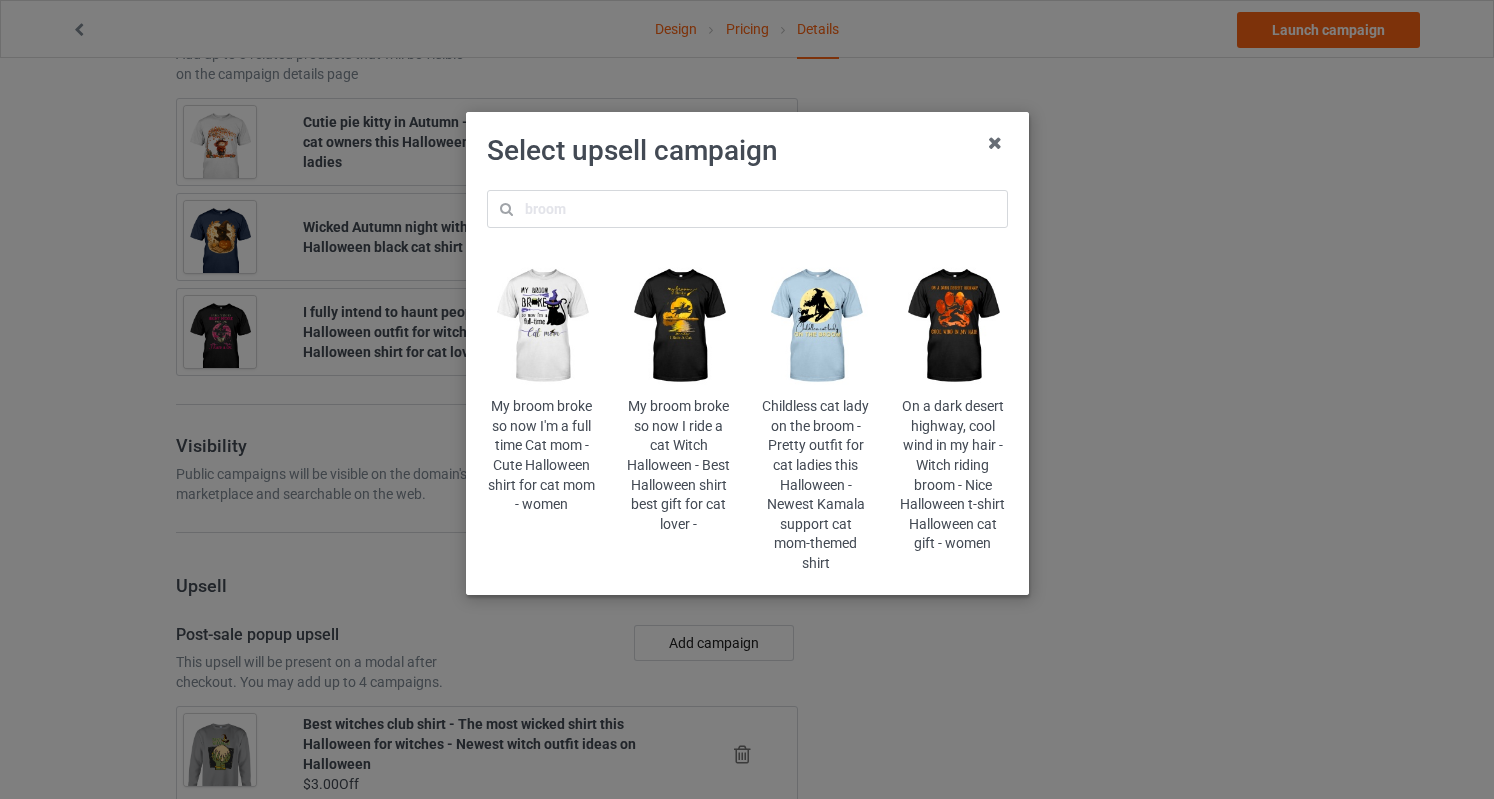 click at bounding box center [678, 326] 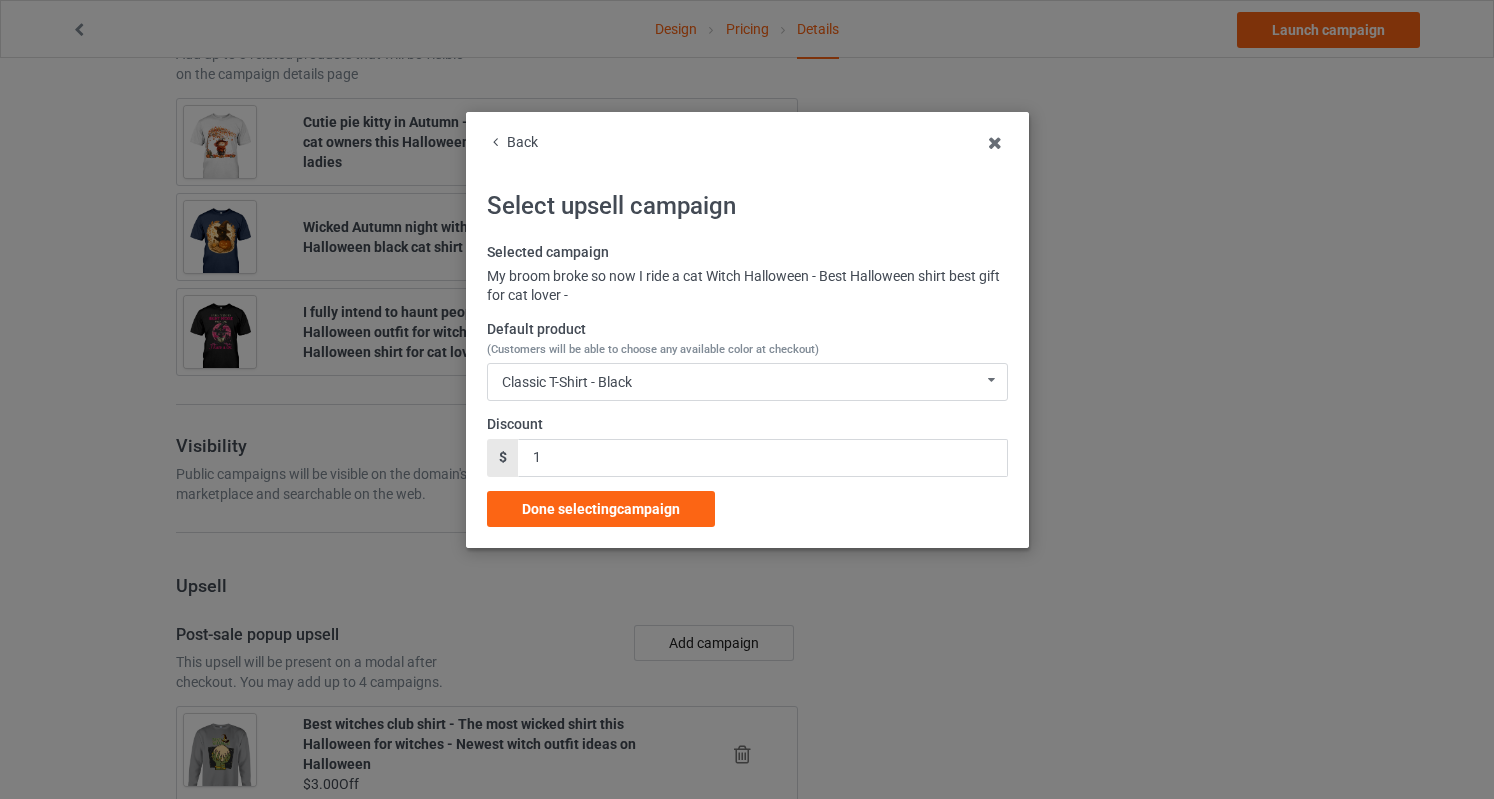 click on "Default product (Customers will be able to choose any available color at checkout) Classic T-Shirt - Black Classic T-Shirt - Black Classic T-Shirt - Forest Green Classic T-Shirt - Charcoal Grey Classic T-Shirt - J Navy Classic T-Shirt - Purple Classic T-Shirt - Royal Ladies T-Shirt - Black Ladies T-Shirt - Forest Green Ladies T-Shirt - Charcoal Grey Ladies T-Shirt - Navy Ladies T-Shirt - Purple Ladies T-Shirt - Royal Blue Hooded Sweatshirt - Black Hooded Sweatshirt - Forest Green Hooded Sweatshirt - Charcoal Grey Hooded Sweatshirt - Navy Hooded Sweatshirt - Royal Blue Hooded Sweatshirt - Purple V-Neck T-Shirt - Black V-Neck T-Shirt - Navy V-Neck T-Shirt - Asphalt V-Neck T-Shirt - Royal Blue V-Neck T-Shirt - Team Purple Long Sleeve Tee - Black Long Sleeve Tee - Forest Green Long Sleeve Tee - Dark Chocolate Long Sleeve Tee - Navy Long Sleeve Tee - Royal Blue Long Sleeve Tee - Purple Crewneck Sweatshirt - Black Crewneck Sweatshirt - Navy Crewneck Sweatshirt - Forest Green Crewneck Sweatshirt - Charcoal Grey" at bounding box center [747, 360] 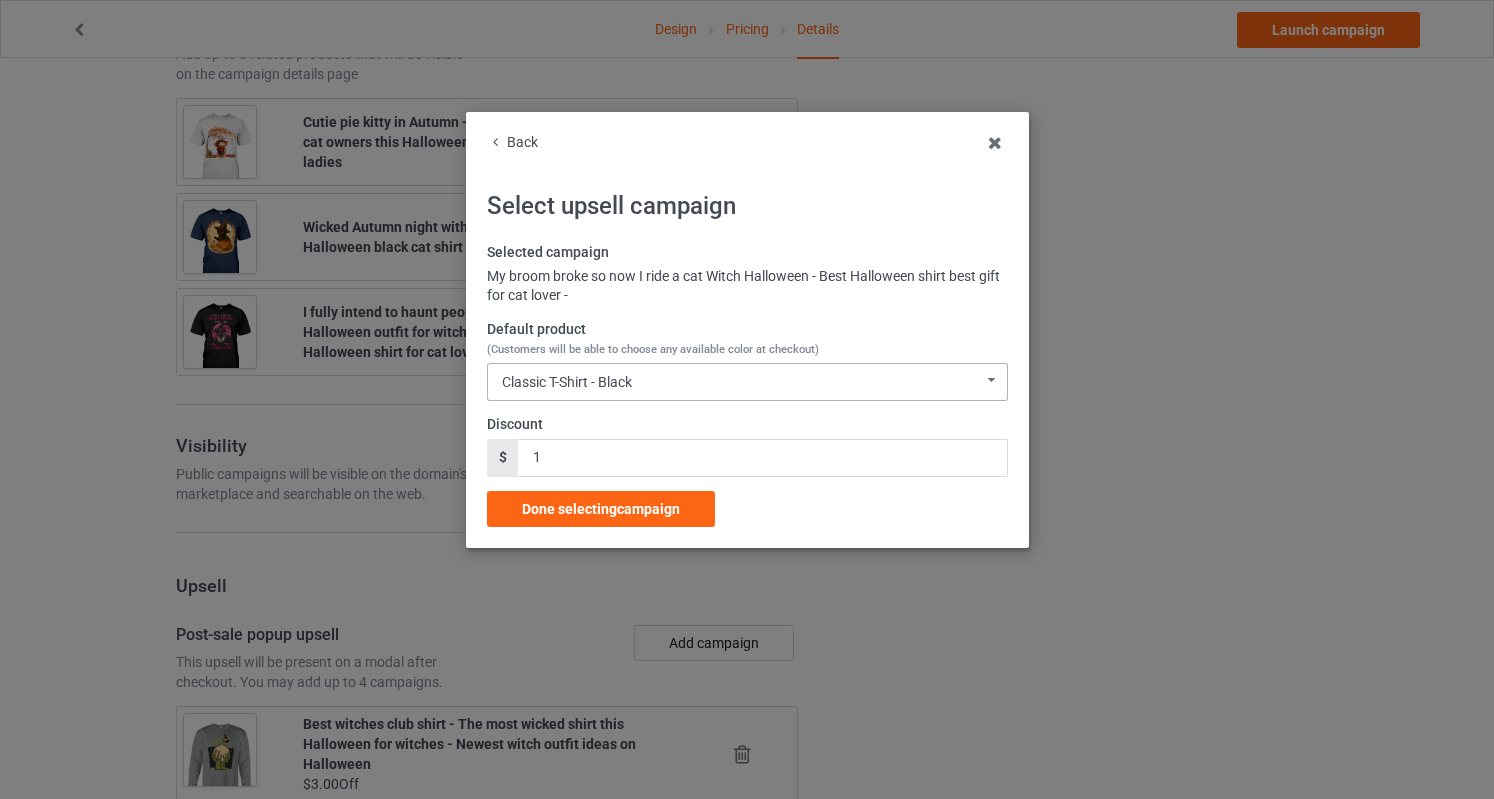 click on "Classic T-Shirt - Black Classic T-Shirt - Black Classic T-Shirt - Forest Green Classic T-Shirt - Charcoal Grey Classic T-Shirt - J Navy Classic T-Shirt - Purple Classic T-Shirt - Royal Ladies T-Shirt - Black Ladies T-Shirt - Forest Green Ladies T-Shirt - Charcoal Grey Ladies T-Shirt - Navy Ladies T-Shirt - Purple Ladies T-Shirt - Royal Blue Hooded Sweatshirt - Black Hooded Sweatshirt - Forest Green Hooded Sweatshirt - Charcoal Grey Hooded Sweatshirt - Navy Hooded Sweatshirt - Royal Blue Hooded Sweatshirt - Purple V-Neck T-Shirt - Black V-Neck T-Shirt - Navy V-Neck T-Shirt - Asphalt V-Neck T-Shirt - Royal Blue V-Neck T-Shirt - Team Purple Long Sleeve Tee - Black Long Sleeve Tee - Forest Green Long Sleeve Tee - Dark Chocolate Long Sleeve Tee - Navy Long Sleeve Tee - Royal Blue Long Sleeve Tee - Purple Crewneck Sweatshirt - Black Crewneck Sweatshirt - Navy Crewneck Sweatshirt - Forest Green Crewneck Sweatshirt - Charcoal Grey Crewneck Sweatshirt - Purple Crewneck Sweatshirt - Royal Blue Ladies Flowy Tank - Black" at bounding box center (747, 382) 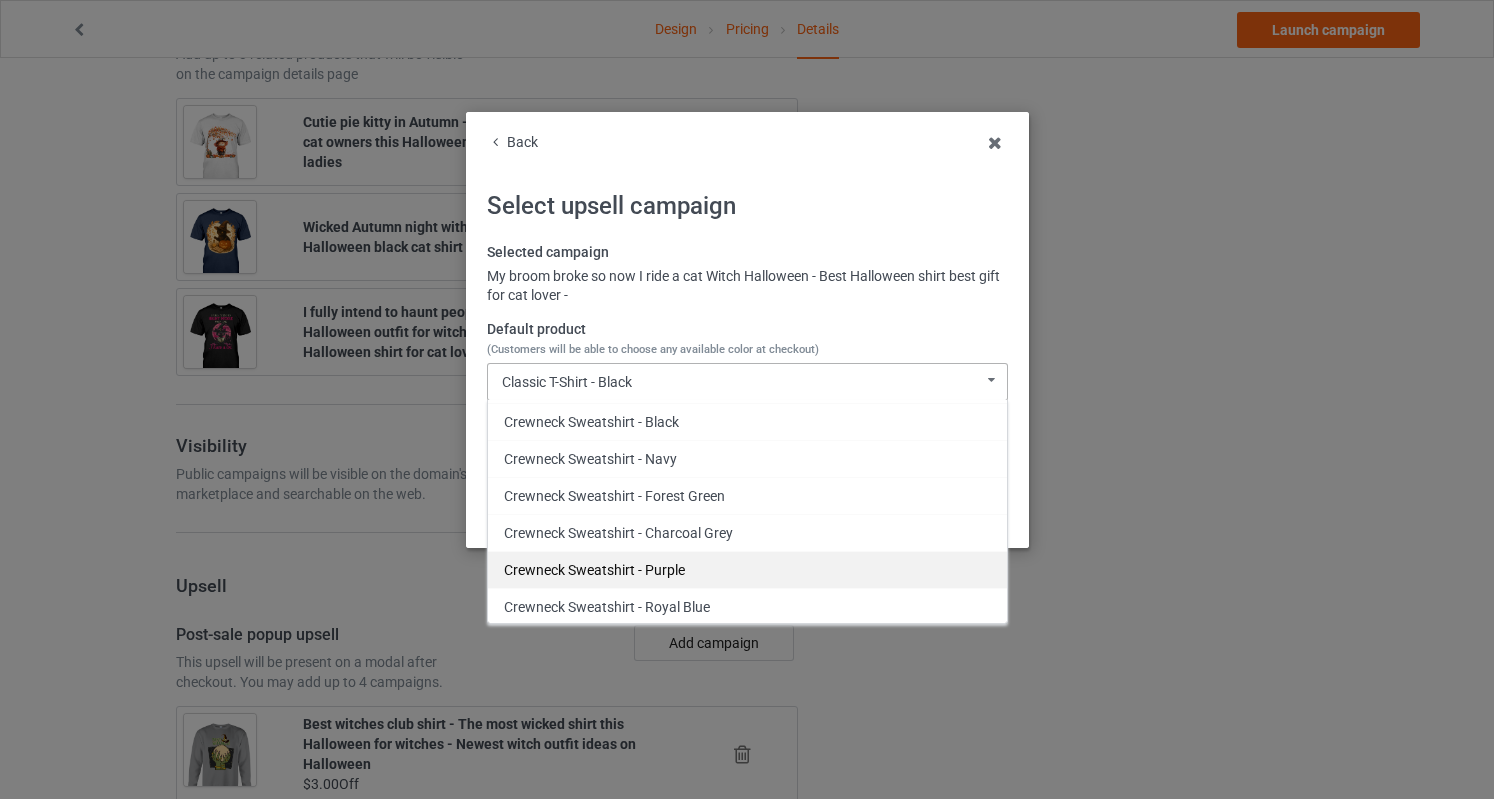 scroll, scrollTop: 970, scrollLeft: 0, axis: vertical 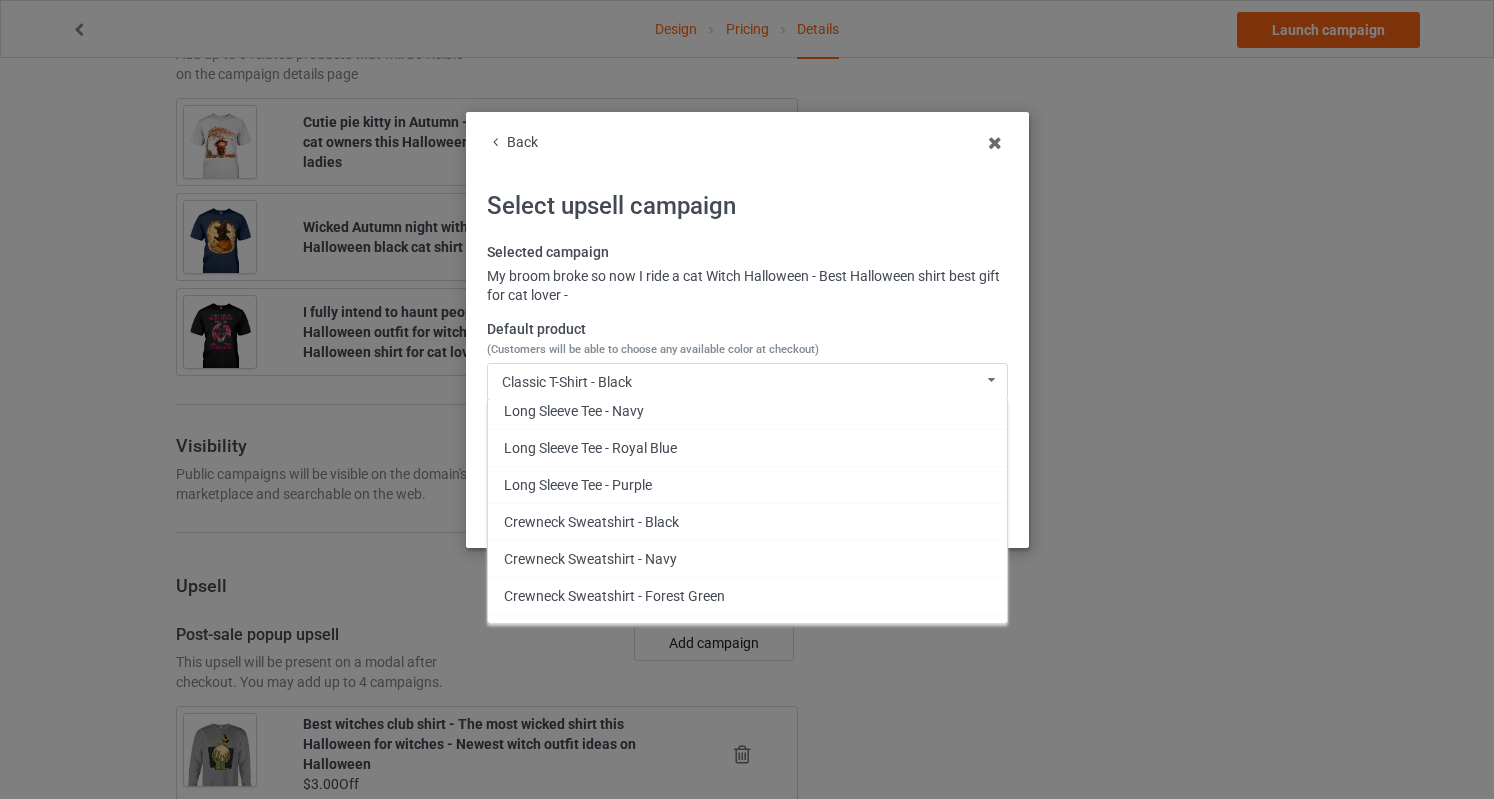click on "Back" at bounding box center [747, 143] 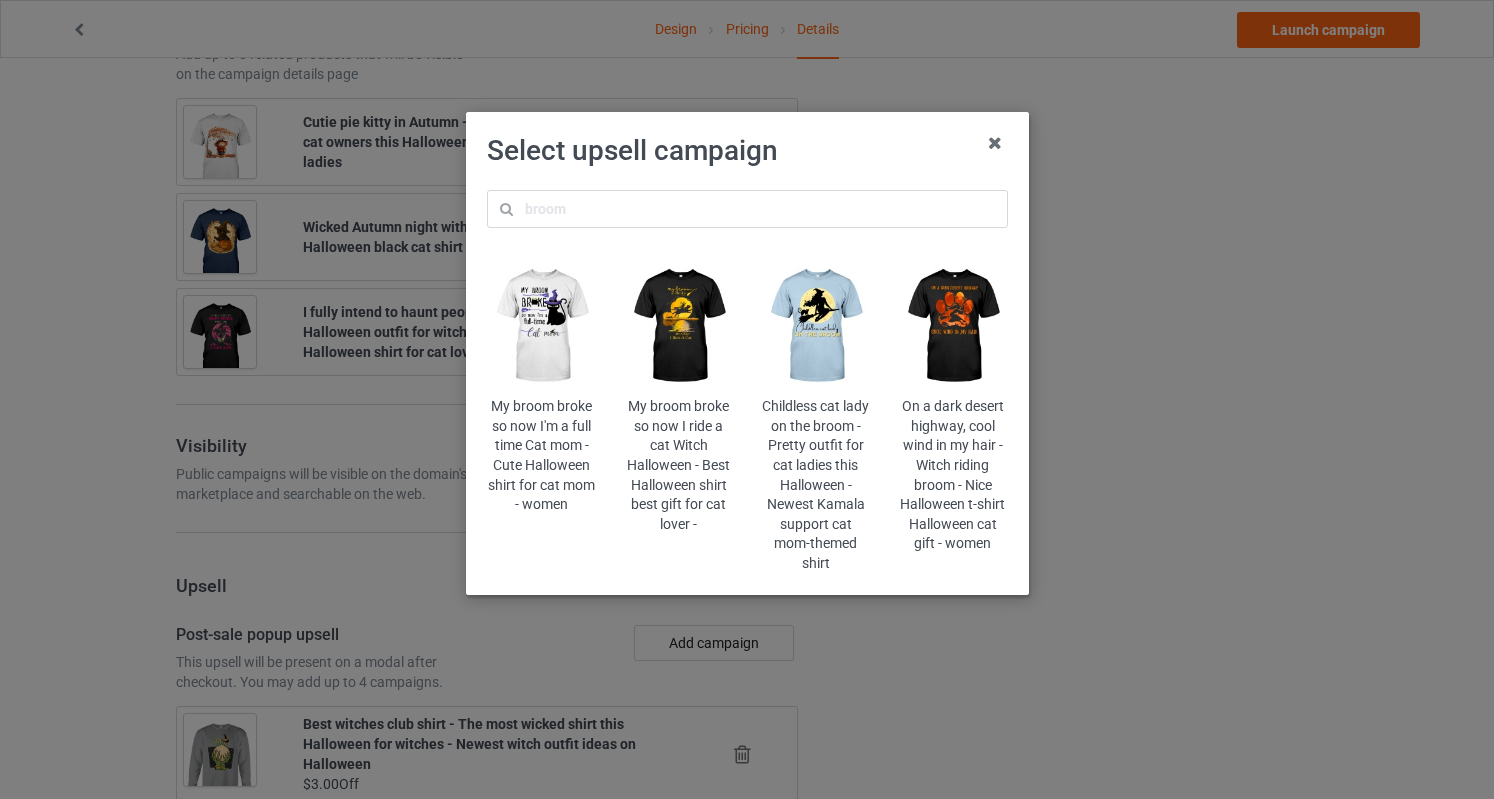 click at bounding box center [541, 326] 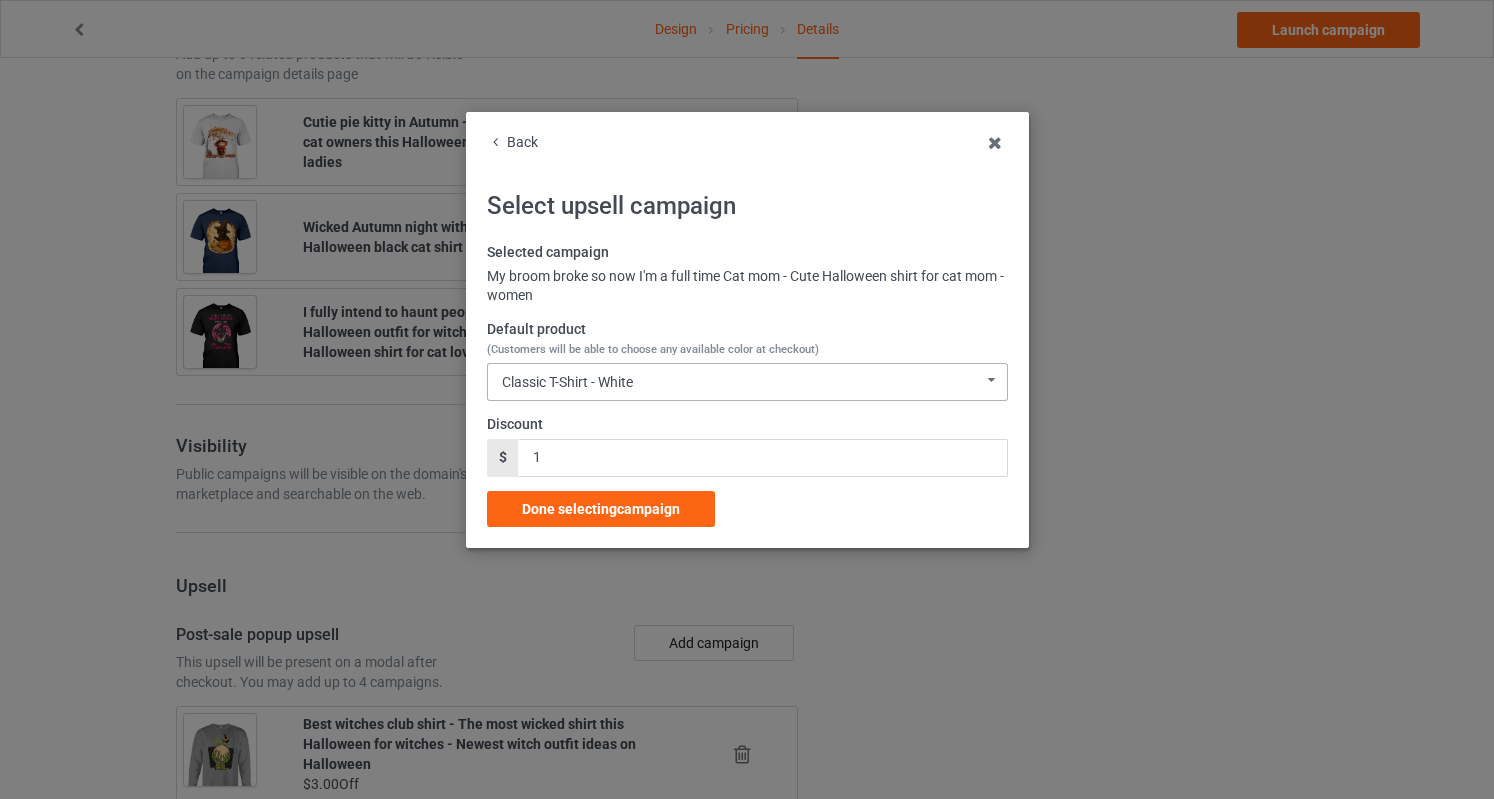 click on "Classic T-Shirt - White Classic T-Shirt - White Classic T-Shirt - Classic Pink Classic T-Shirt - Light Blue Classic T-Shirt - Burnt Orange Classic T-Shirt - Gold Classic T-Shirt - Ash Ladies T-Shirt - White Ladies T-Shirt - Light Pink Ladies T-Shirt - Light Blue Ladies T-Shirt - Sports Grey Ladies T-Shirt - Orange Ladies T-Shirt - Daisy Hooded Sweatshirt - White Hooded Sweatshirt - Light Pink Hooded Sweatshirt - Carolina Blue Hooded Sweatshirt - Sports Grey Hooded Sweatshirt - Orange Hooded Sweatshirt - Gold V-Neck T-Shirt - White V-Neck T-Shirt - Ash V-Neck T-Shirt - Neon Yellow Long Sleeve Tee - White Long Sleeve Tee - Light Pink Long Sleeve Tee - Carolina Blue Long Sleeve Tee - Sports Grey Long Sleeve Tee - Orange Long Sleeve Tee - Gold Crewneck Sweatshirt - White Crewneck Sweatshirt - Light Pink Crewneck Sweatshirt - Light Blue Crewneck Sweatshirt - Sports Grey Crewneck Sweatshirt - Orange Crewneck Sweatshirt - Gold Baseball Tee - Black Baseball Tee - Maroon Baseball Tee - Heather Tote Bag - Natural" at bounding box center [747, 382] 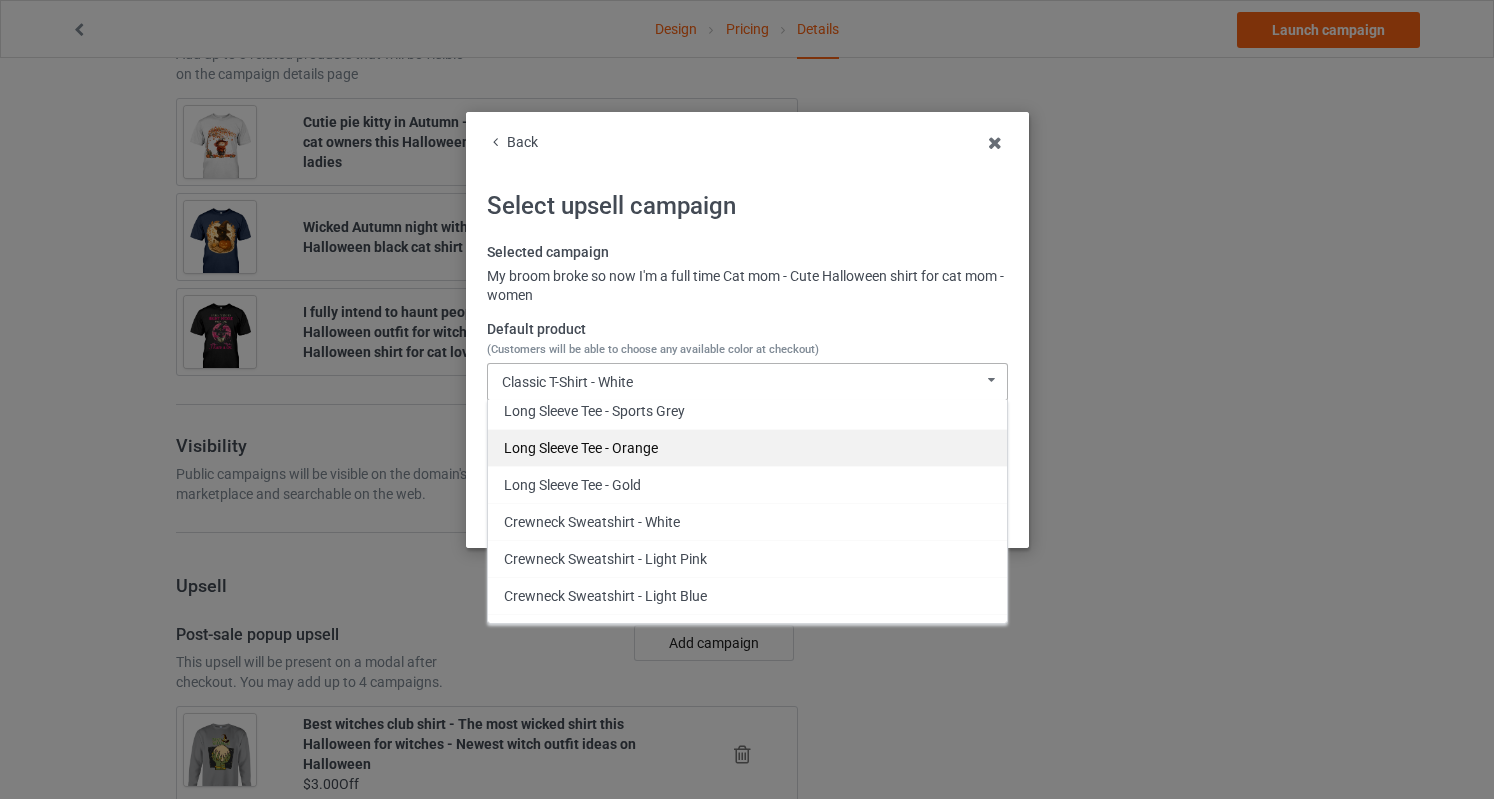 scroll, scrollTop: 996, scrollLeft: 0, axis: vertical 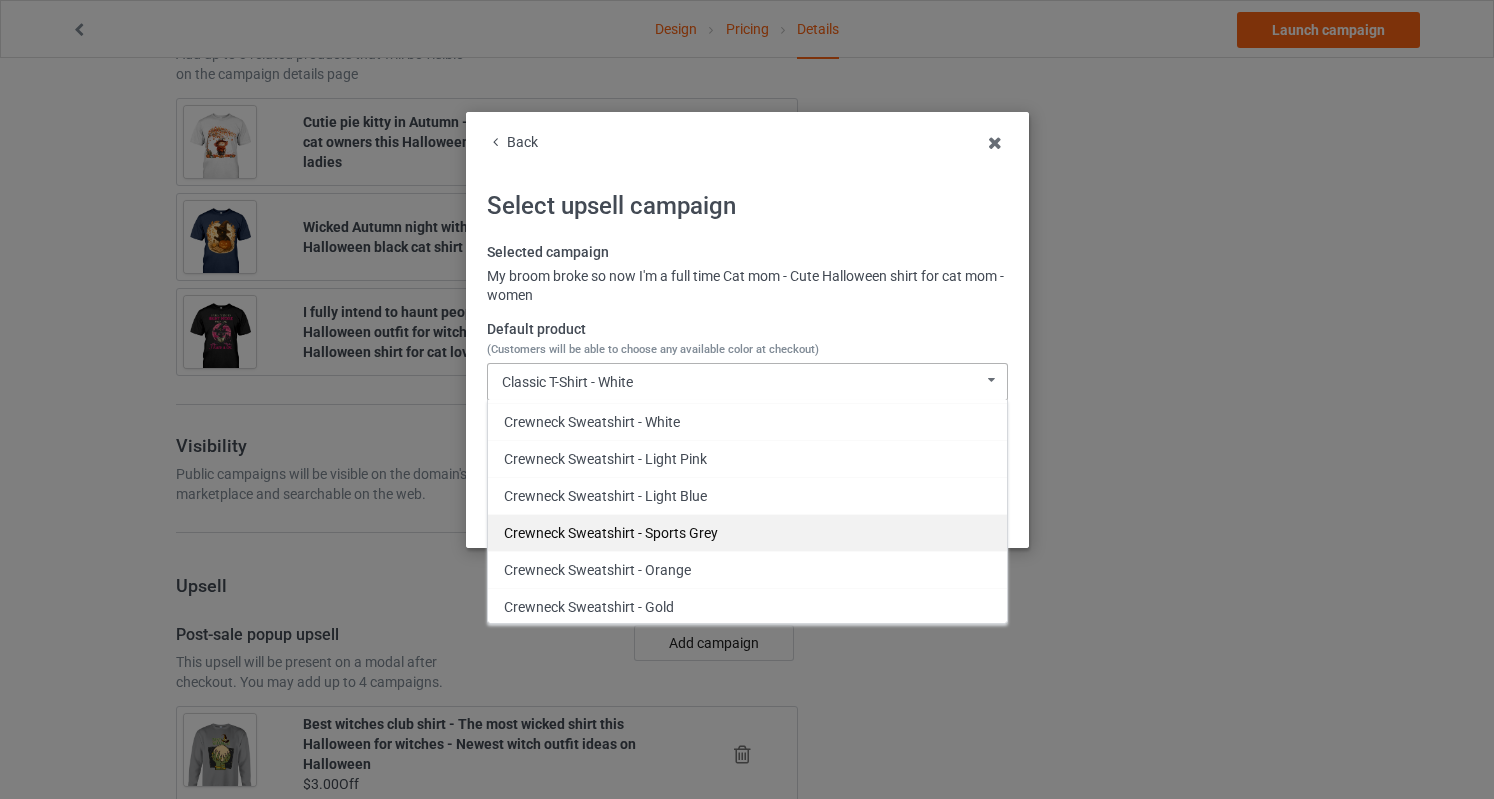 click on "Crewneck Sweatshirt - Sports Grey" at bounding box center [747, 532] 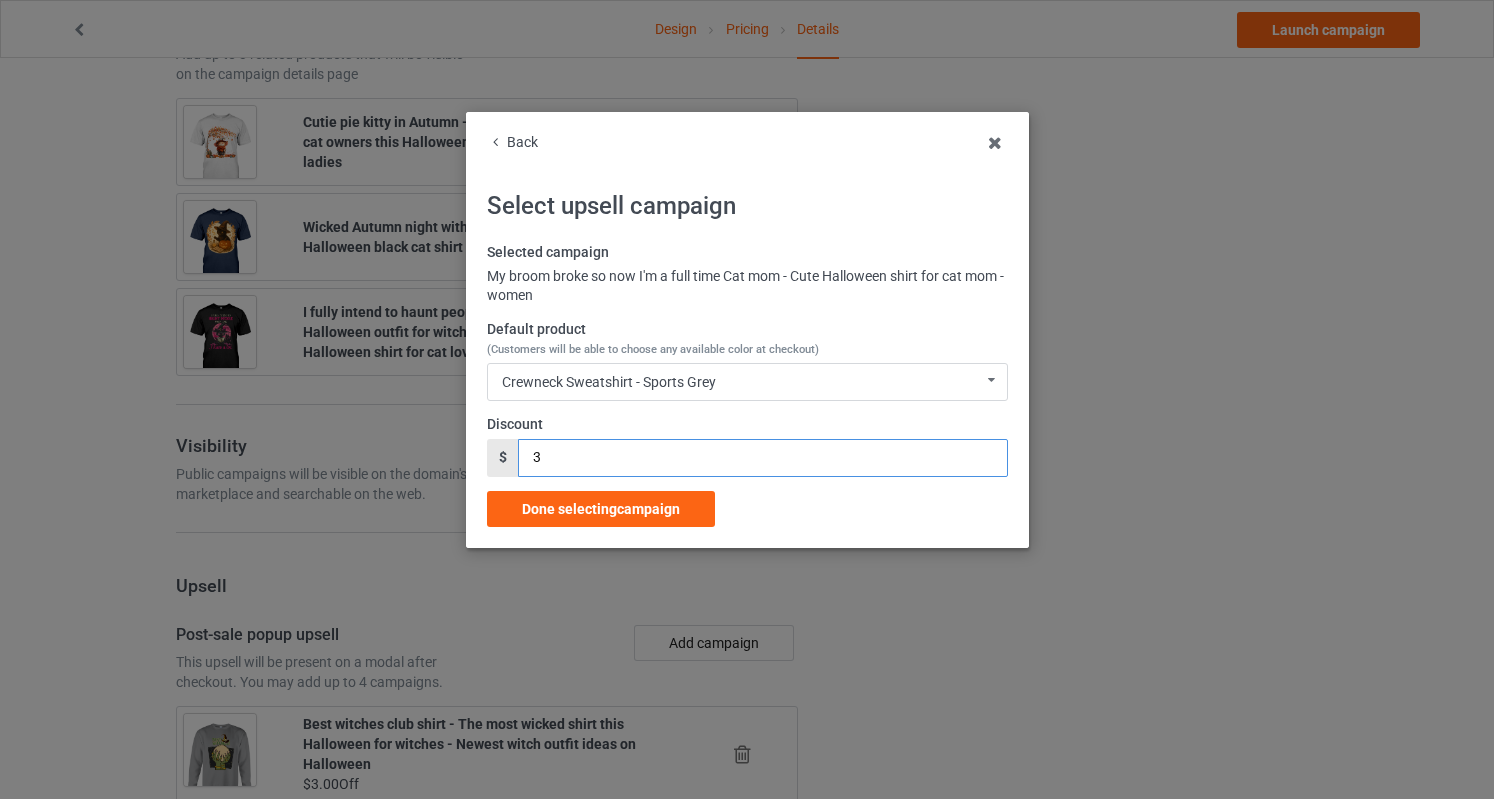 drag, startPoint x: 554, startPoint y: 456, endPoint x: 455, endPoint y: 456, distance: 99 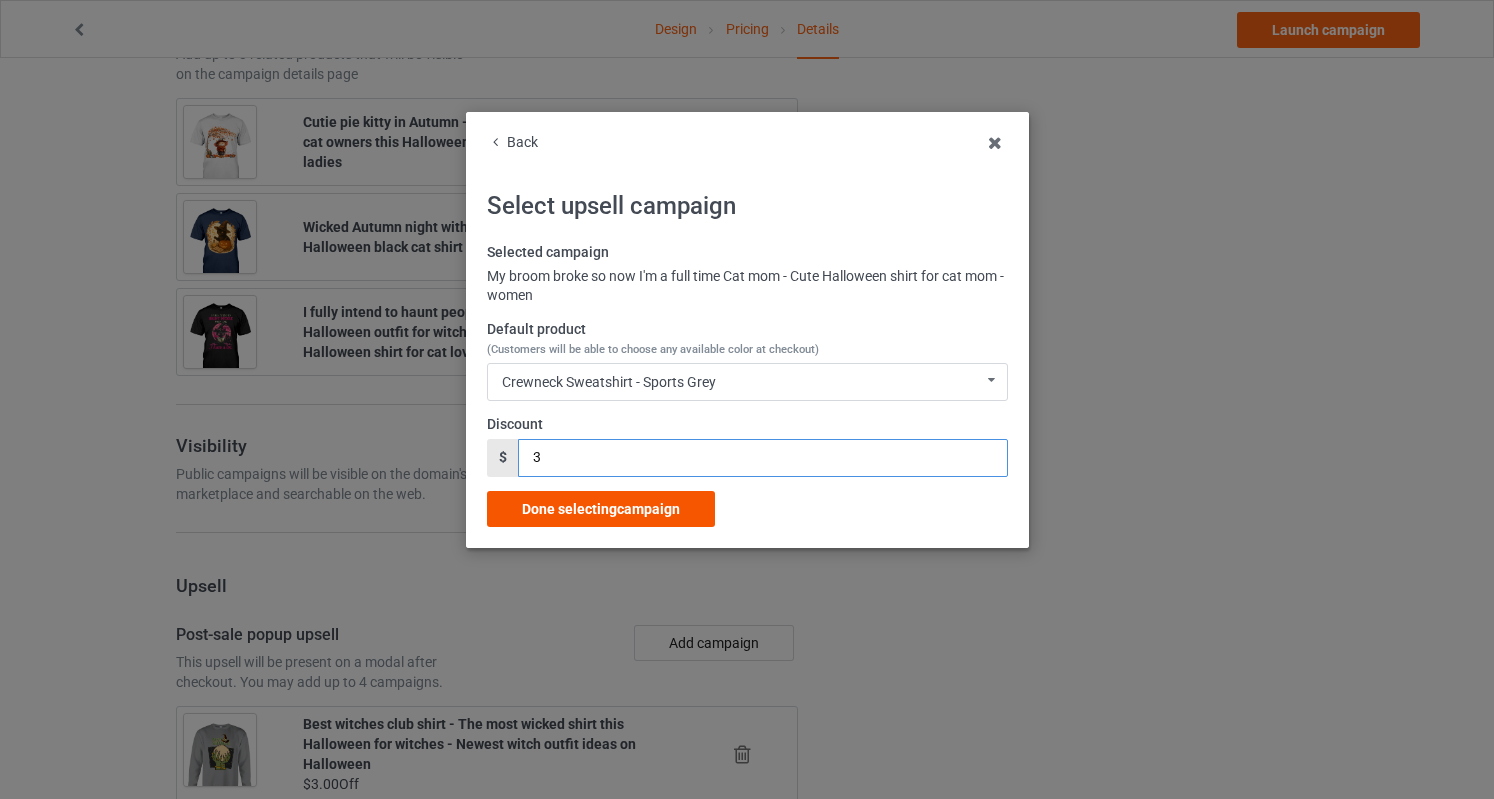 type on "3" 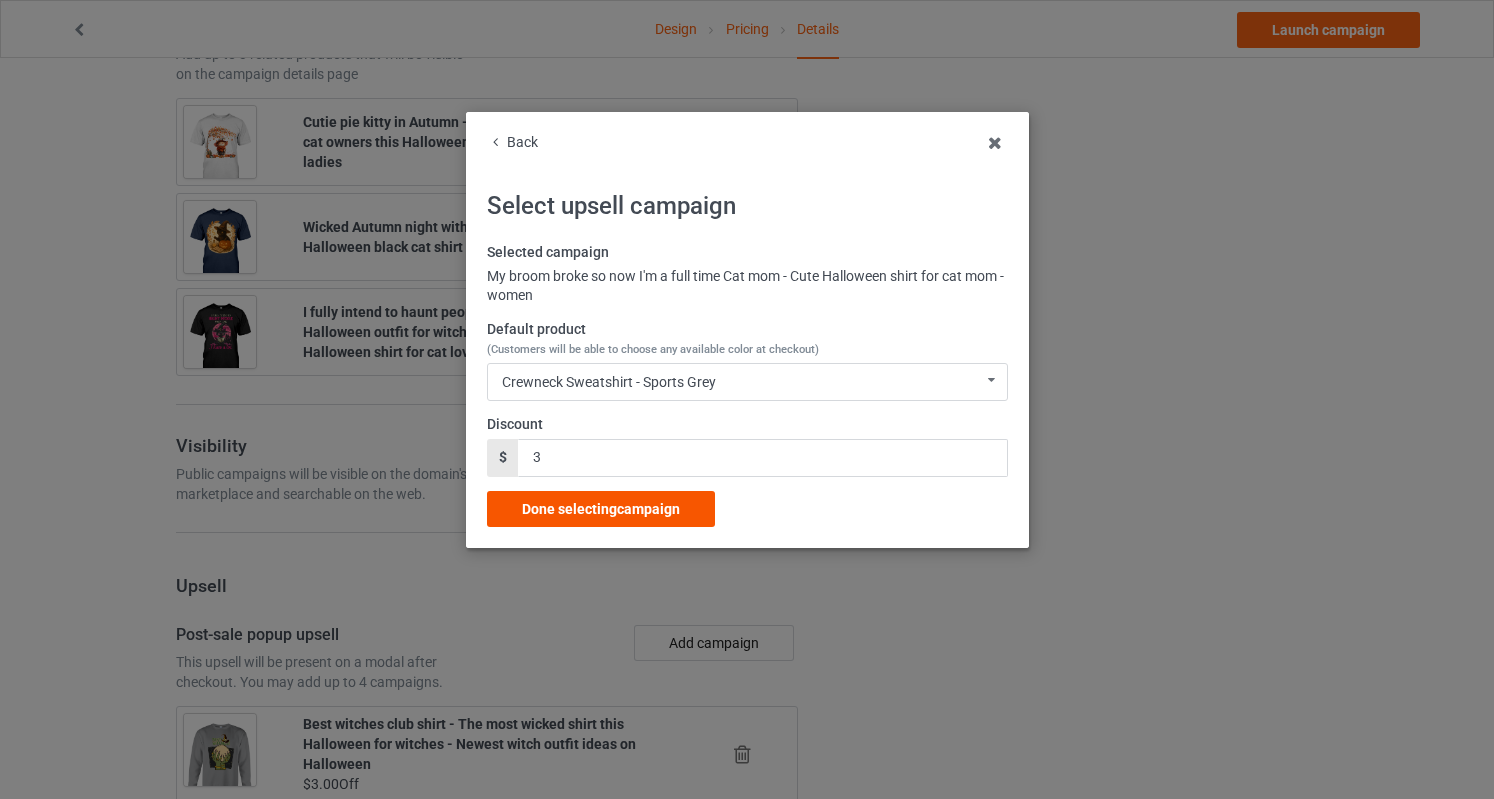 click on "Done selecting  campaign" at bounding box center (601, 509) 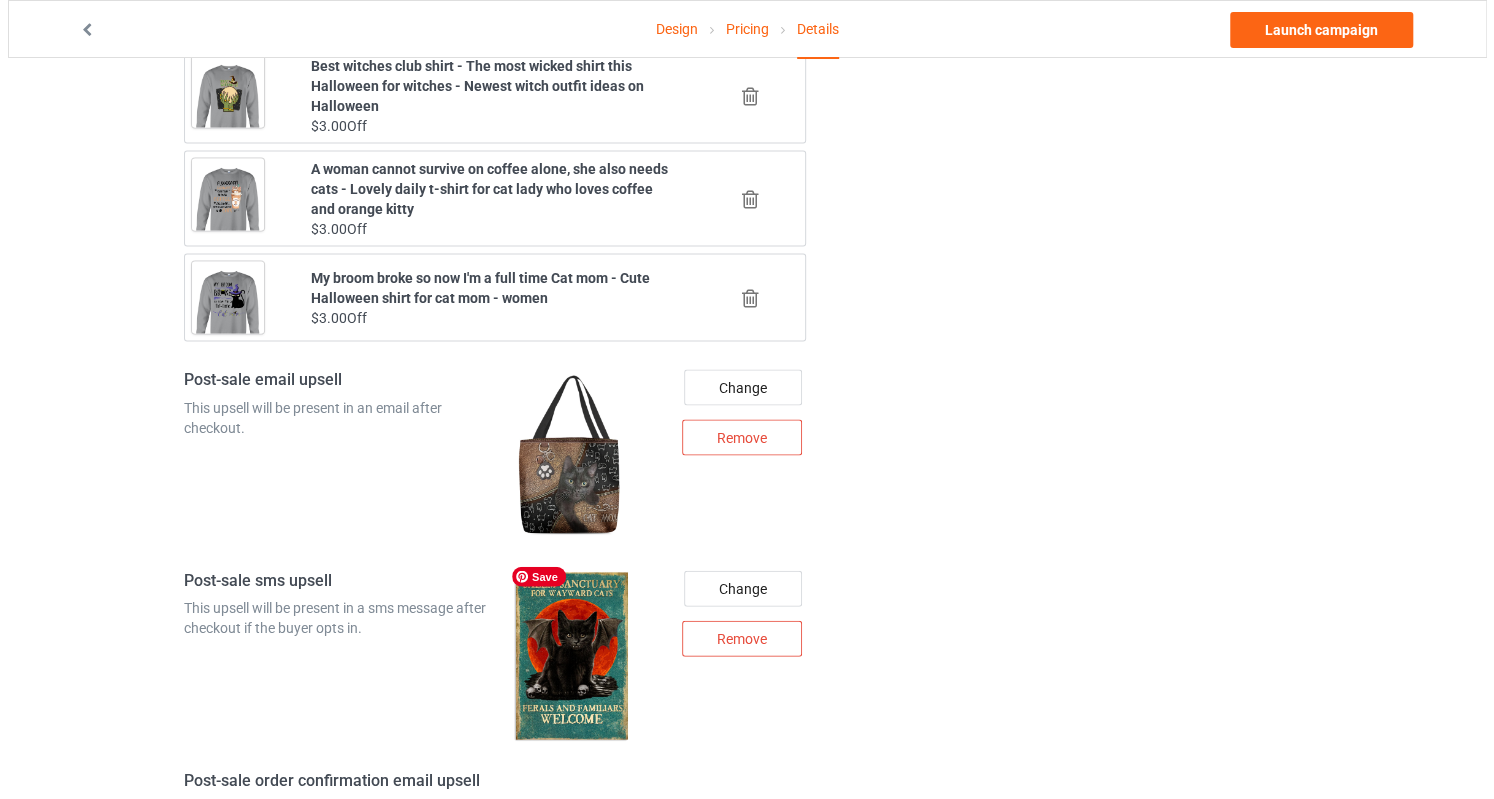 scroll, scrollTop: 2162, scrollLeft: 0, axis: vertical 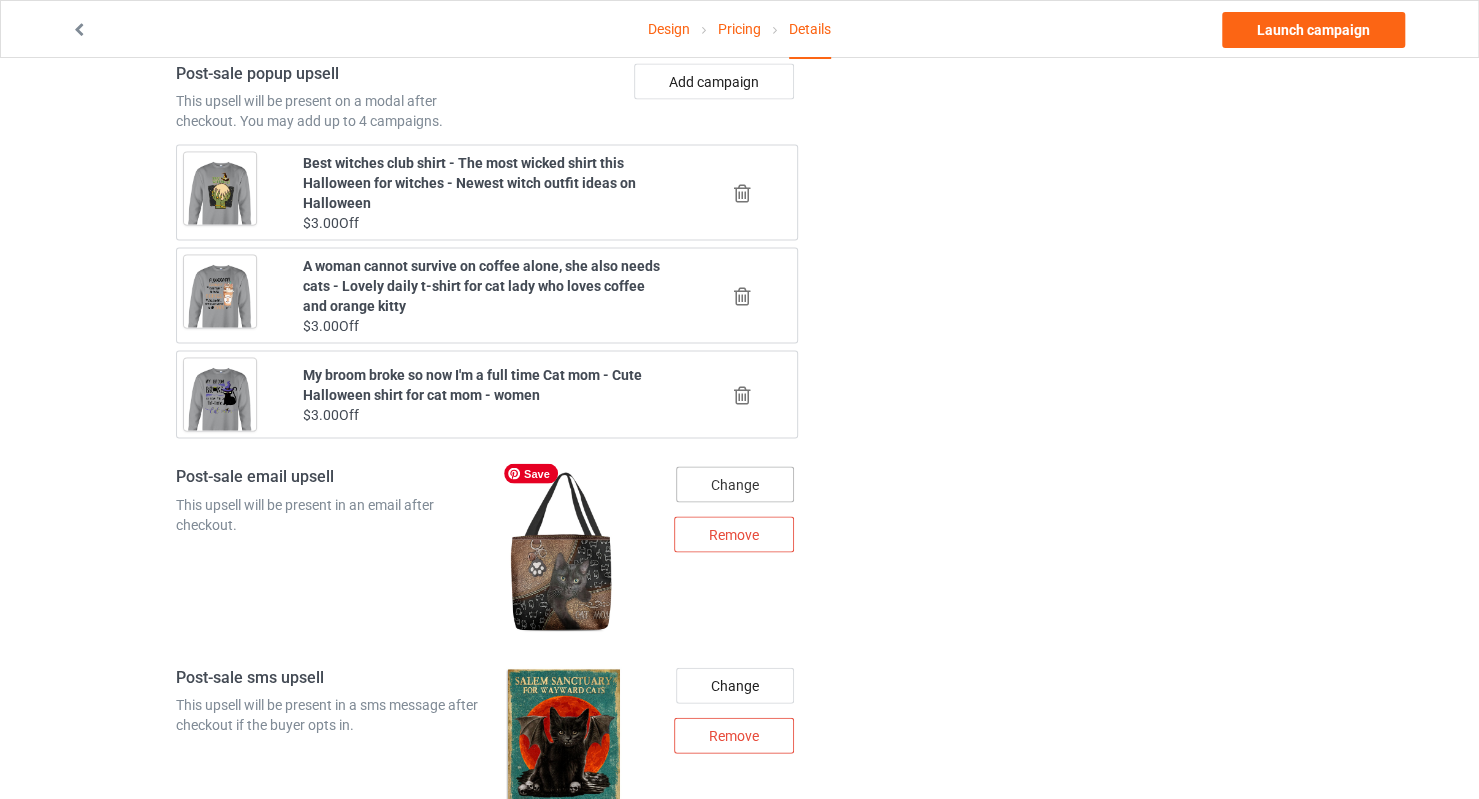 click on "Change" at bounding box center (735, 484) 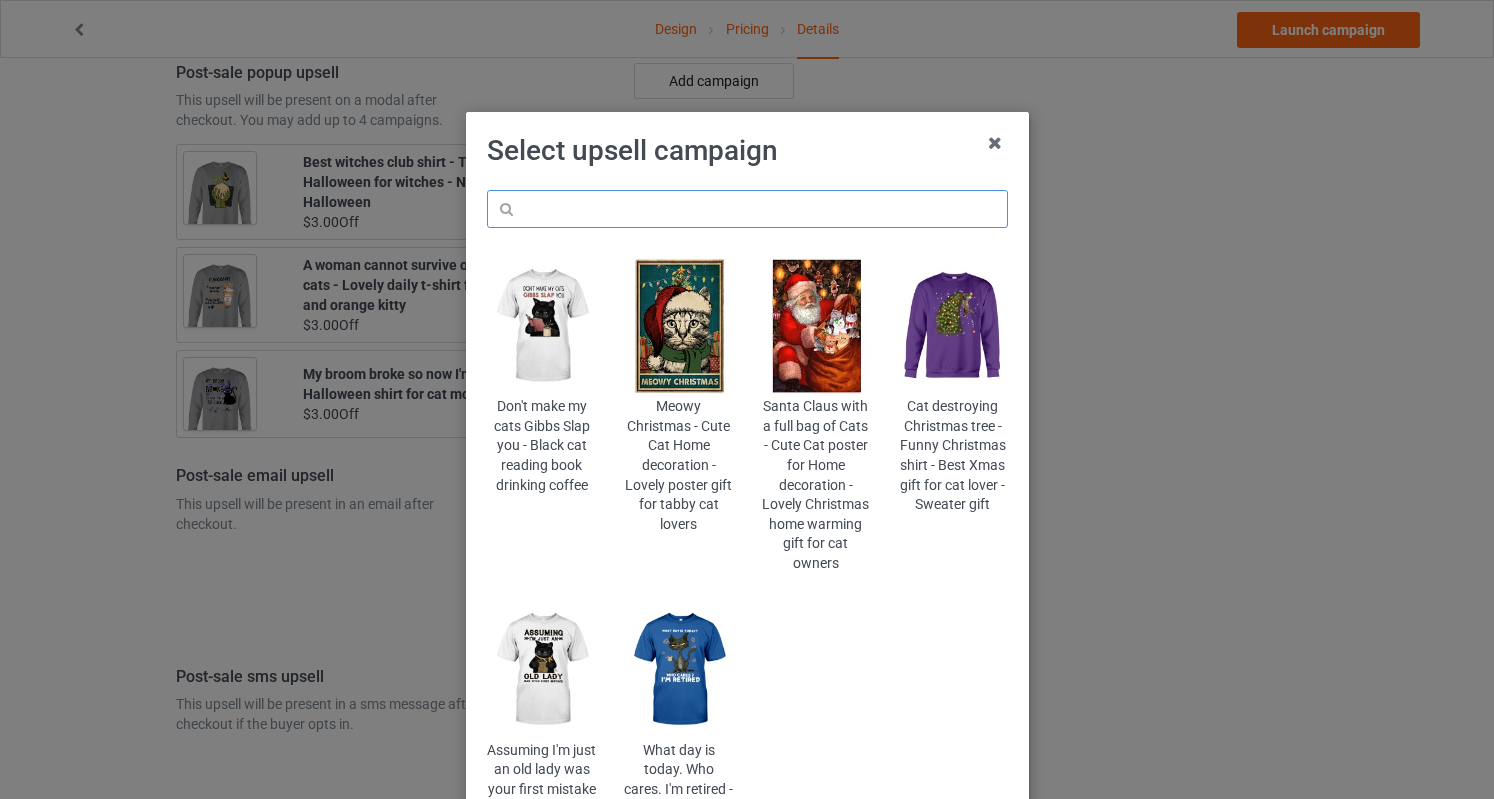 click at bounding box center [747, 209] 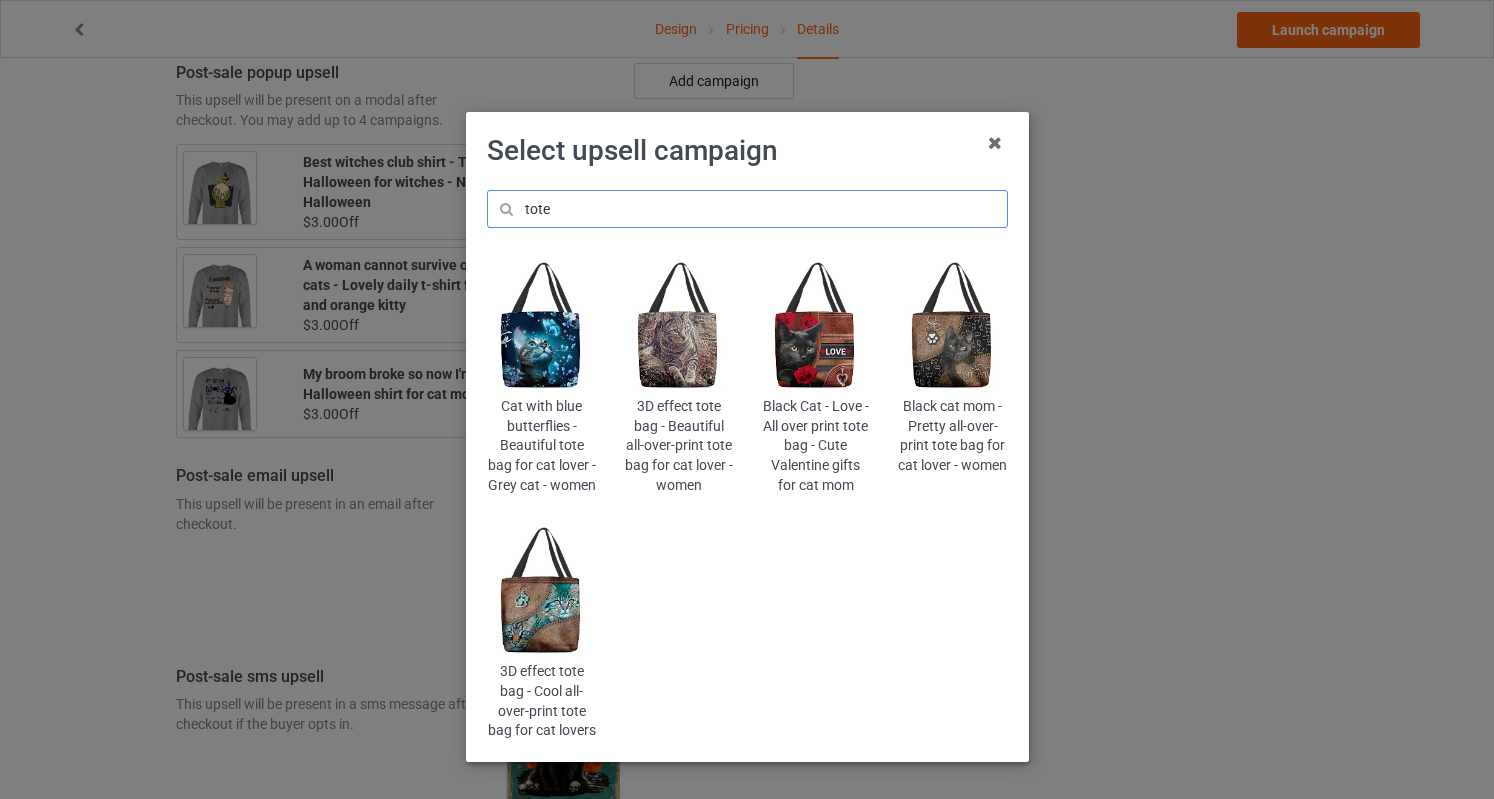 drag, startPoint x: 642, startPoint y: 205, endPoint x: 382, endPoint y: 206, distance: 260.00192 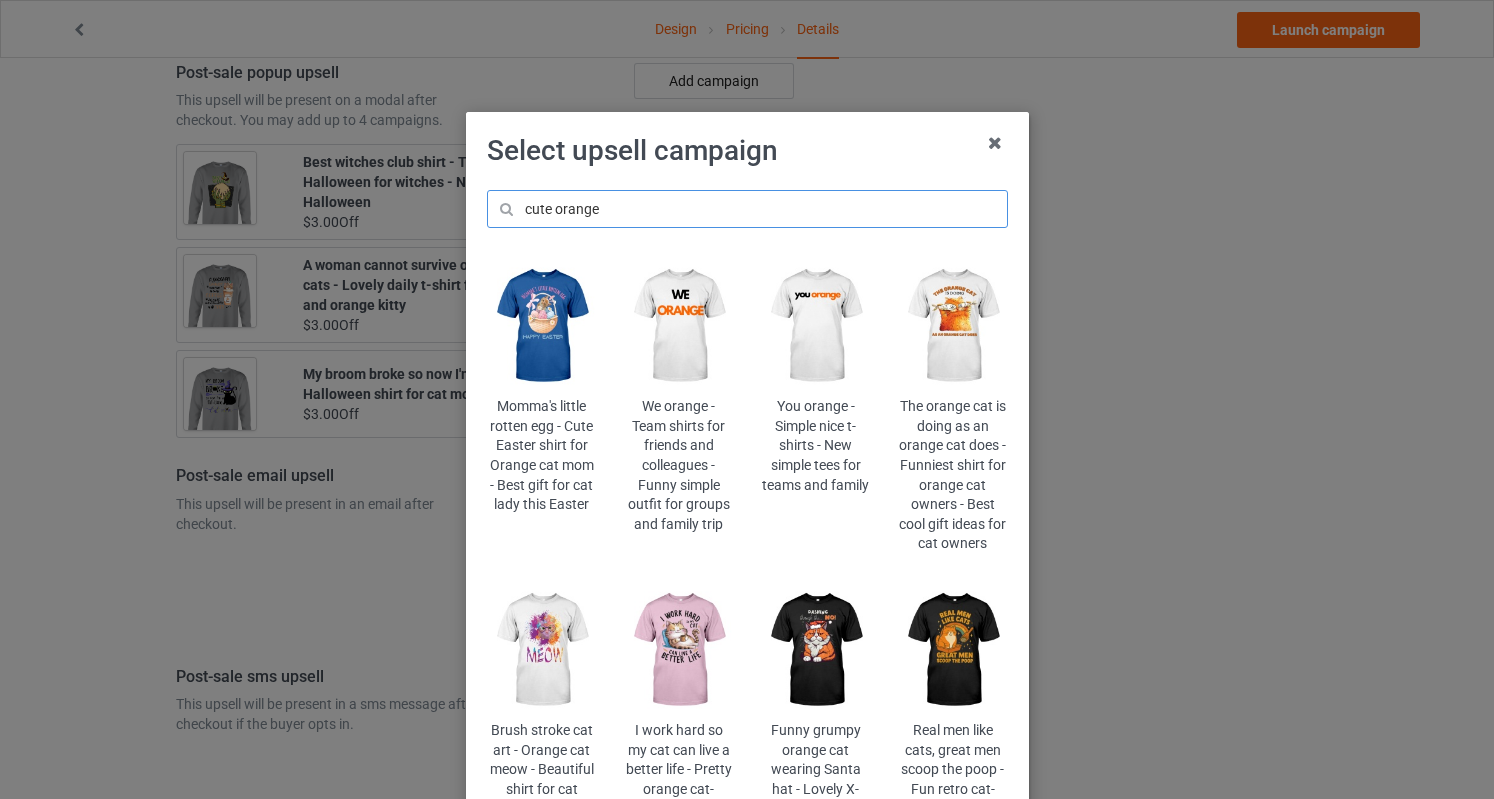 click on "cute orange" at bounding box center [747, 209] 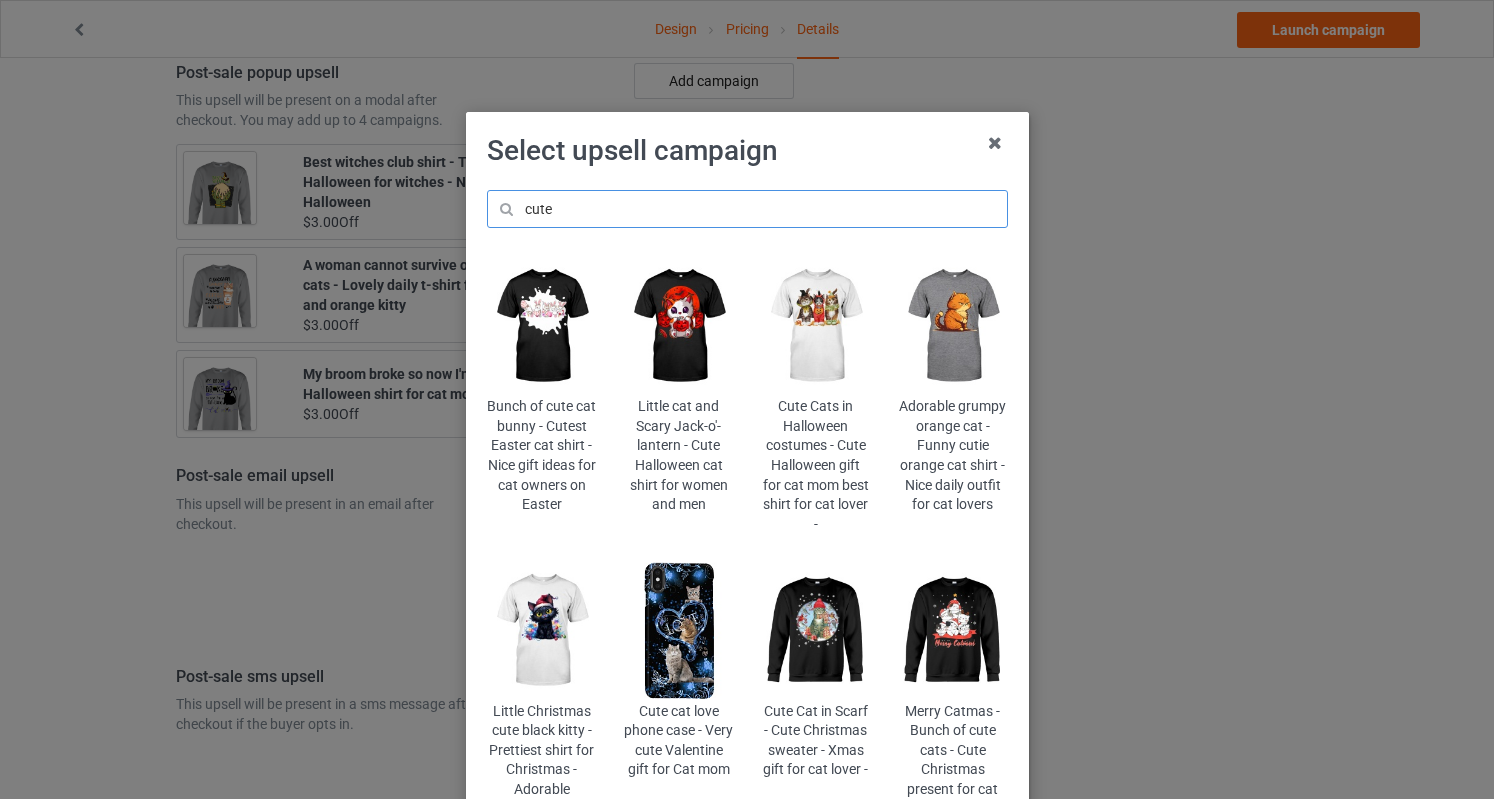 type on "cute" 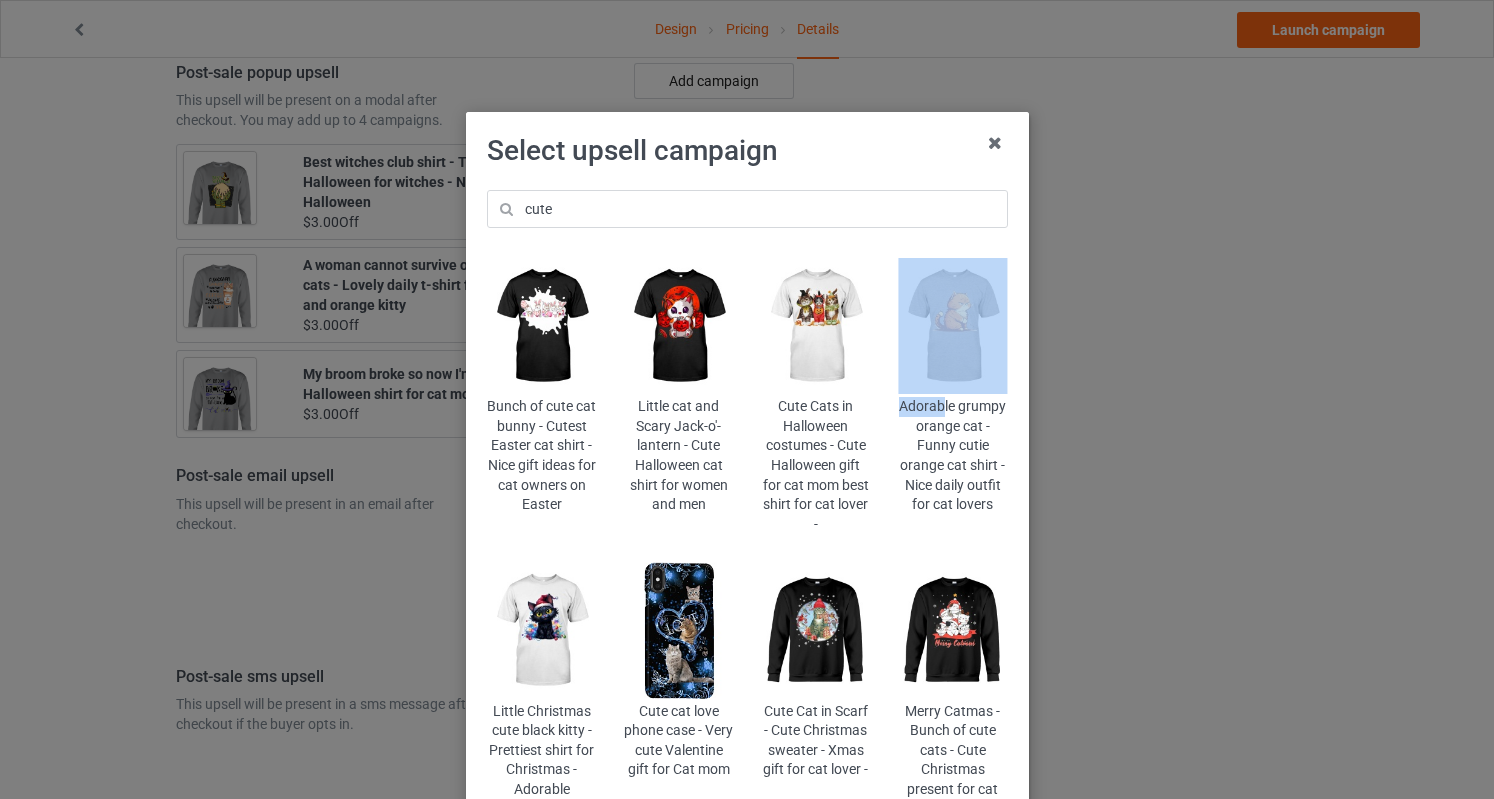 click on "Adorable grumpy orange cat - Funny cutie orange cat shirt - Nice daily outfit for cat lovers" at bounding box center (952, 396) 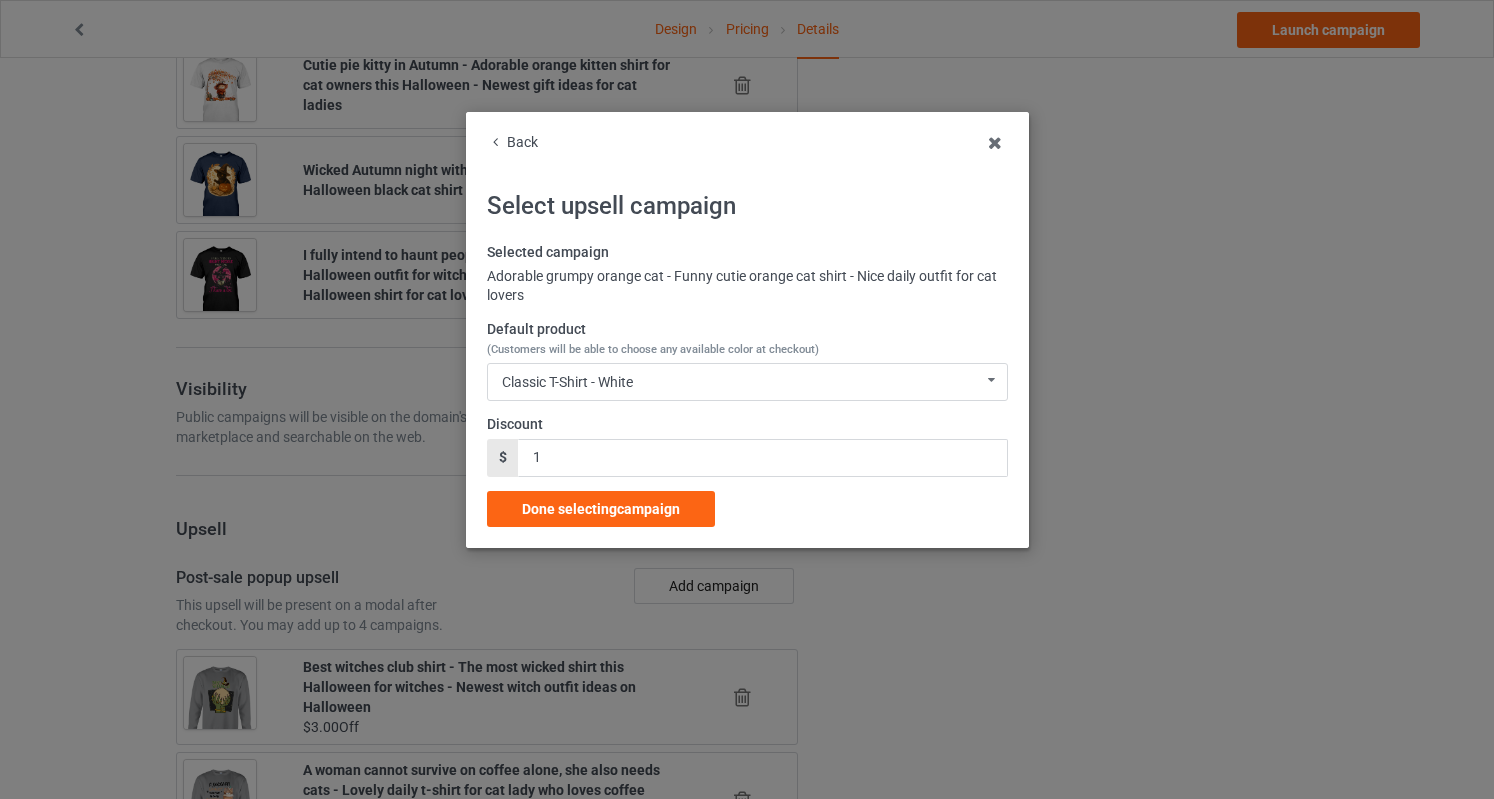 scroll, scrollTop: 2162, scrollLeft: 0, axis: vertical 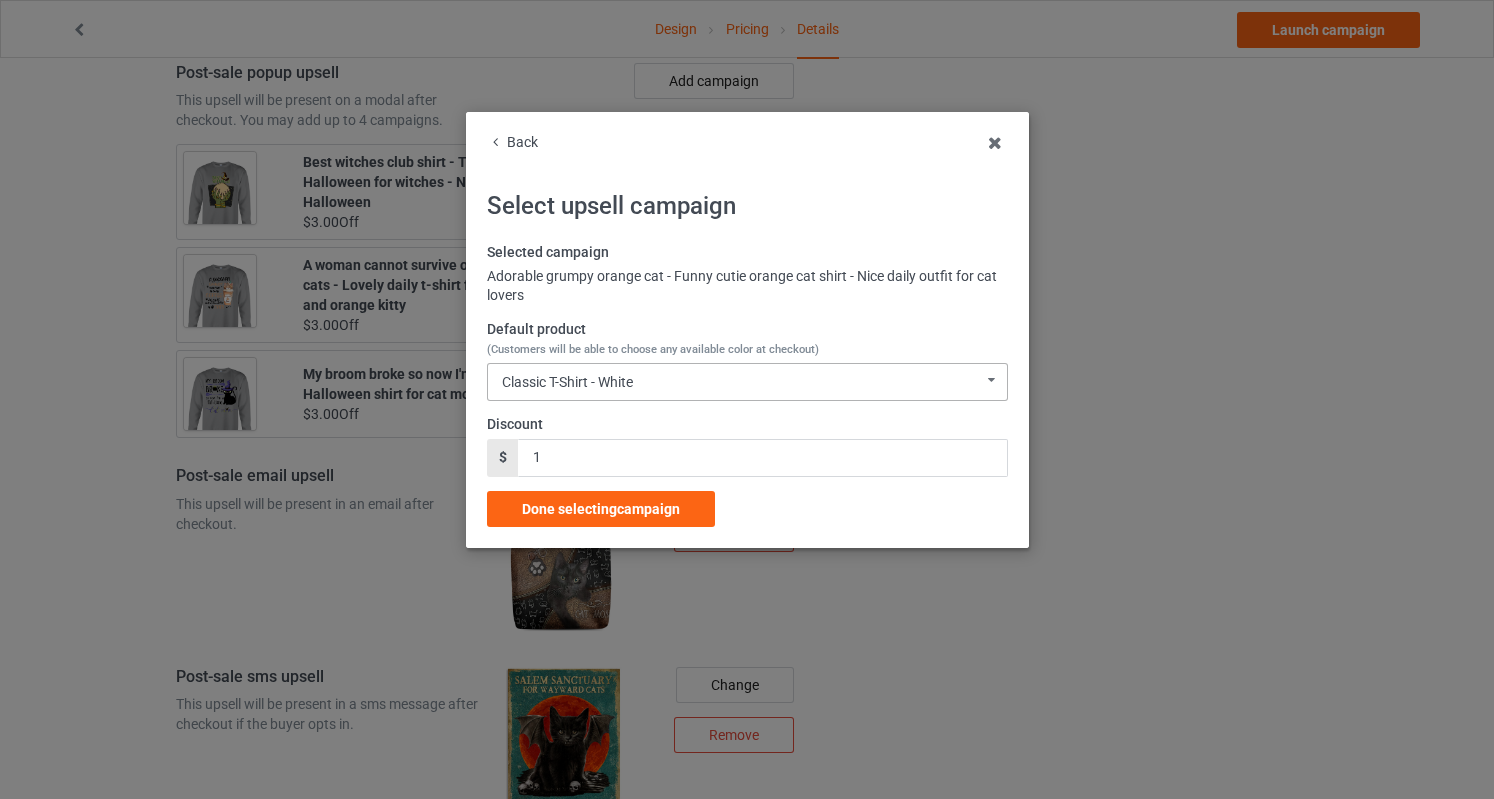 click on "Classic T-Shirt - White" at bounding box center [567, 382] 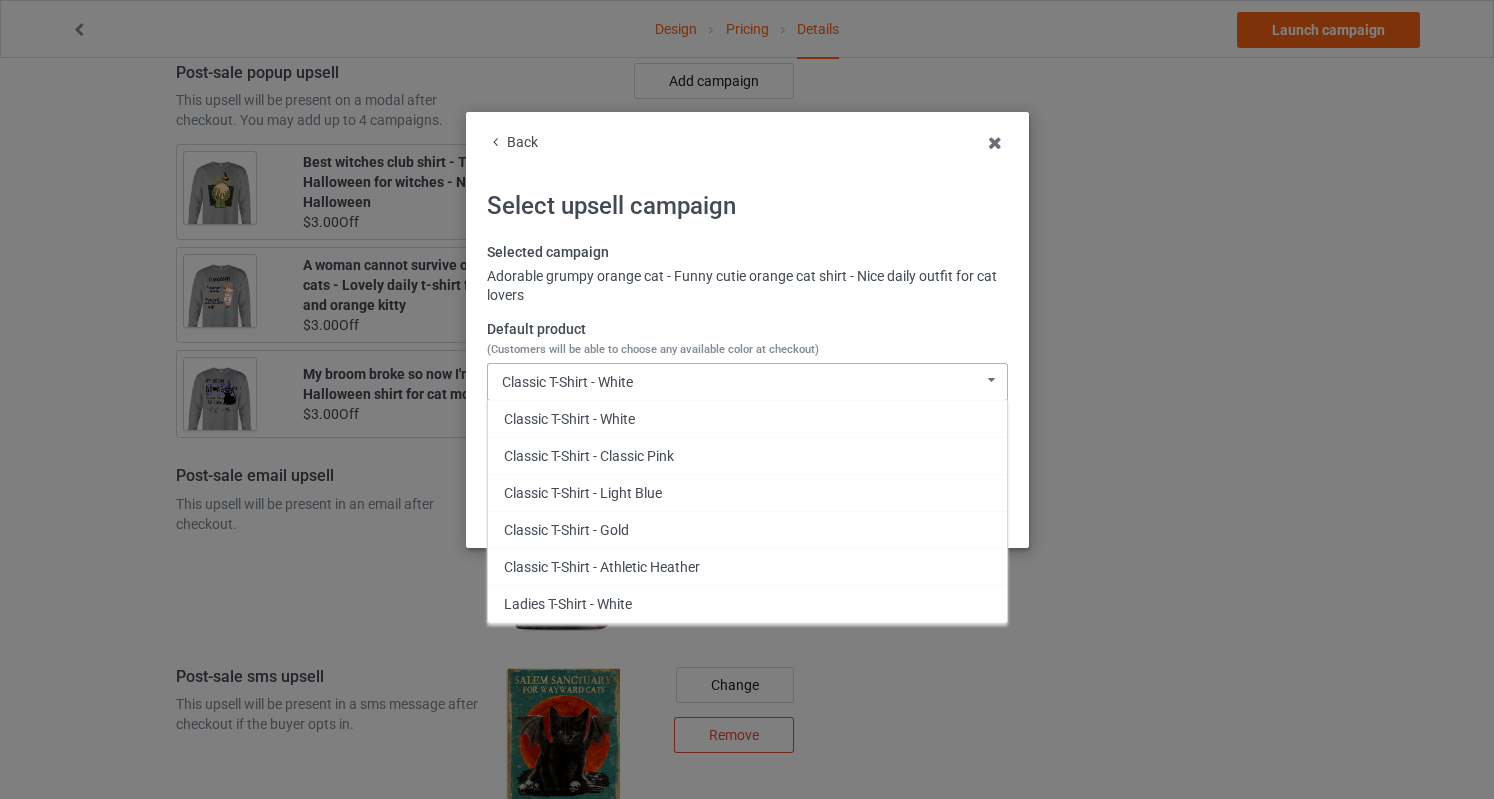 scroll, scrollTop: 530, scrollLeft: 0, axis: vertical 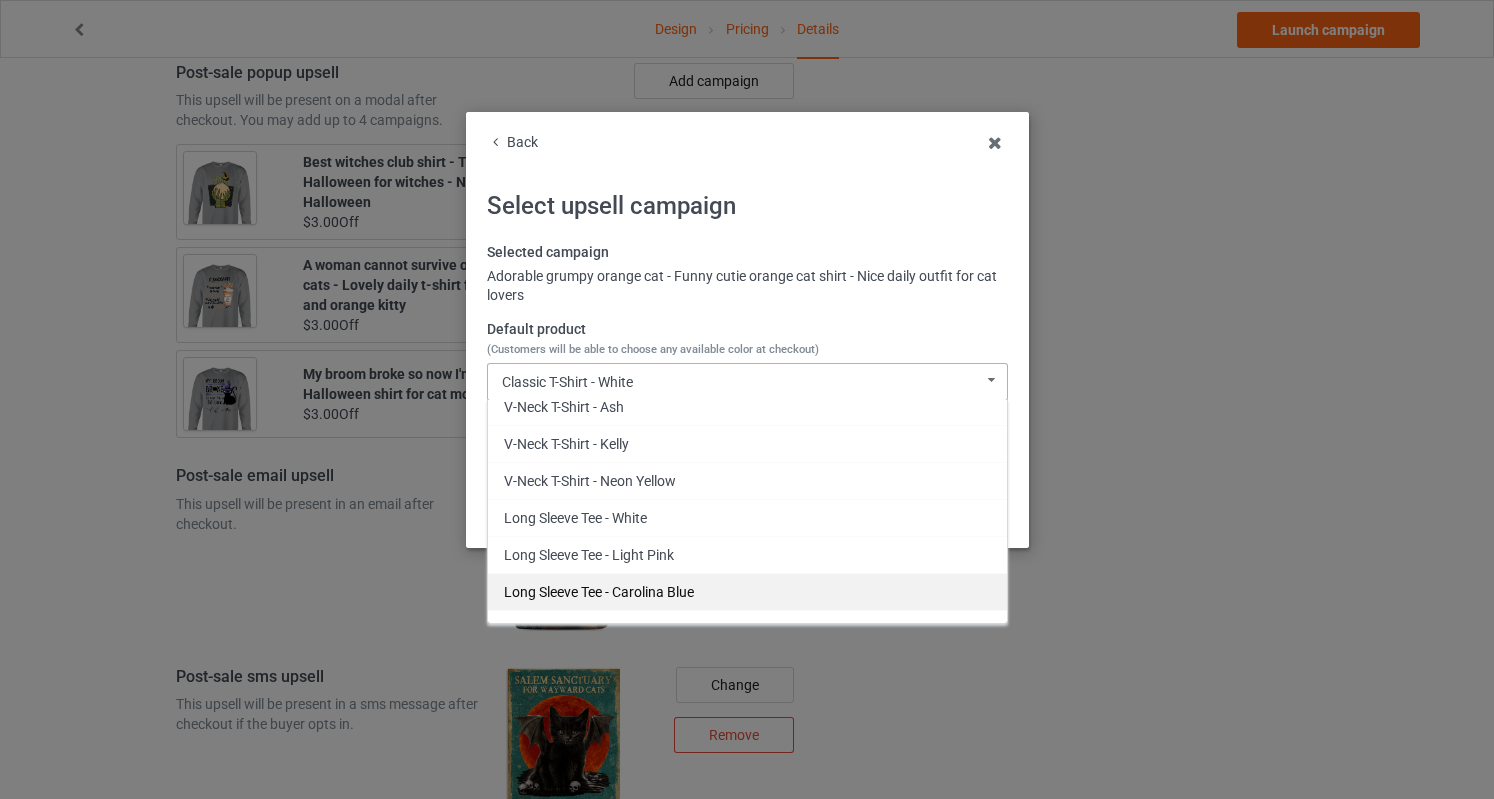 click on "Long Sleeve Tee - Carolina Blue" at bounding box center [747, 591] 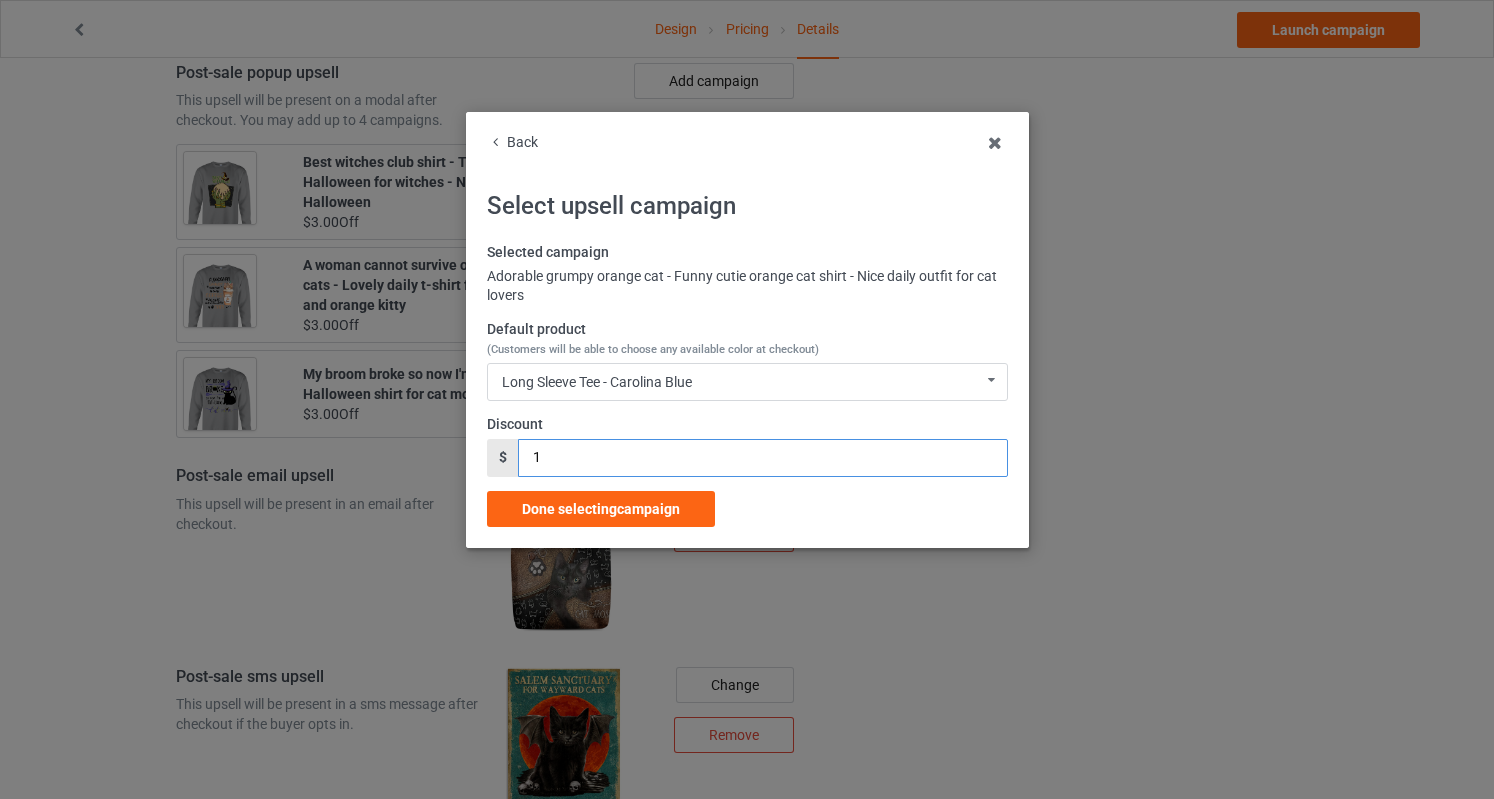 drag, startPoint x: 442, startPoint y: 452, endPoint x: 421, endPoint y: 453, distance: 21.023796 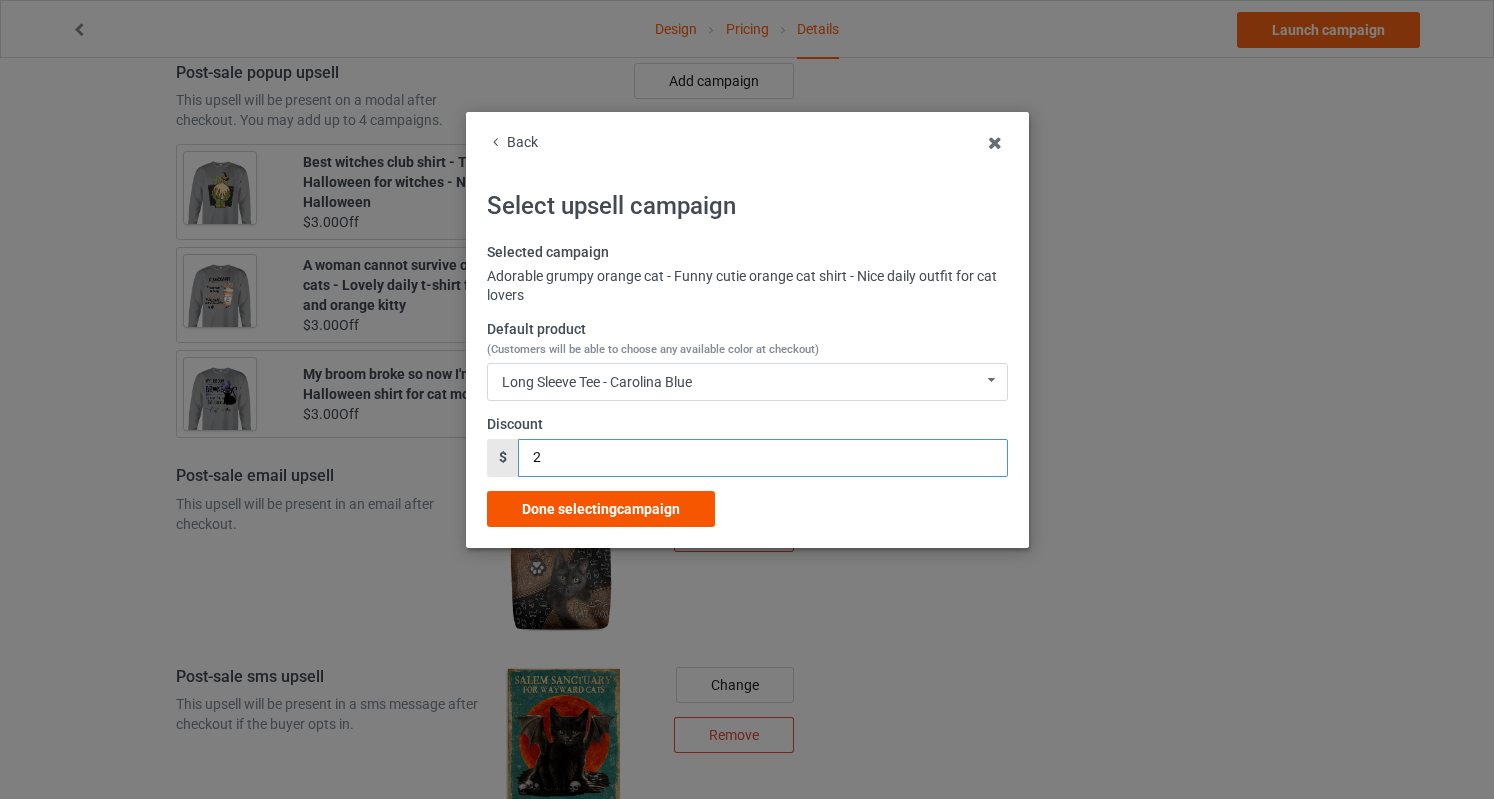 type on "2" 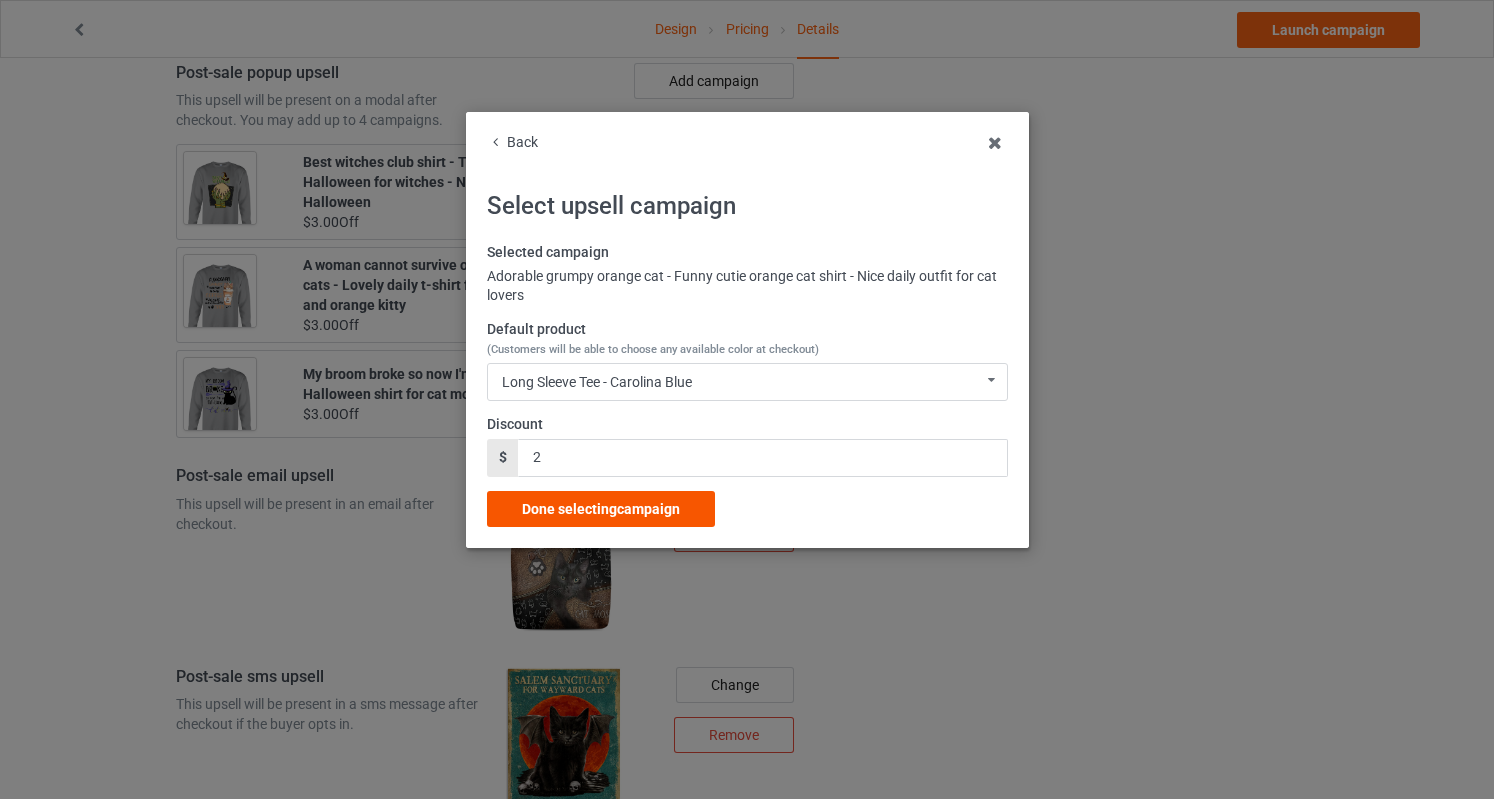 click on "Done selecting  campaign" at bounding box center [601, 509] 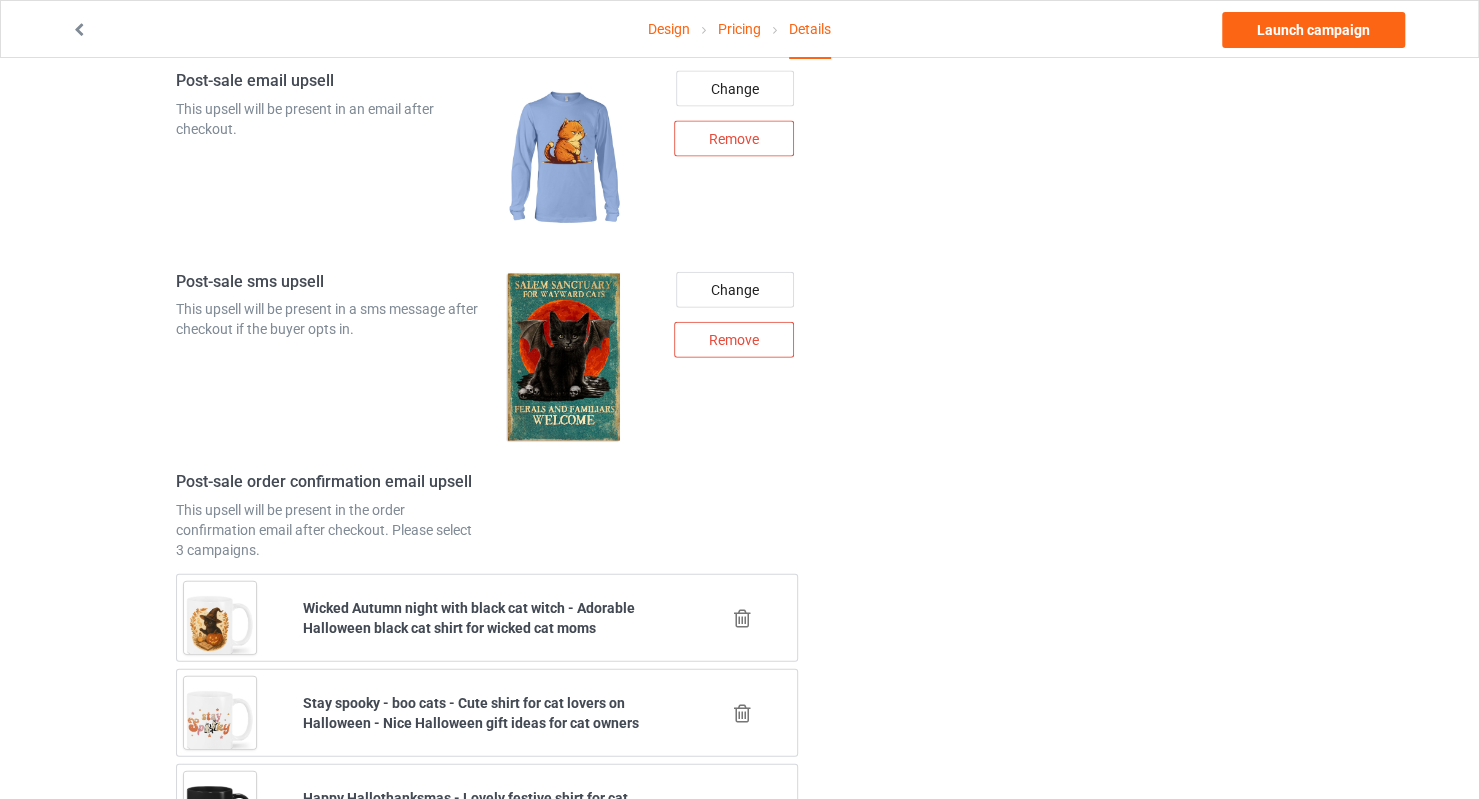 scroll, scrollTop: 2753, scrollLeft: 0, axis: vertical 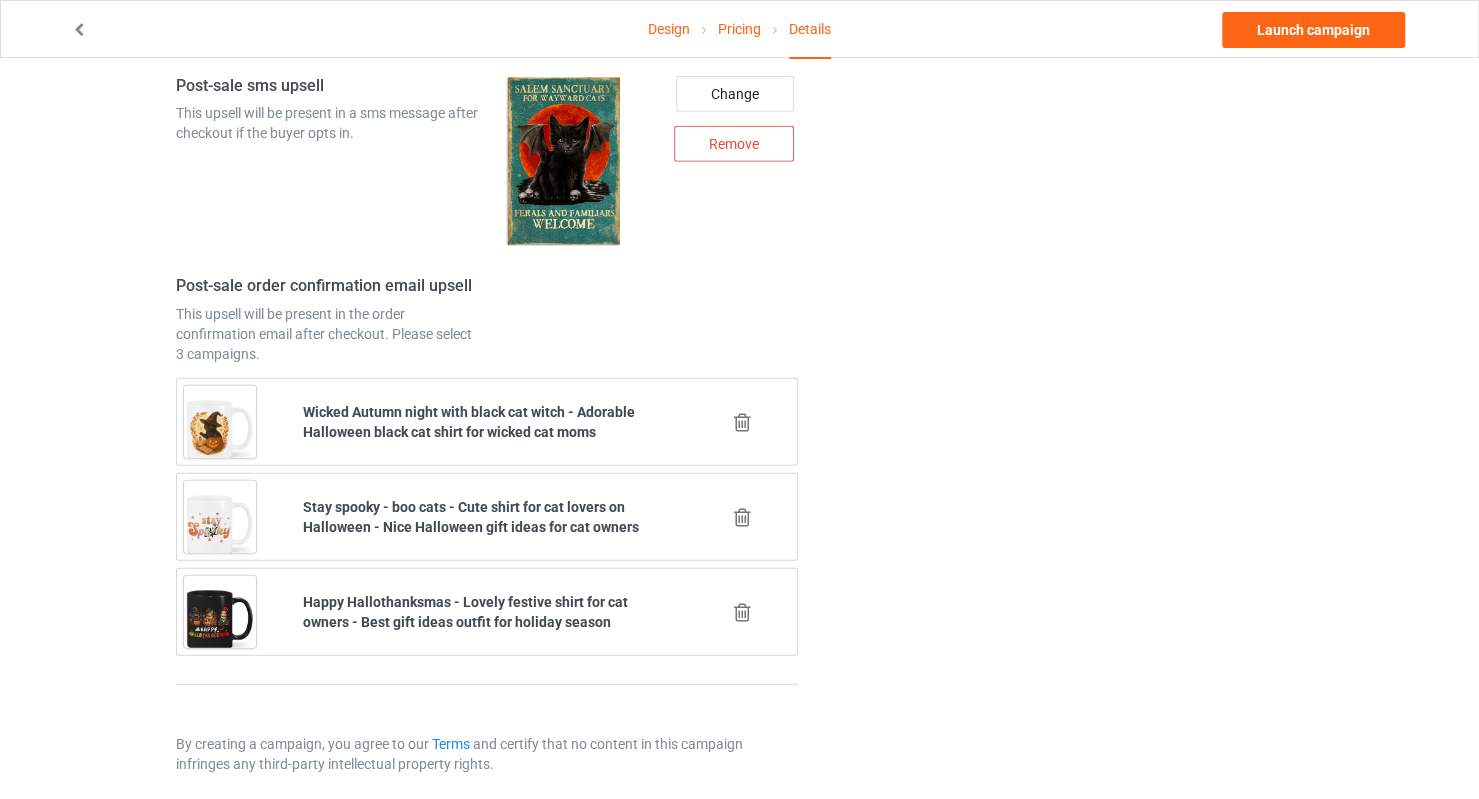 click at bounding box center [742, 422] 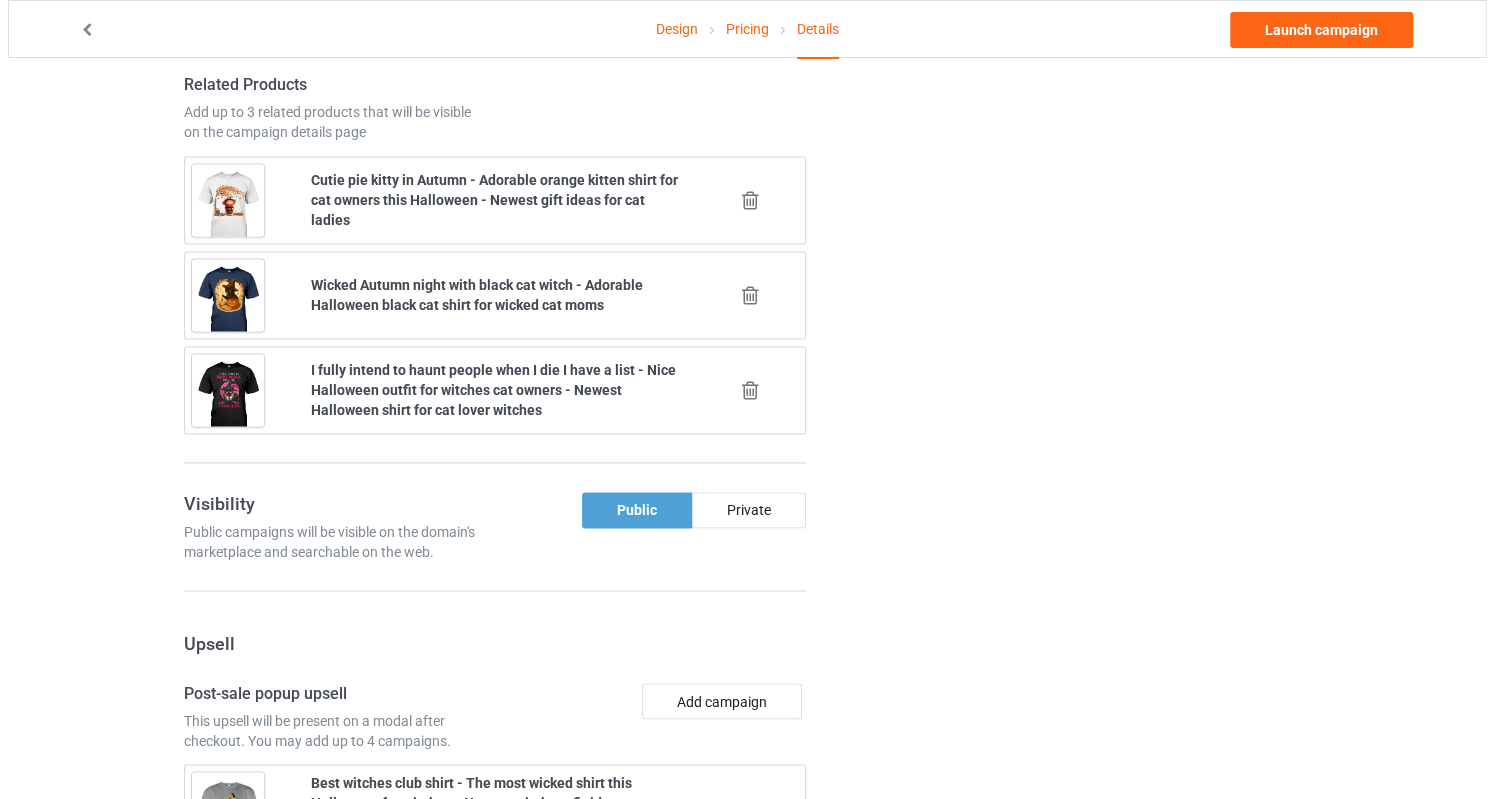 scroll, scrollTop: 2658, scrollLeft: 0, axis: vertical 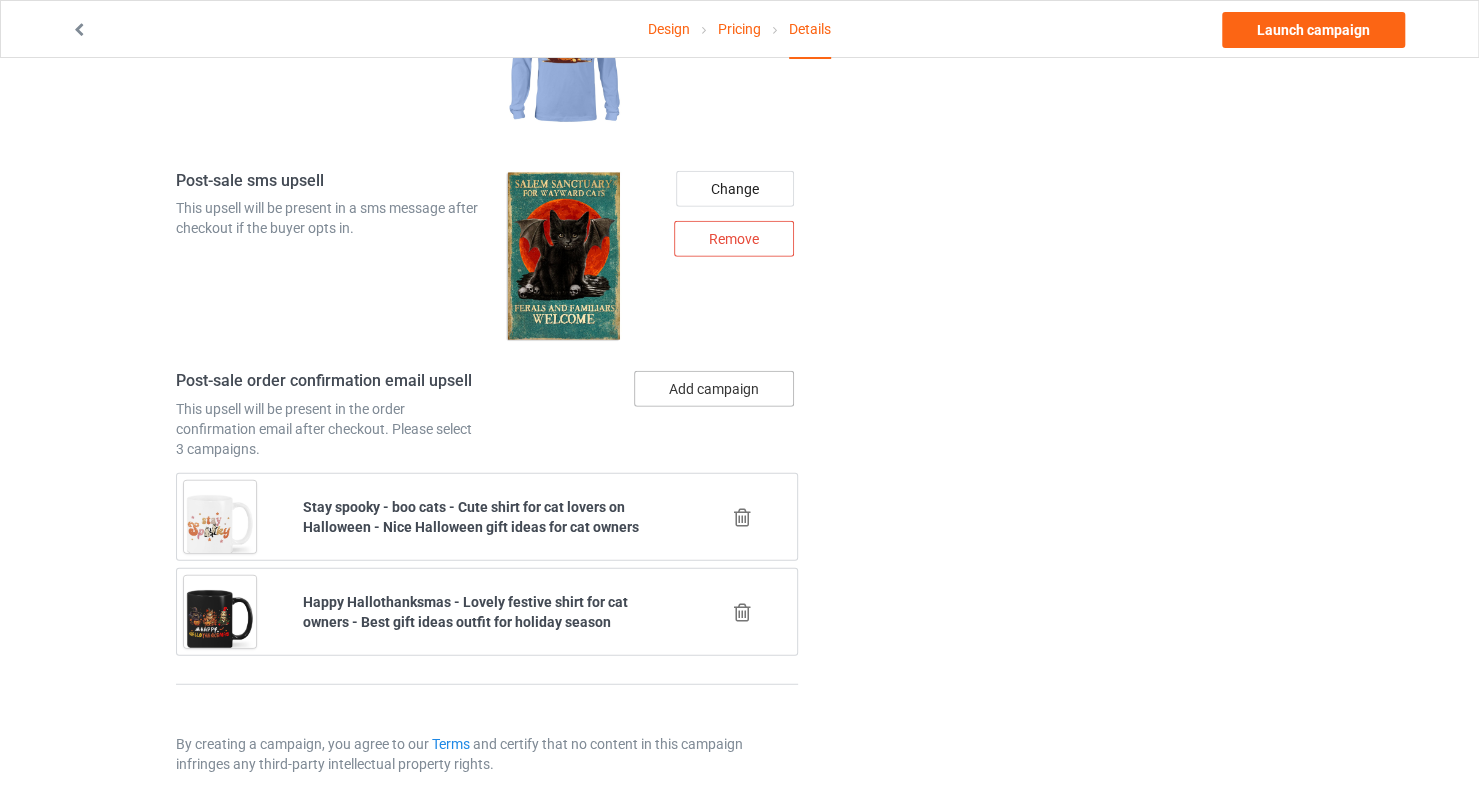 click on "Add campaign" at bounding box center [714, 389] 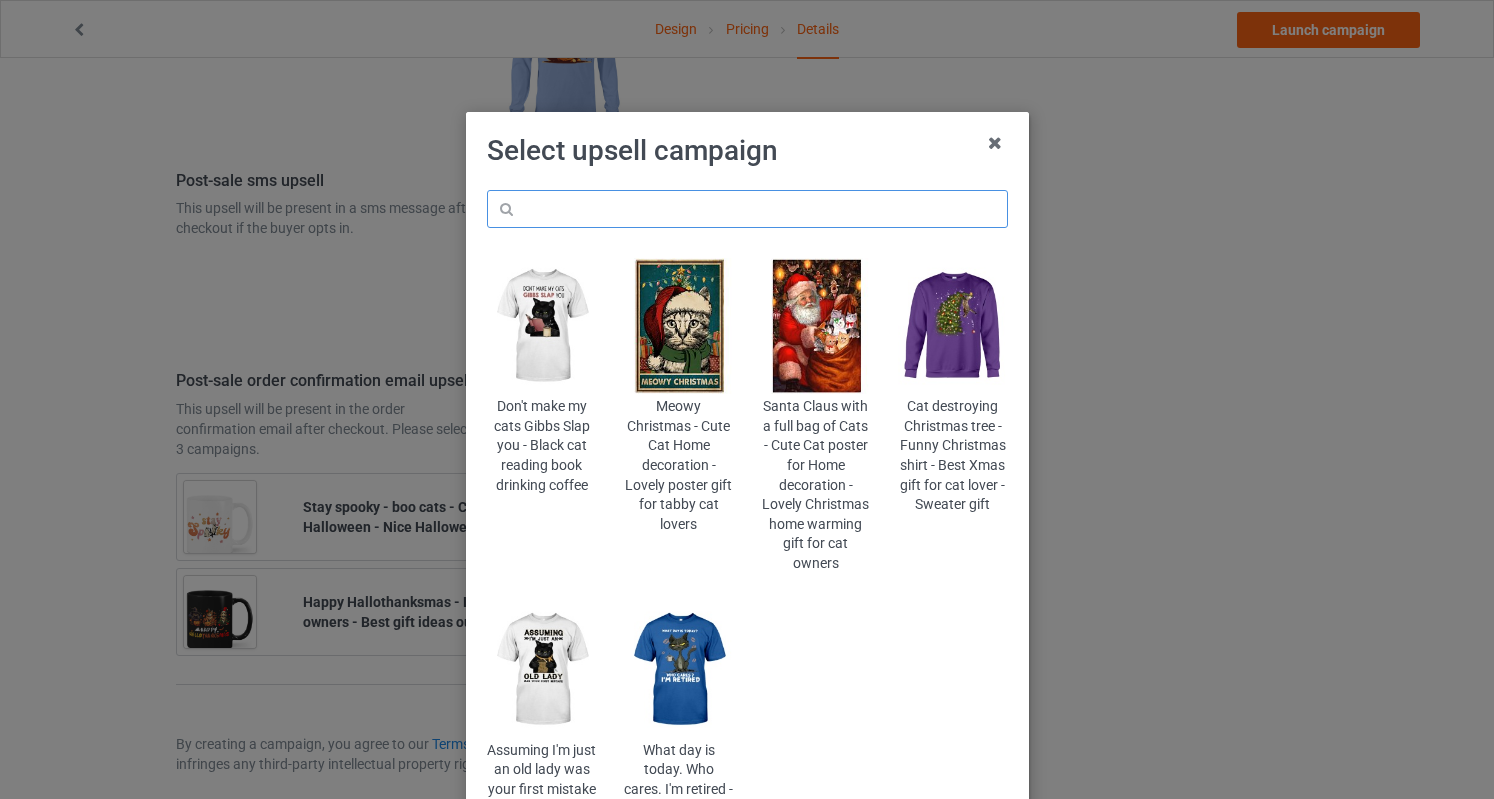 click at bounding box center [747, 209] 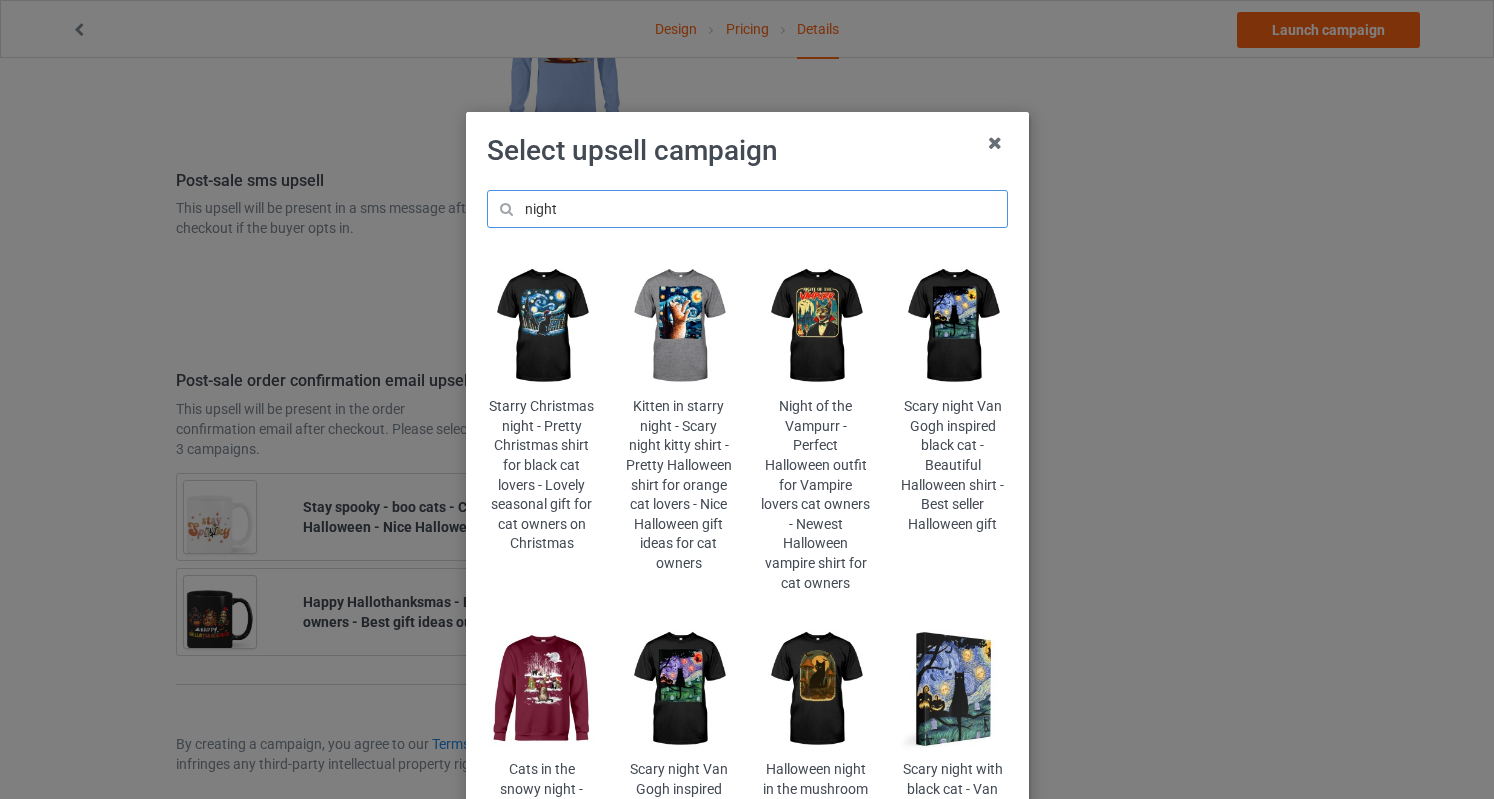 type on "night" 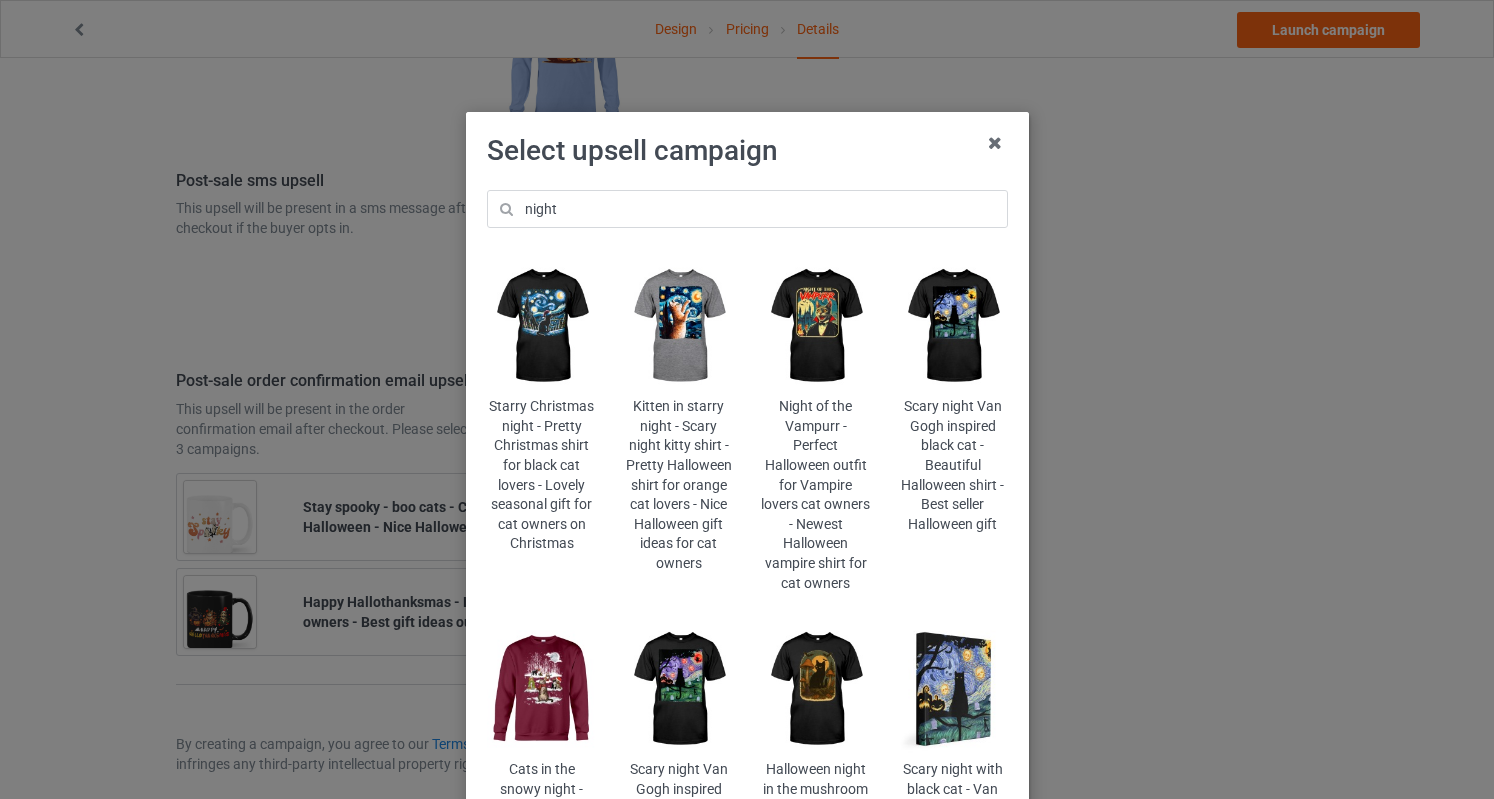 click at bounding box center [678, 326] 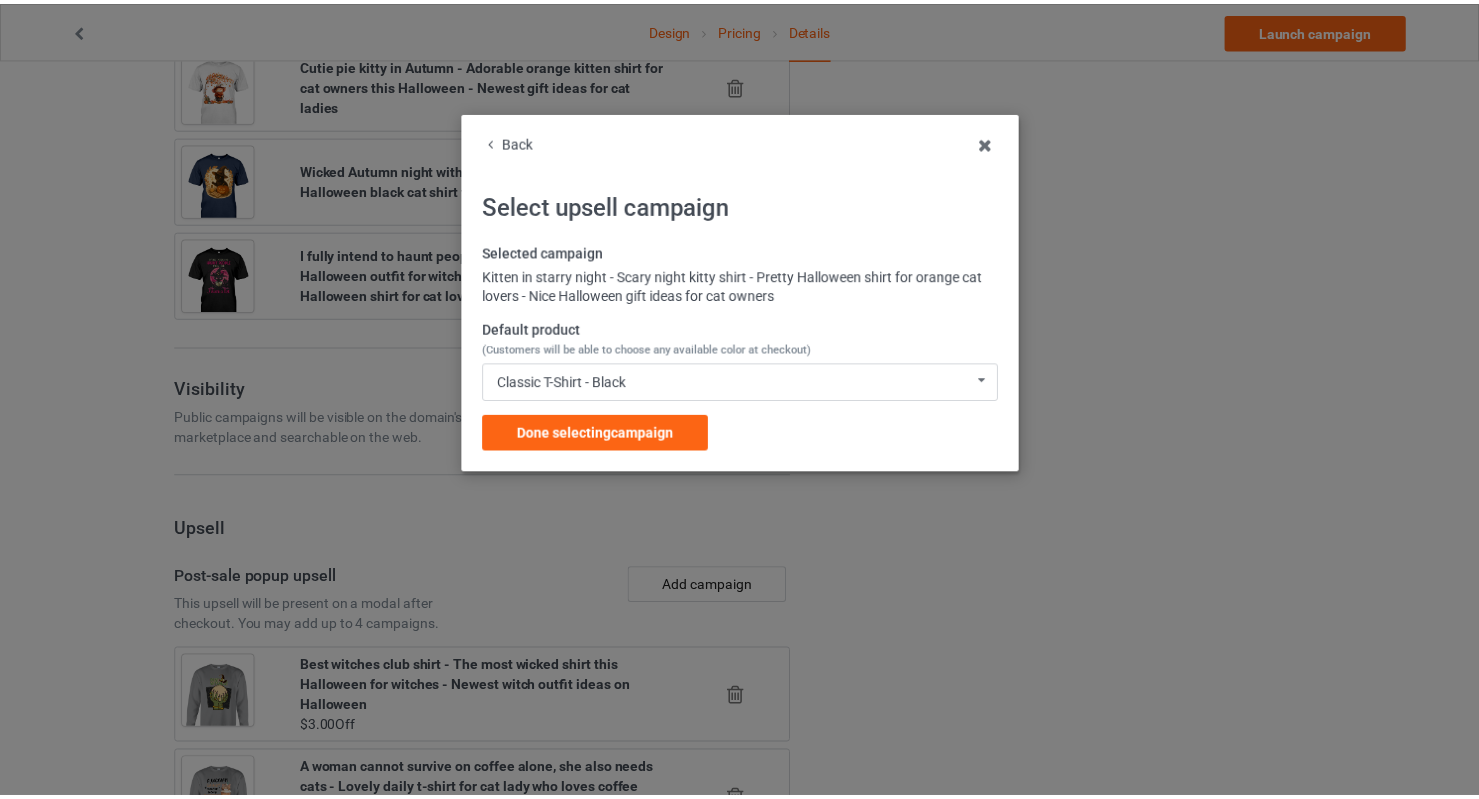 scroll, scrollTop: 2658, scrollLeft: 0, axis: vertical 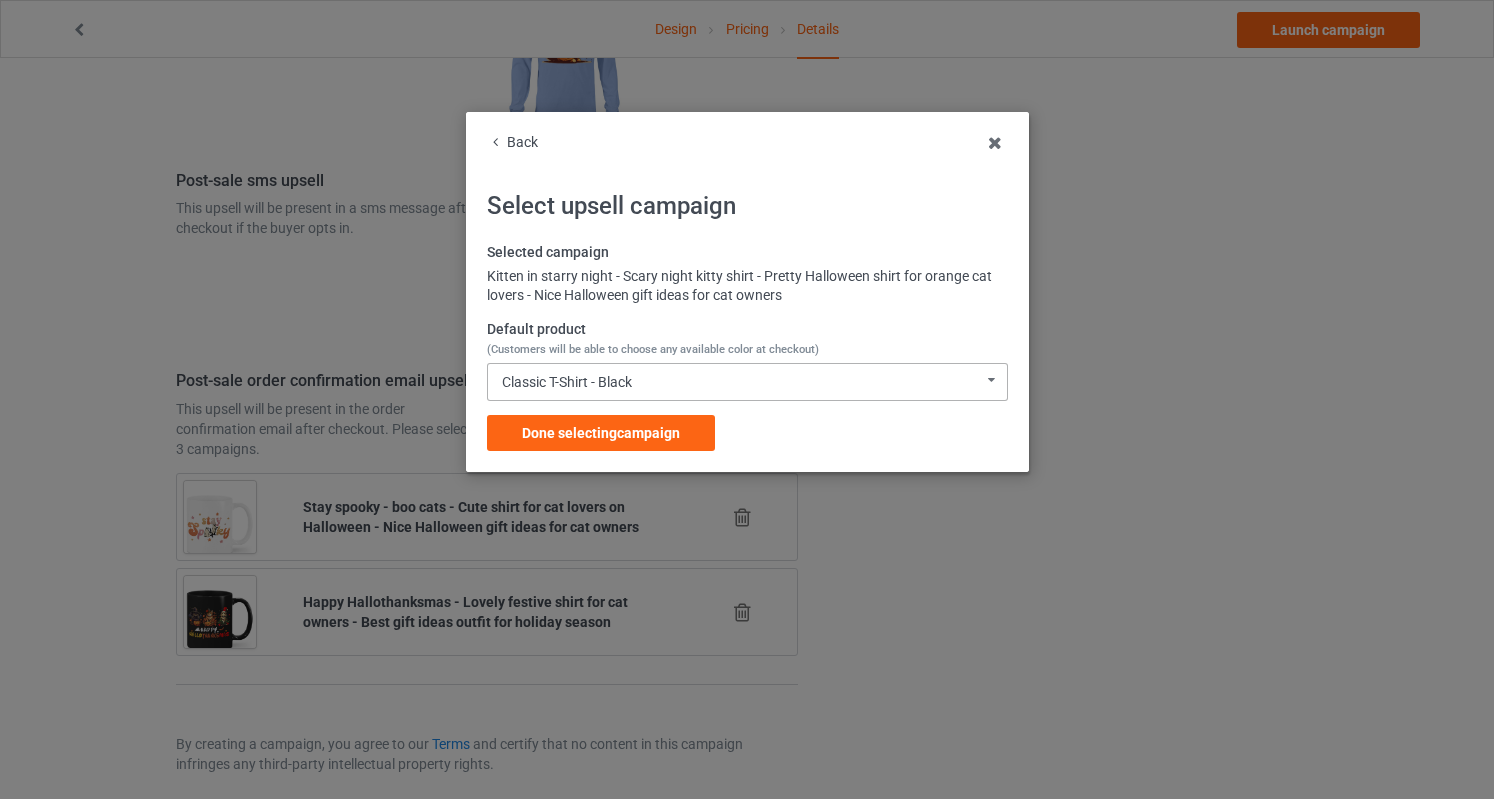 click on "Classic T-Shirt - Black Classic T-Shirt - Black Classic T-Shirt - Purple Classic T-Shirt - J Navy Classic T-Shirt - White Classic T-Shirt - Athletic Heather Classic T-Shirt - Classic Pink Classic T-Shirt - Light Blue Ladies T-Shirt - Black Ladies T-Shirt - Purple Ladies T-Shirt - Navy Ladies T-Shirt - Sports Grey Ladies T-Shirt - White Ladies T-Shirt - Light Pink Ladies T-Shirt - Light Blue Hooded Sweatshirt - Black Hooded Sweatshirt - Purple Hooded Sweatshirt - Navy Hooded Sweatshirt - Sports Grey Hooded Sweatshirt - White Hooded Sweatshirt - Light Pink Hooded Sweatshirt - Carolina Blue V-Neck T-Shirt - Black V-Neck T-Shirt - Brown V-Neck T-Shirt - Team Purple V-Neck T-Shirt - Navy V-Neck T-Shirt - White V-Neck T-Shirt - Kelly Long Sleeve Tee - Black Long Sleeve Tee - Purple Long Sleeve Tee - Navy Long Sleeve Tee - White Long Sleeve Tee - Sports Grey Long Sleeve Tee - Light Pink Long Sleeve Tee - Carolina Blue Crewneck Sweatshirt - Black Crewneck Sweatshirt - Purple Crewneck Sweatshirt - Navy Tote Bag - Navy" at bounding box center (747, 382) 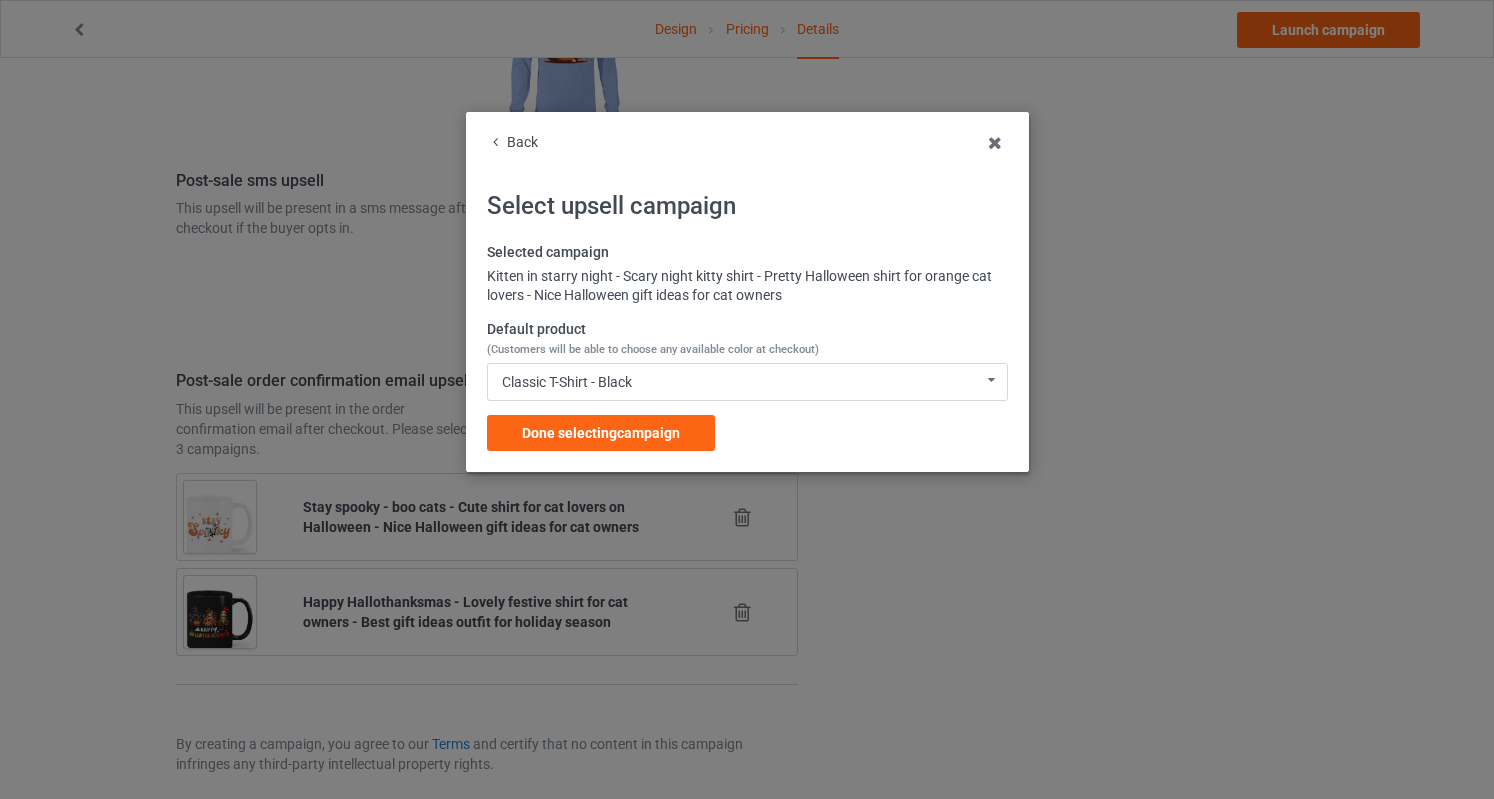 click on "Back" at bounding box center (747, 143) 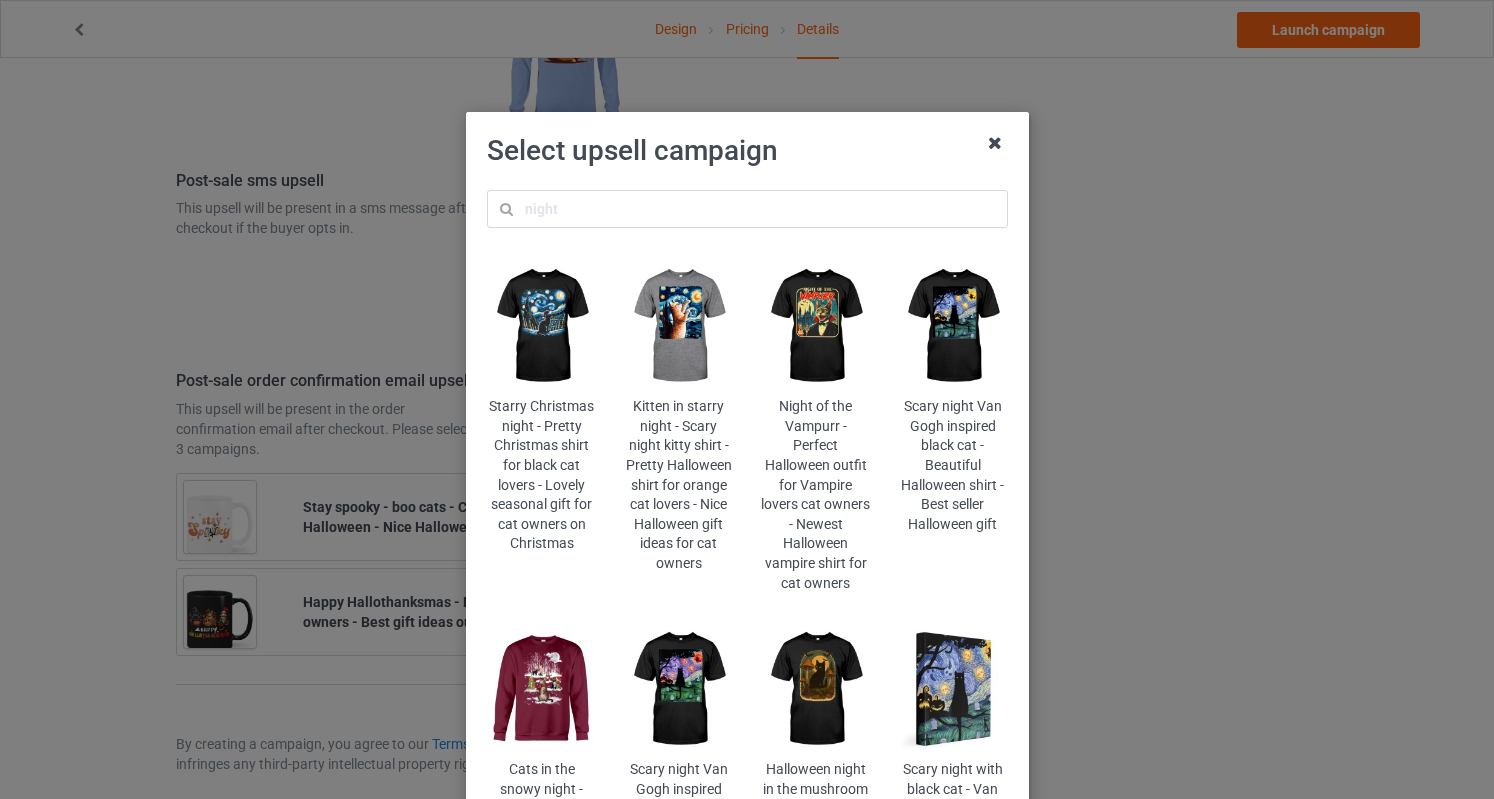 click at bounding box center (995, 143) 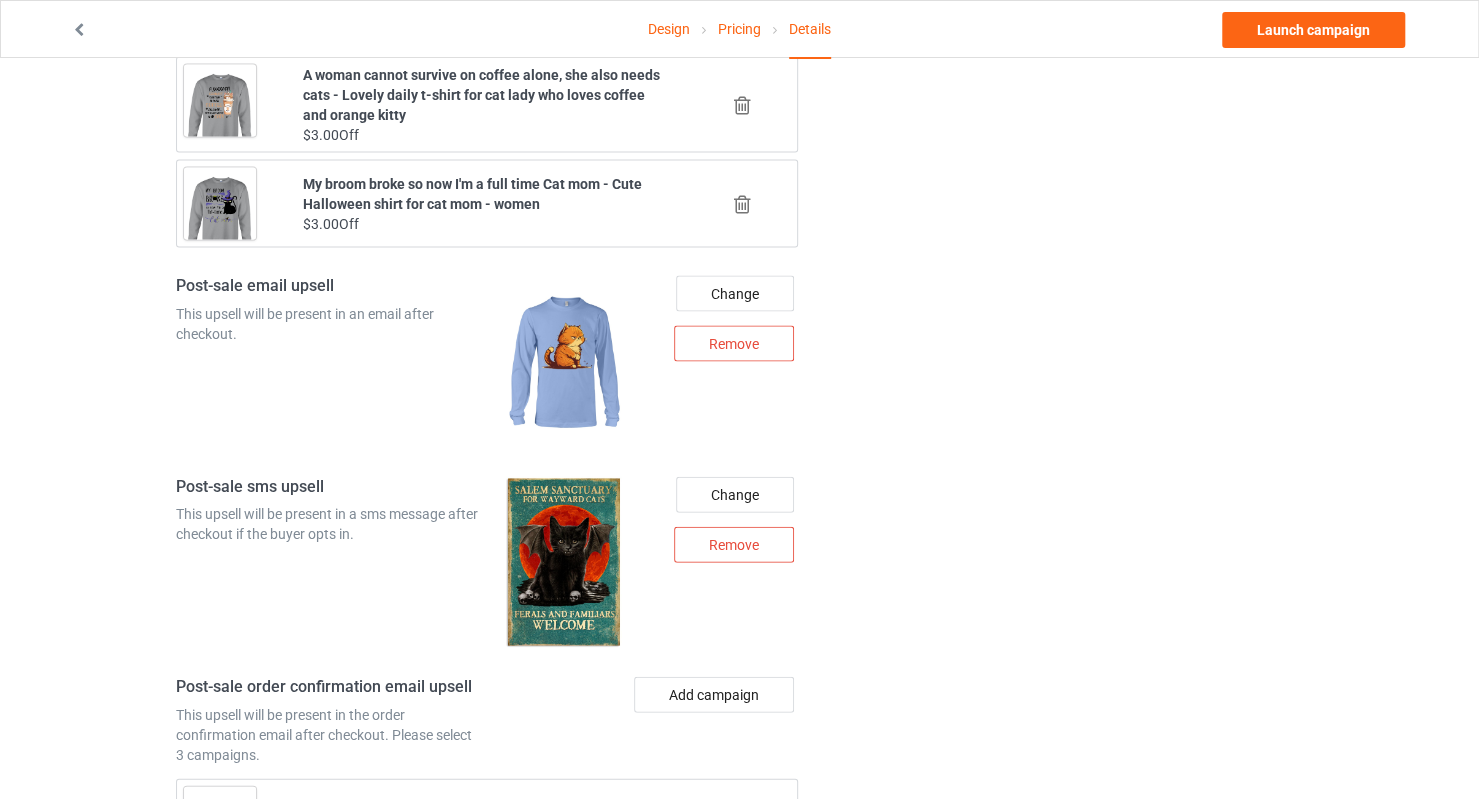scroll, scrollTop: 2058, scrollLeft: 0, axis: vertical 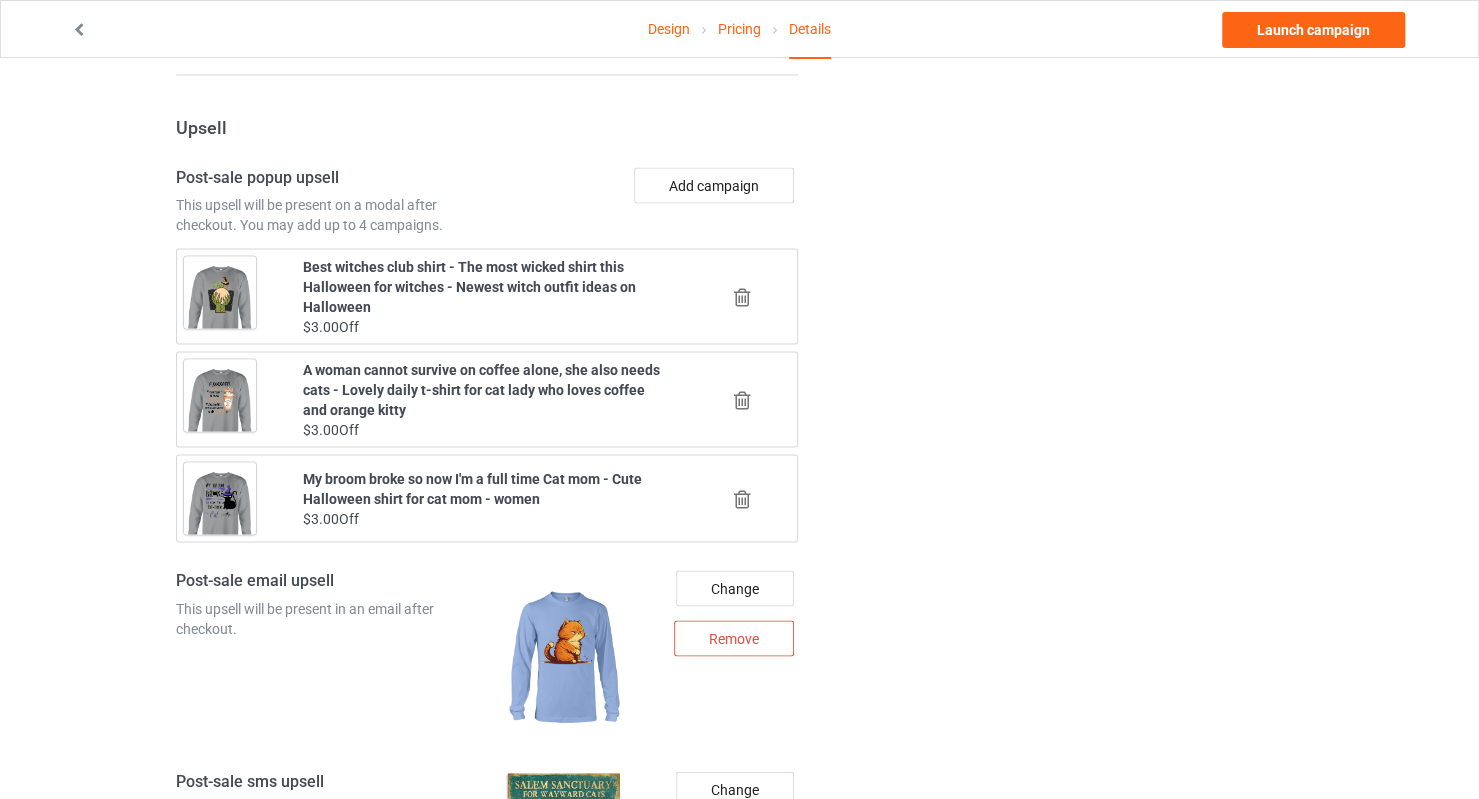 click at bounding box center [742, 498] 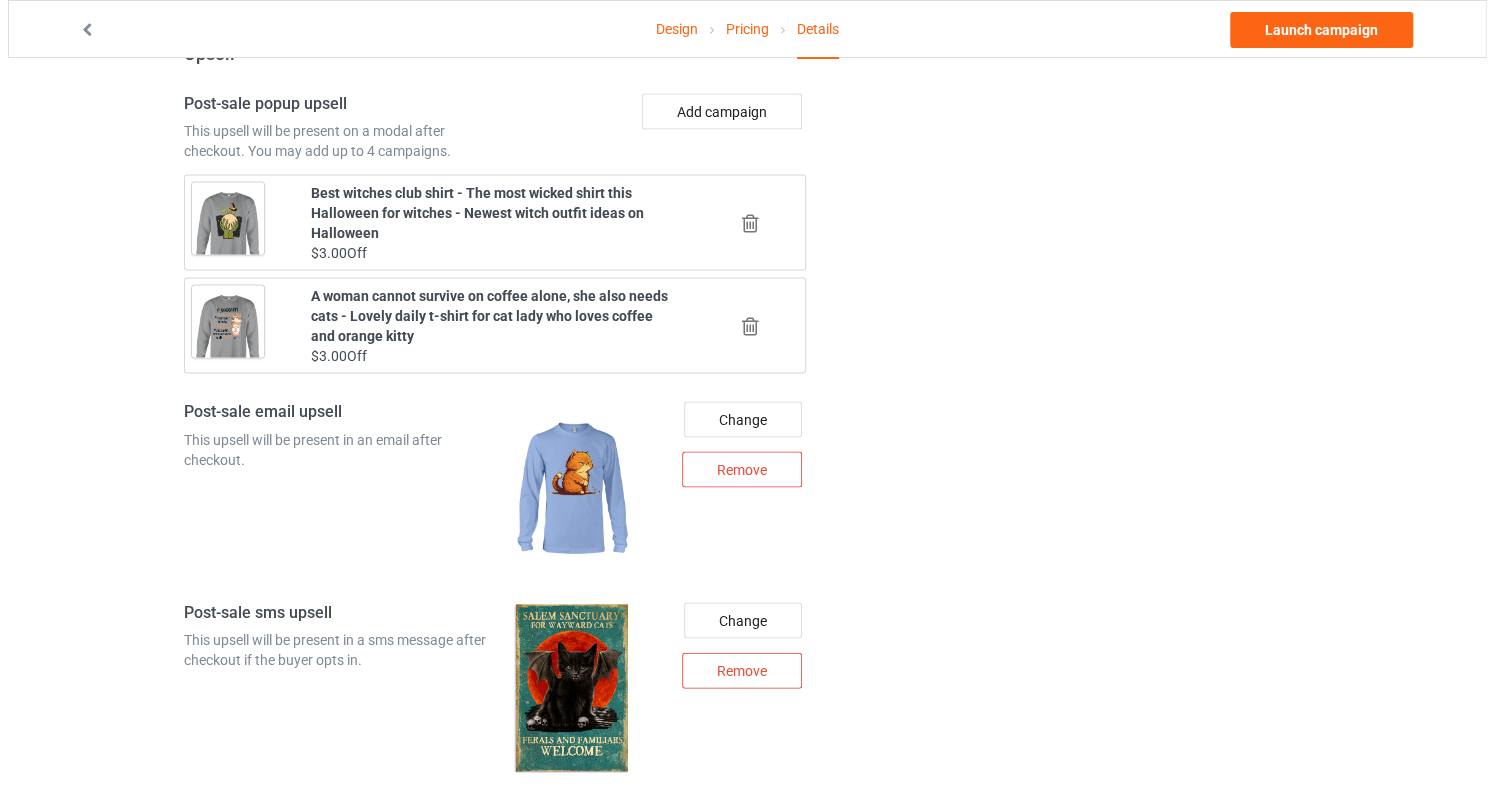 scroll, scrollTop: 2158, scrollLeft: 0, axis: vertical 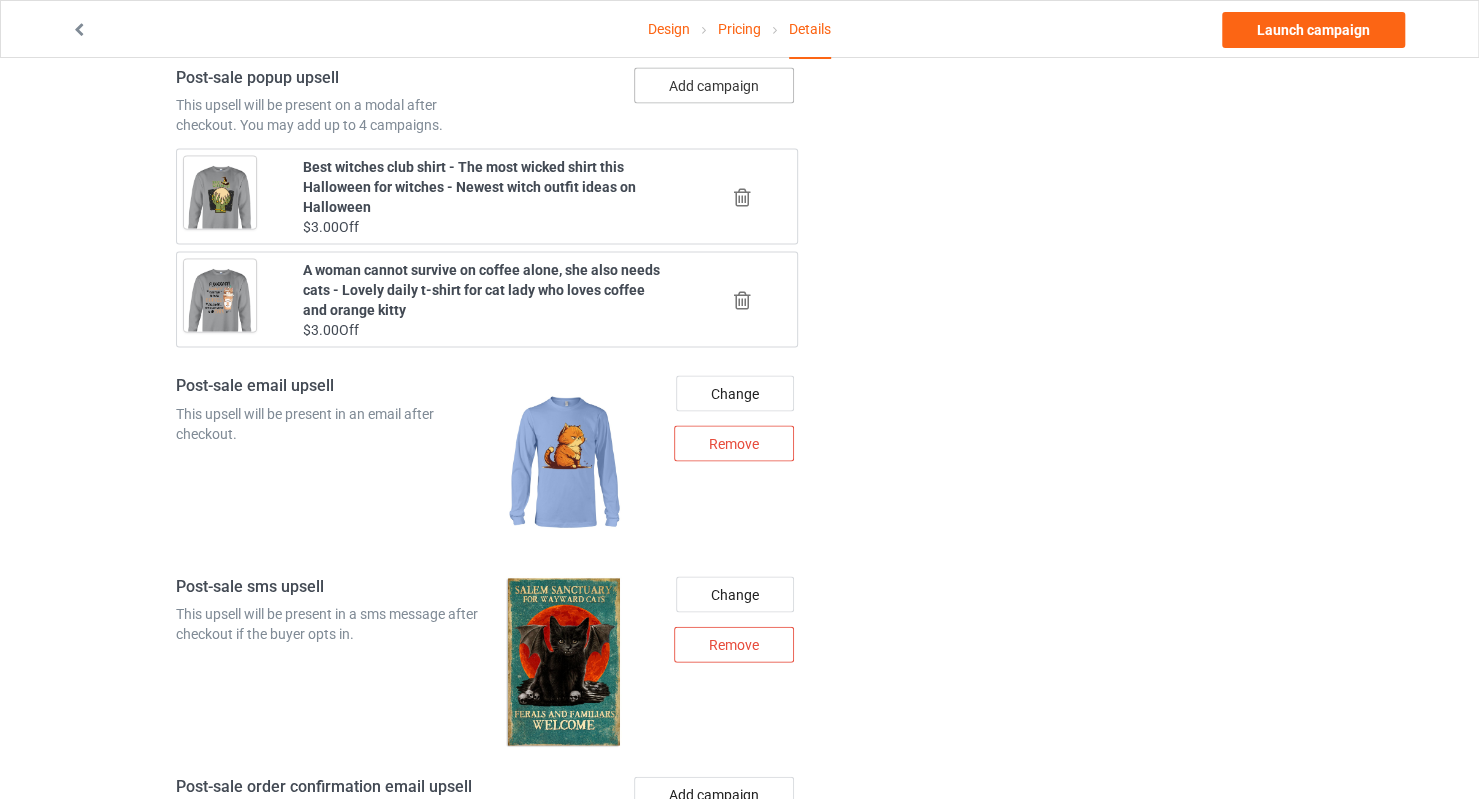 click on "Add campaign" at bounding box center (714, 85) 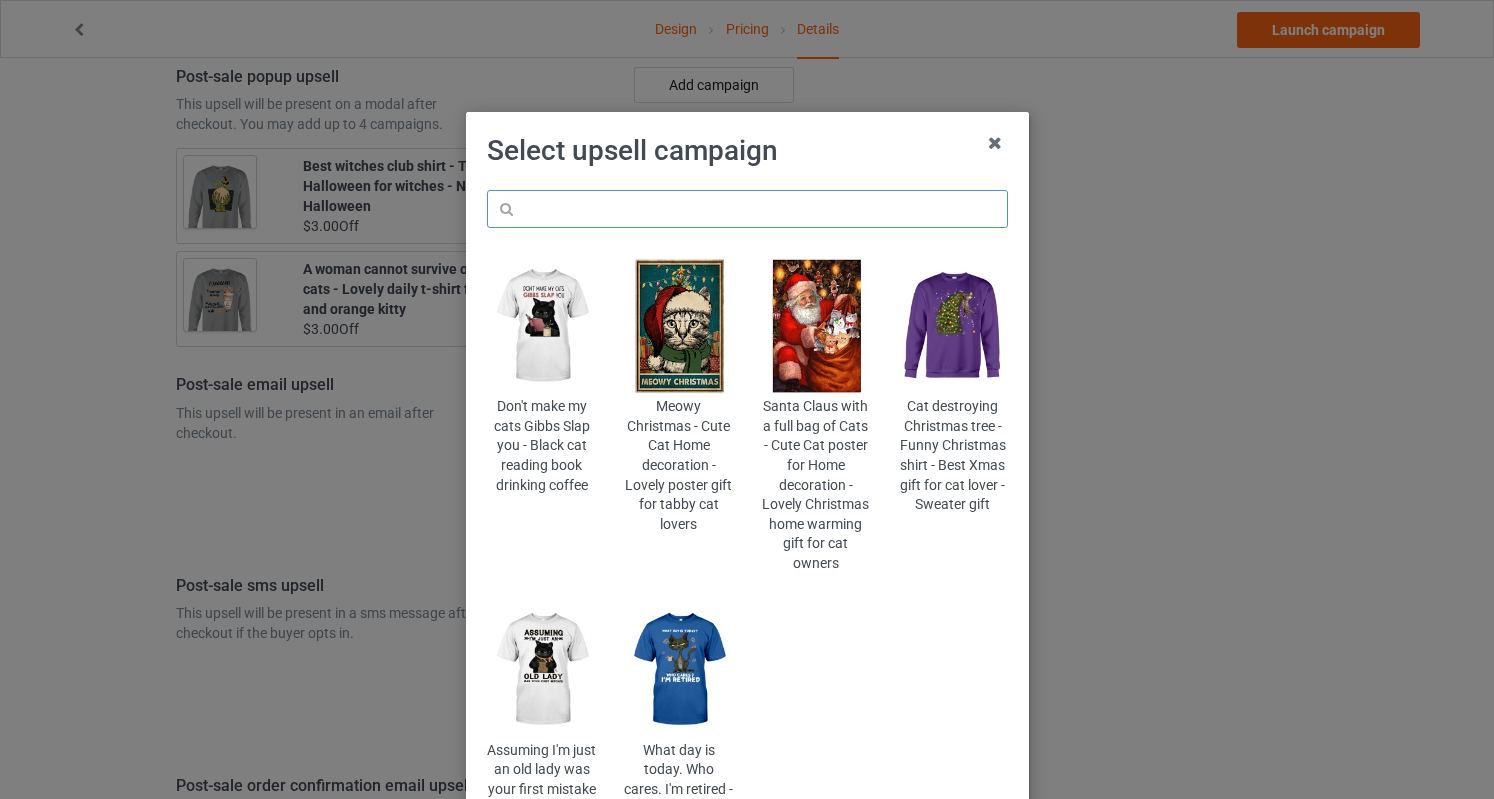 click at bounding box center [747, 209] 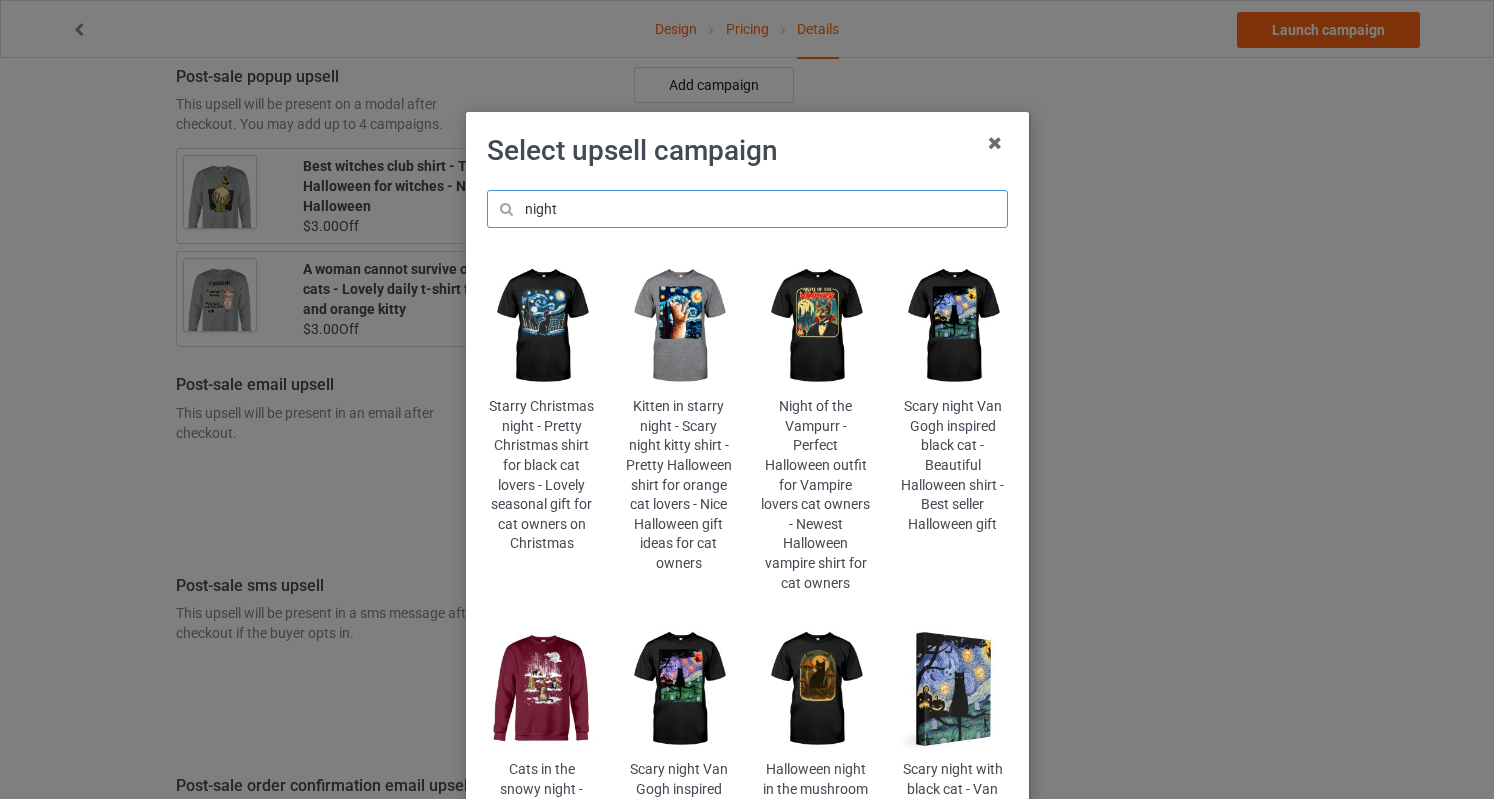 type on "night" 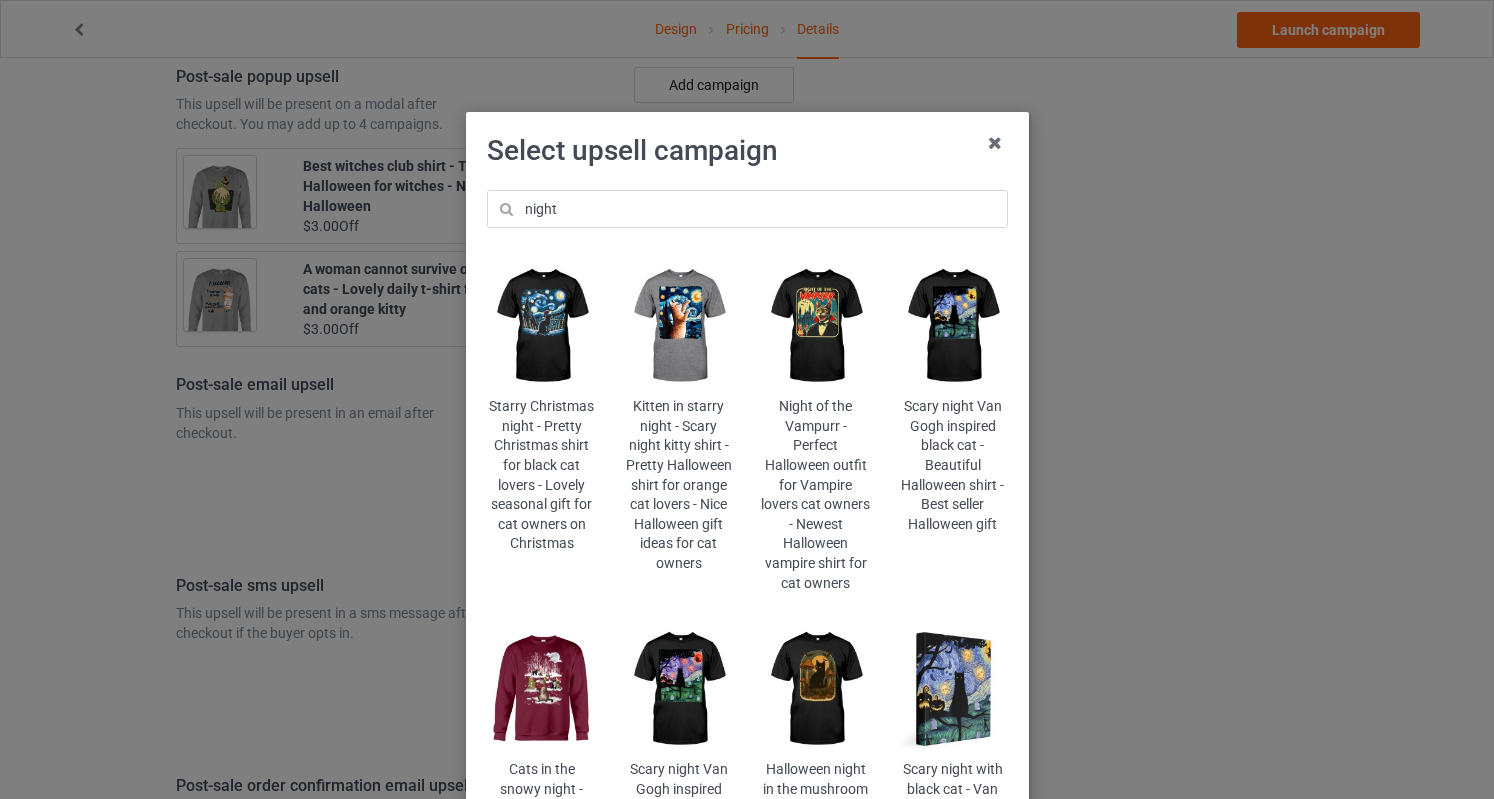 click at bounding box center (678, 326) 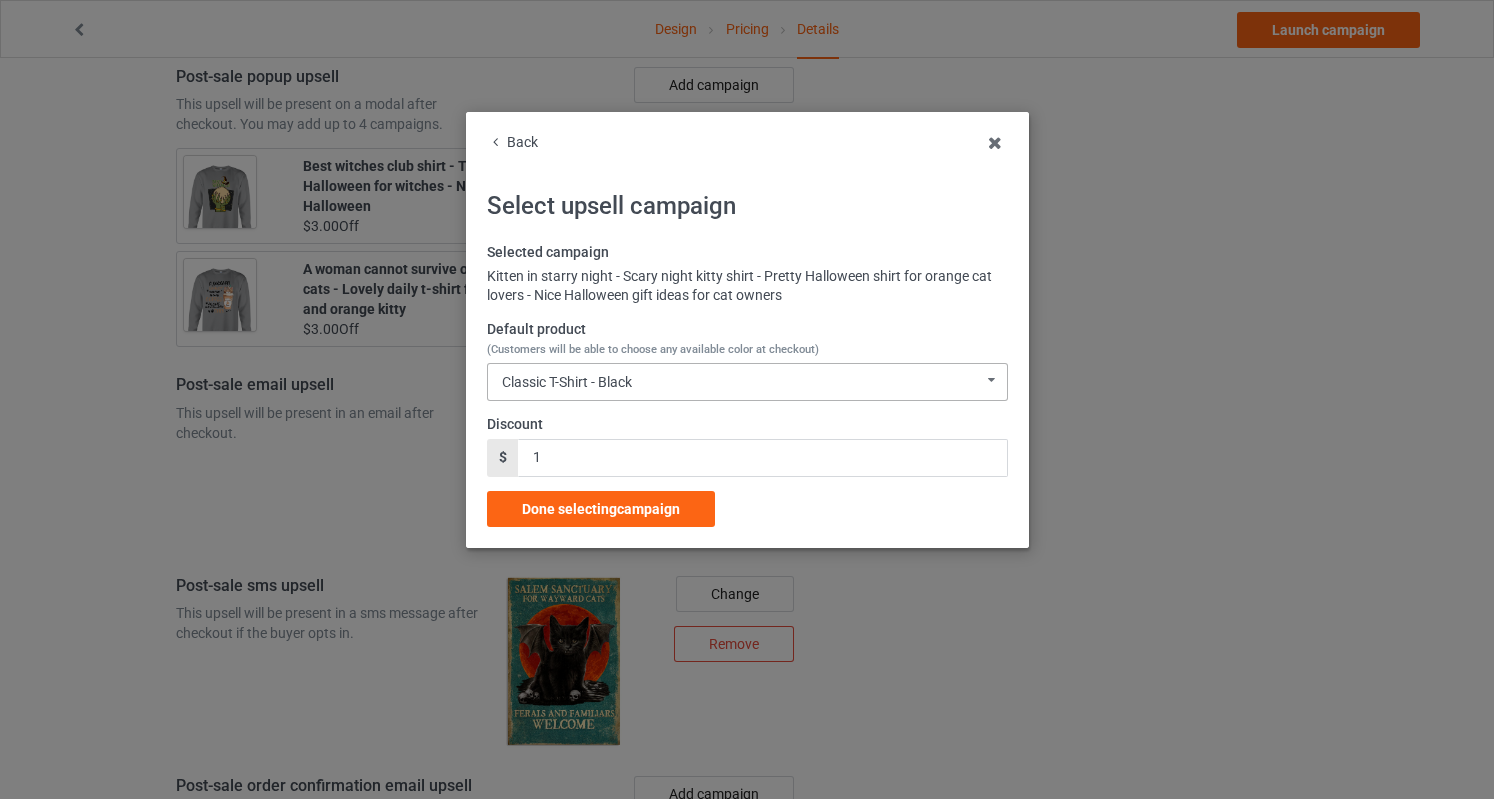 click on "Classic T-Shirt - Black Classic T-Shirt - Black Classic T-Shirt - Purple Classic T-Shirt - J Navy Classic T-Shirt - White Classic T-Shirt - Athletic Heather Classic T-Shirt - Classic Pink Classic T-Shirt - Light Blue Ladies T-Shirt - Black Ladies T-Shirt - Purple Ladies T-Shirt - Navy Ladies T-Shirt - Sports Grey Ladies T-Shirt - White Ladies T-Shirt - Light Pink Ladies T-Shirt - Light Blue Hooded Sweatshirt - Black Hooded Sweatshirt - Purple Hooded Sweatshirt - Navy Hooded Sweatshirt - Sports Grey Hooded Sweatshirt - White Hooded Sweatshirt - Light Pink Hooded Sweatshirt - Carolina Blue V-Neck T-Shirt - Black V-Neck T-Shirt - Brown V-Neck T-Shirt - Team Purple V-Neck T-Shirt - Navy V-Neck T-Shirt - White V-Neck T-Shirt - Kelly Long Sleeve Tee - Black Long Sleeve Tee - Purple Long Sleeve Tee - Navy Long Sleeve Tee - White Long Sleeve Tee - Sports Grey Long Sleeve Tee - Light Pink Long Sleeve Tee - Carolina Blue Crewneck Sweatshirt - Black Crewneck Sweatshirt - Purple Crewneck Sweatshirt - Navy Tote Bag - Navy" at bounding box center [747, 382] 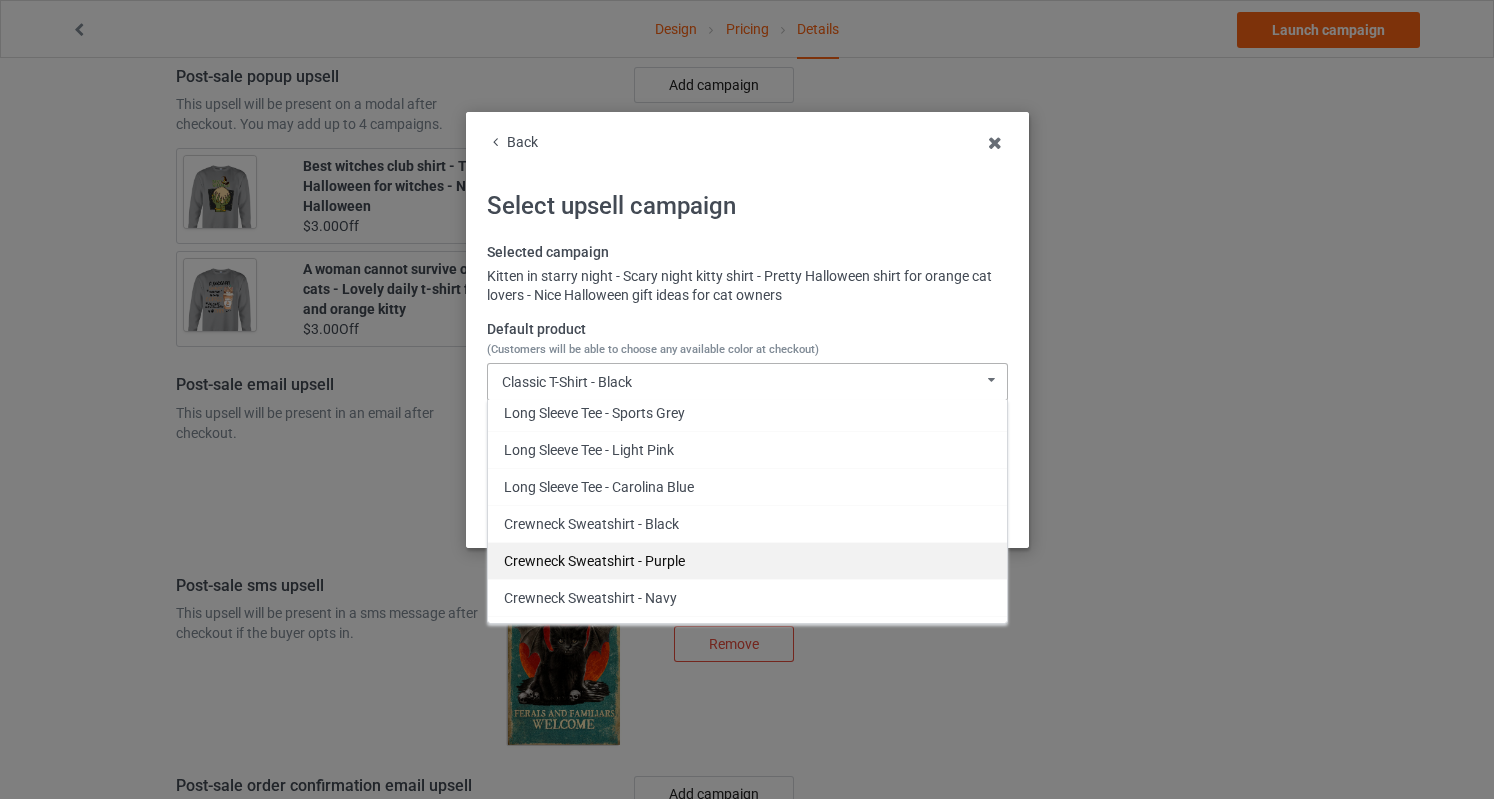 scroll, scrollTop: 1253, scrollLeft: 0, axis: vertical 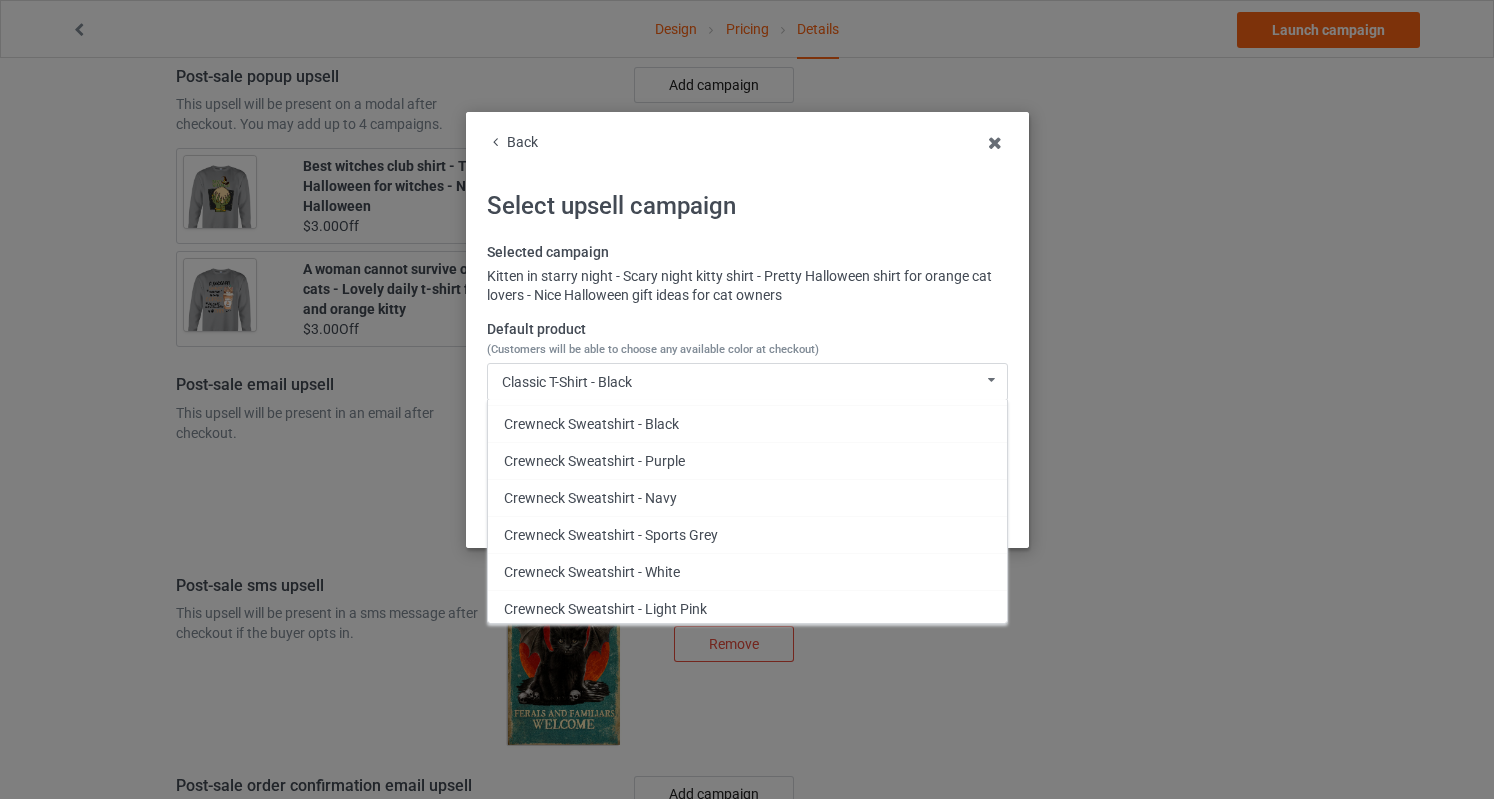 click on "Crewneck Sweatshirt - Sports Grey" at bounding box center (747, 534) 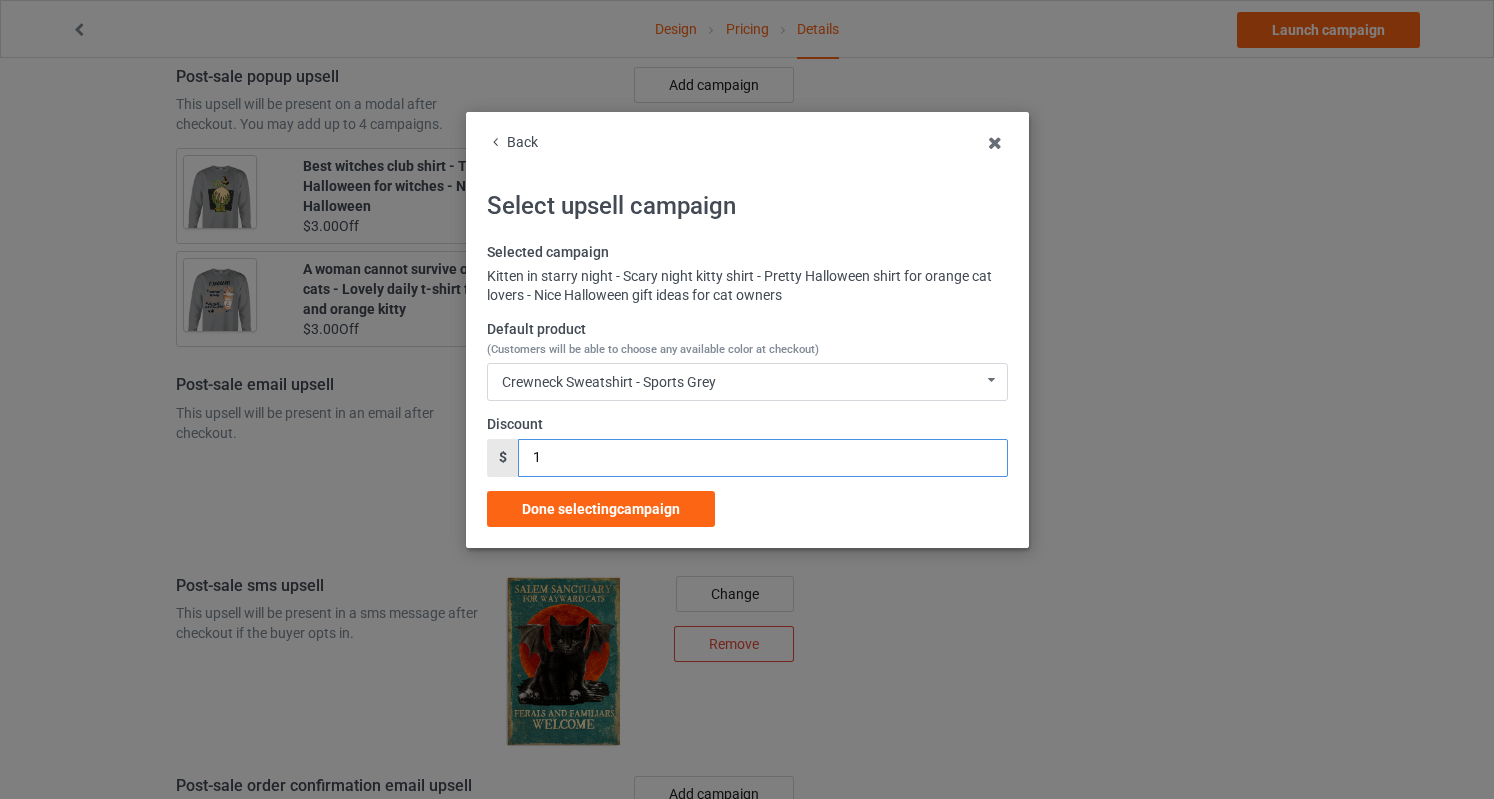 drag, startPoint x: 546, startPoint y: 460, endPoint x: 454, endPoint y: 462, distance: 92.021736 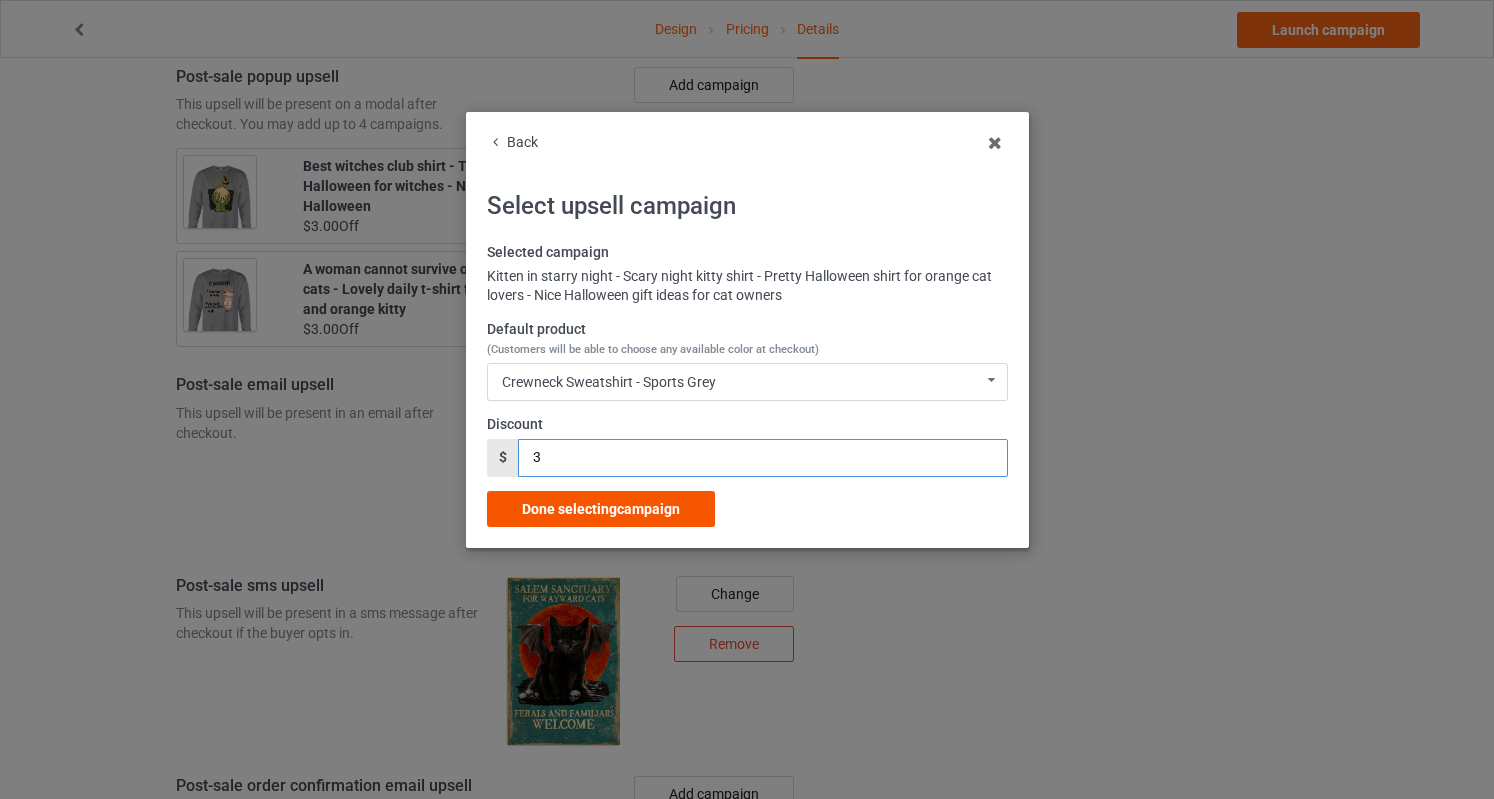 type on "3" 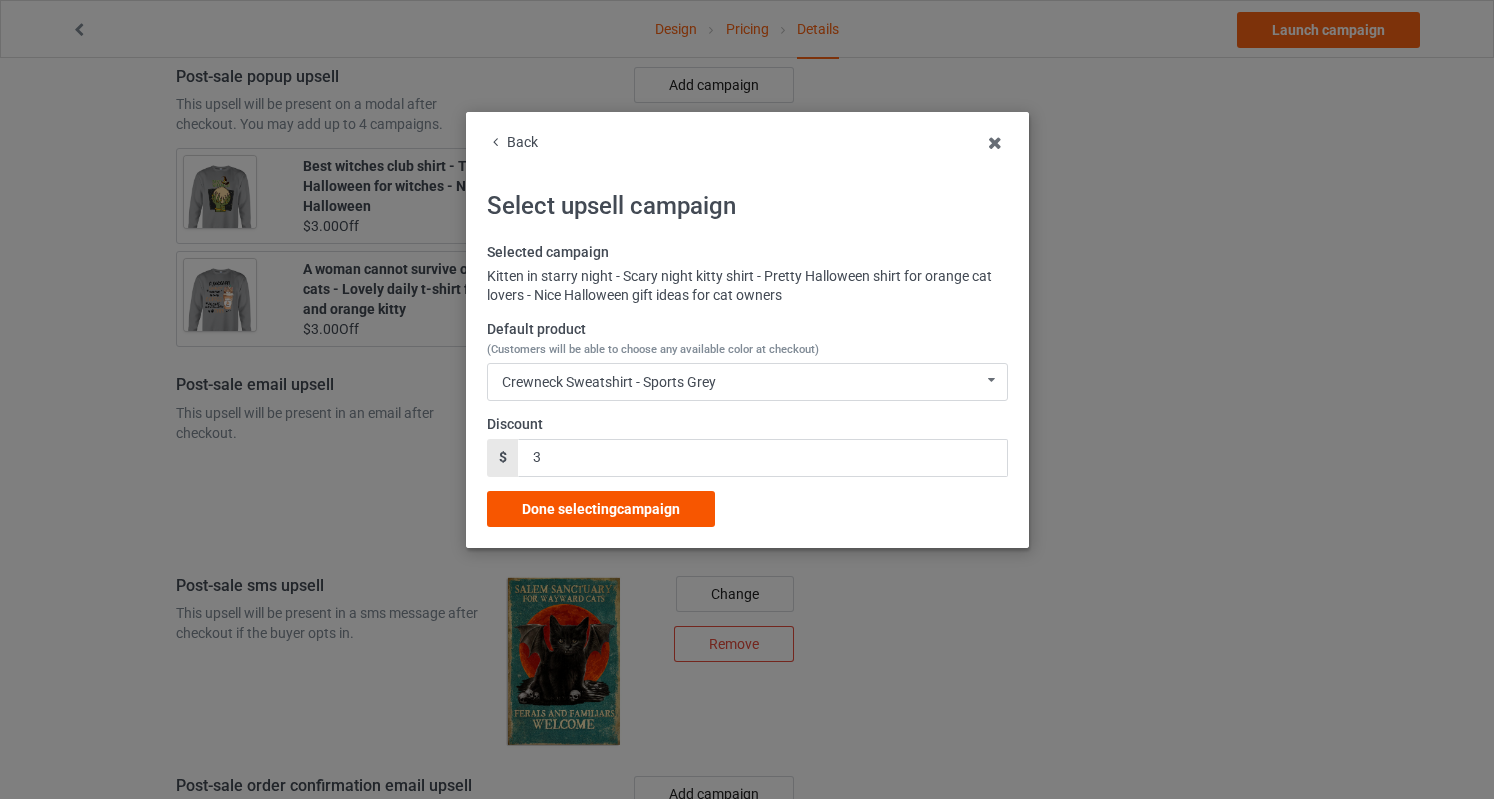 click on "Done selecting  campaign" at bounding box center (601, 509) 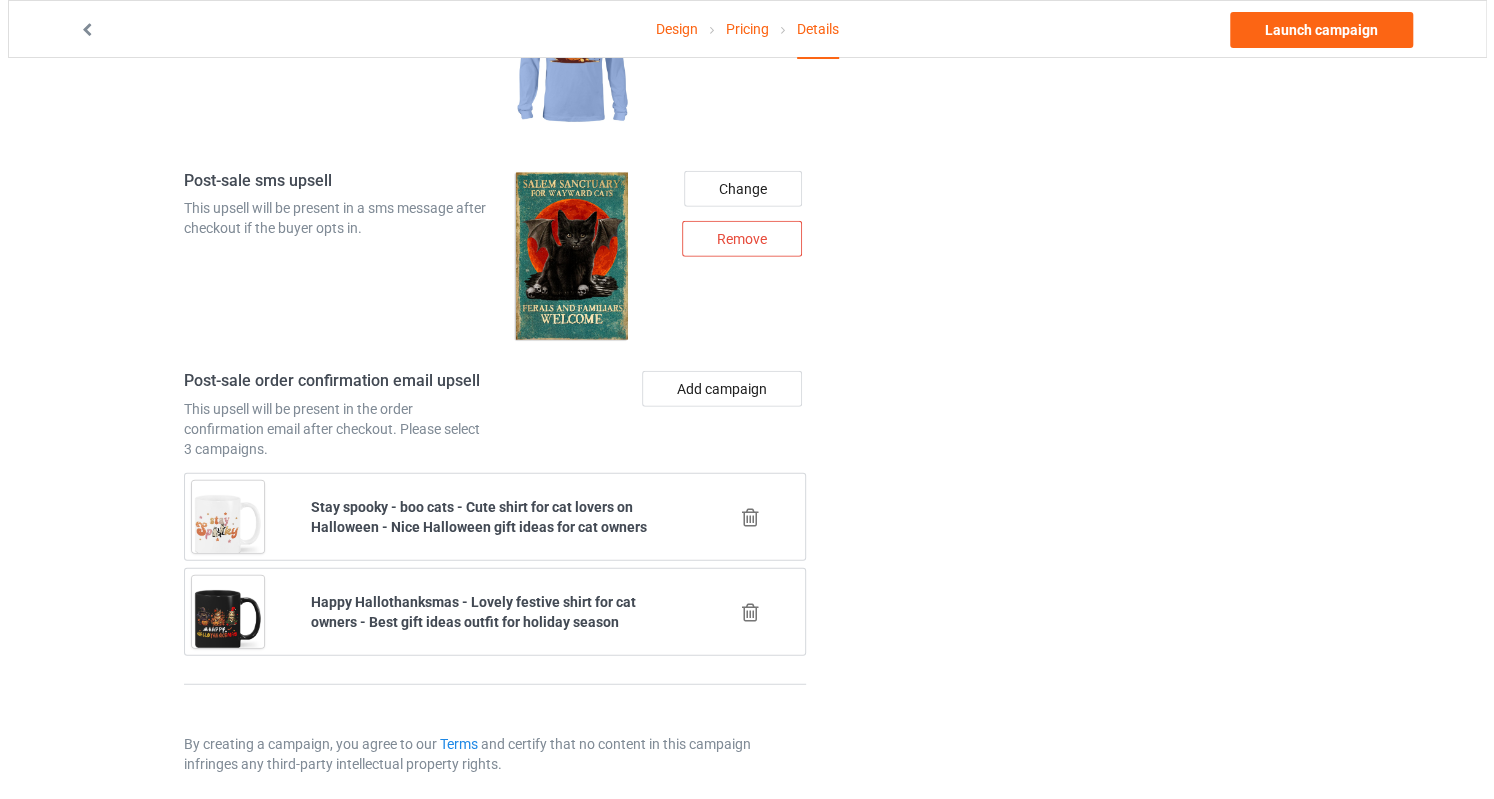 scroll, scrollTop: 2666, scrollLeft: 0, axis: vertical 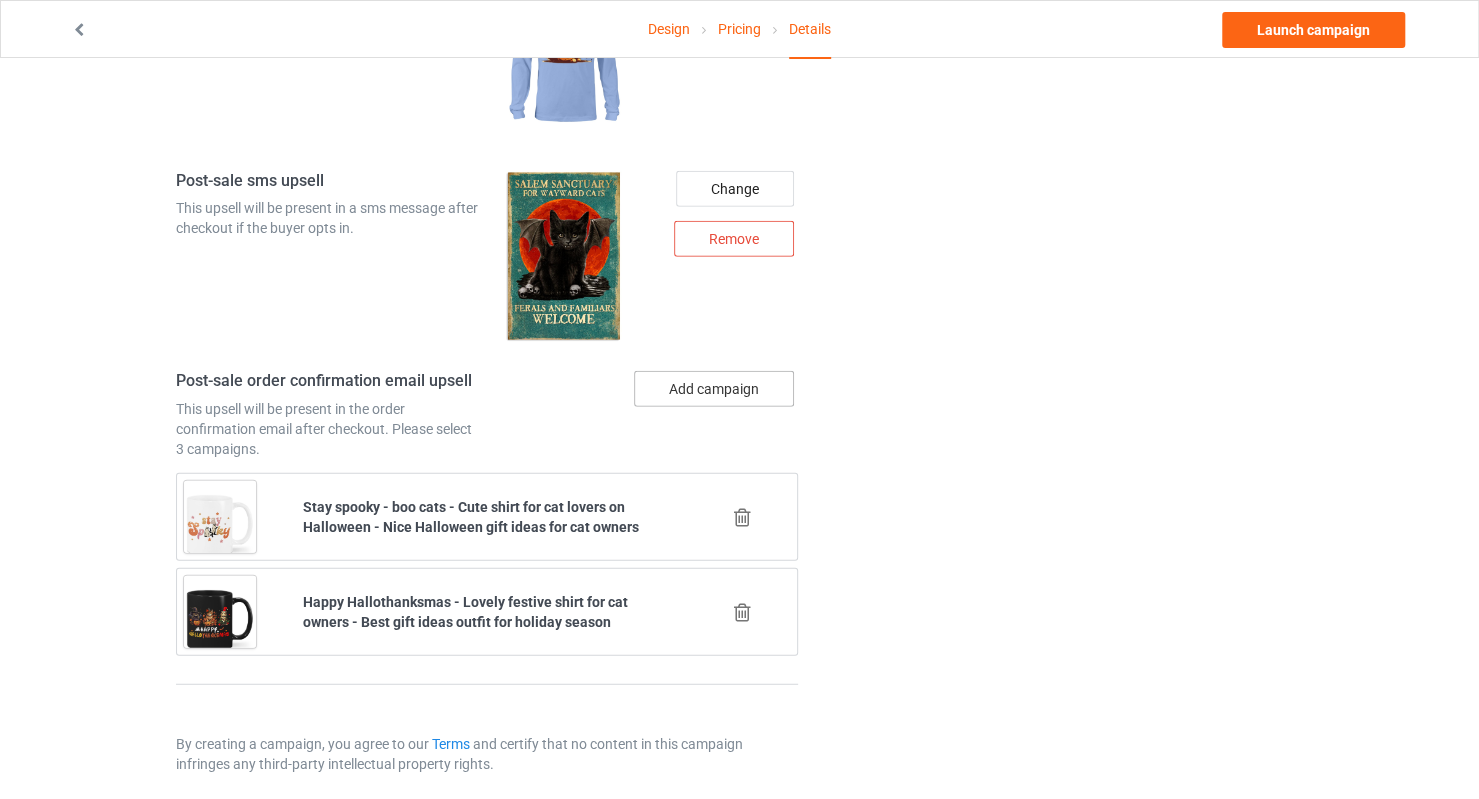 click on "Add campaign" at bounding box center [714, 389] 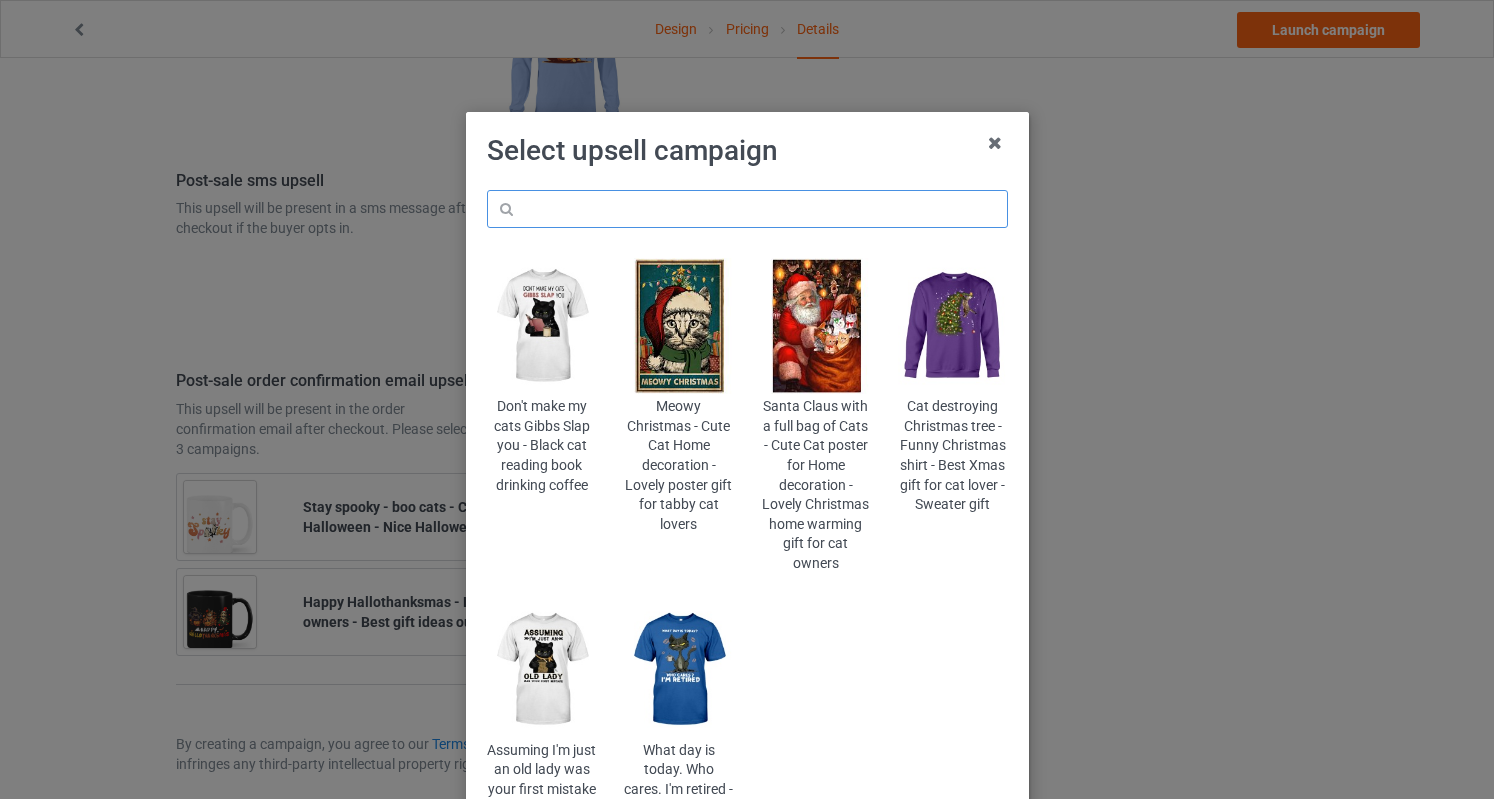 click at bounding box center [747, 209] 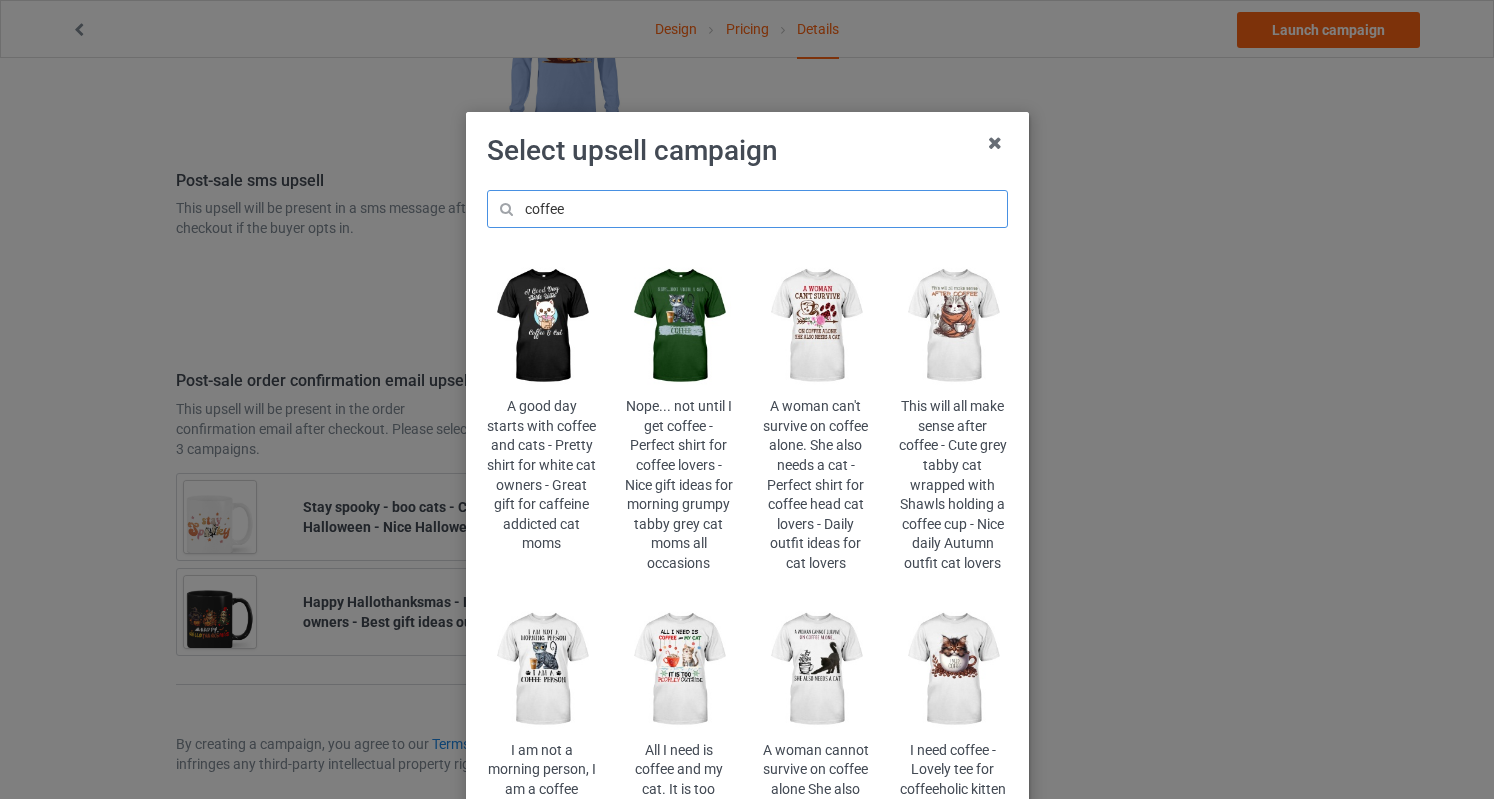 drag, startPoint x: 590, startPoint y: 225, endPoint x: 425, endPoint y: 203, distance: 166.4602 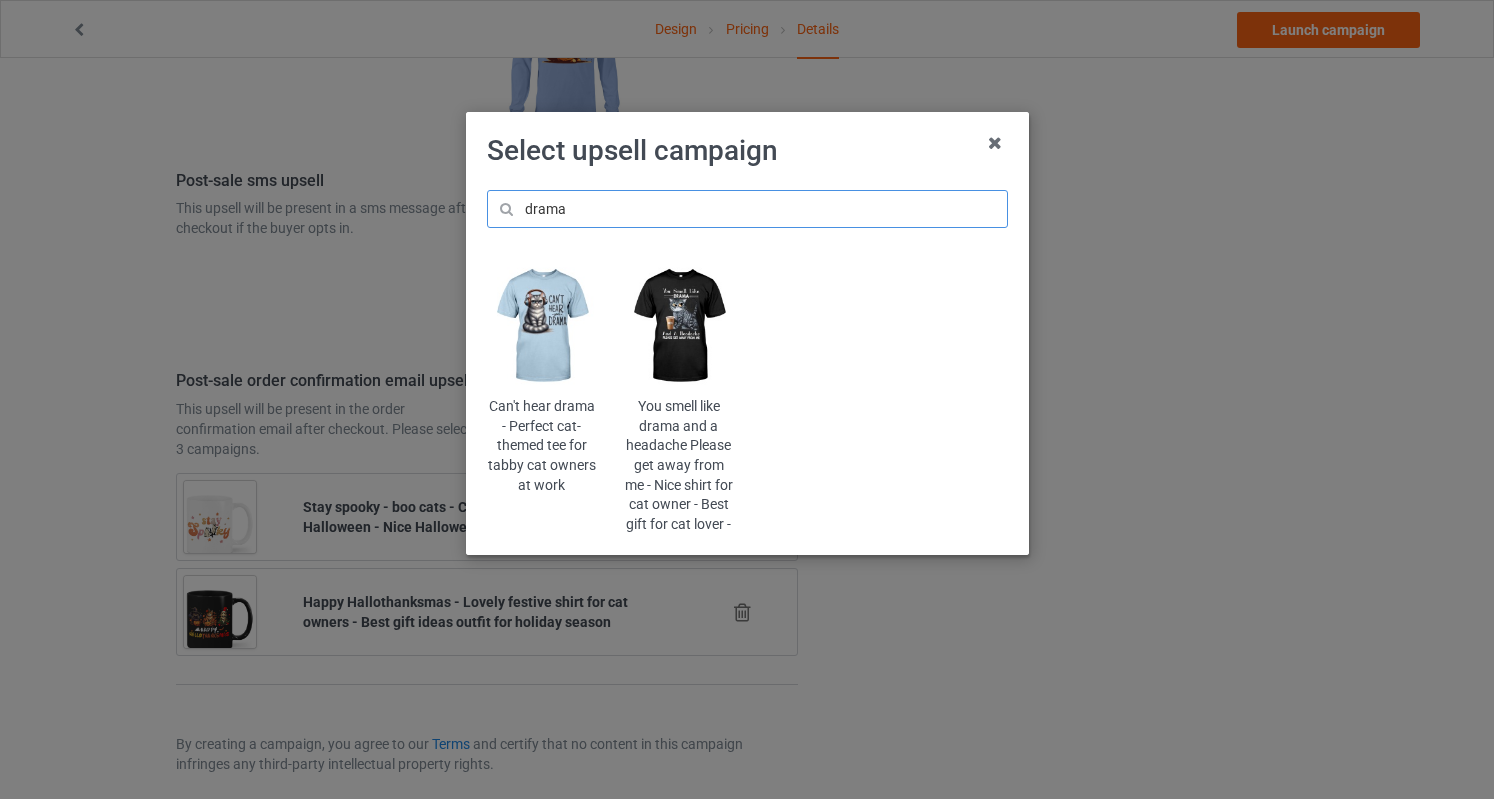 type on "drama" 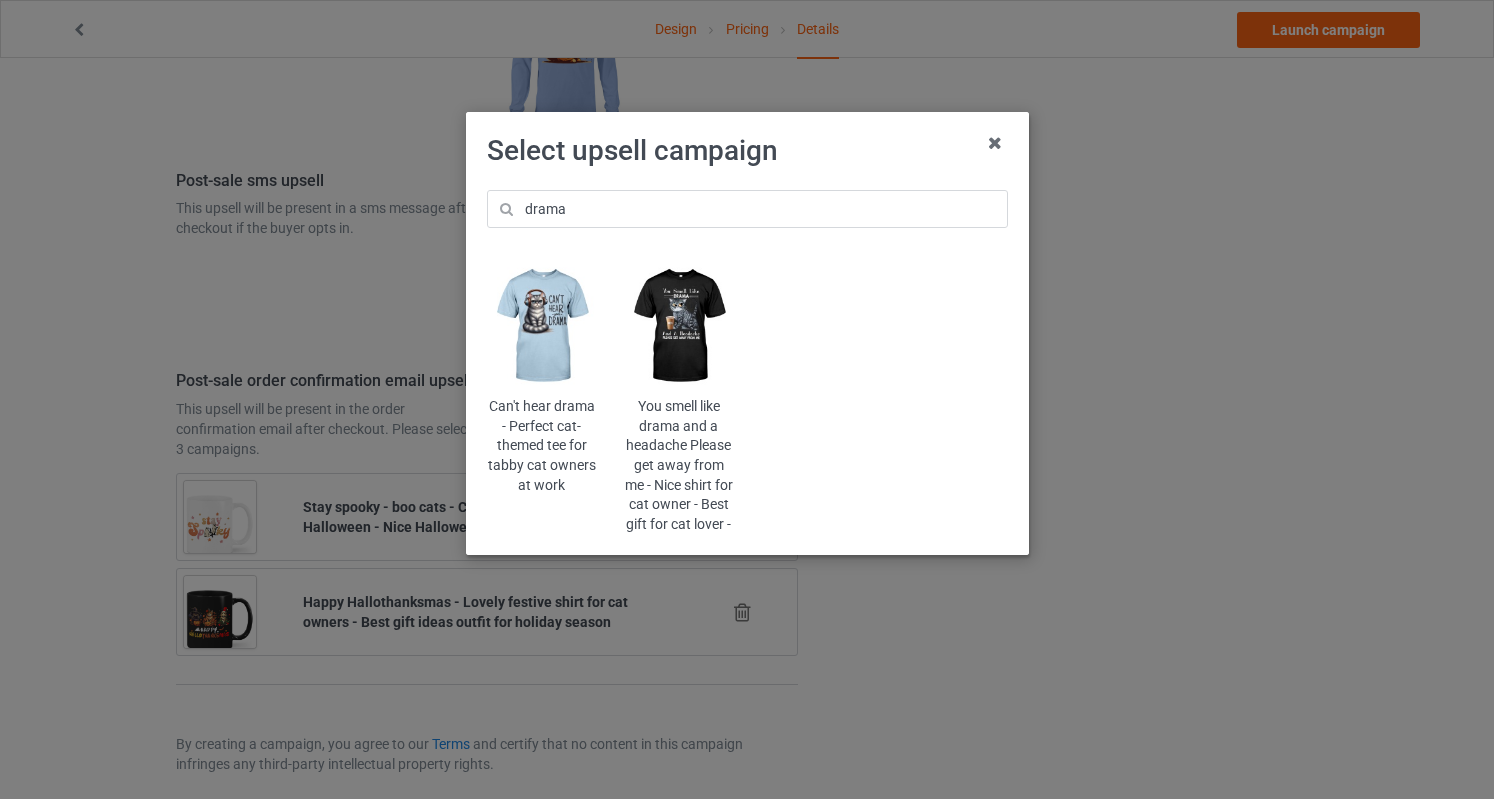 click at bounding box center [541, 326] 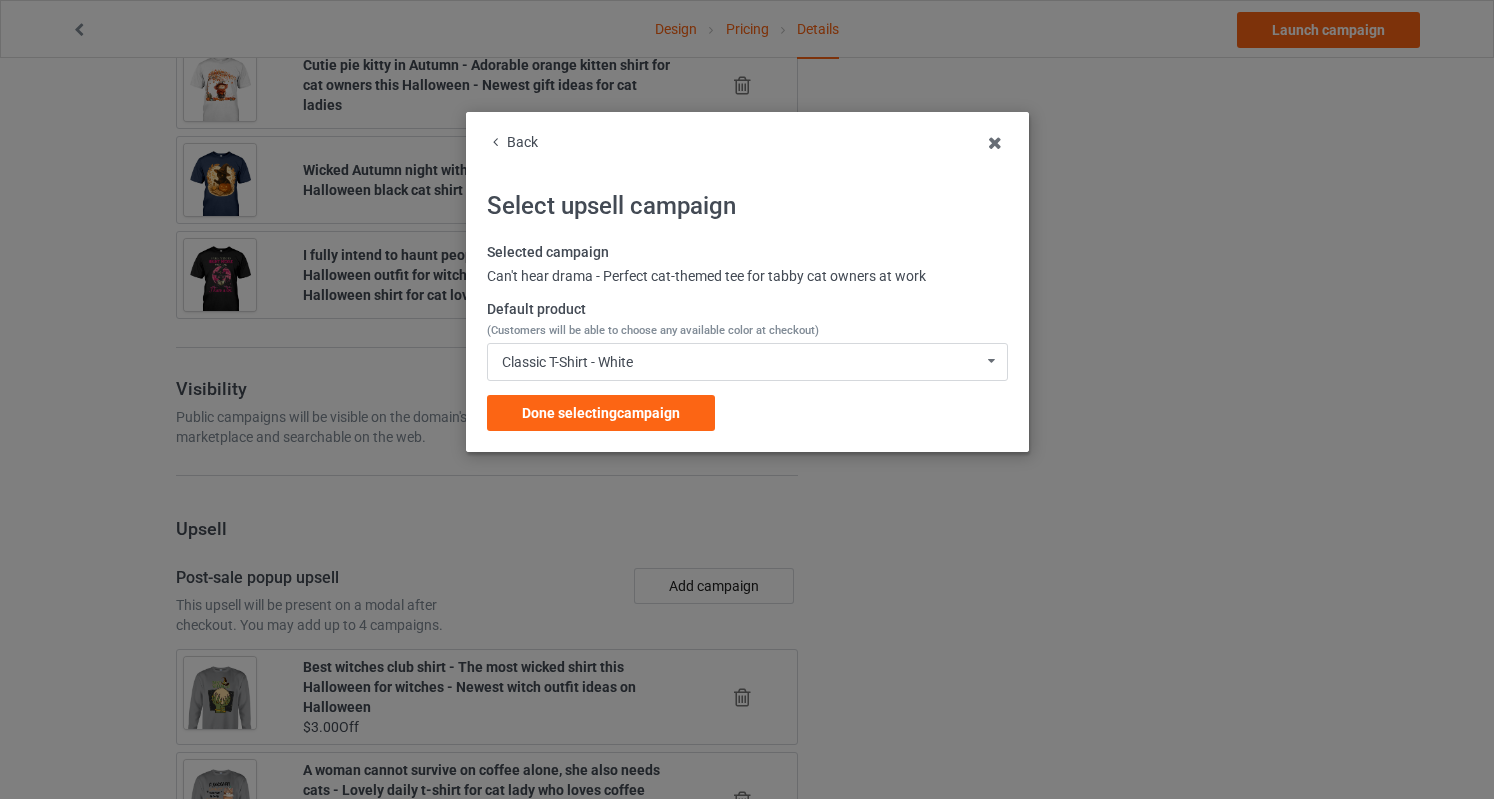 scroll, scrollTop: 2666, scrollLeft: 0, axis: vertical 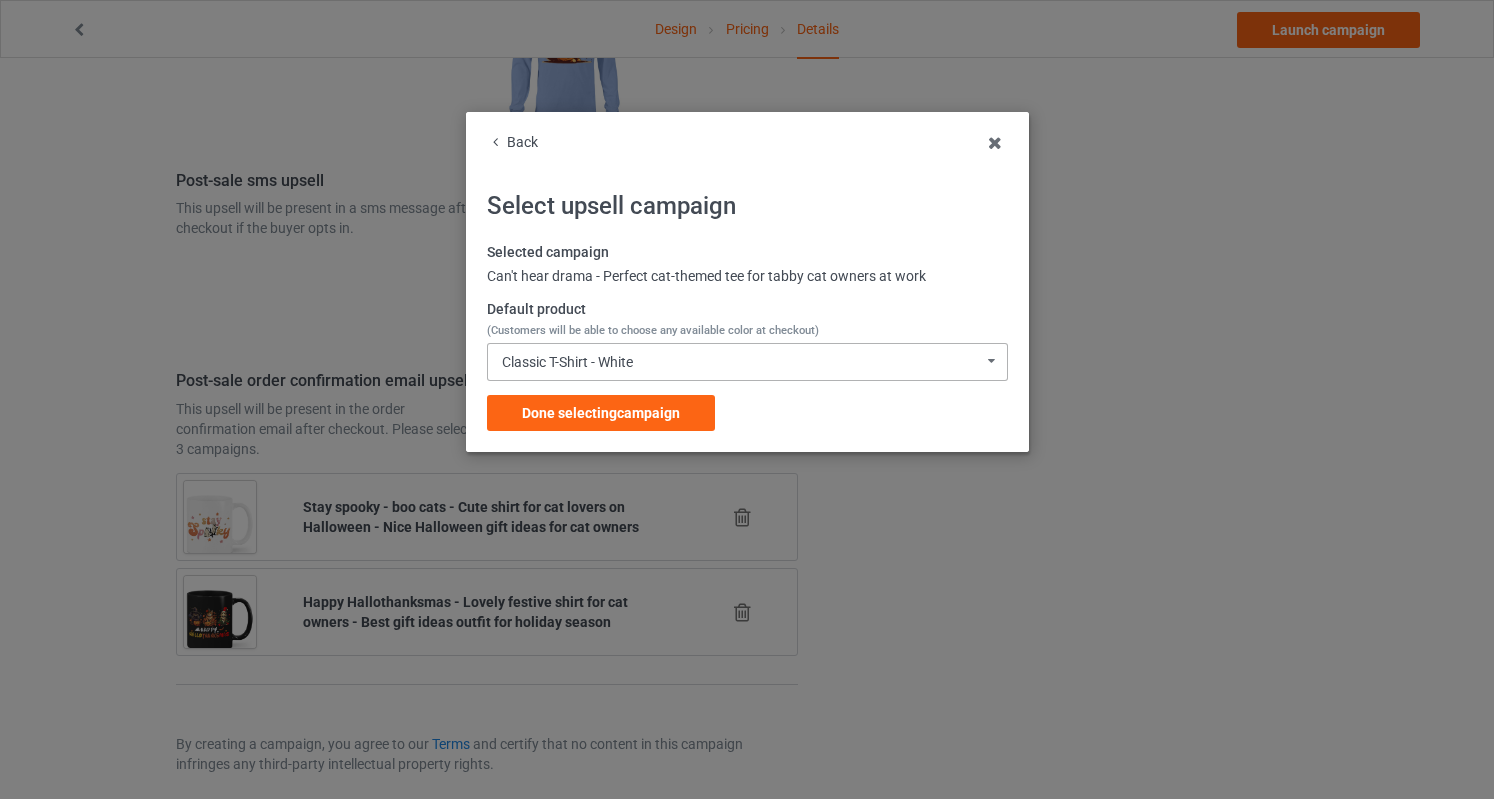 click on "Classic T-Shirt - White Classic T-Shirt - White Classic T-Shirt - Classic Pink Classic T-Shirt - Light Blue Classic T-Shirt - Athletic Heather Classic T-Shirt - Gold Classic T-Shirt - Kelly Ladies T-Shirt - White Ladies T-Shirt - Light Pink Ladies T-Shirt - Sports Grey Ladies T-Shirt - Light Blue Ladies T-Shirt - Irish Green Ladies T-Shirt - Daisy Long Sleeve Tee - White Long Sleeve Tee - Light Pink Long Sleeve Tee - Carolina Blue Long Sleeve Tee - Sports Grey Long Sleeve Tee - Irish Green Long Sleeve Tee - Gold Crewneck Sweatshirt - White Crewneck Sweatshirt - Light Pink Crewneck Sweatshirt - Sports Grey Crewneck Sweatshirt - Light Blue Crewneck Sweatshirt - Dark Chocolate Crewneck Sweatshirt - Gold Hooded Sweatshirt - White Hooded Sweatshirt - Light Pink Hooded Sweatshirt - Carolina Blue Hooded Sweatshirt - Sports Grey Hooded Sweatshirt - Irish Green Hooded Sweatshirt - Gold Mug - White Mug - Classic Pink Mug - Light Blue Mug - Kelly Mug - Gold Color Changing Mug - White Color Changing Mug - Classic Pink" at bounding box center [747, 362] 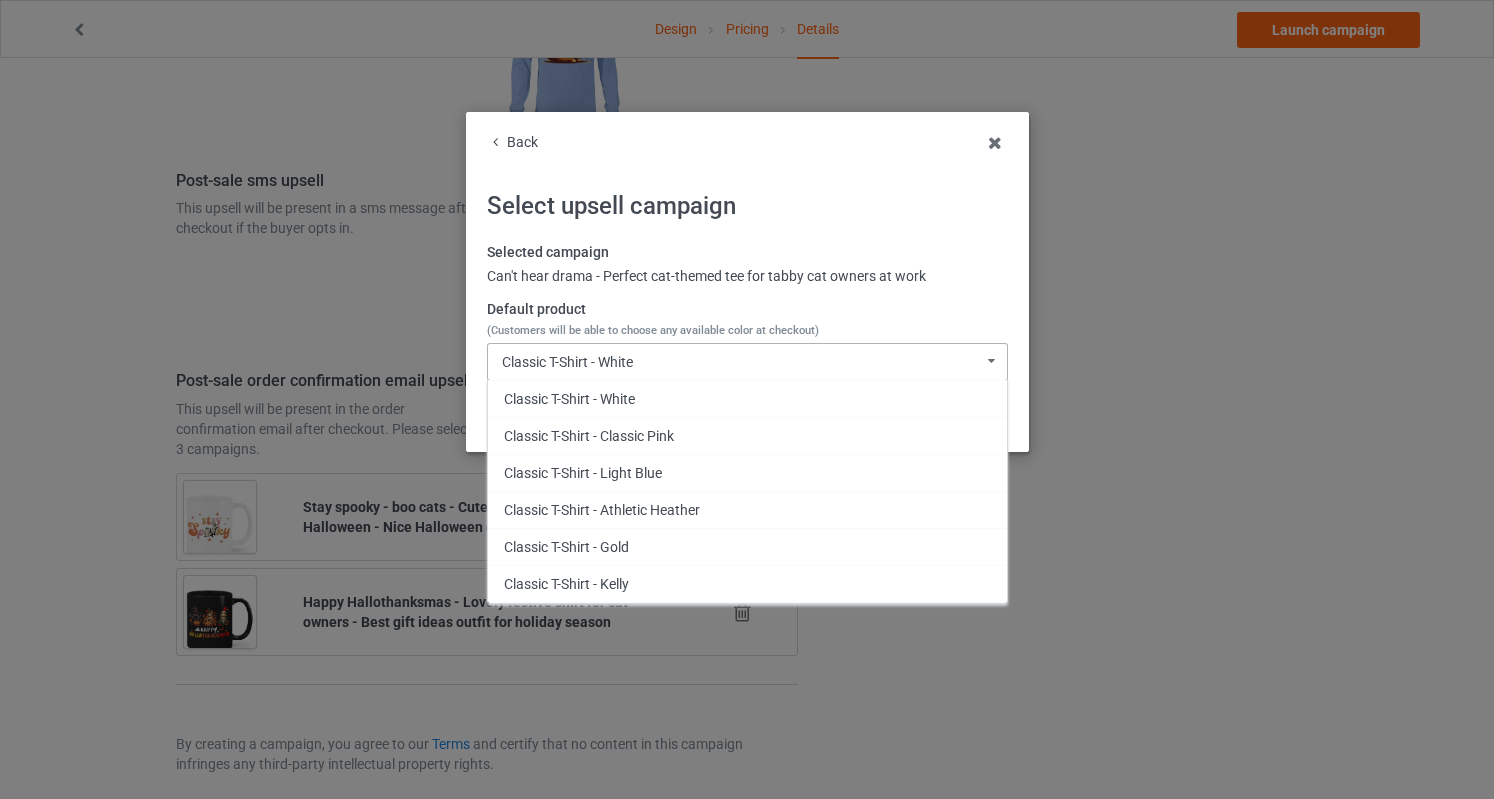 scroll, scrollTop: 1006, scrollLeft: 0, axis: vertical 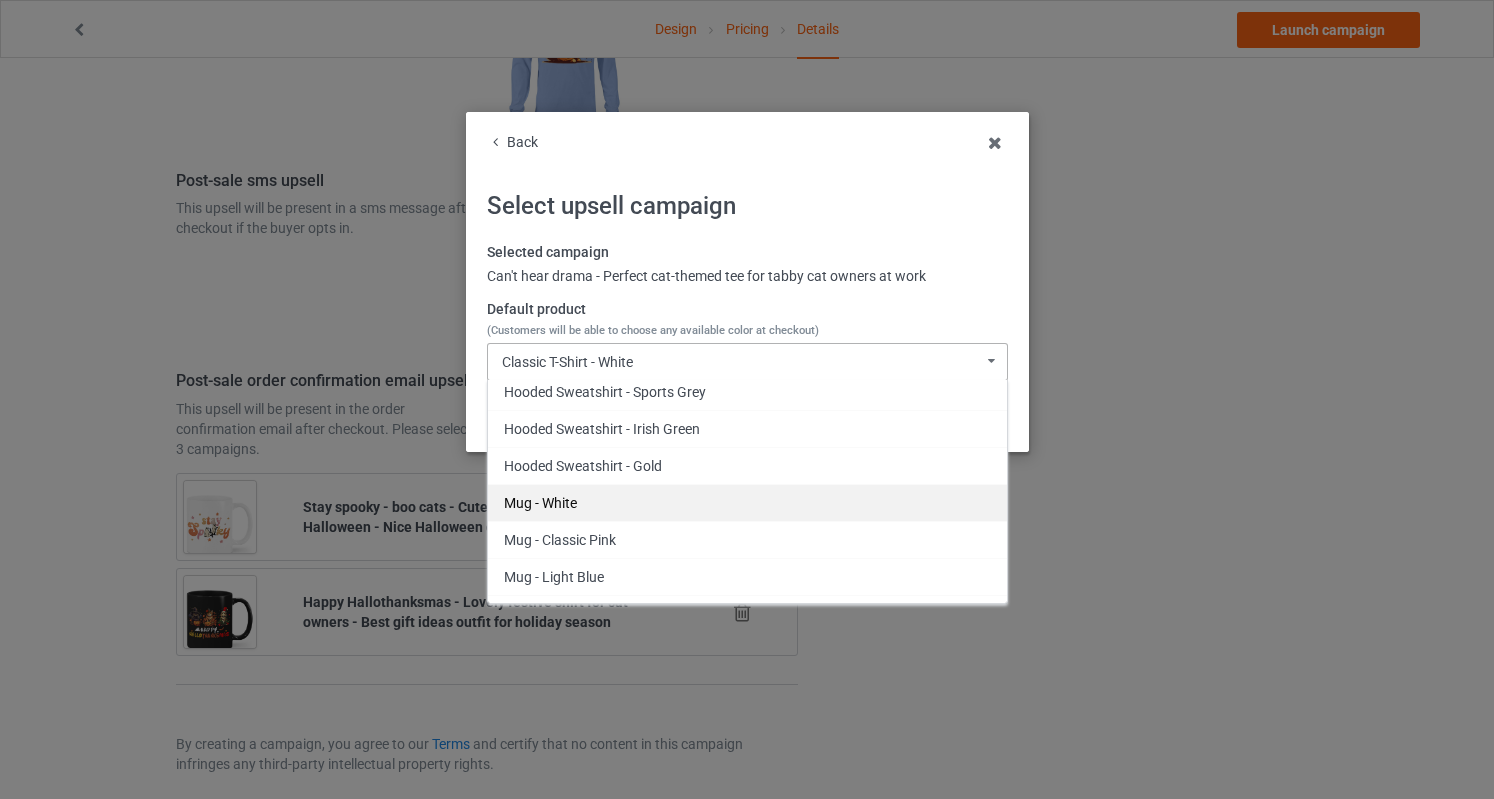click on "Mug - White" at bounding box center [747, 502] 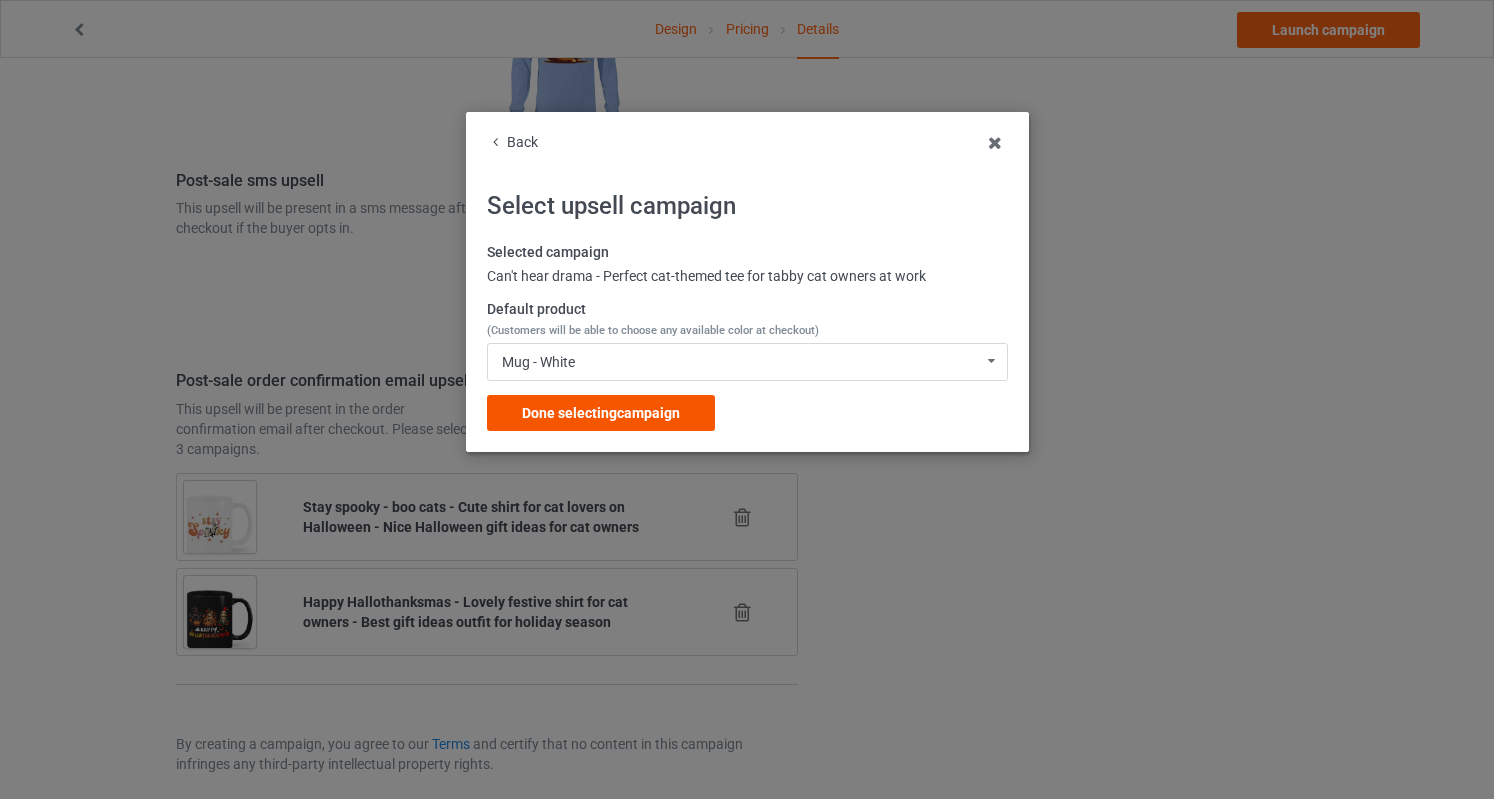 click on "Done selecting  campaign" at bounding box center (601, 413) 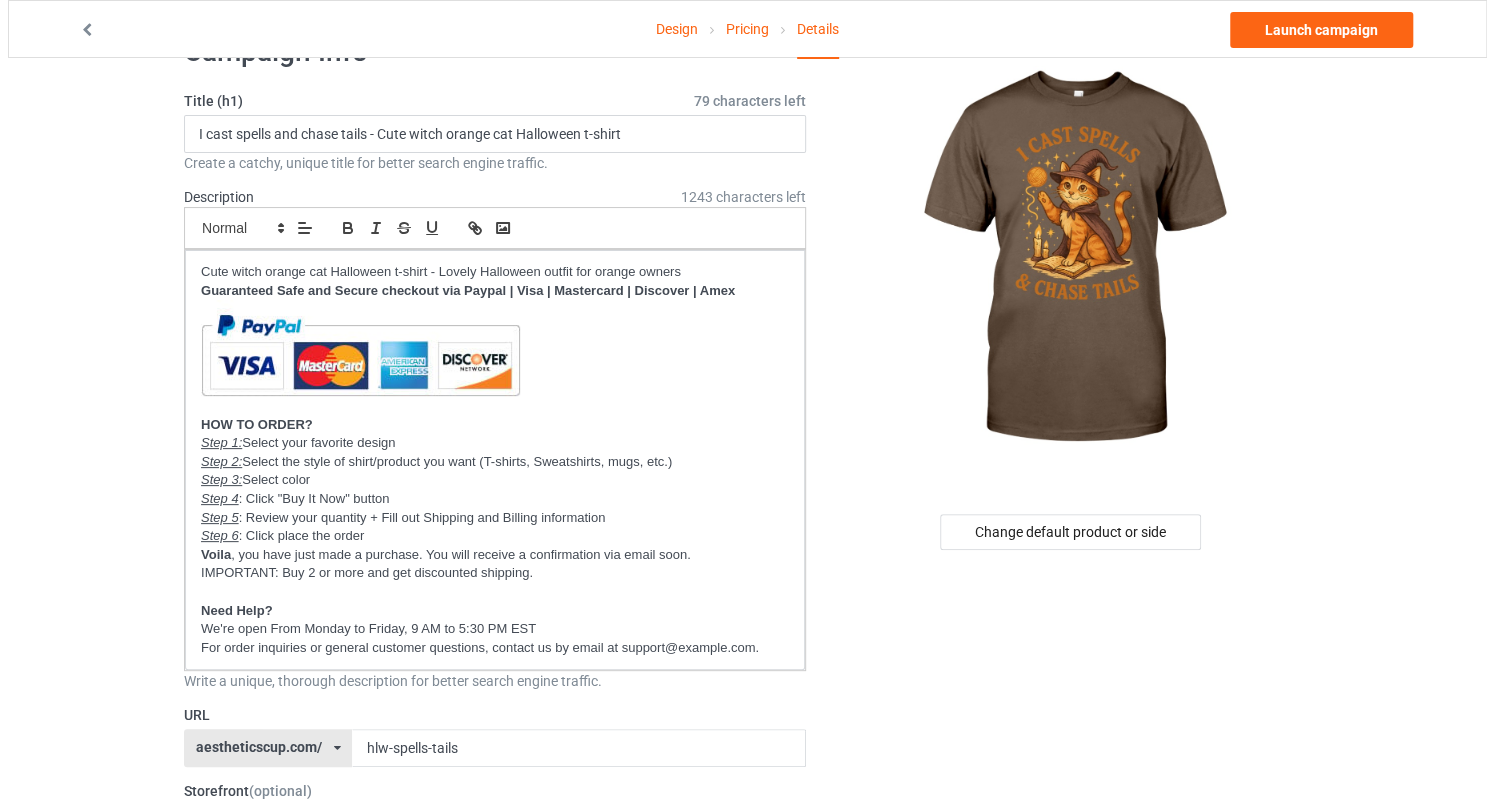 scroll, scrollTop: 0, scrollLeft: 0, axis: both 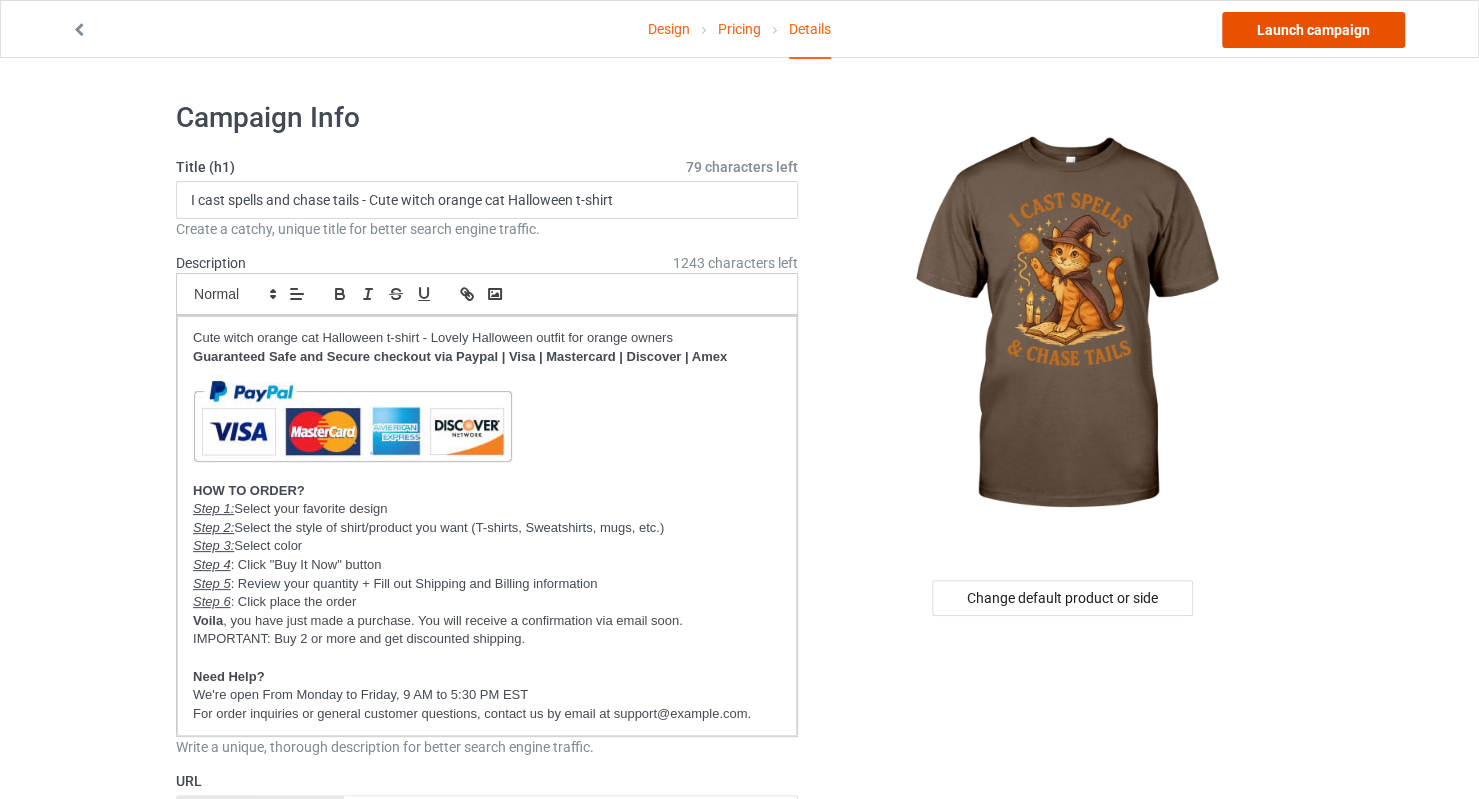 click on "Launch campaign" at bounding box center (1313, 30) 